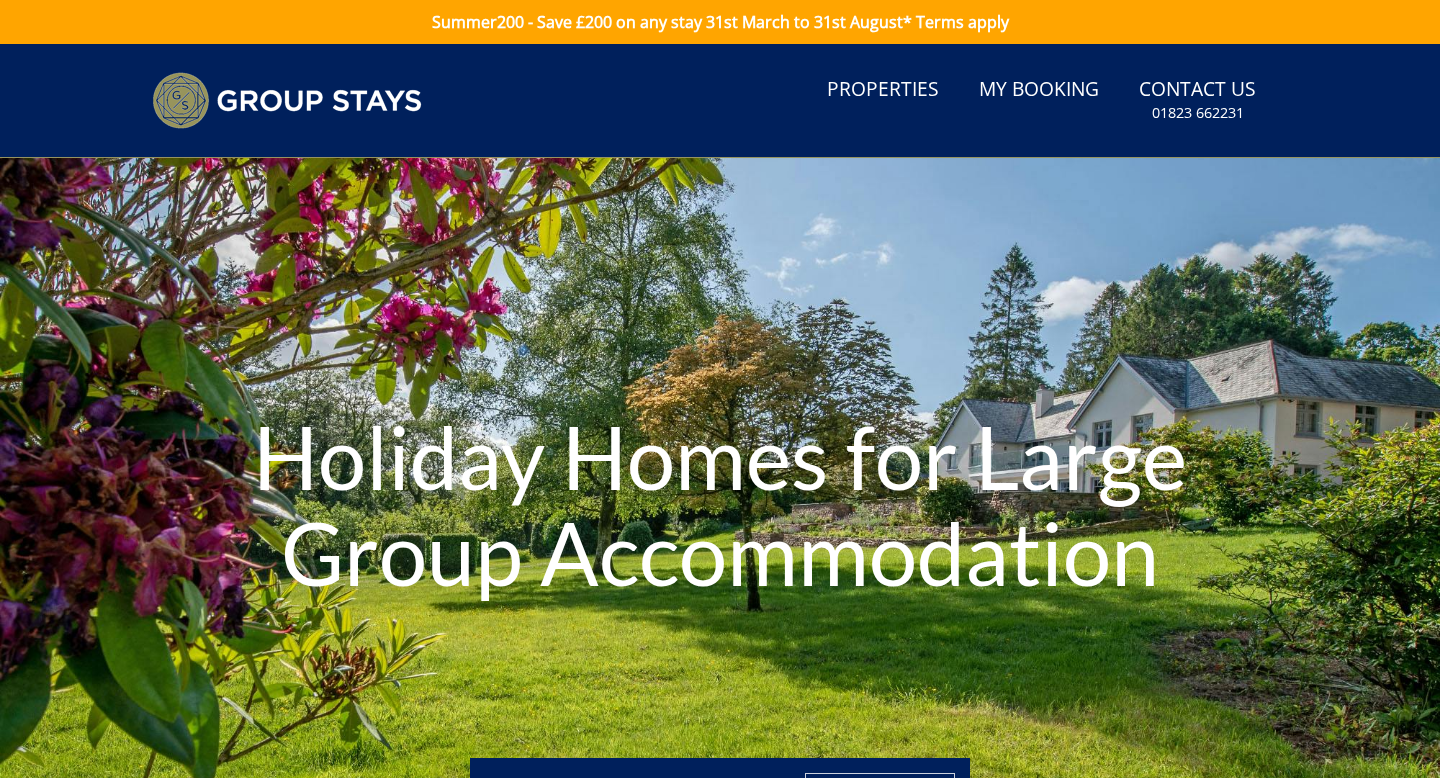 scroll, scrollTop: 122, scrollLeft: 0, axis: vertical 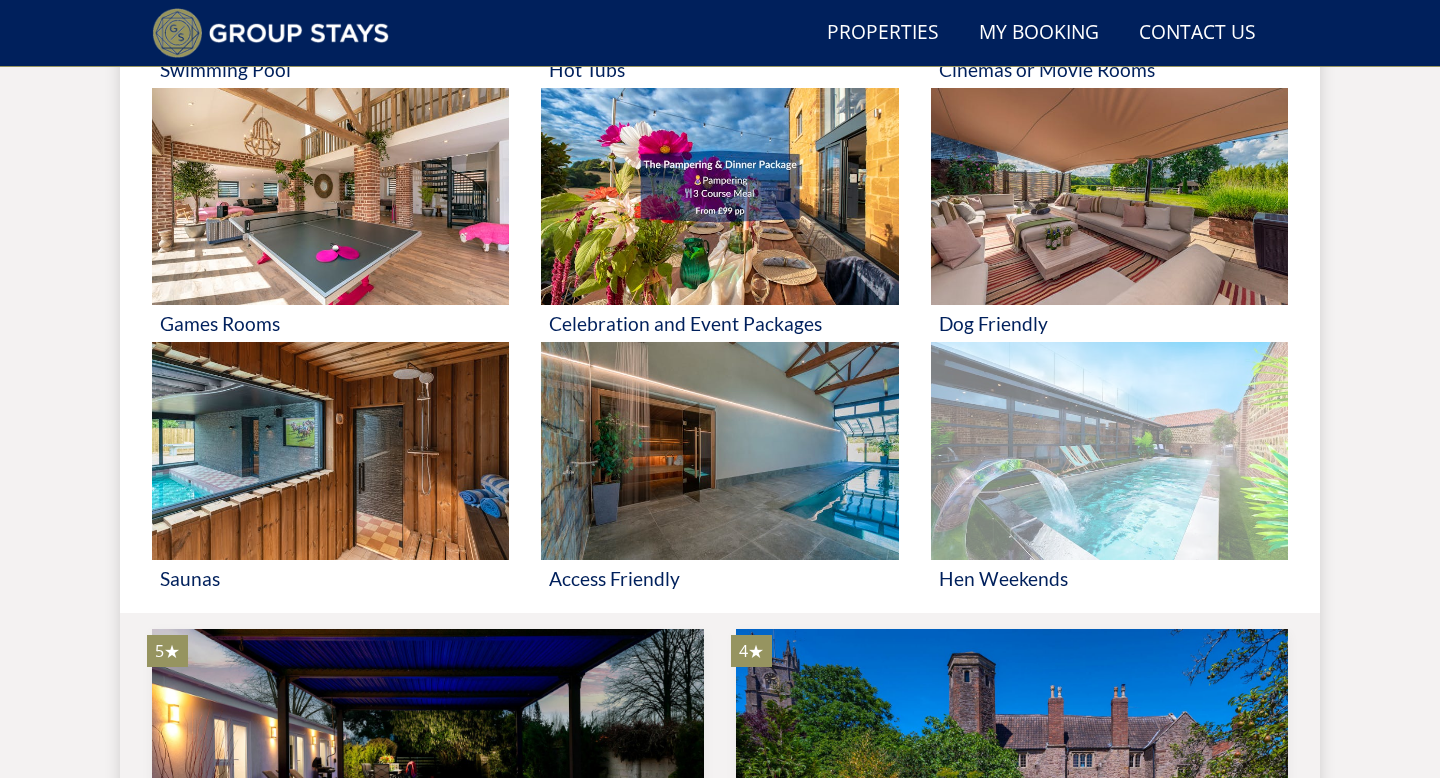 click at bounding box center (1109, 451) 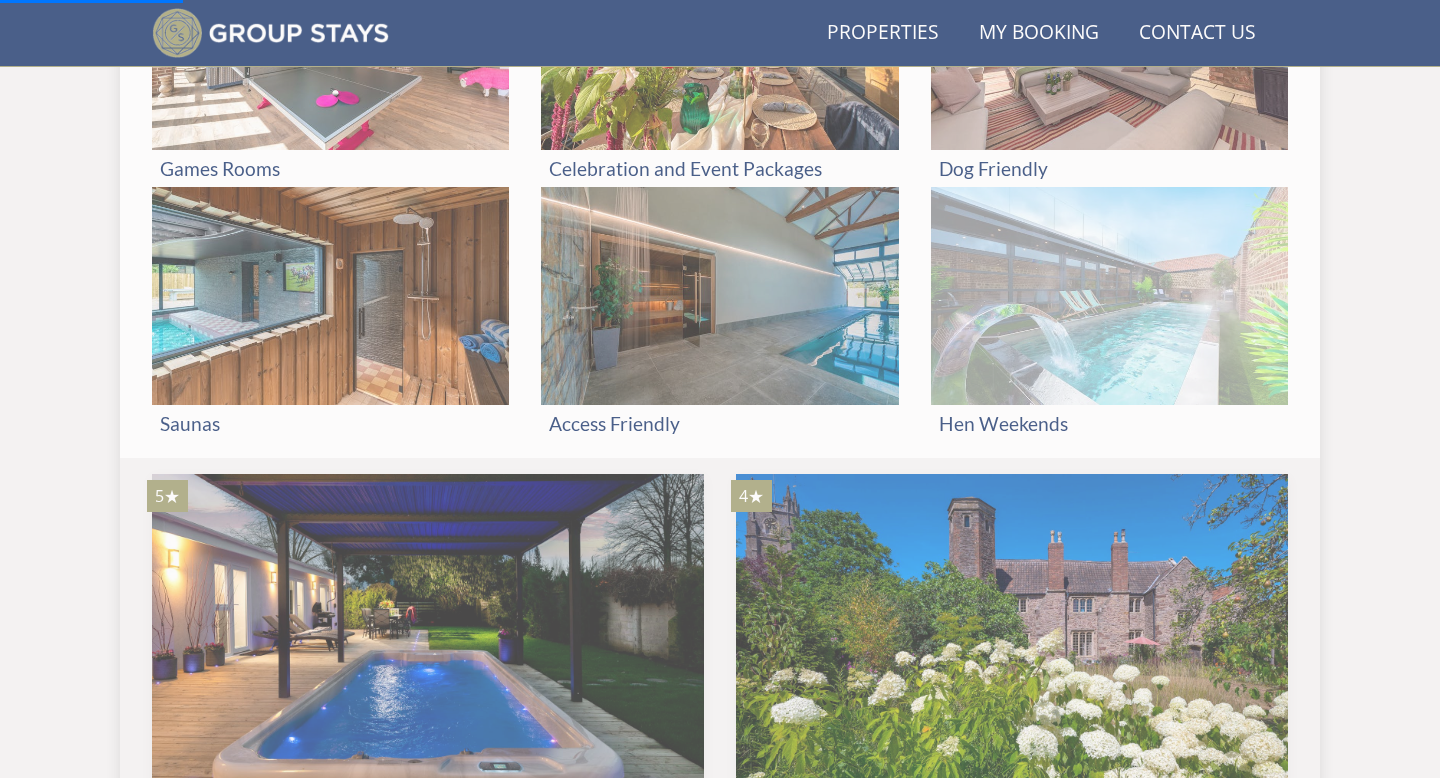 scroll, scrollTop: 1237, scrollLeft: 0, axis: vertical 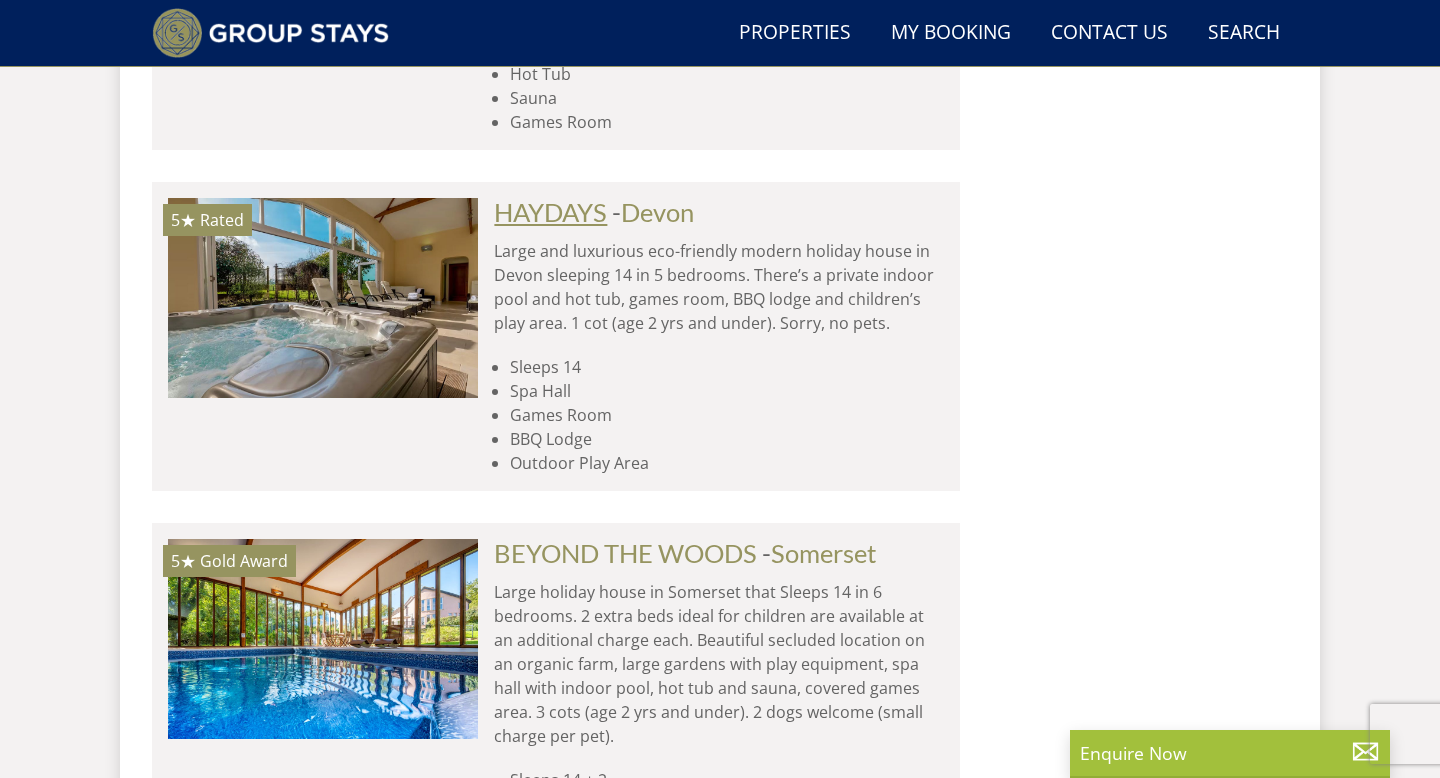 click on "HAYDAYS" at bounding box center [550, 212] 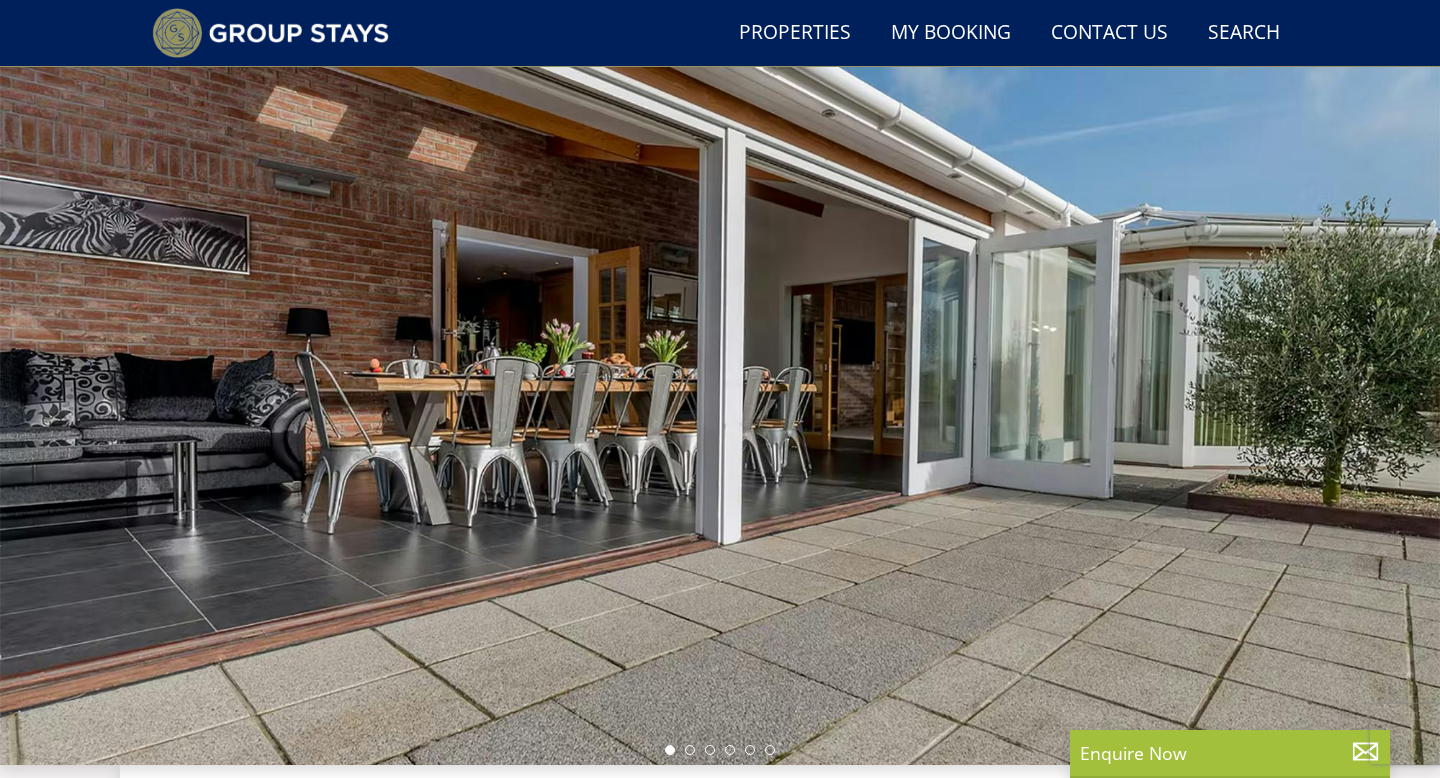 scroll, scrollTop: 45, scrollLeft: 0, axis: vertical 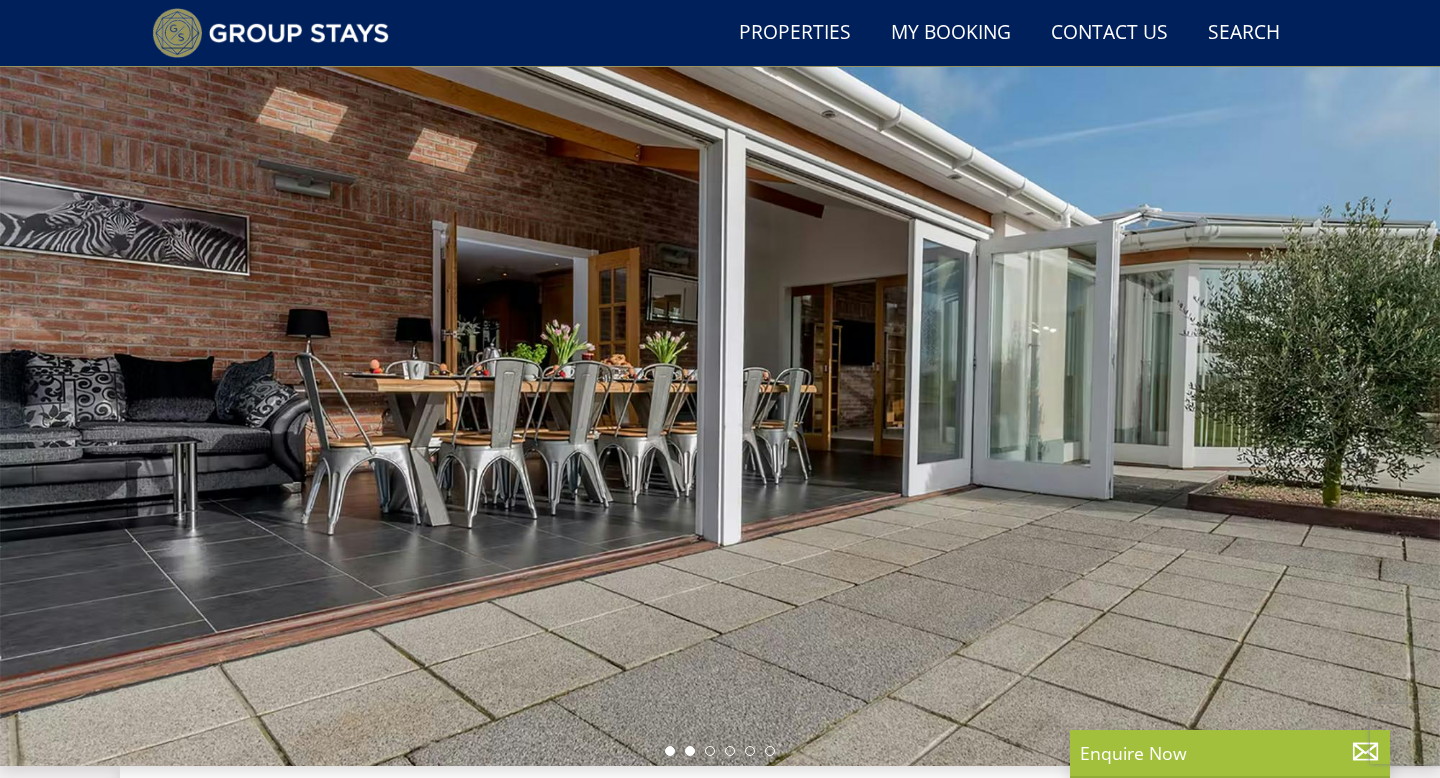 click at bounding box center (690, 751) 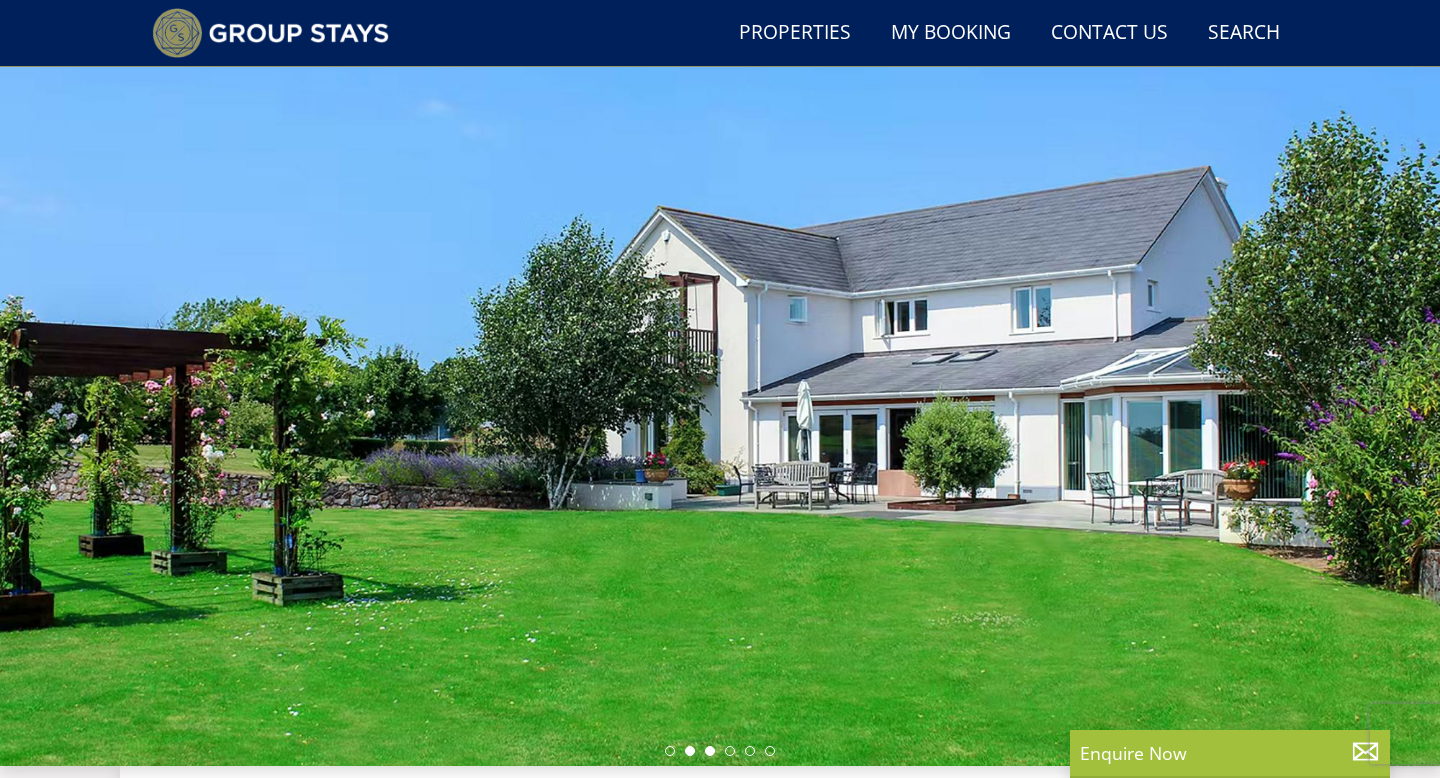 click at bounding box center (710, 751) 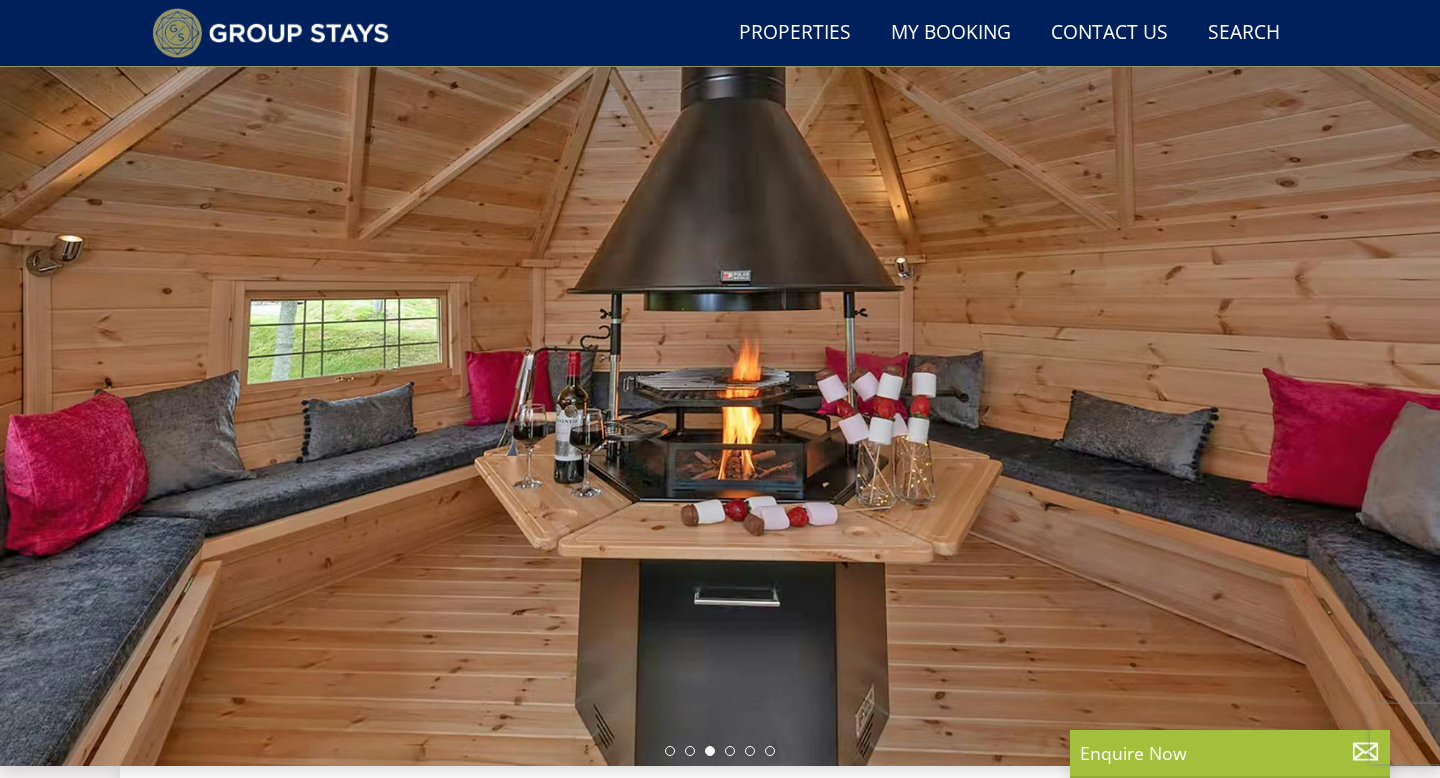 click at bounding box center (720, 751) 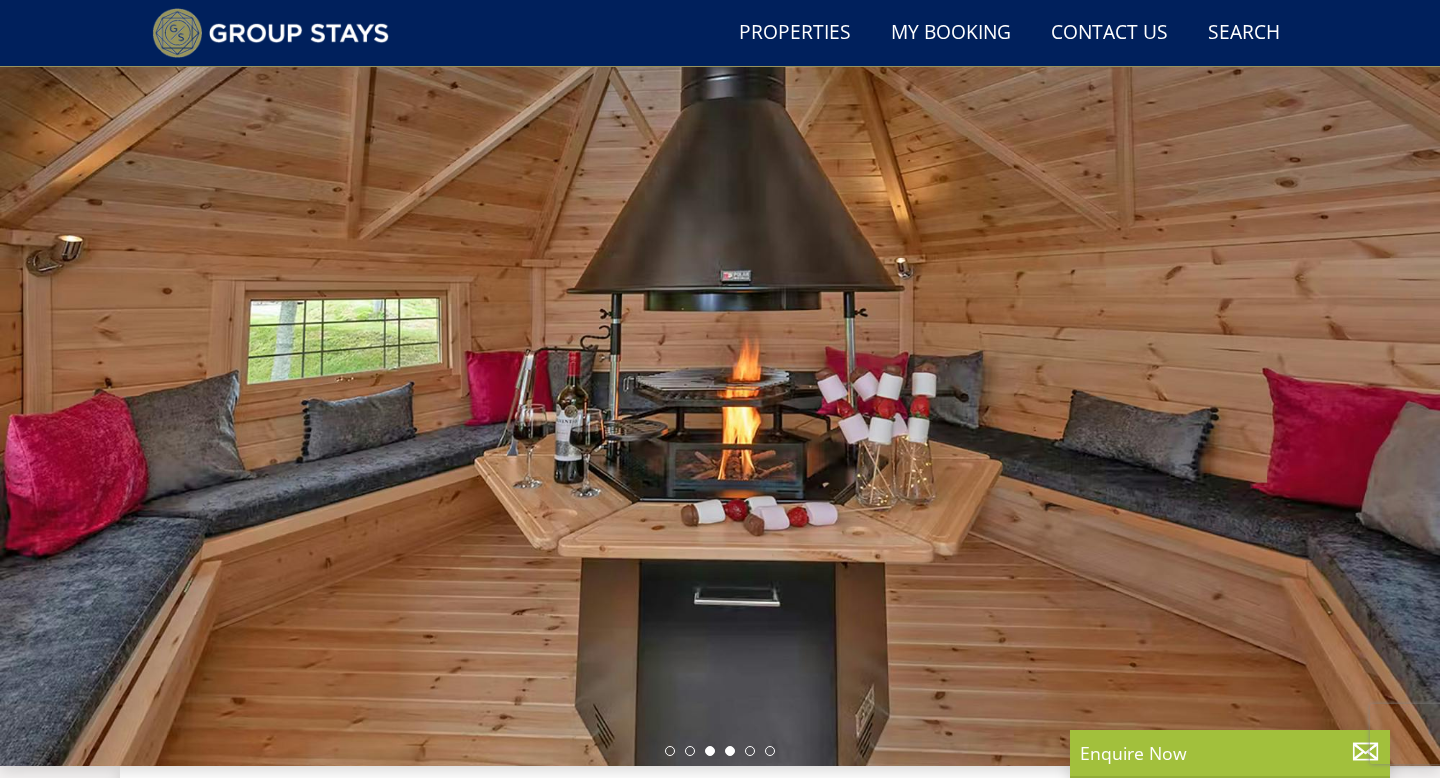 click at bounding box center (730, 751) 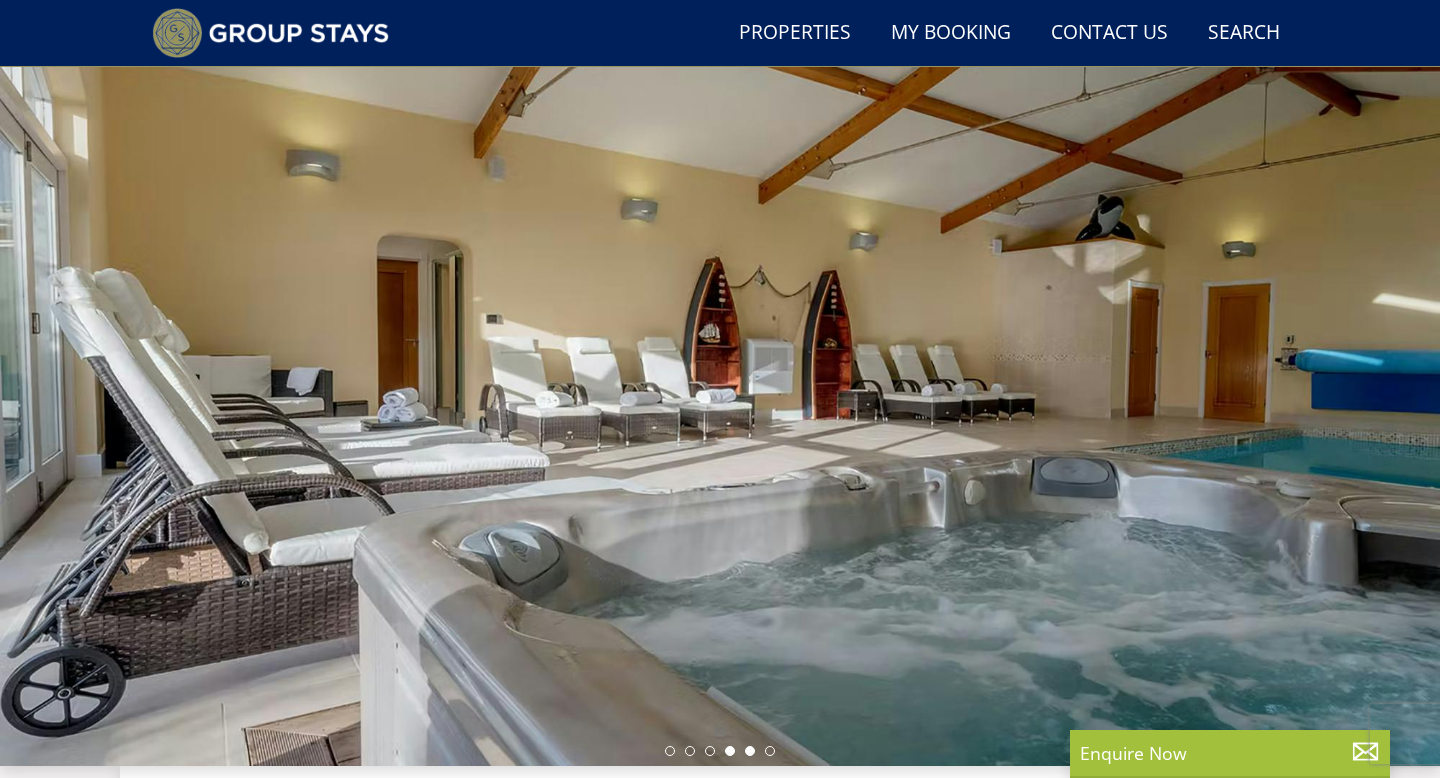 click at bounding box center [750, 751] 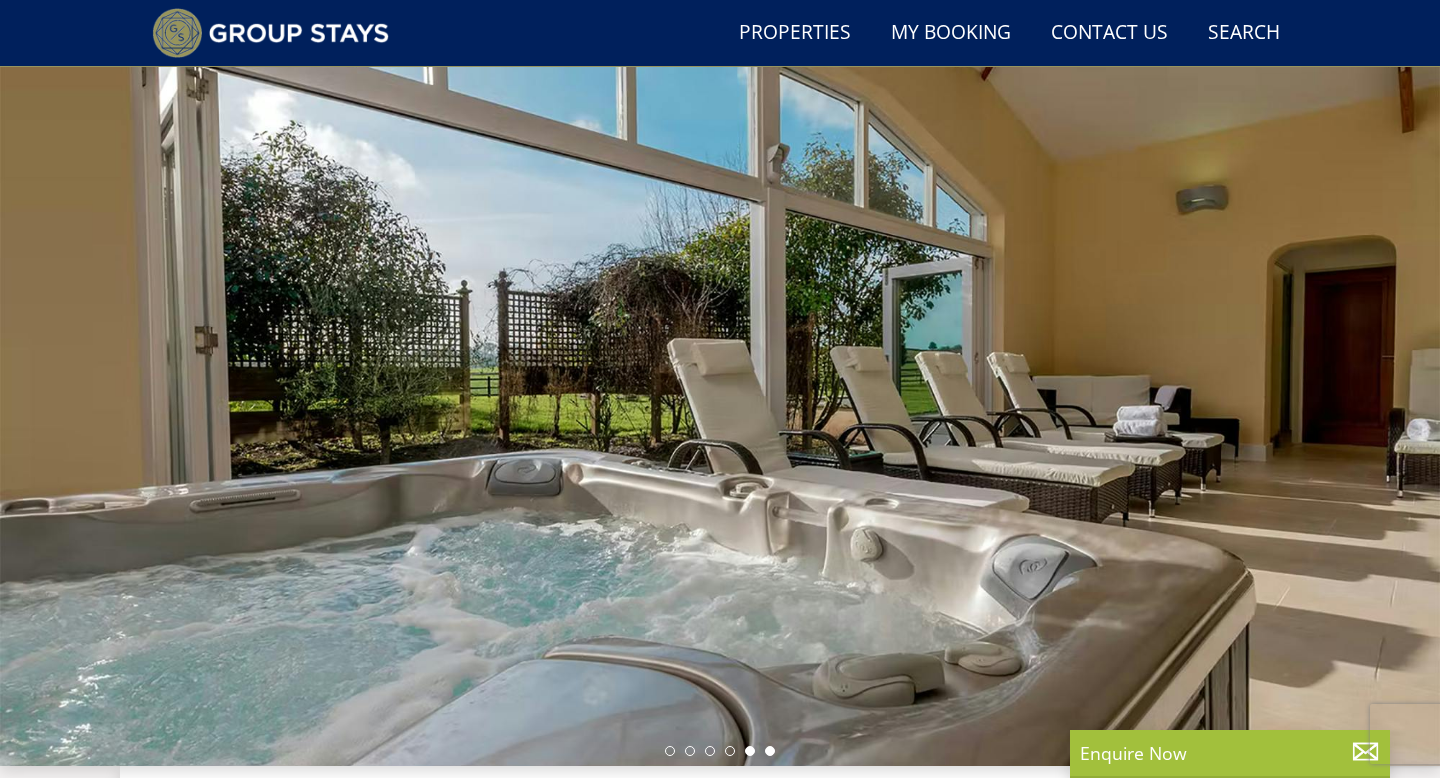 click at bounding box center [770, 751] 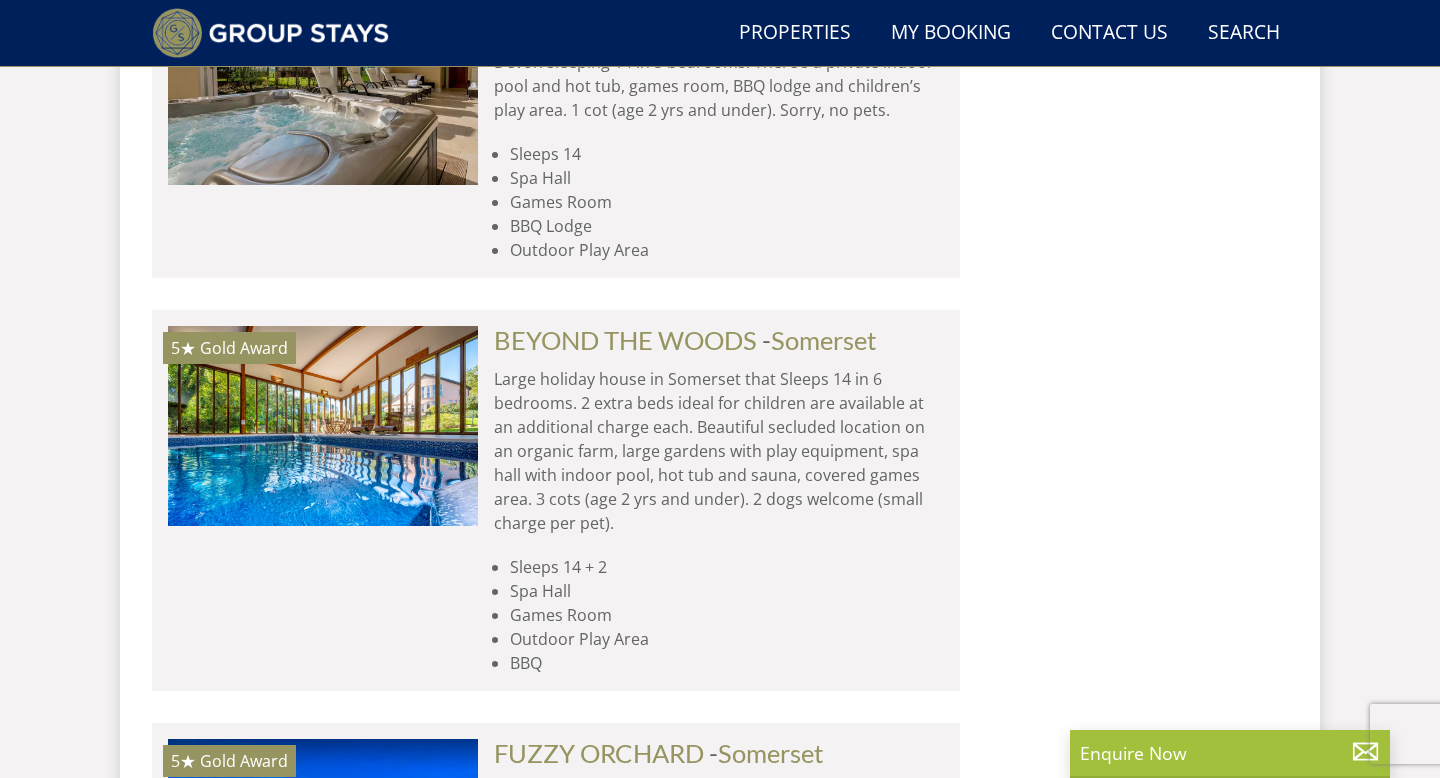 scroll, scrollTop: 3151, scrollLeft: 0, axis: vertical 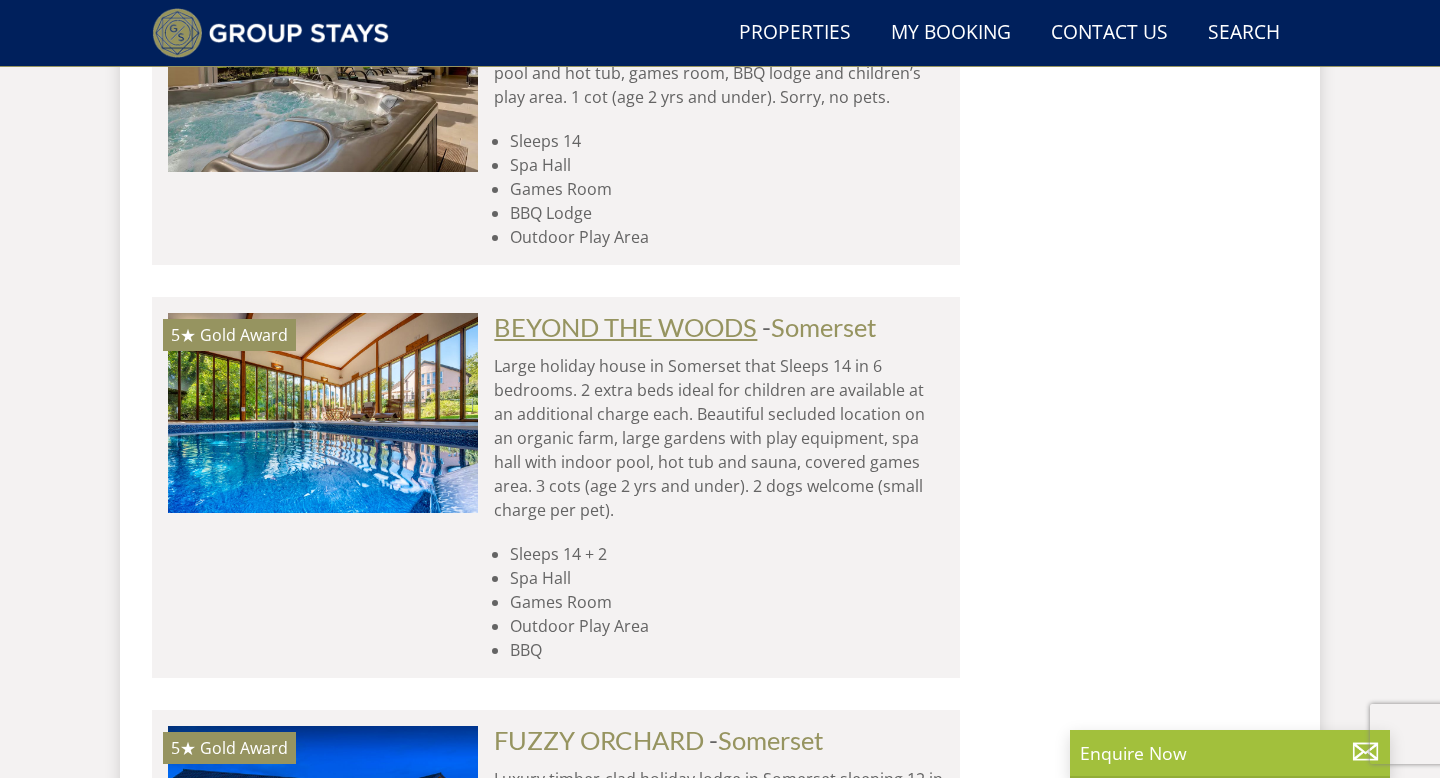 click on "BEYOND THE WOODS" at bounding box center [625, 327] 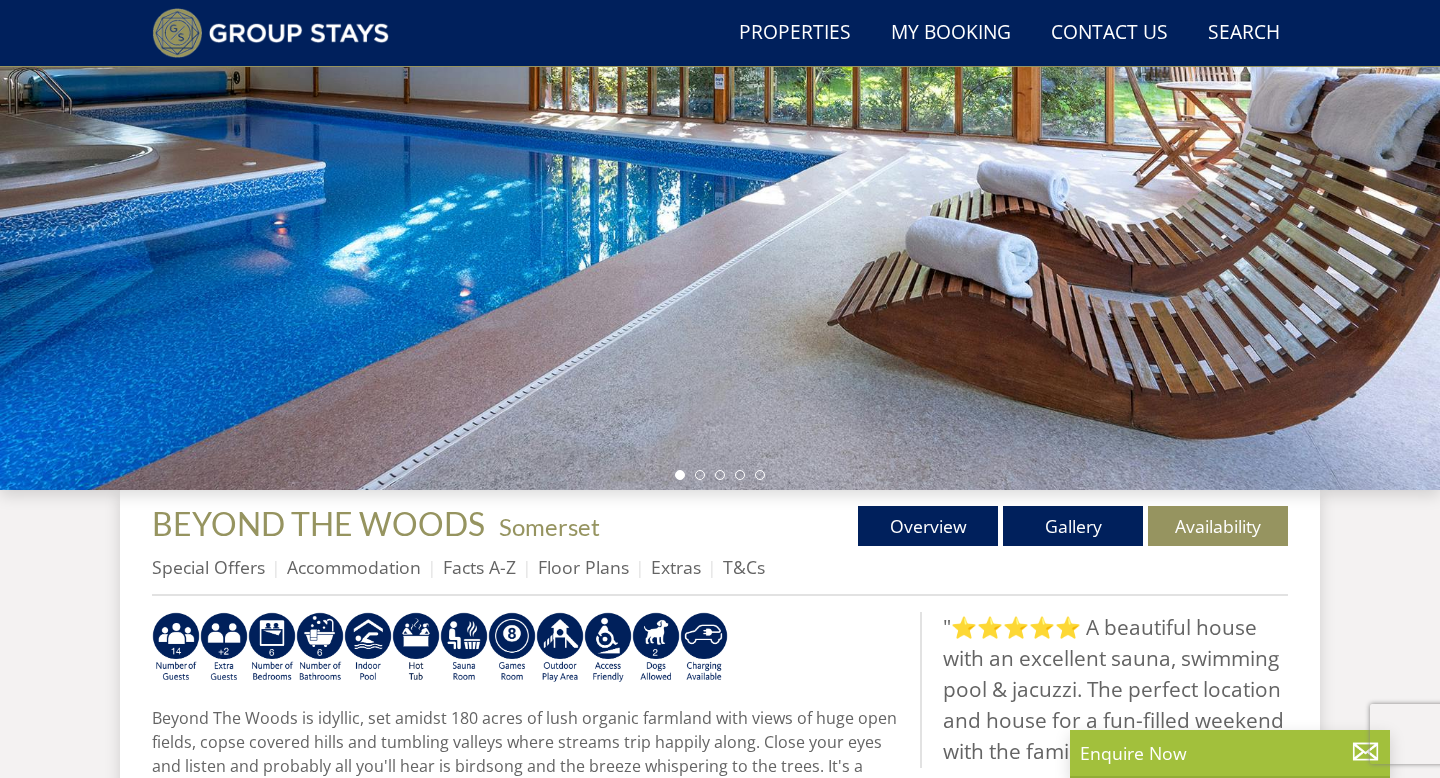 scroll, scrollTop: 272, scrollLeft: 0, axis: vertical 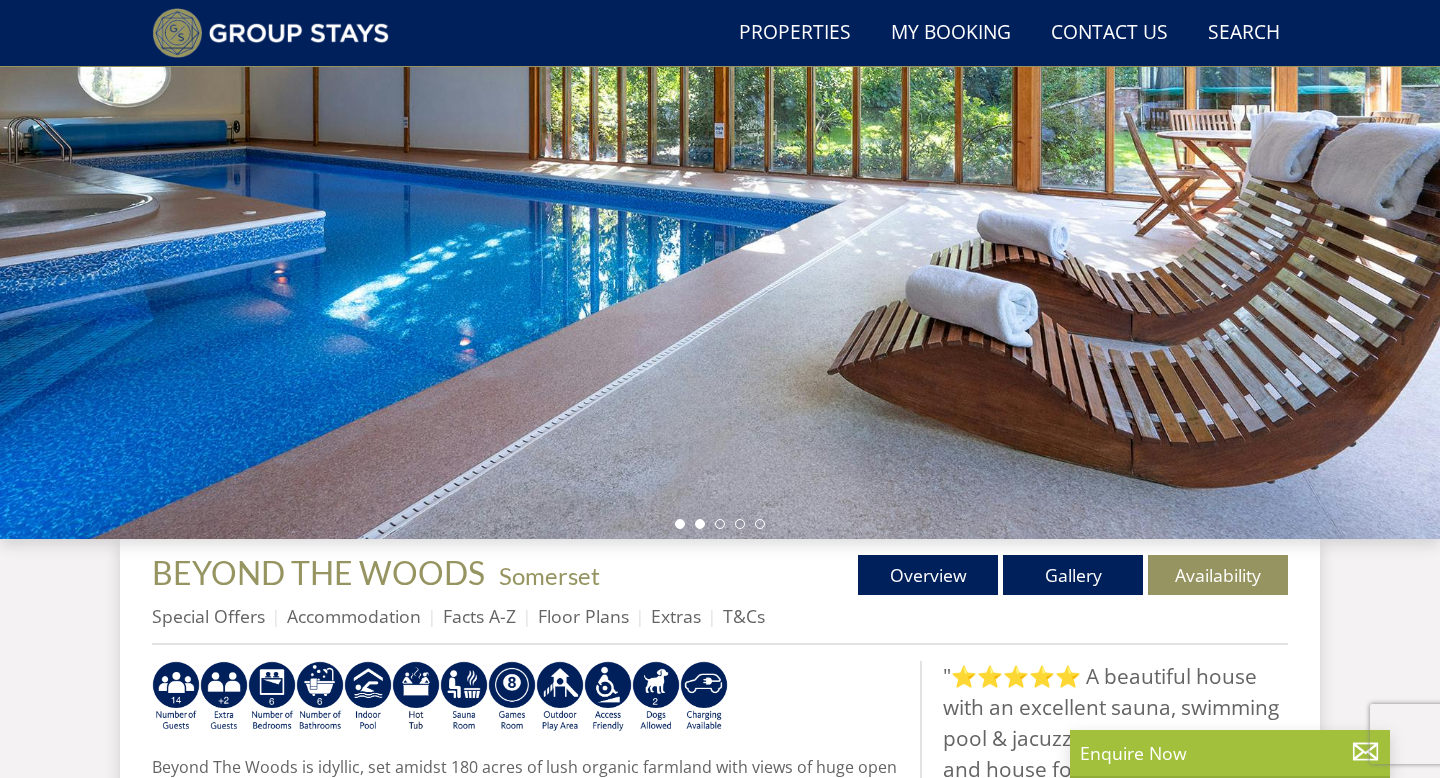 click at bounding box center [700, 524] 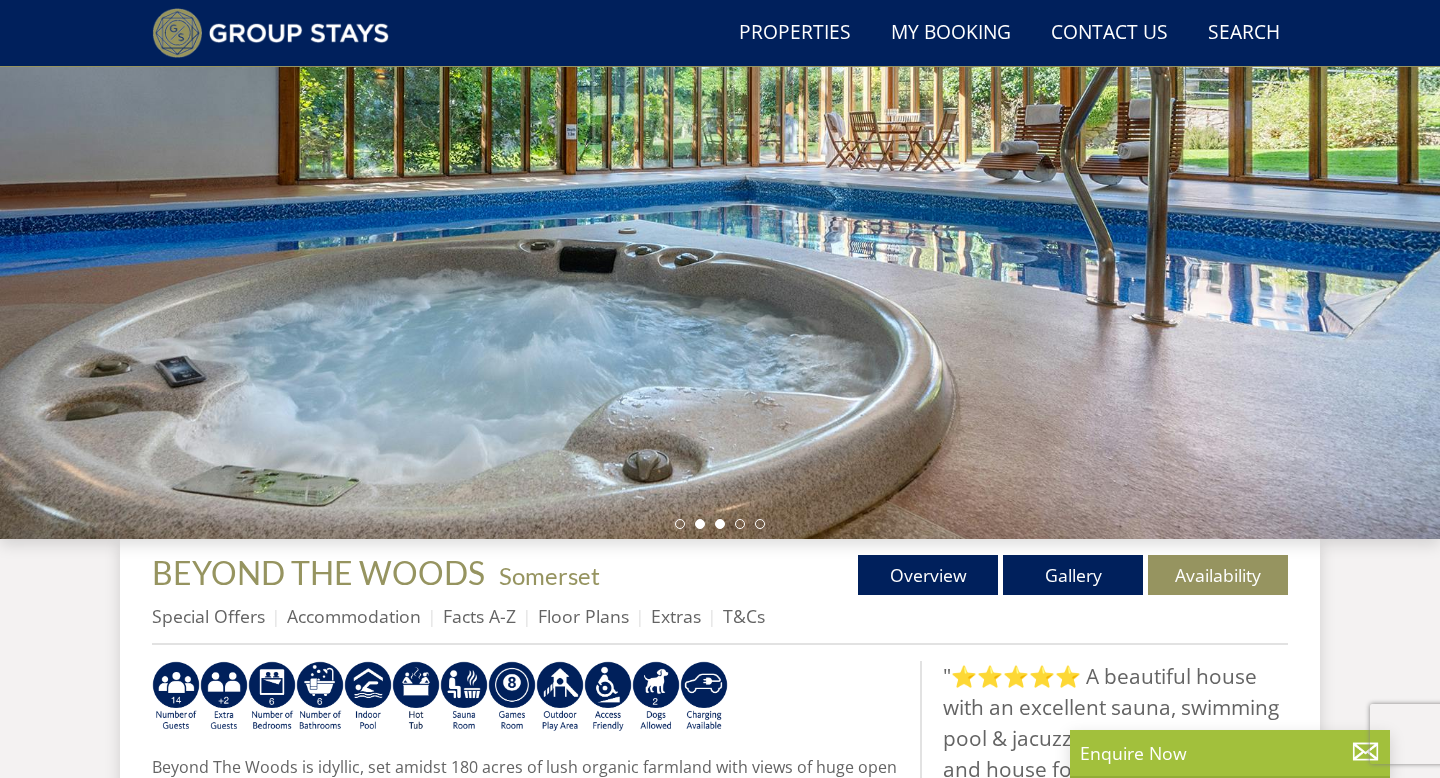 click at bounding box center [720, 524] 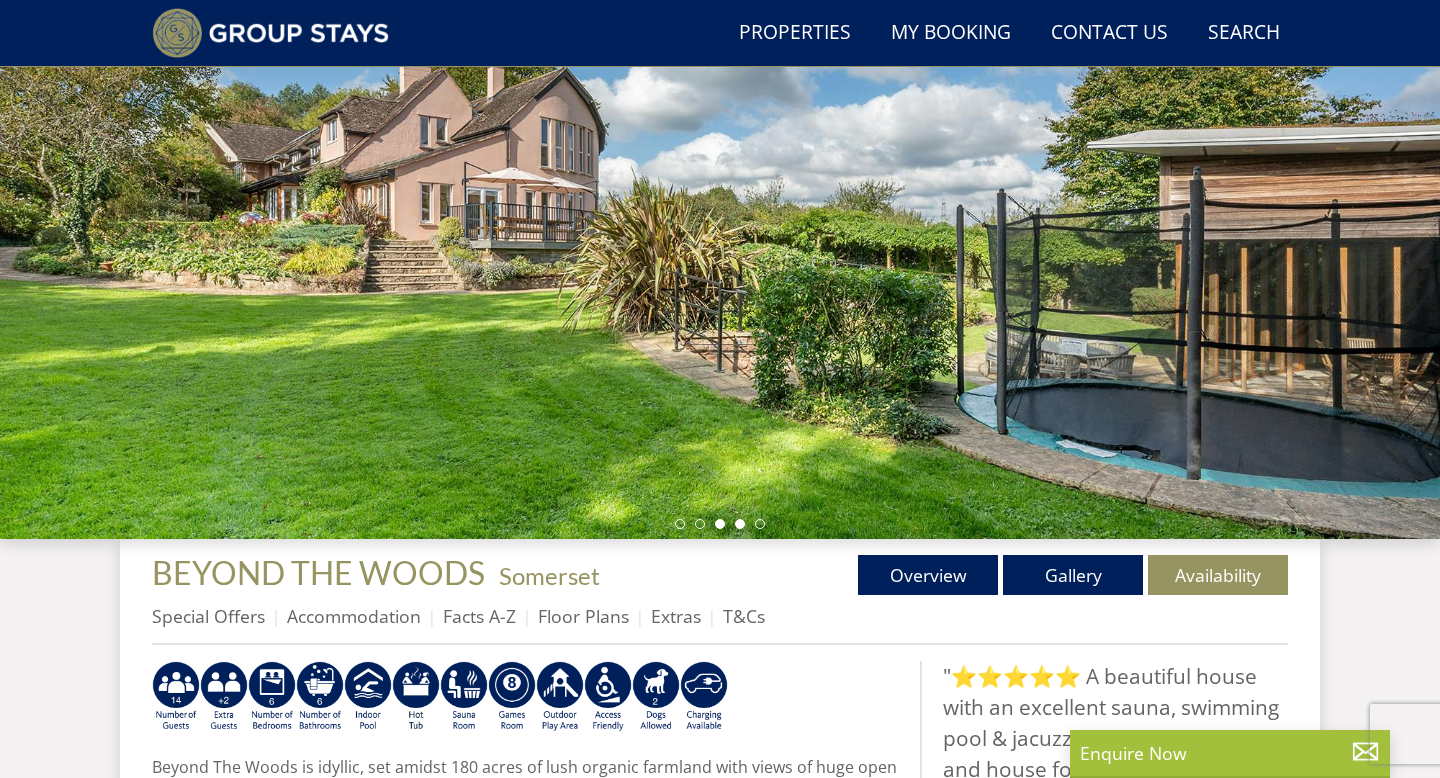 click at bounding box center (740, 524) 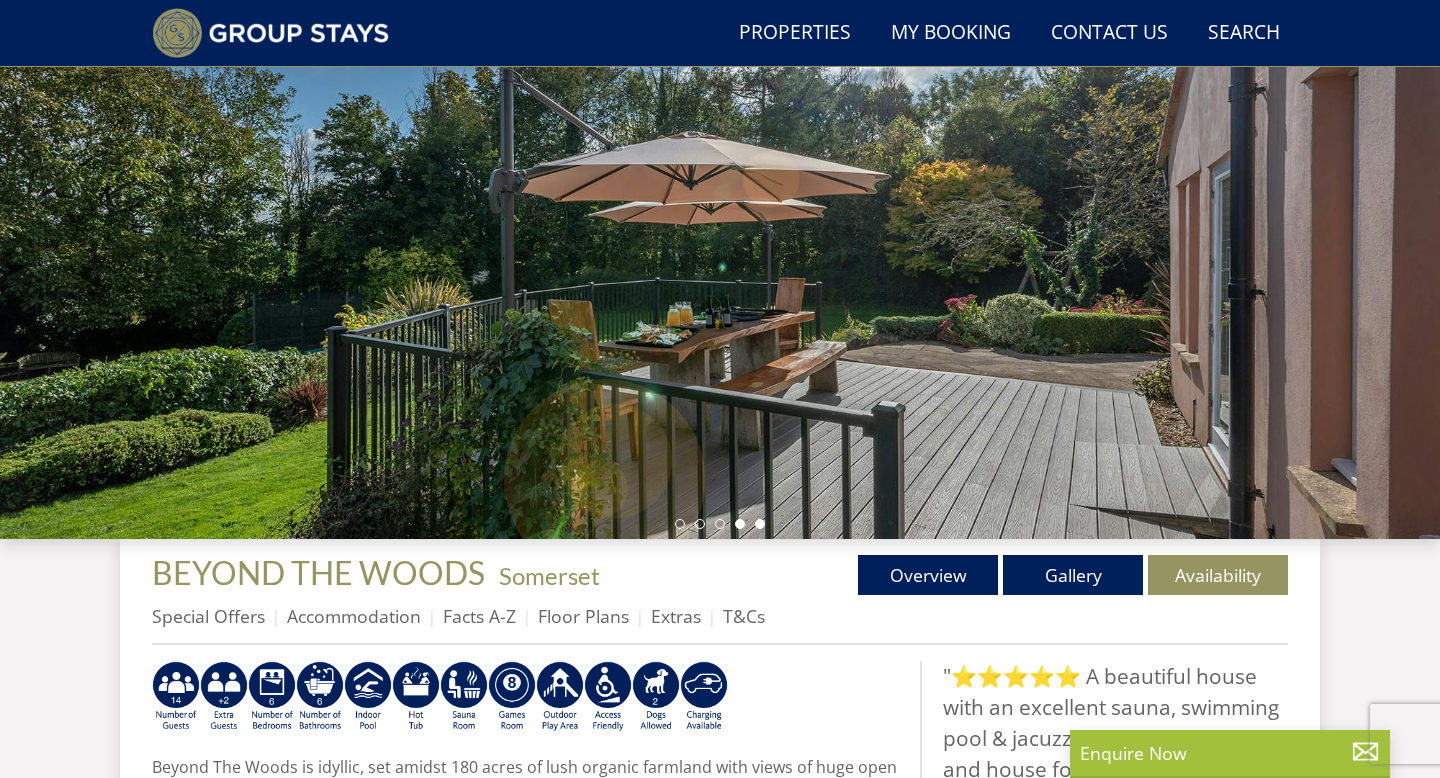 click at bounding box center (760, 524) 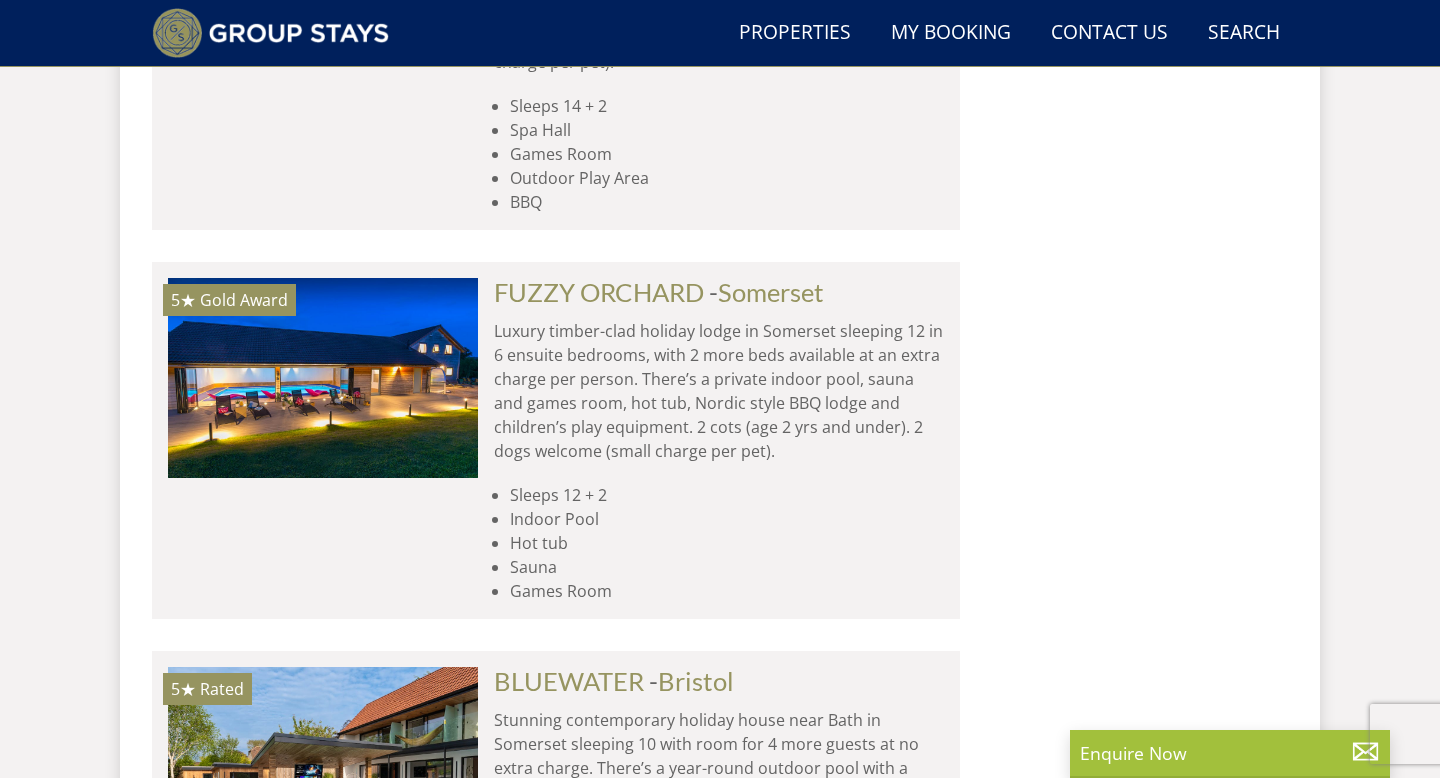 scroll, scrollTop: 3603, scrollLeft: 0, axis: vertical 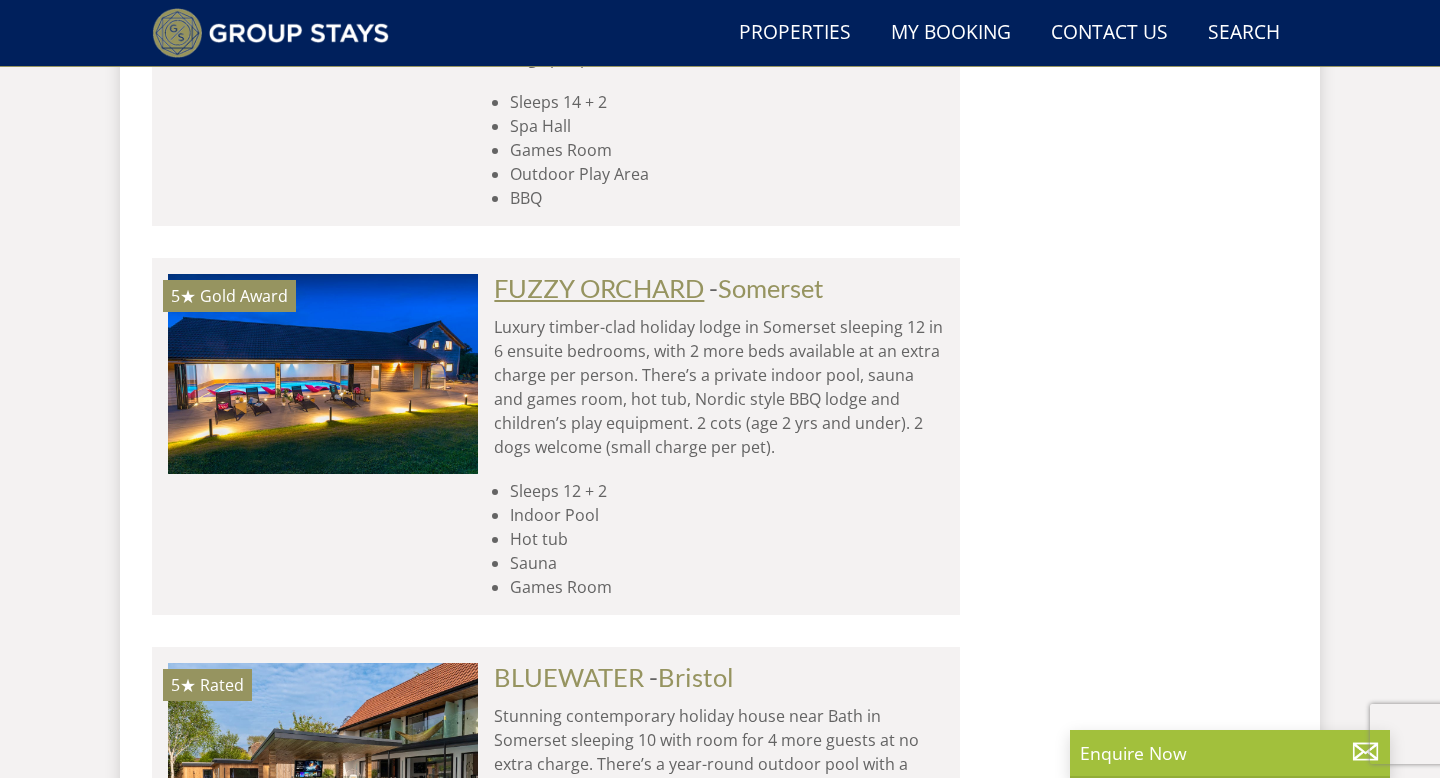 click on "FUZZY ORCHARD" at bounding box center [599, 288] 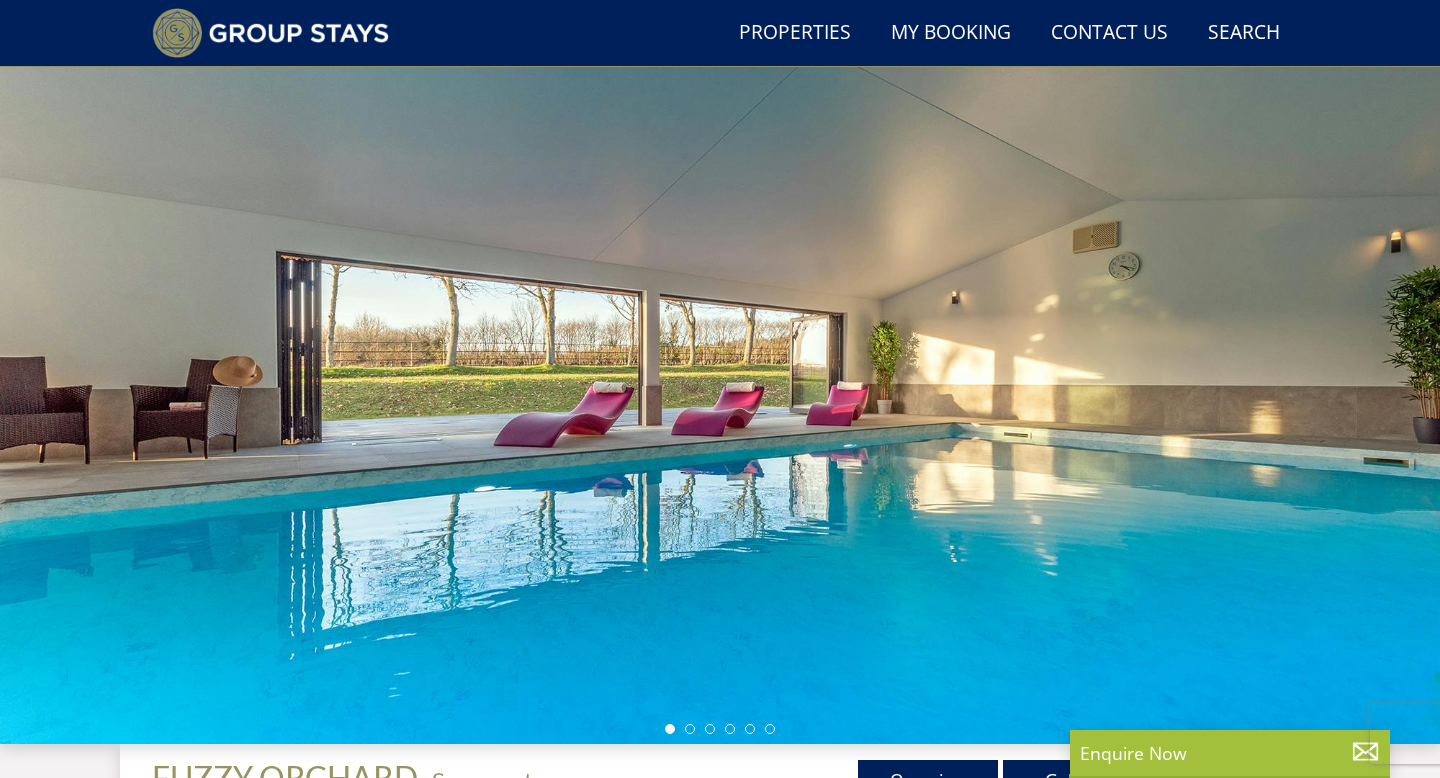 scroll, scrollTop: 71, scrollLeft: 0, axis: vertical 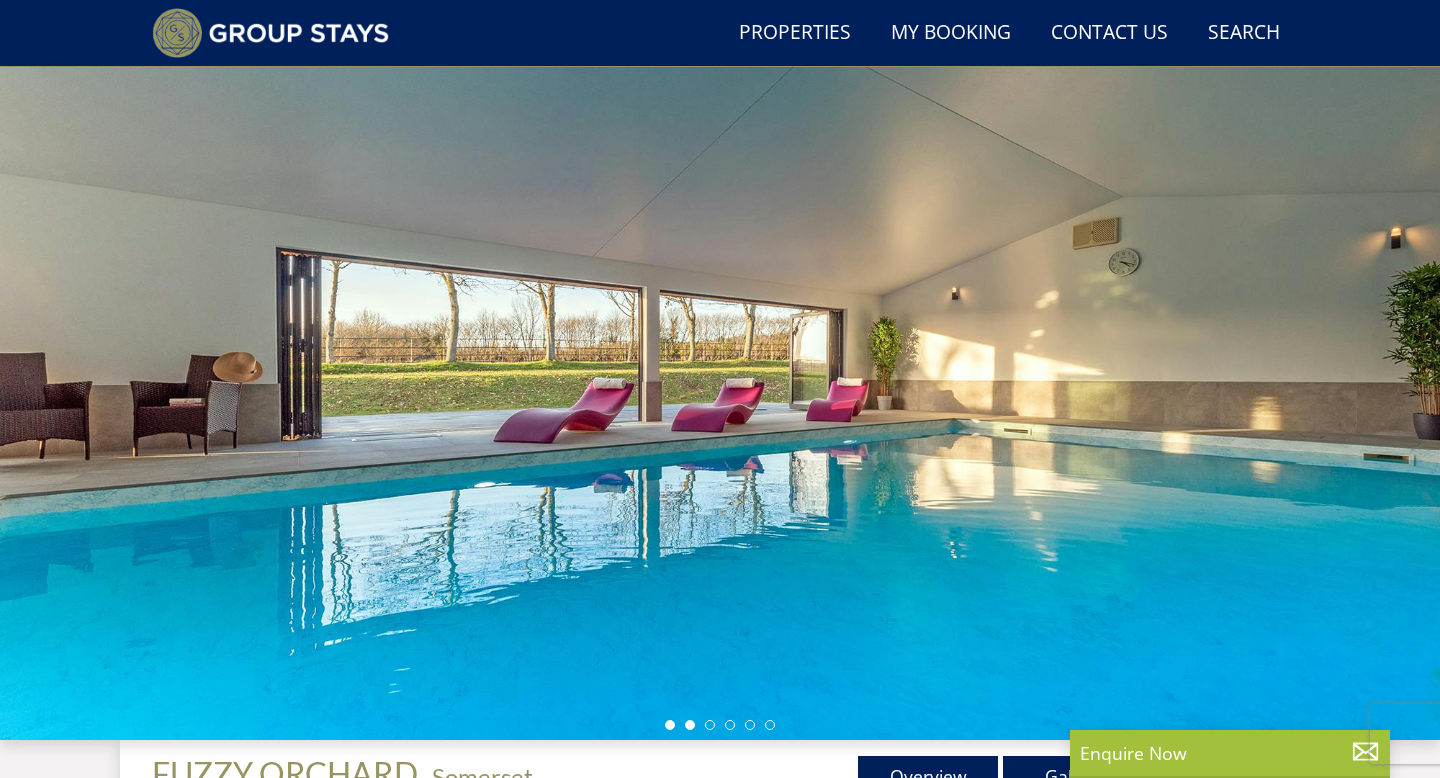 click at bounding box center [690, 725] 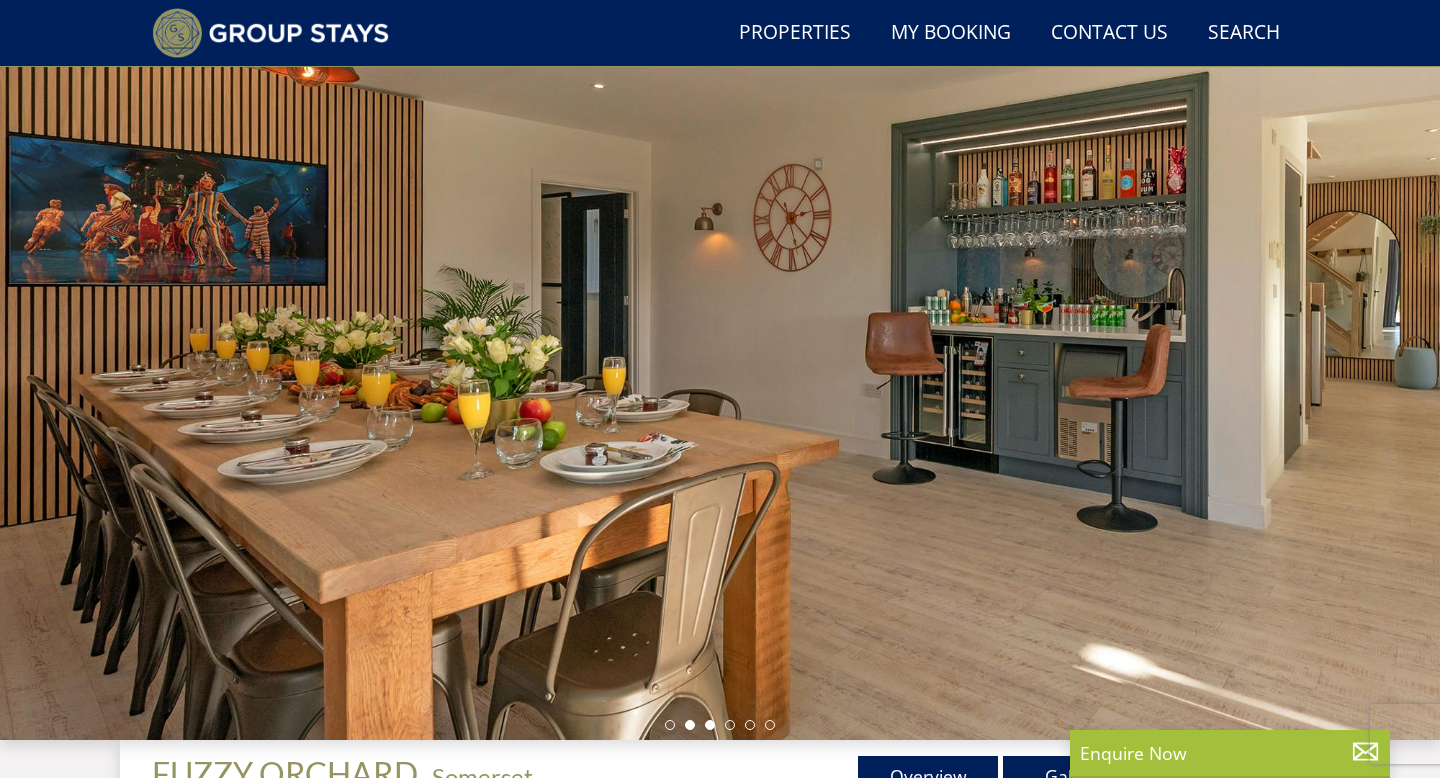 click at bounding box center [710, 725] 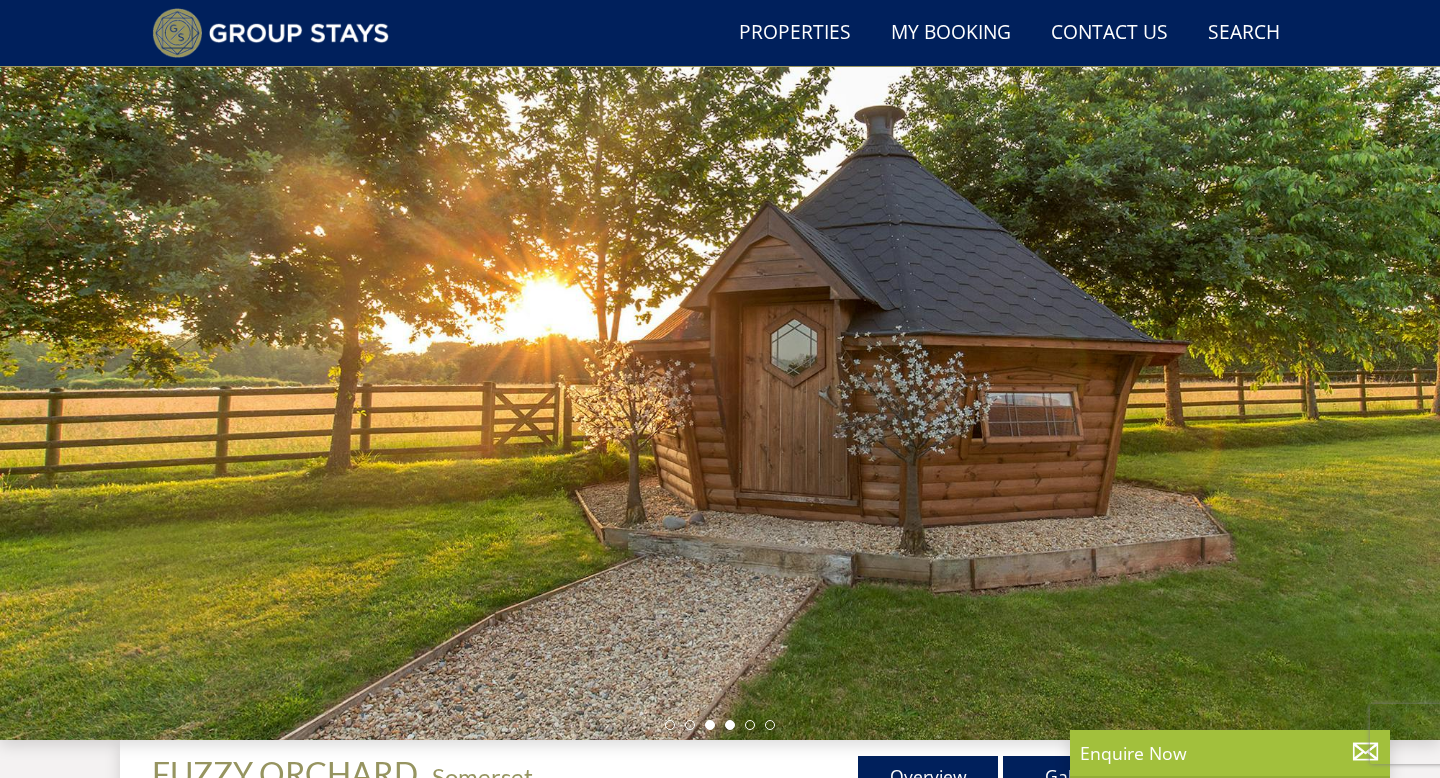 click at bounding box center (730, 725) 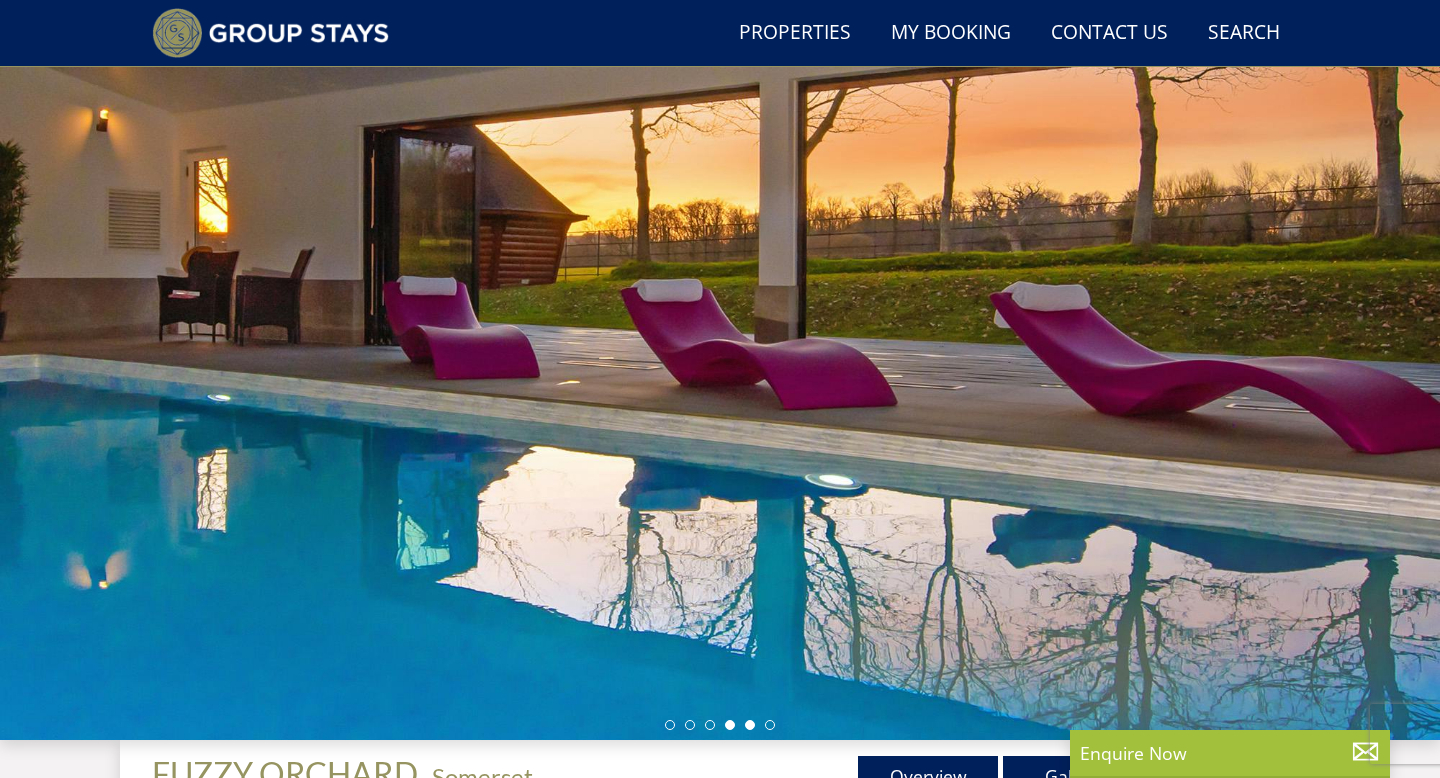 click at bounding box center [750, 725] 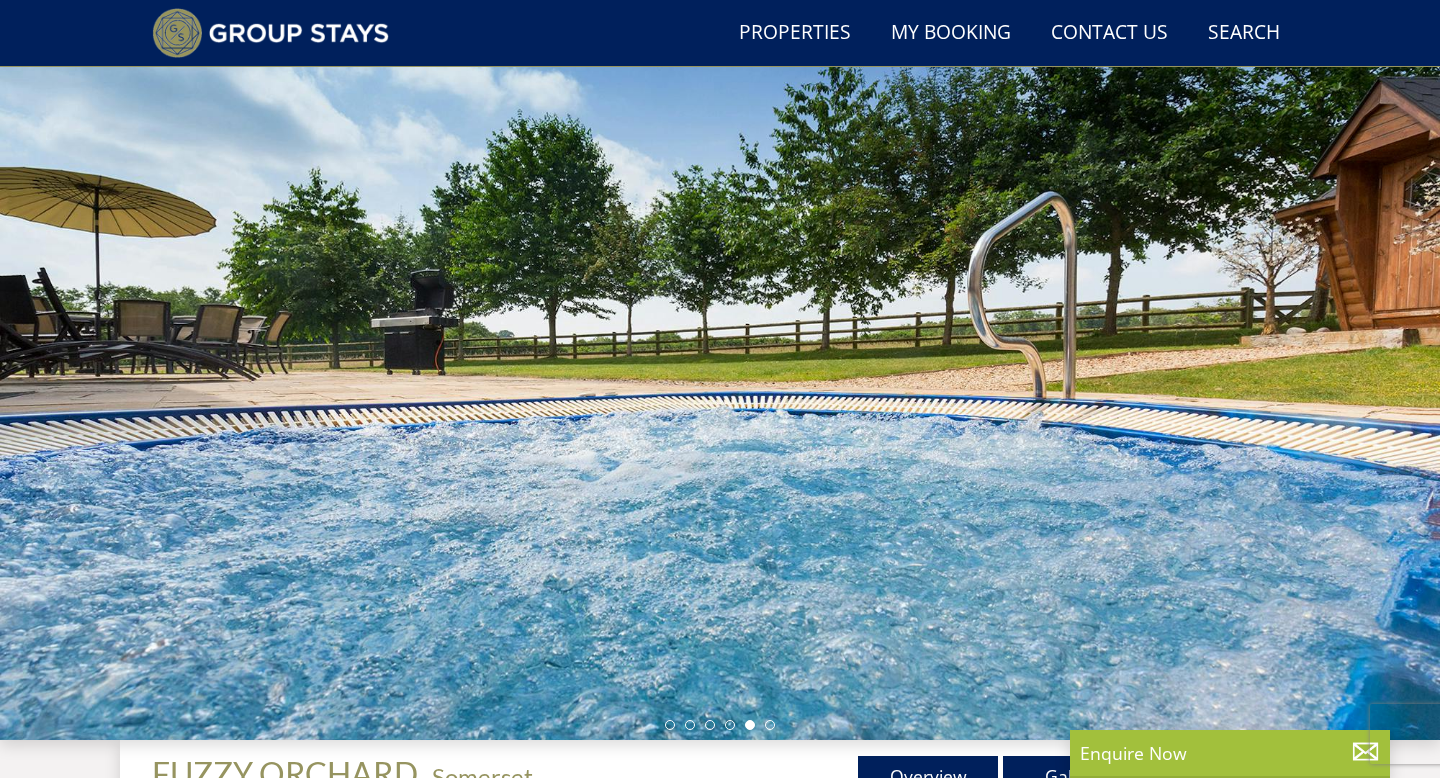 click at bounding box center (720, 725) 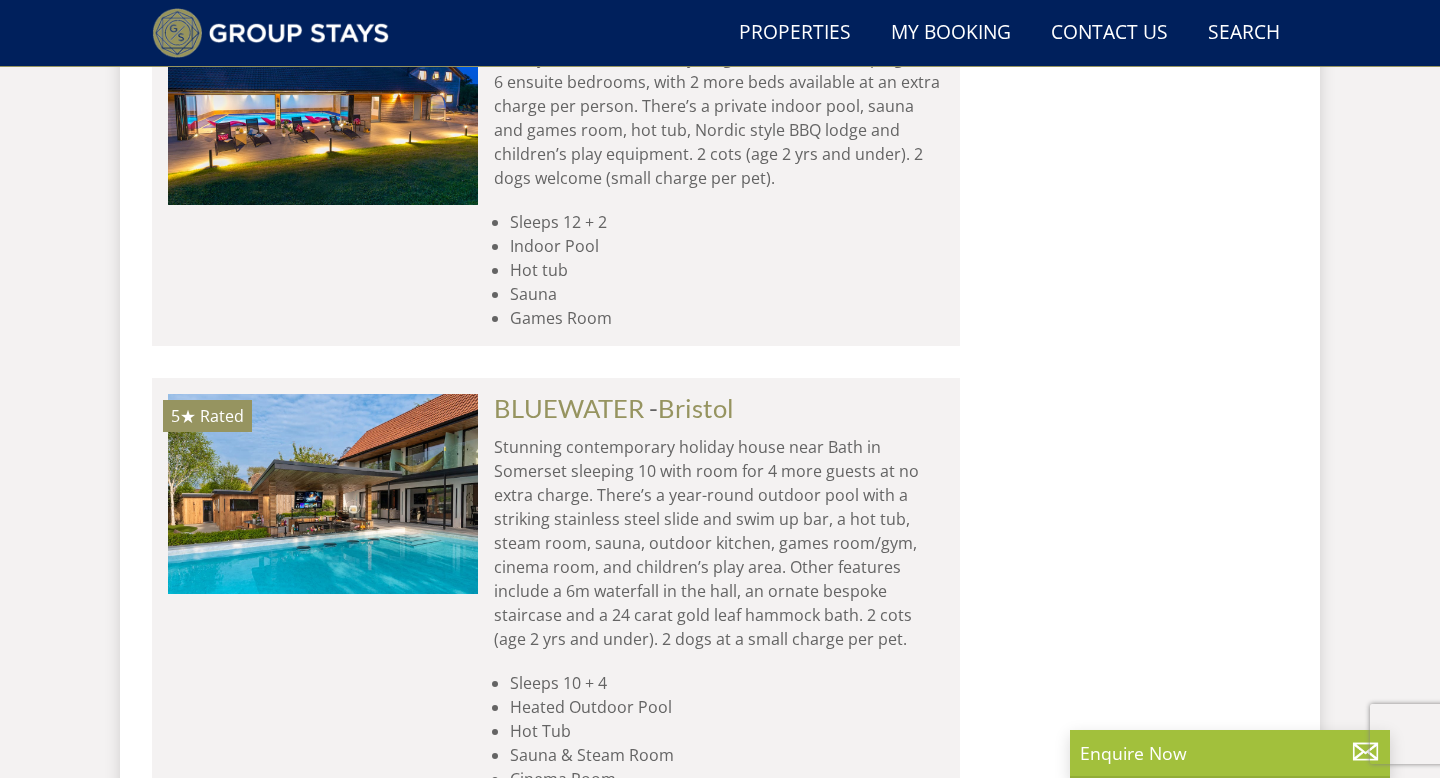 scroll, scrollTop: 3916, scrollLeft: 0, axis: vertical 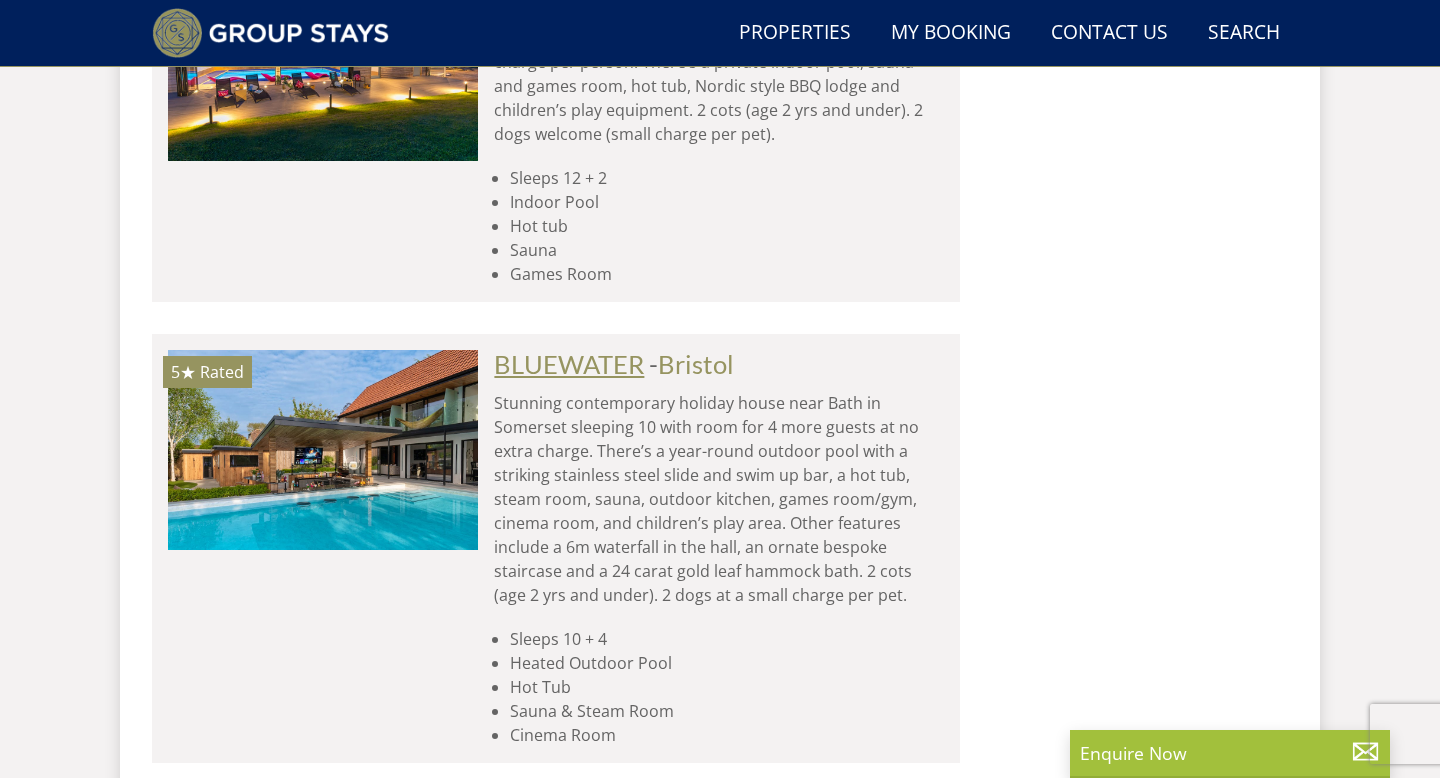 click on "BLUEWATER" at bounding box center (569, 364) 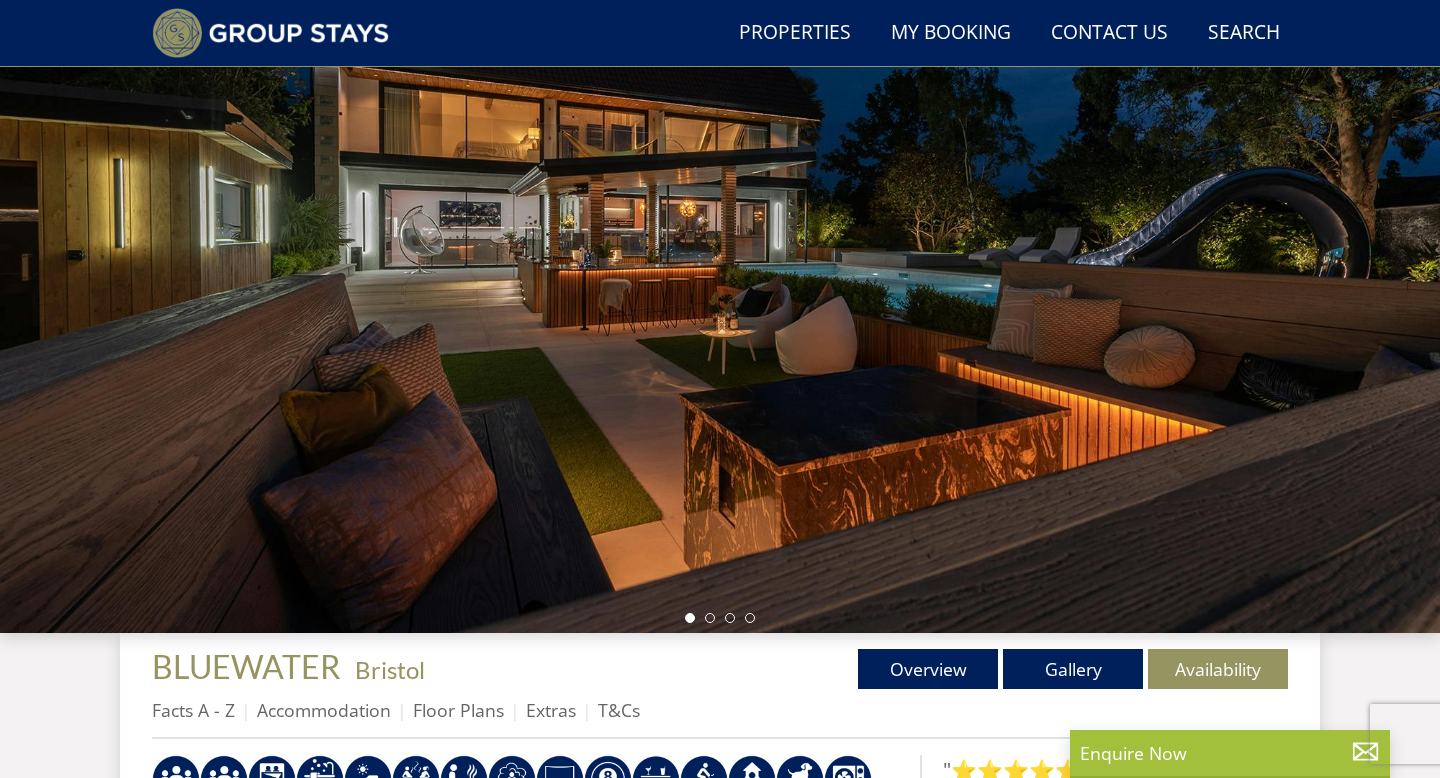 scroll, scrollTop: 179, scrollLeft: 0, axis: vertical 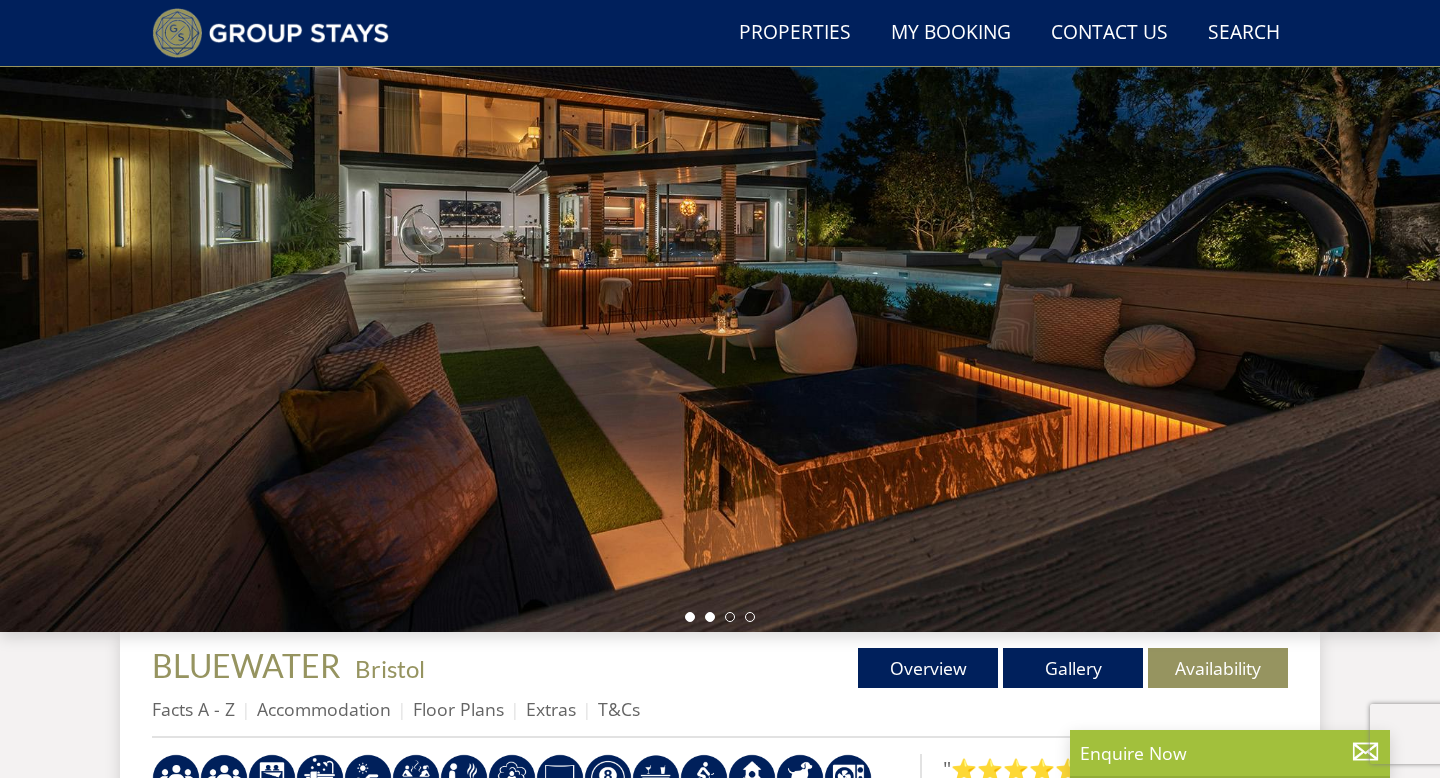 click at bounding box center (710, 617) 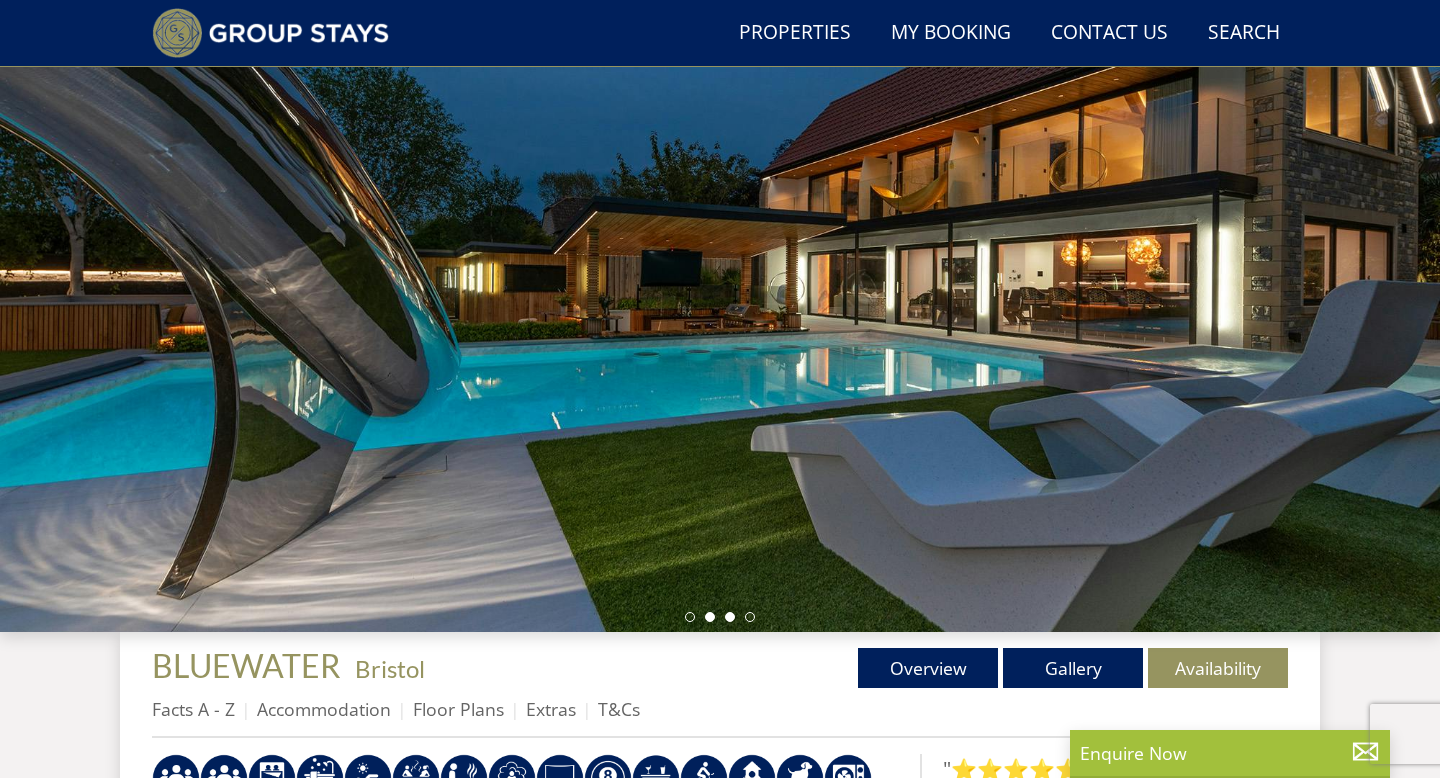 click at bounding box center [730, 617] 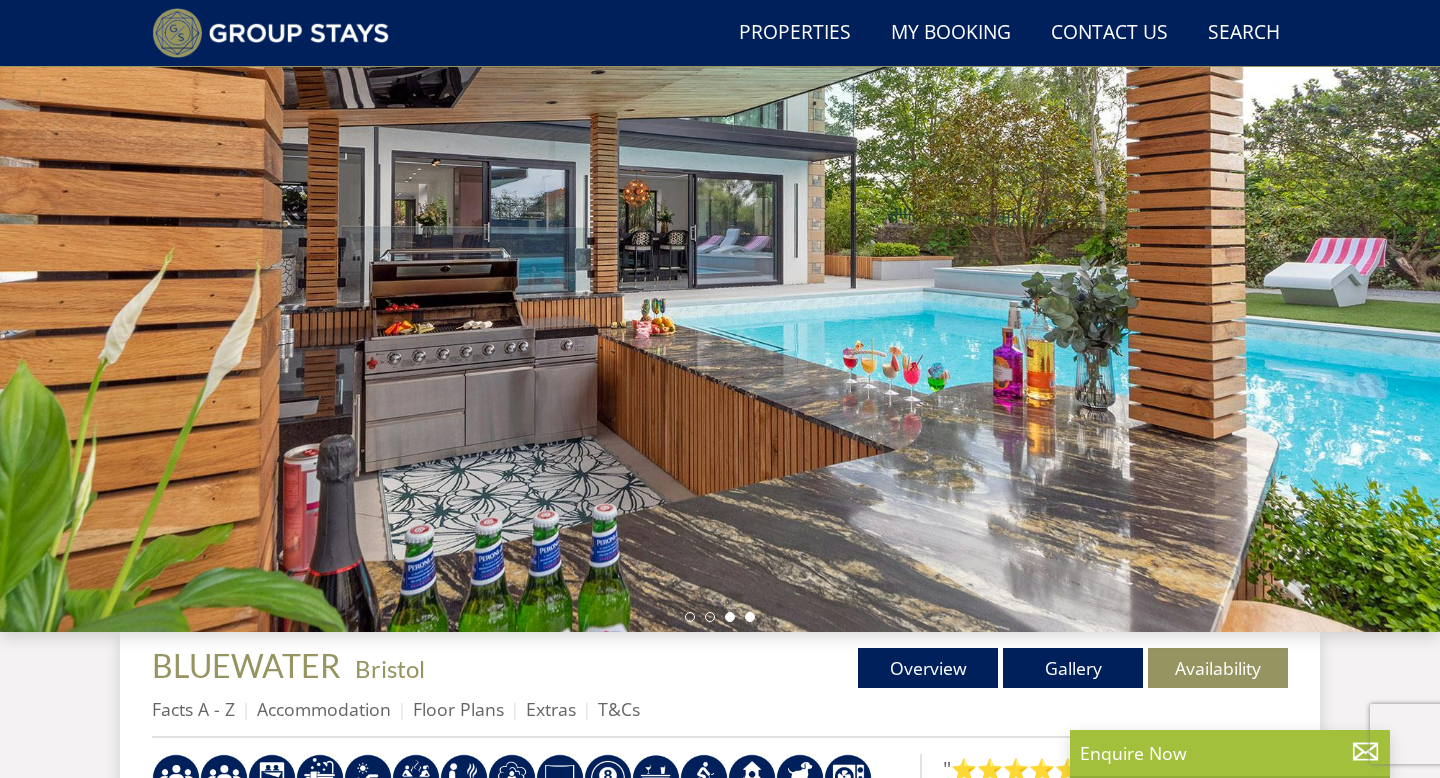 click at bounding box center (750, 617) 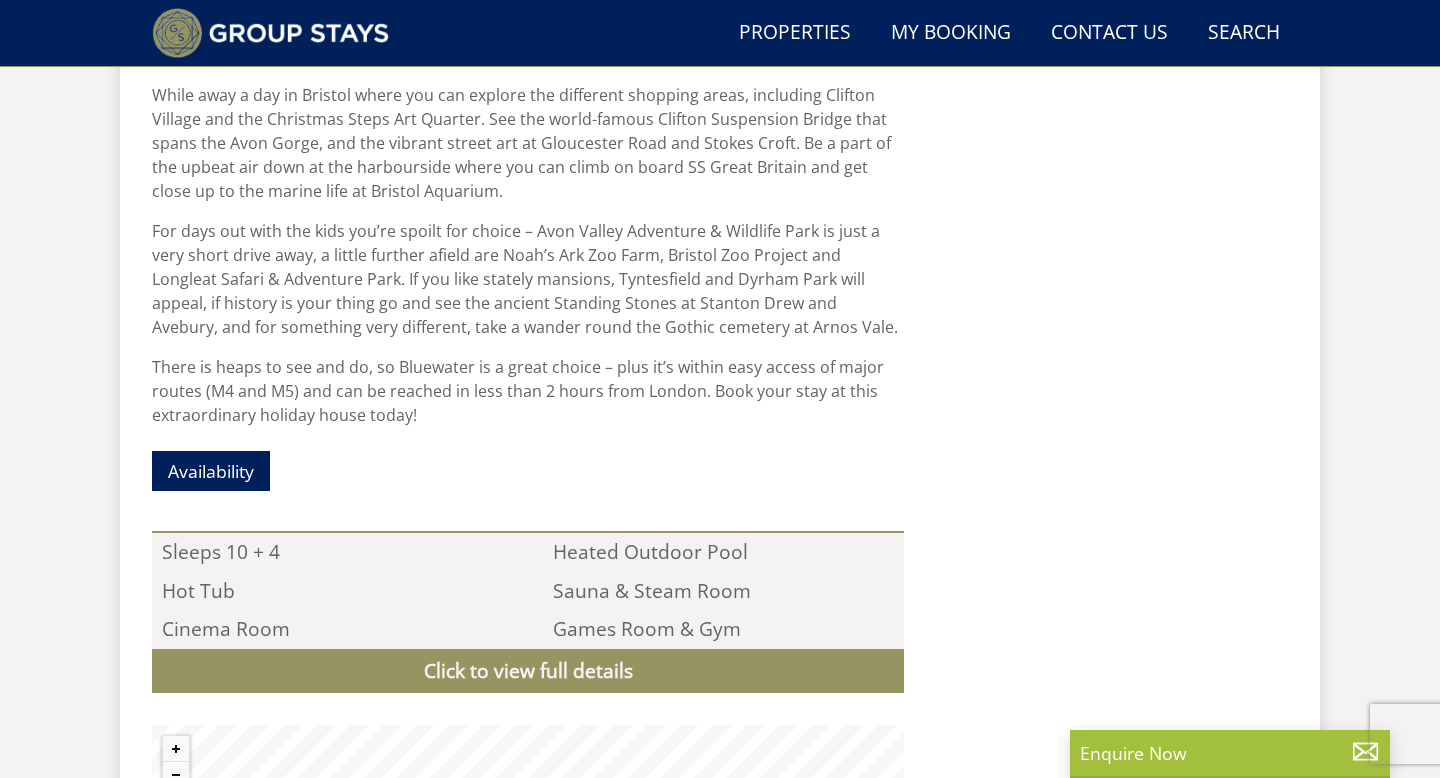 scroll, scrollTop: 1756, scrollLeft: 0, axis: vertical 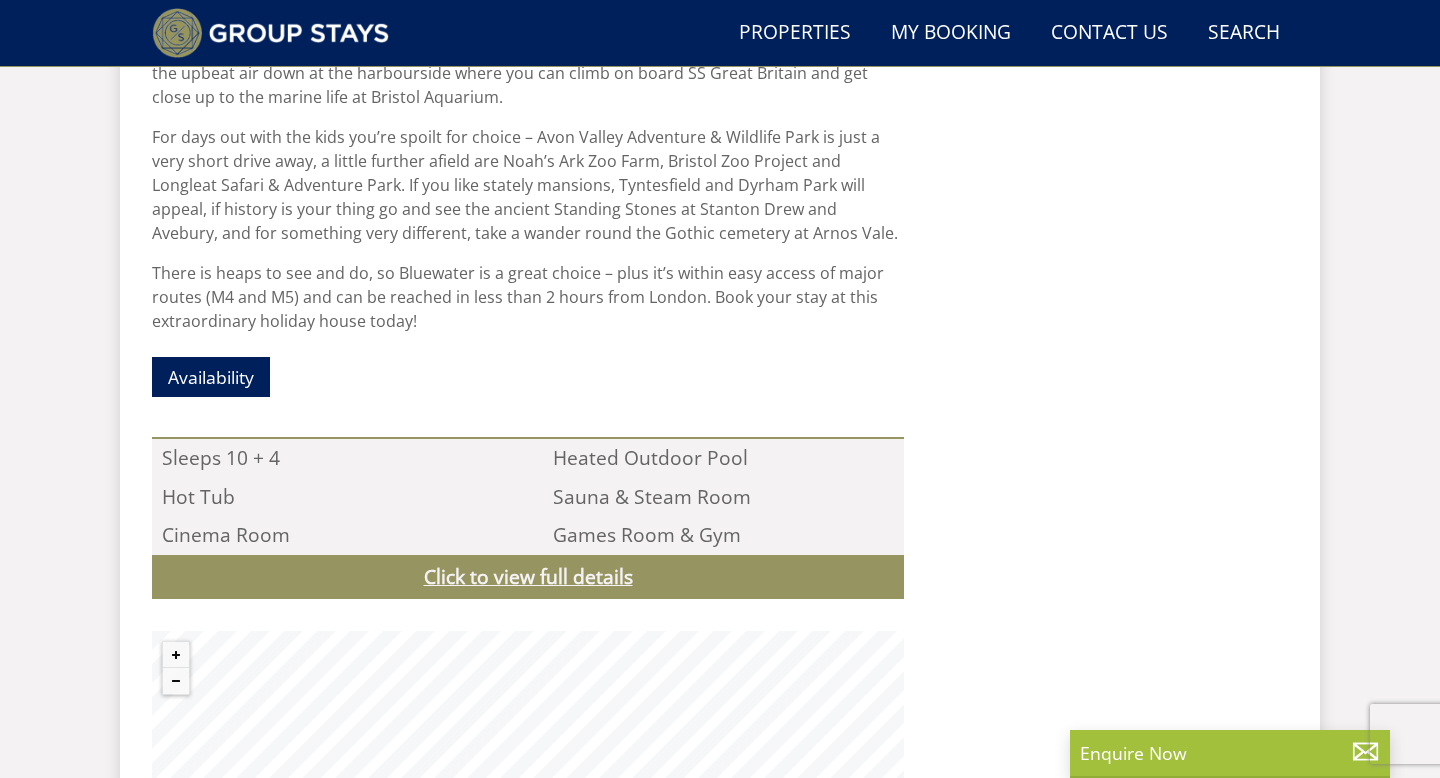 click on "Click to view full details" at bounding box center (528, 577) 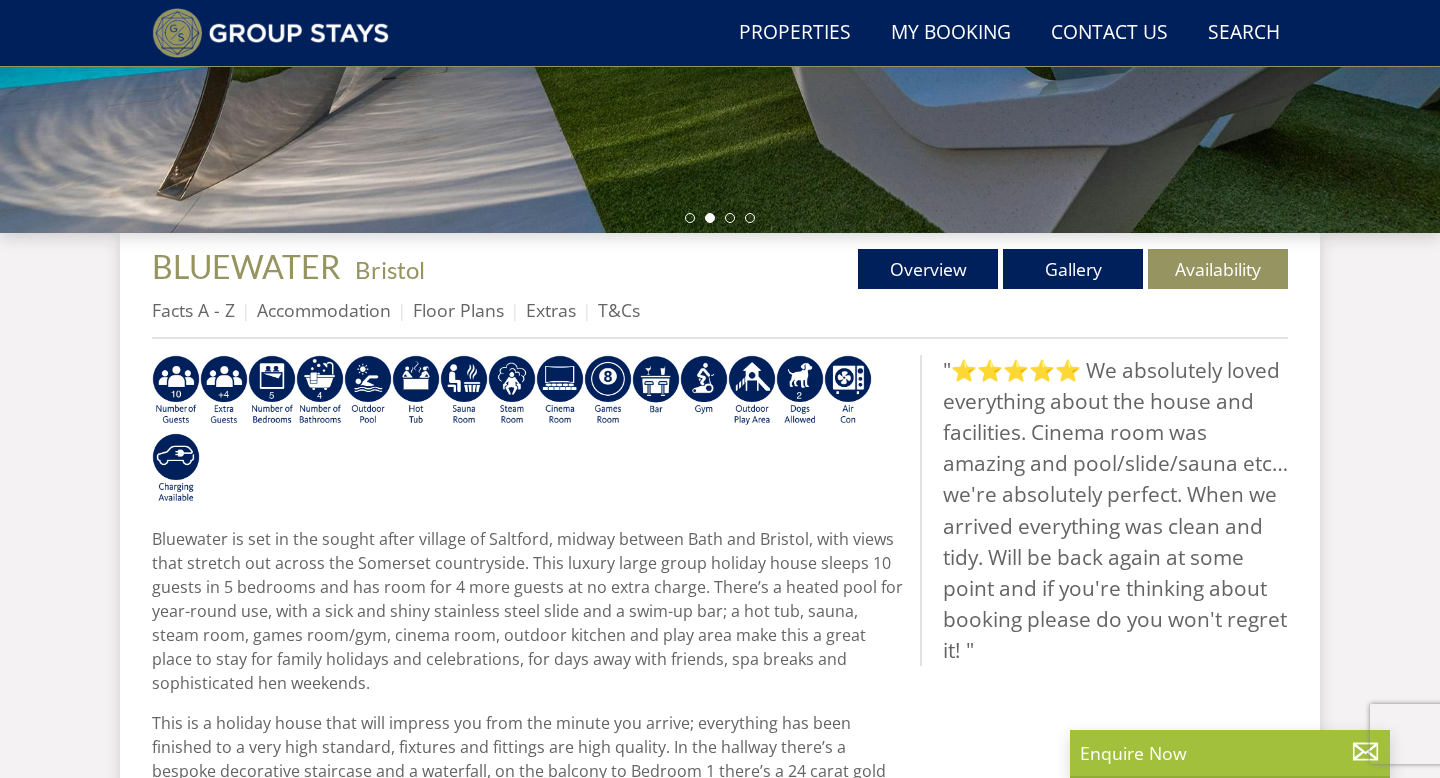 scroll, scrollTop: 587, scrollLeft: 0, axis: vertical 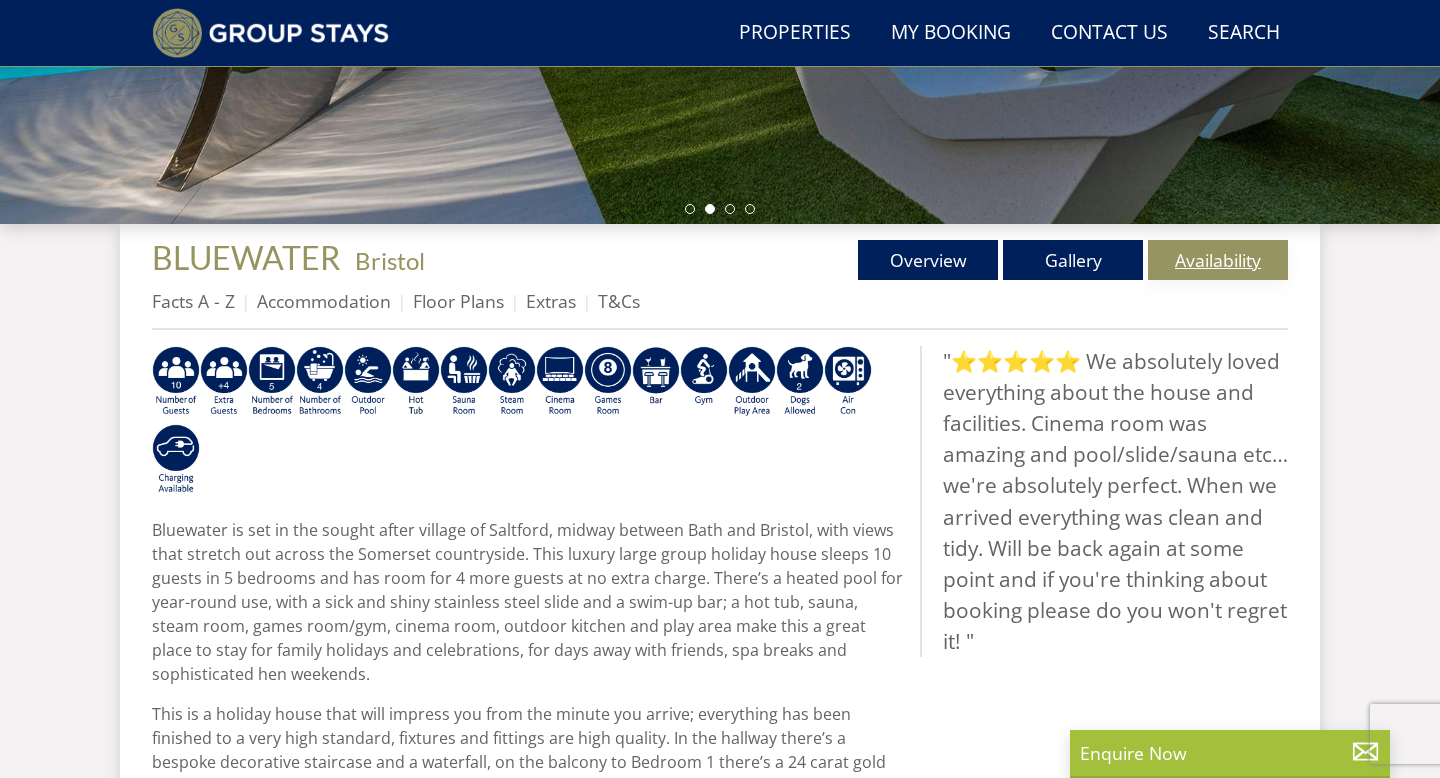 click on "Availability" at bounding box center (1218, 260) 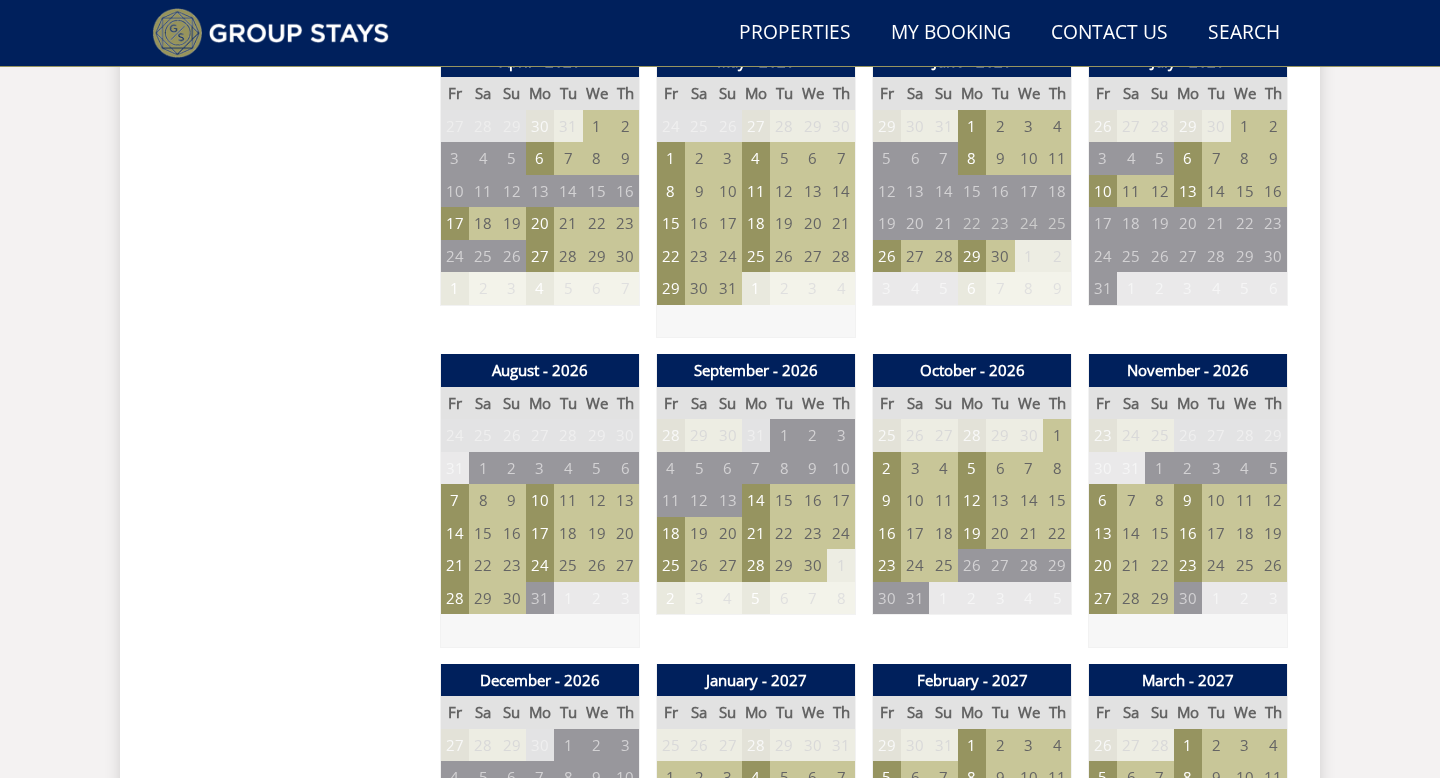 scroll, scrollTop: 1499, scrollLeft: 0, axis: vertical 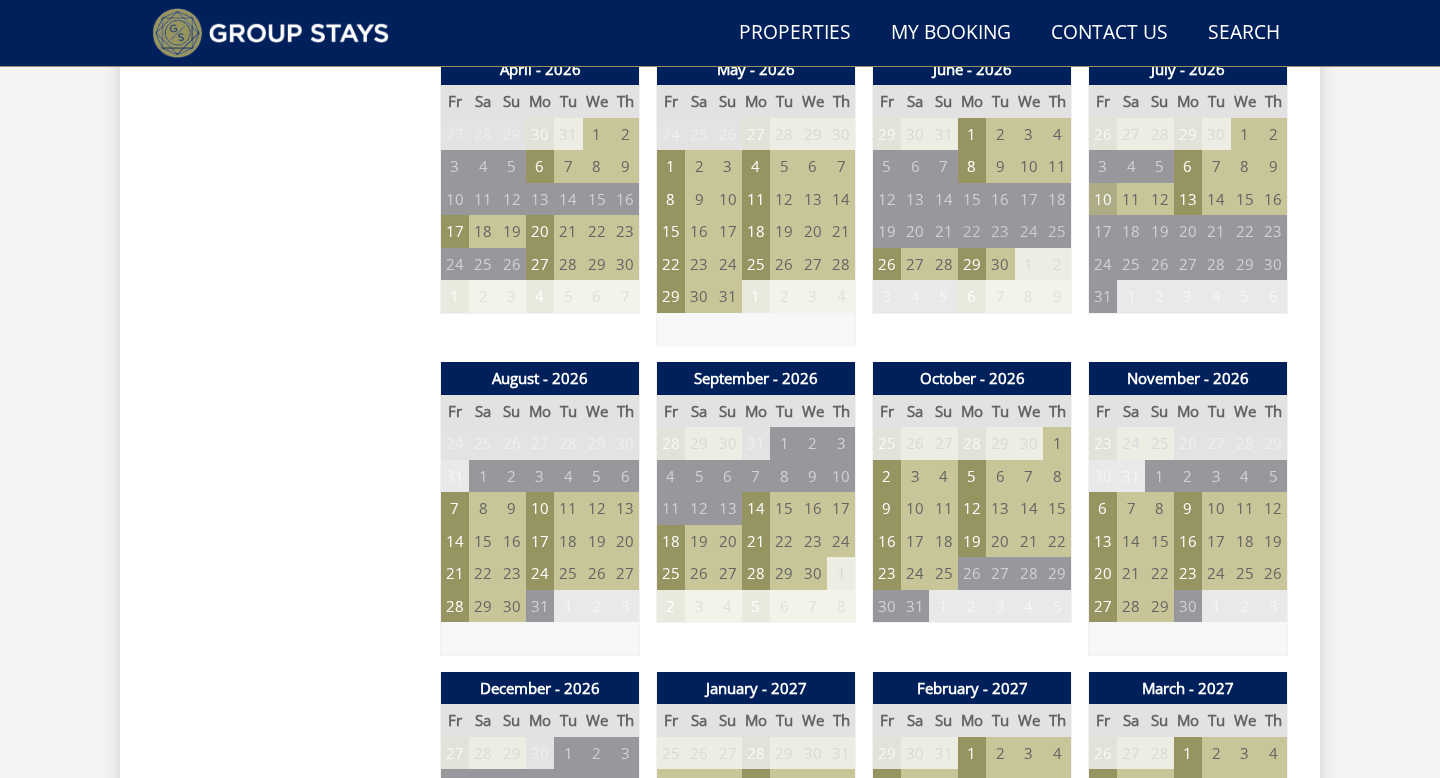 click on "10" at bounding box center (1103, 199) 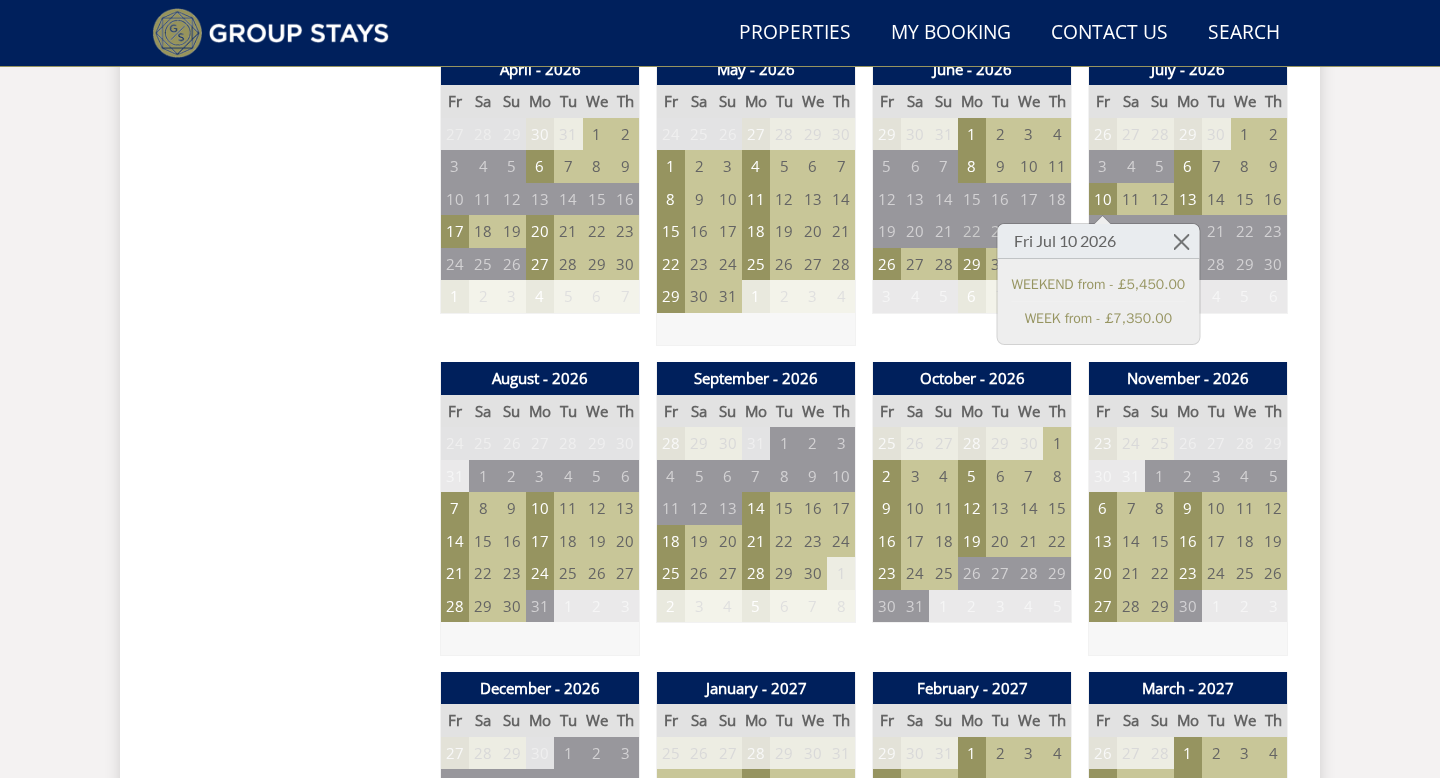 click on "12" at bounding box center [1159, 199] 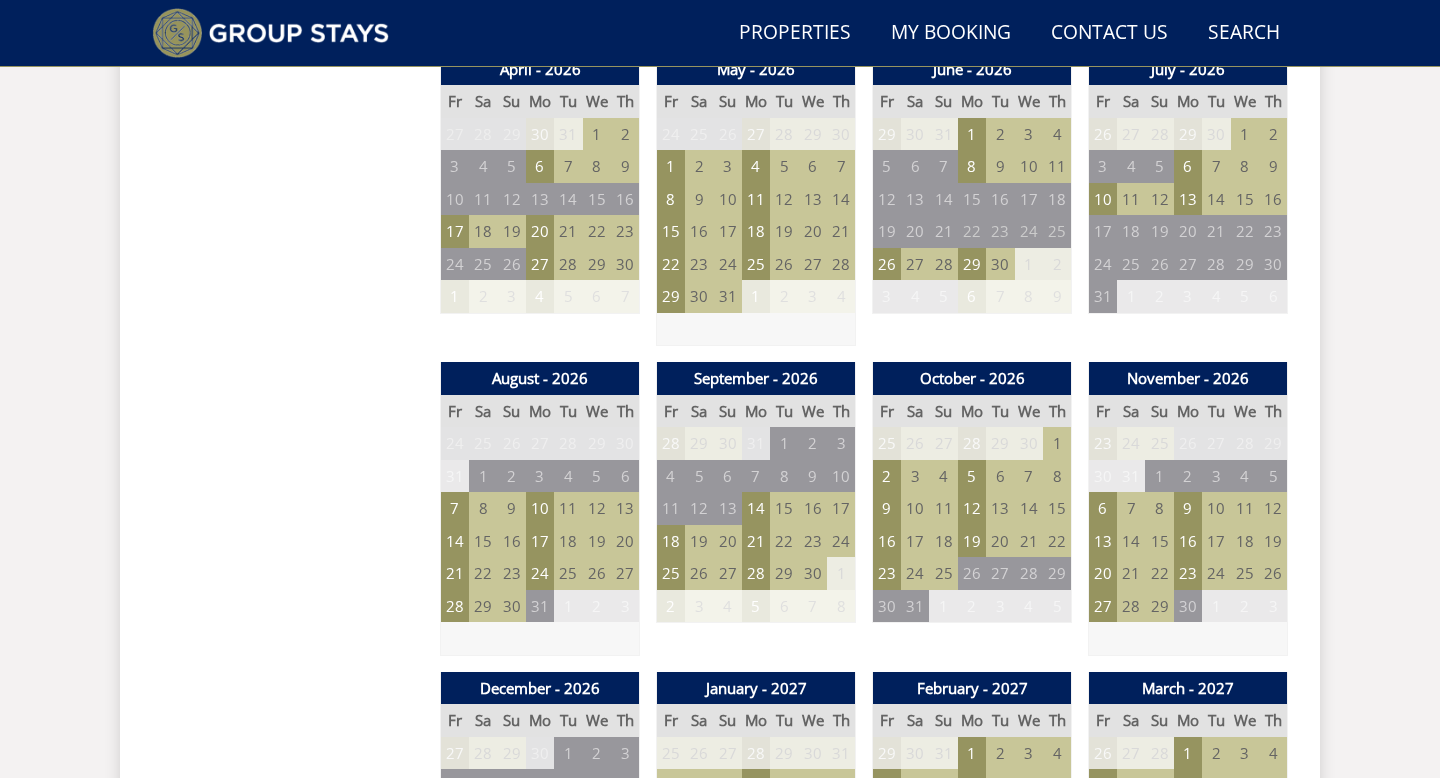 click on "12" at bounding box center [1159, 199] 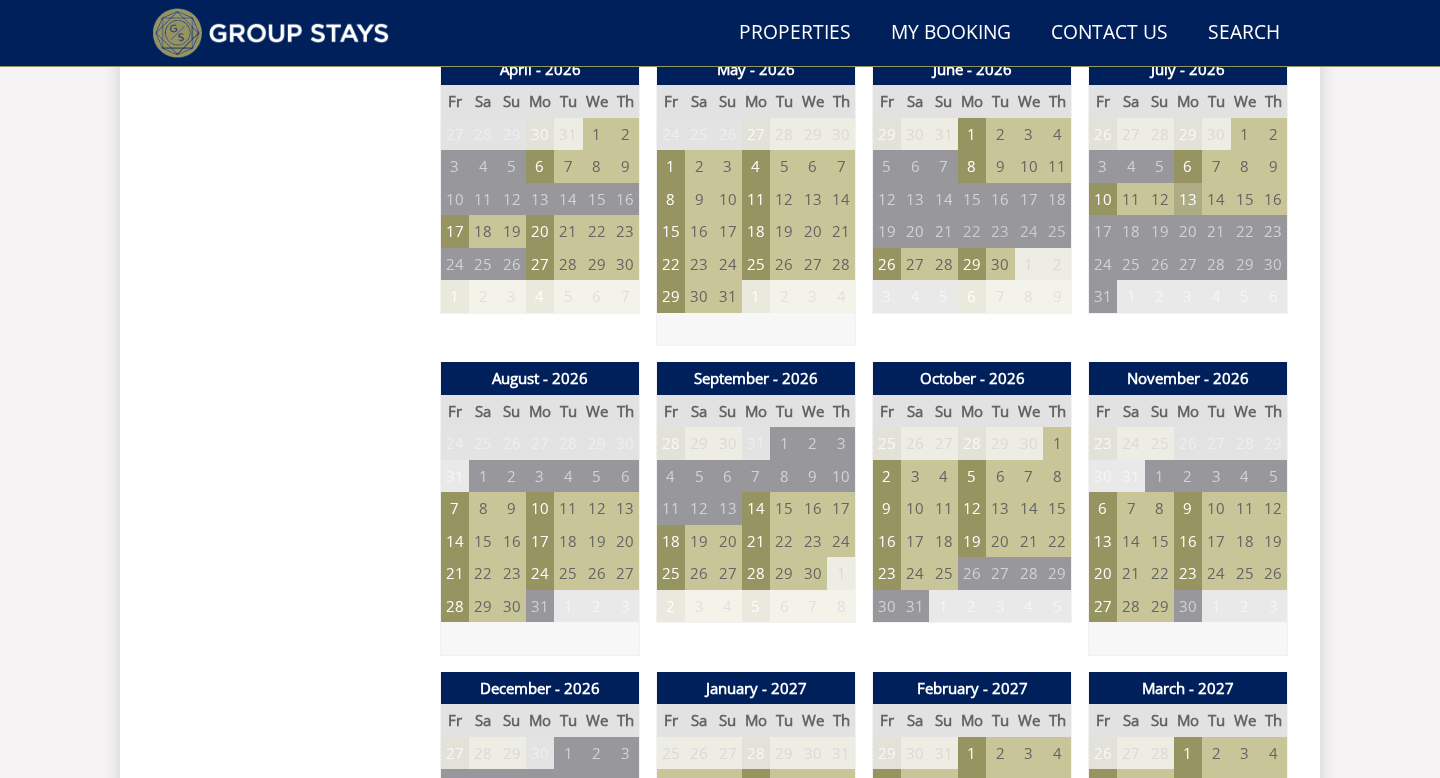 click on "13" at bounding box center (1188, 199) 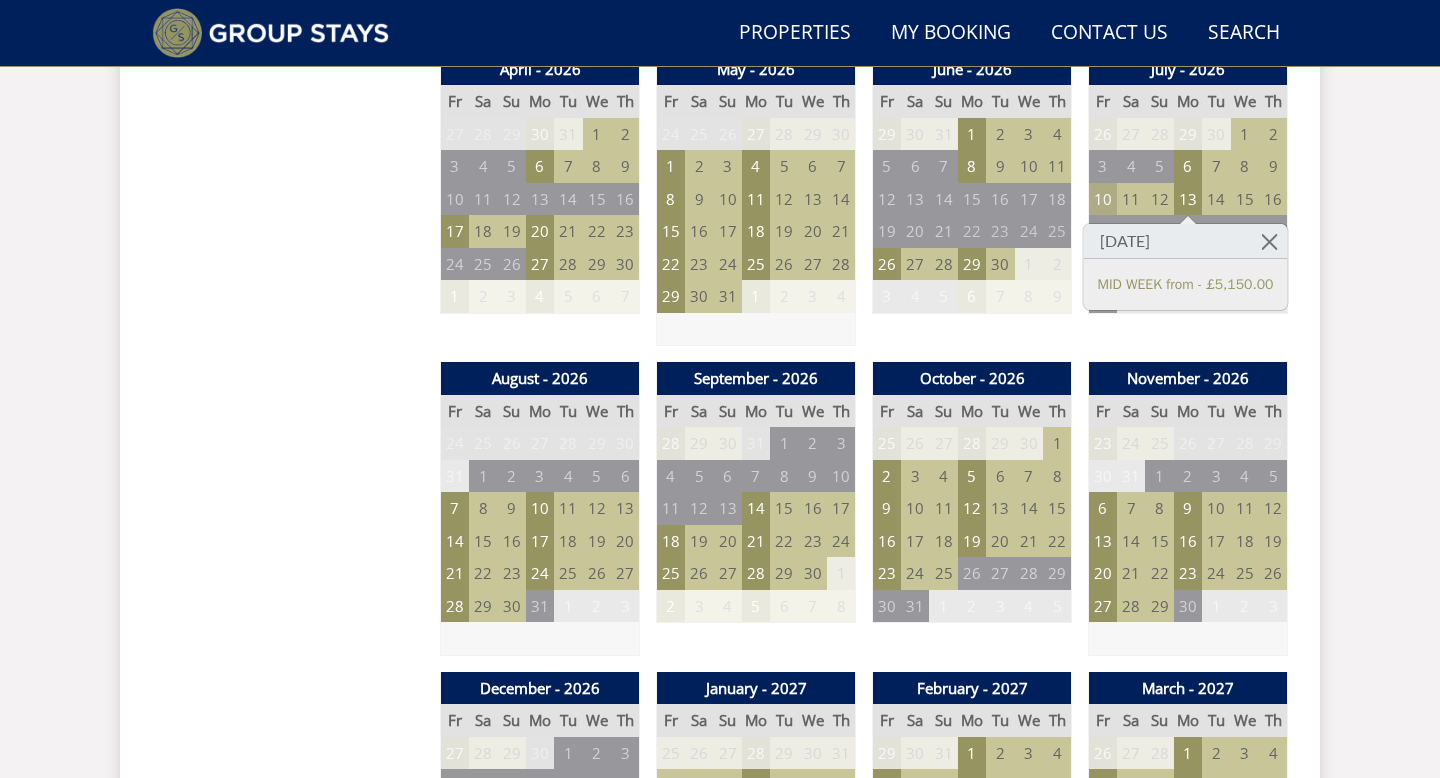 click on "10" at bounding box center (1103, 199) 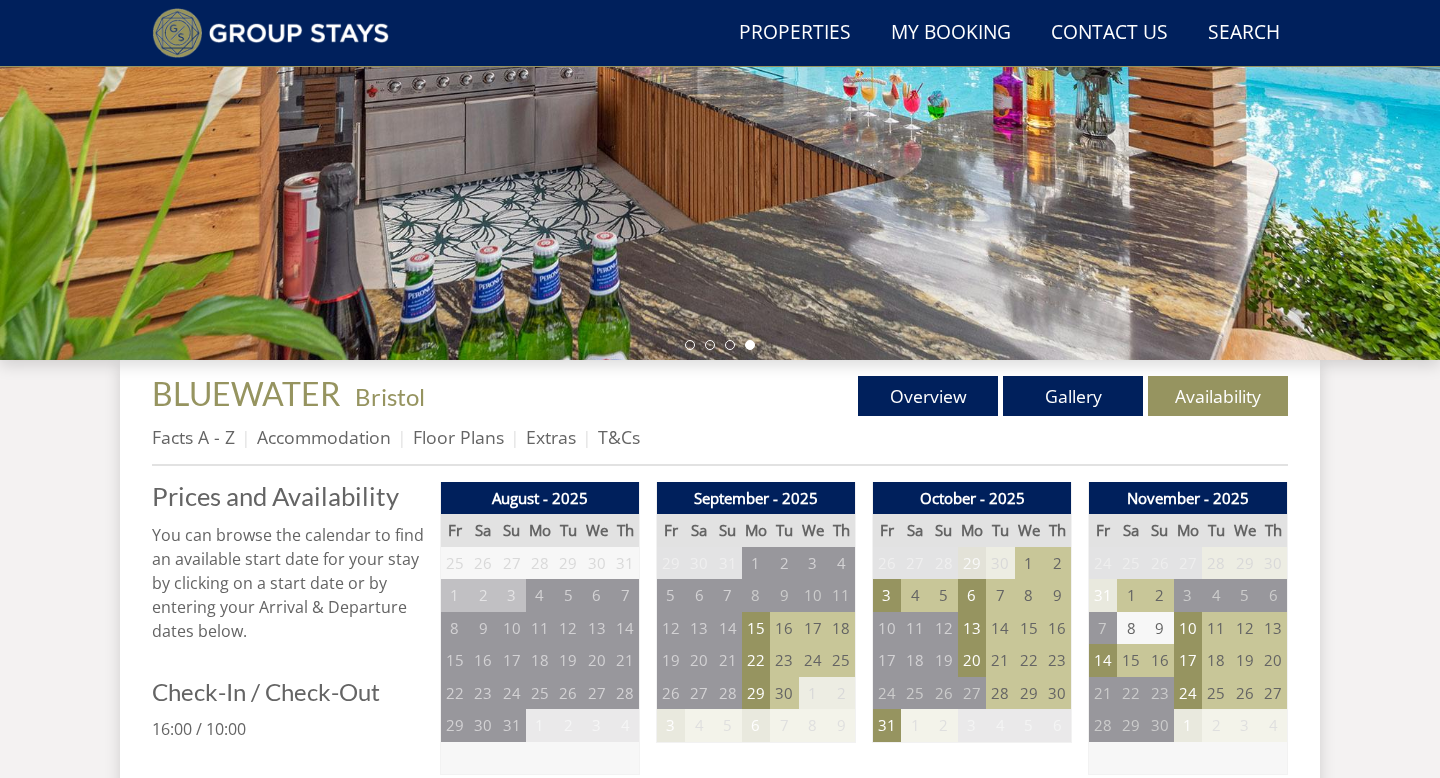 scroll, scrollTop: 512, scrollLeft: 0, axis: vertical 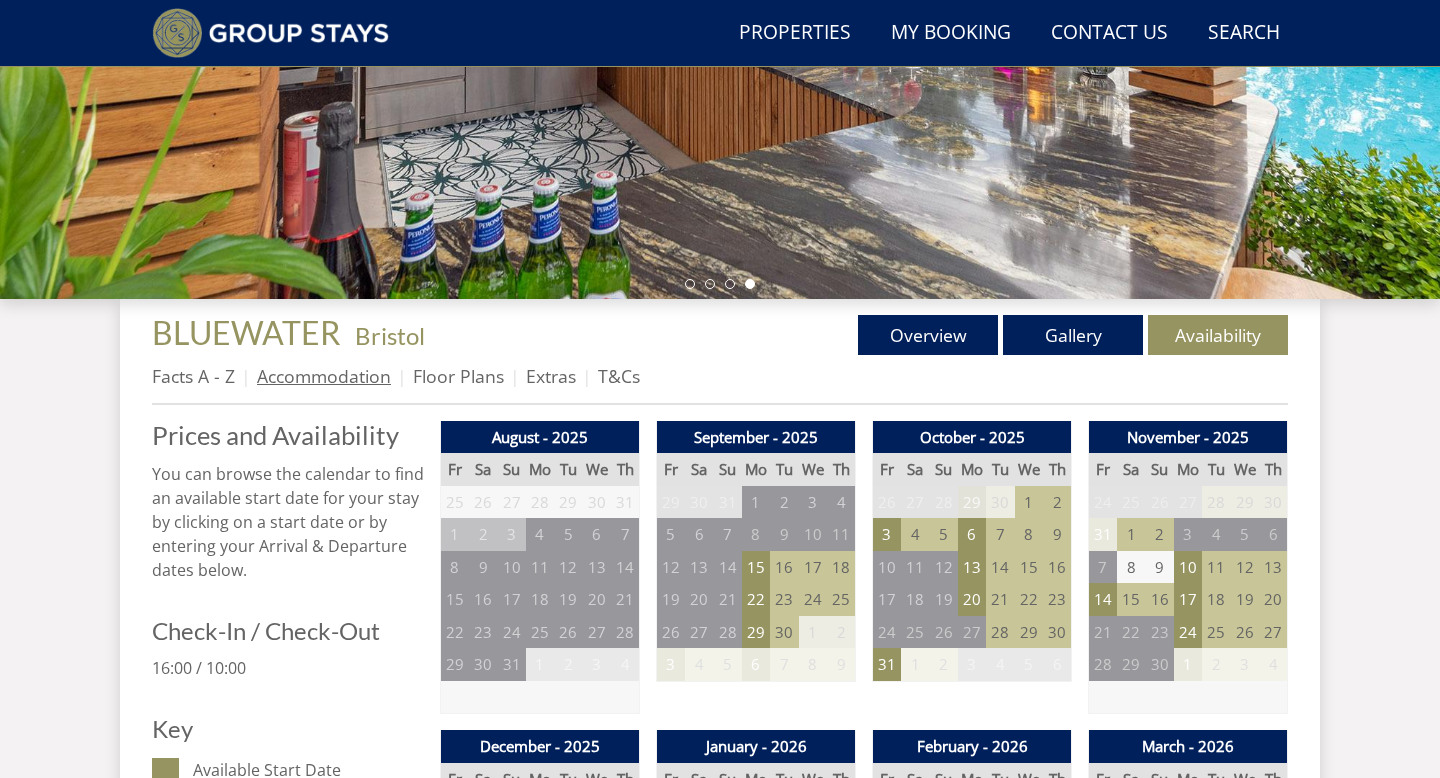 click on "Accommodation" at bounding box center [324, 376] 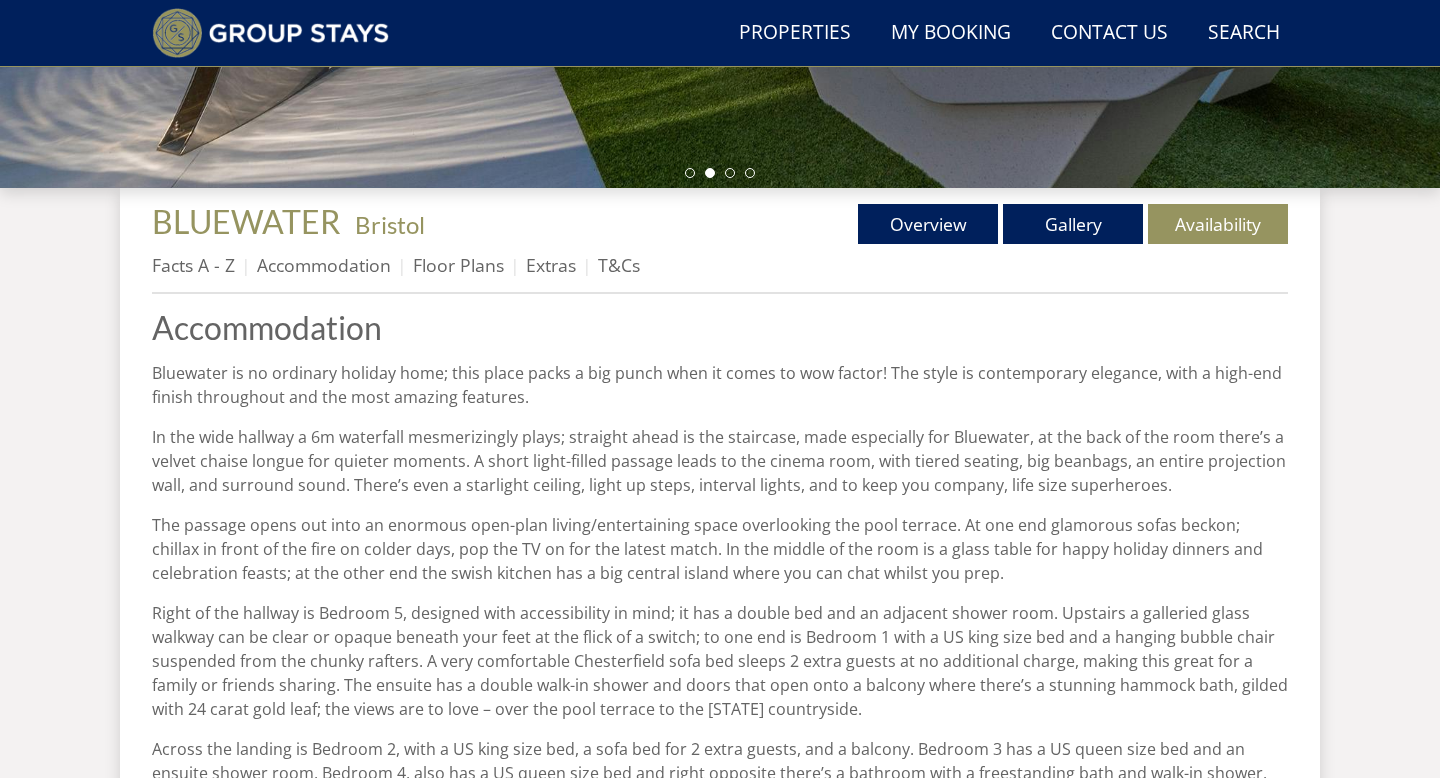 scroll, scrollTop: 606, scrollLeft: 0, axis: vertical 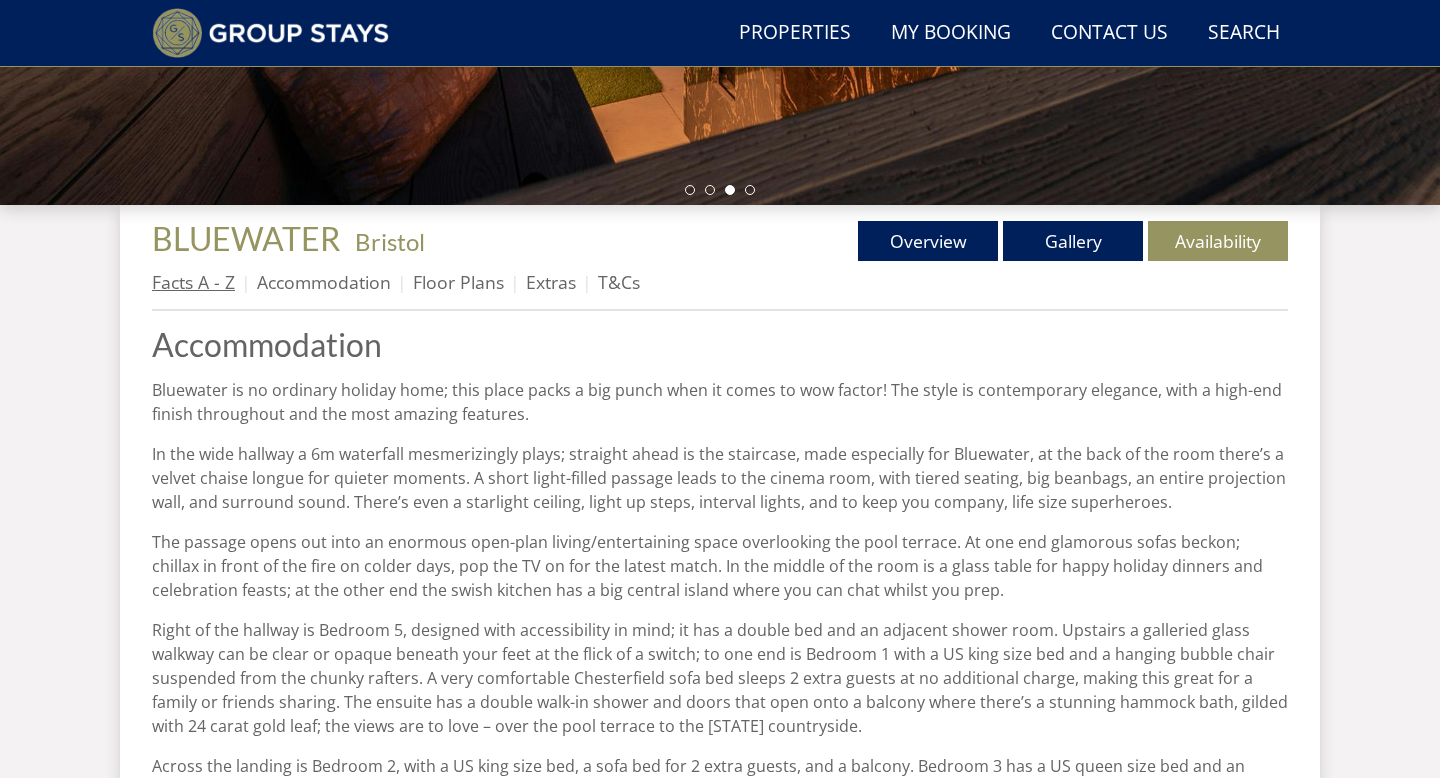 click on "Facts A - Z" at bounding box center [193, 282] 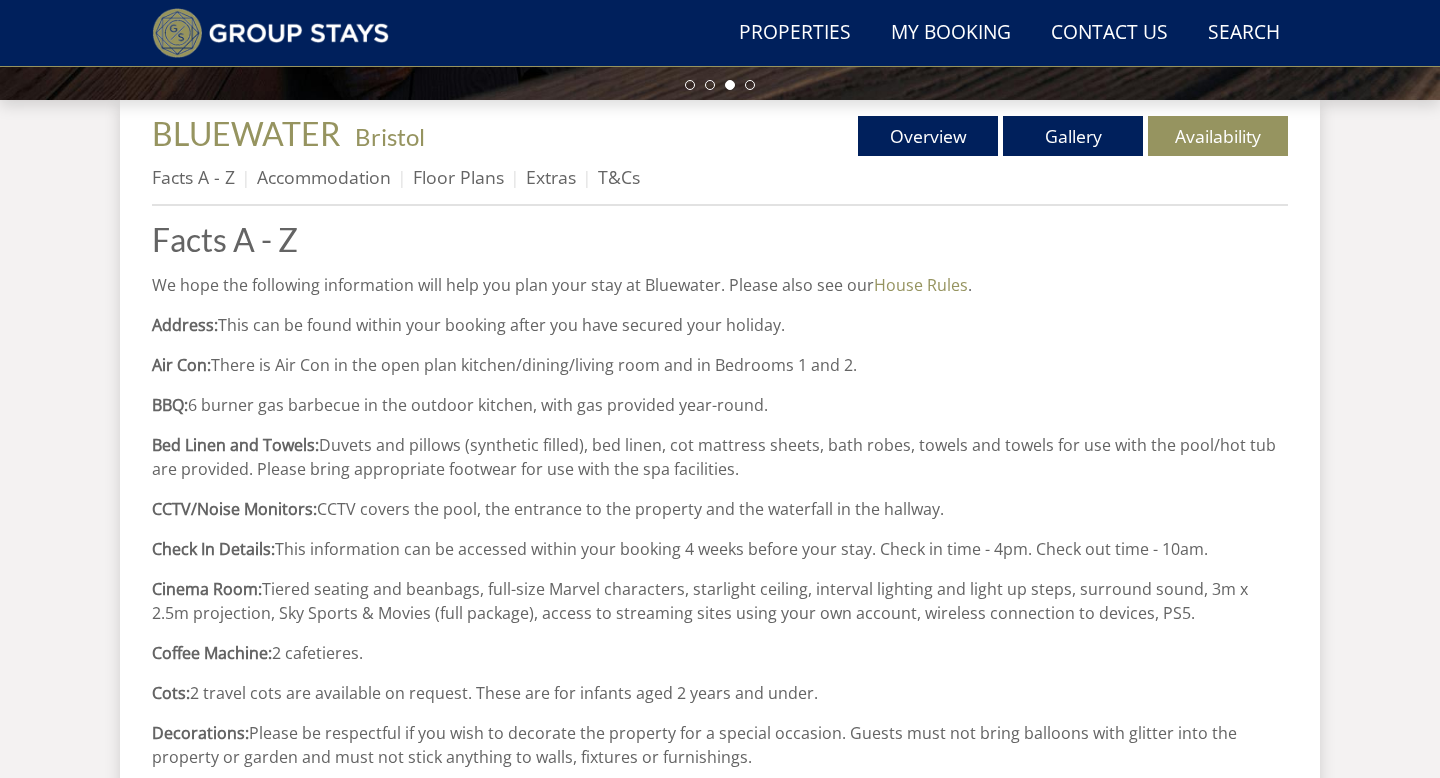 scroll, scrollTop: 712, scrollLeft: 0, axis: vertical 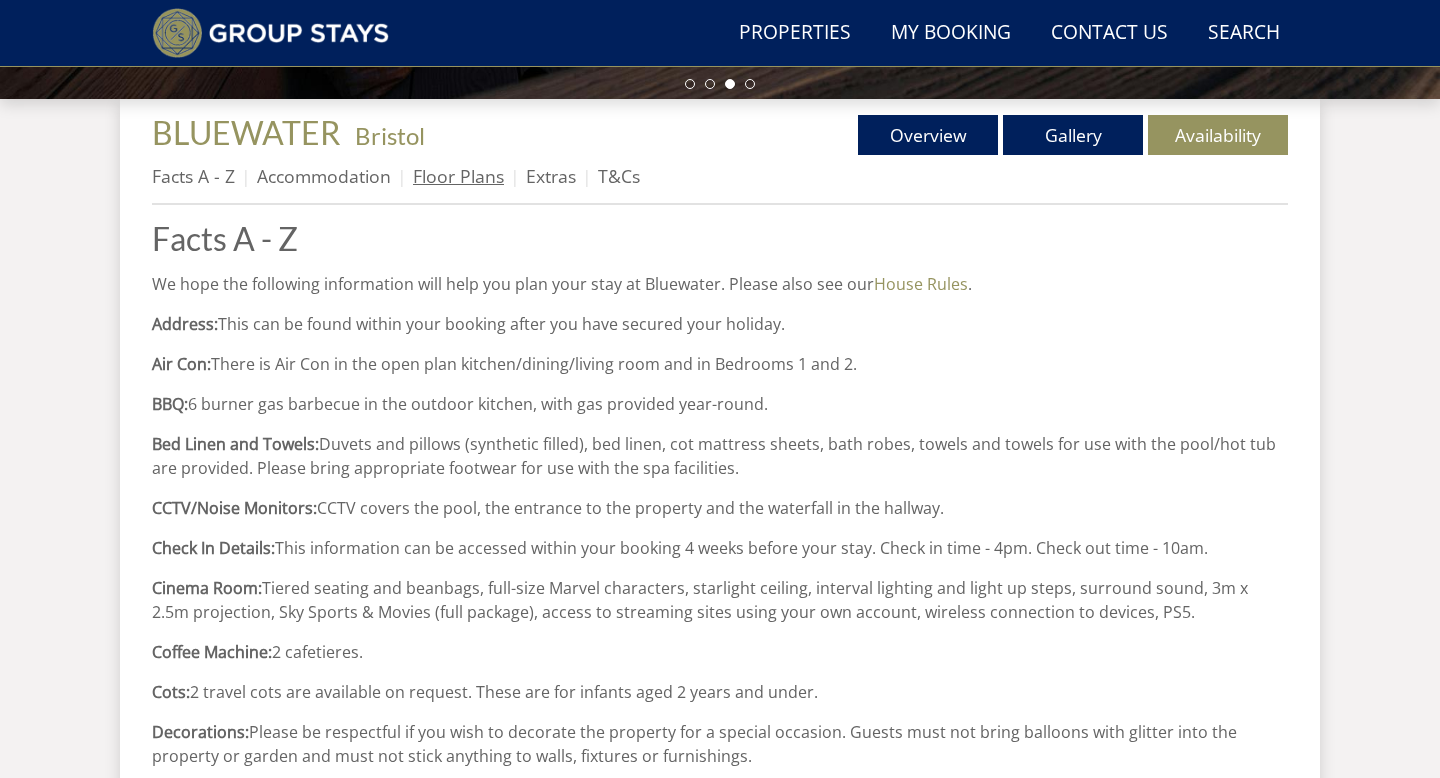 click on "Floor Plans" at bounding box center (458, 176) 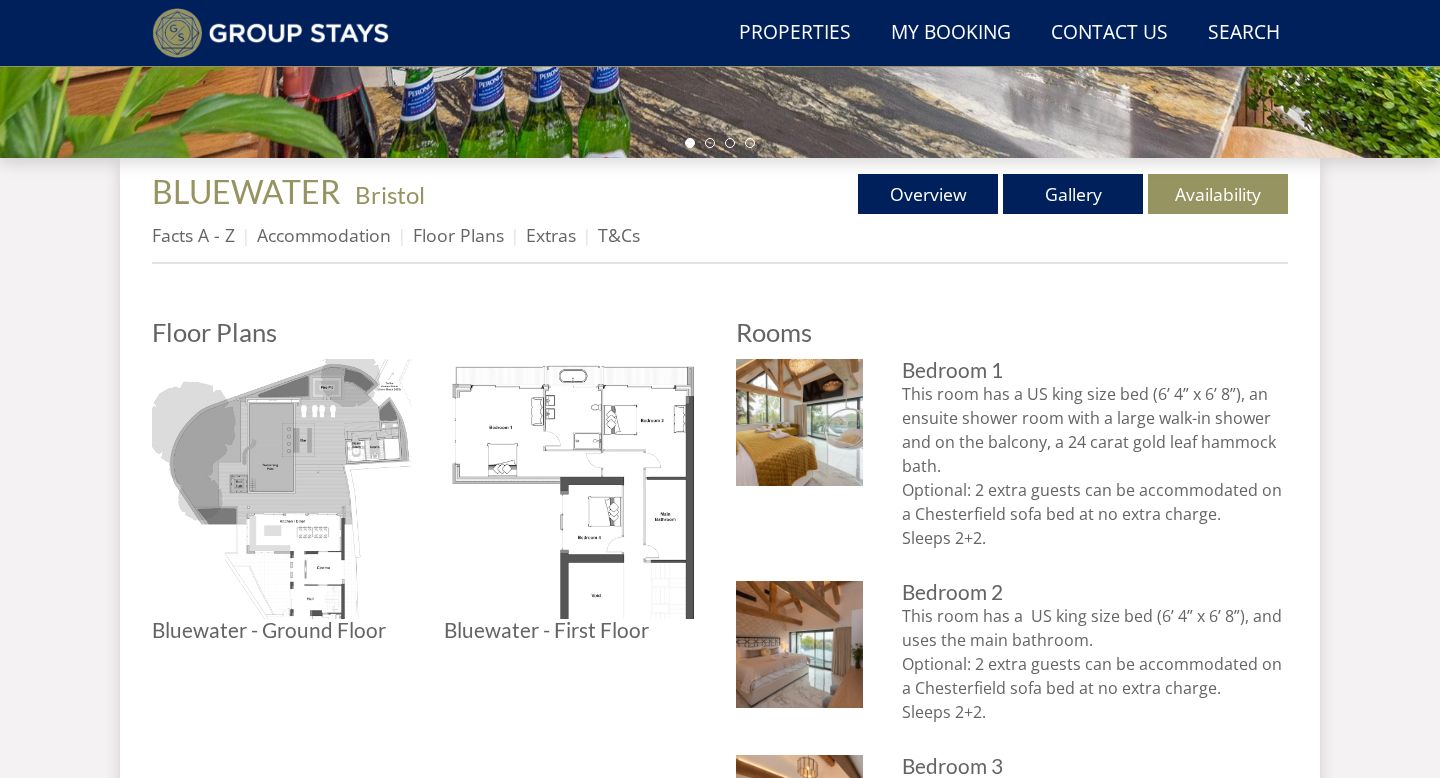 scroll, scrollTop: 674, scrollLeft: 0, axis: vertical 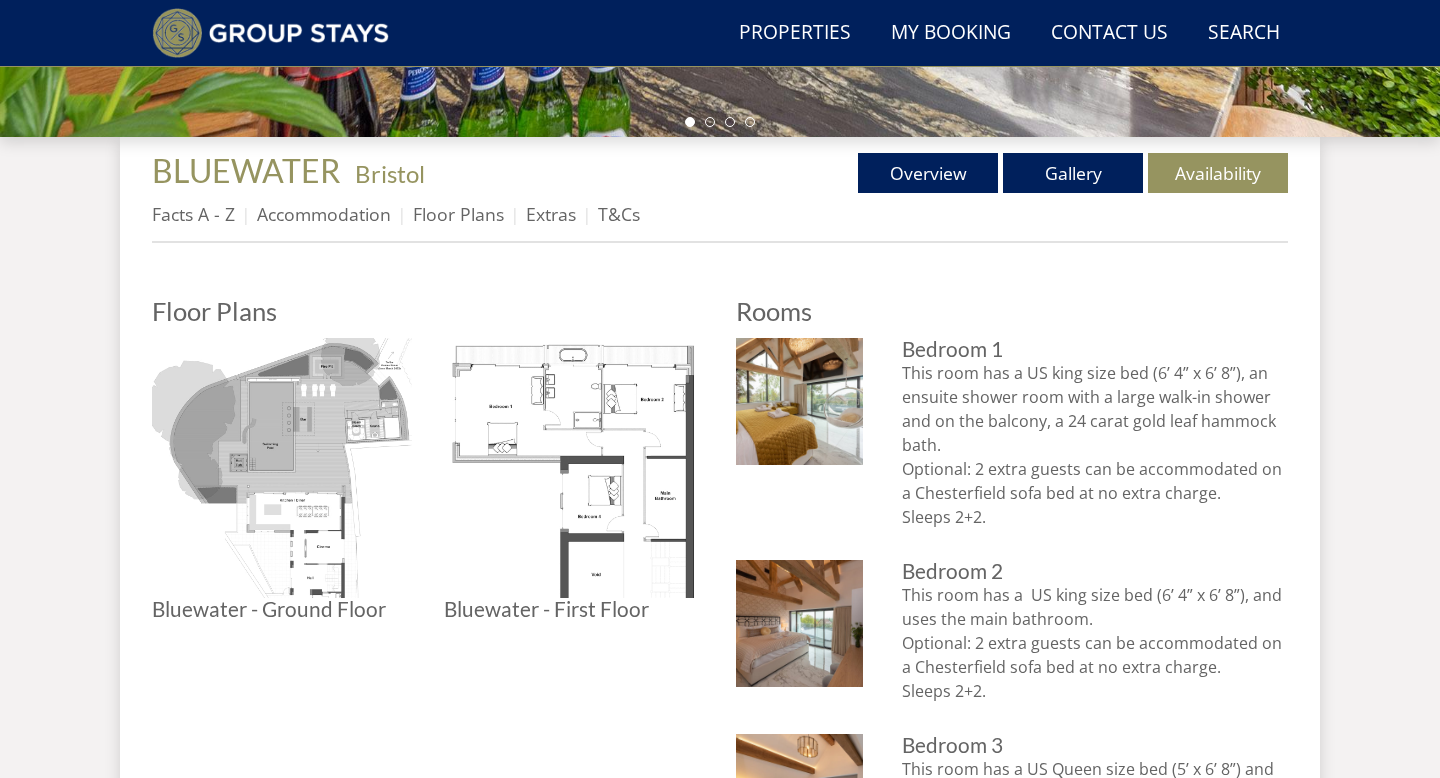 click on "T&Cs" at bounding box center [619, 214] 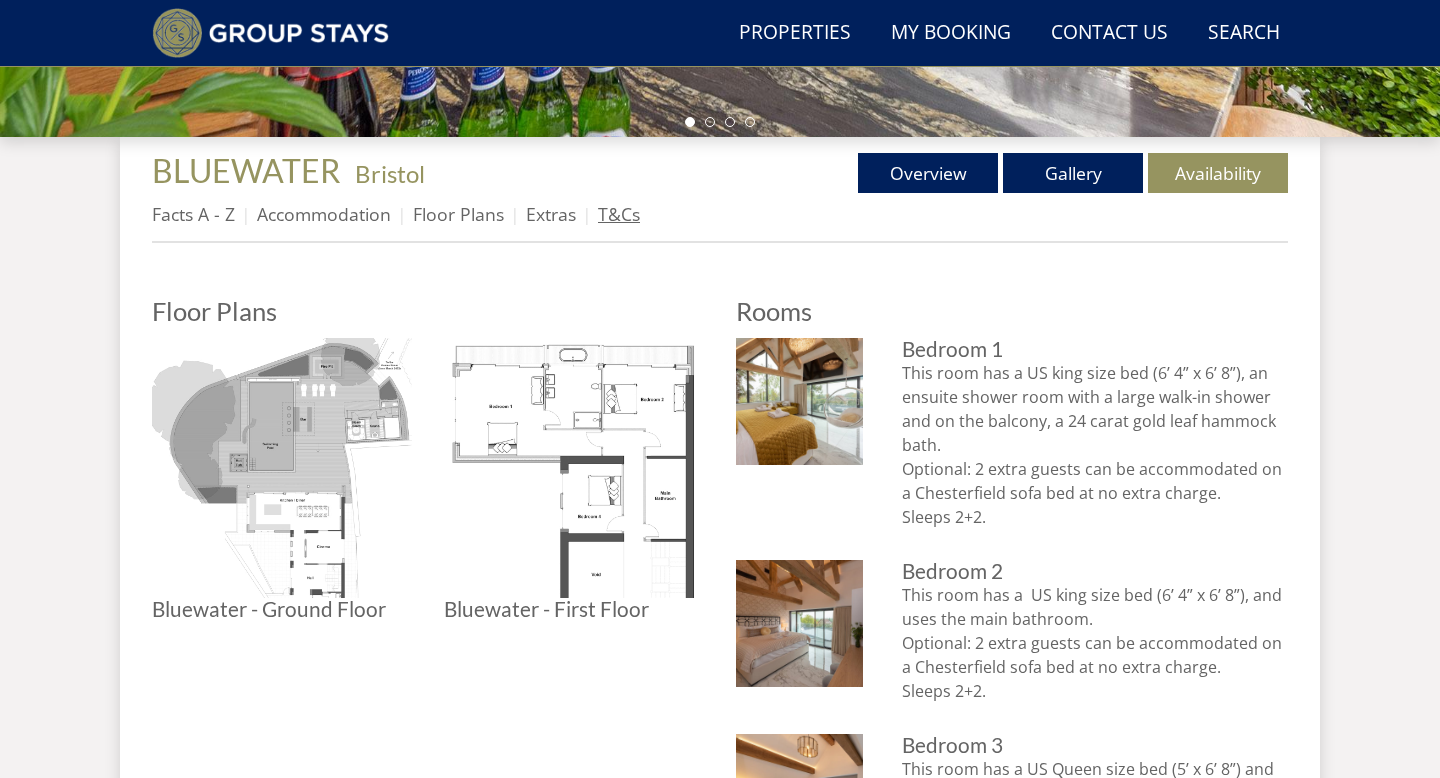 click on "T&Cs" at bounding box center [619, 214] 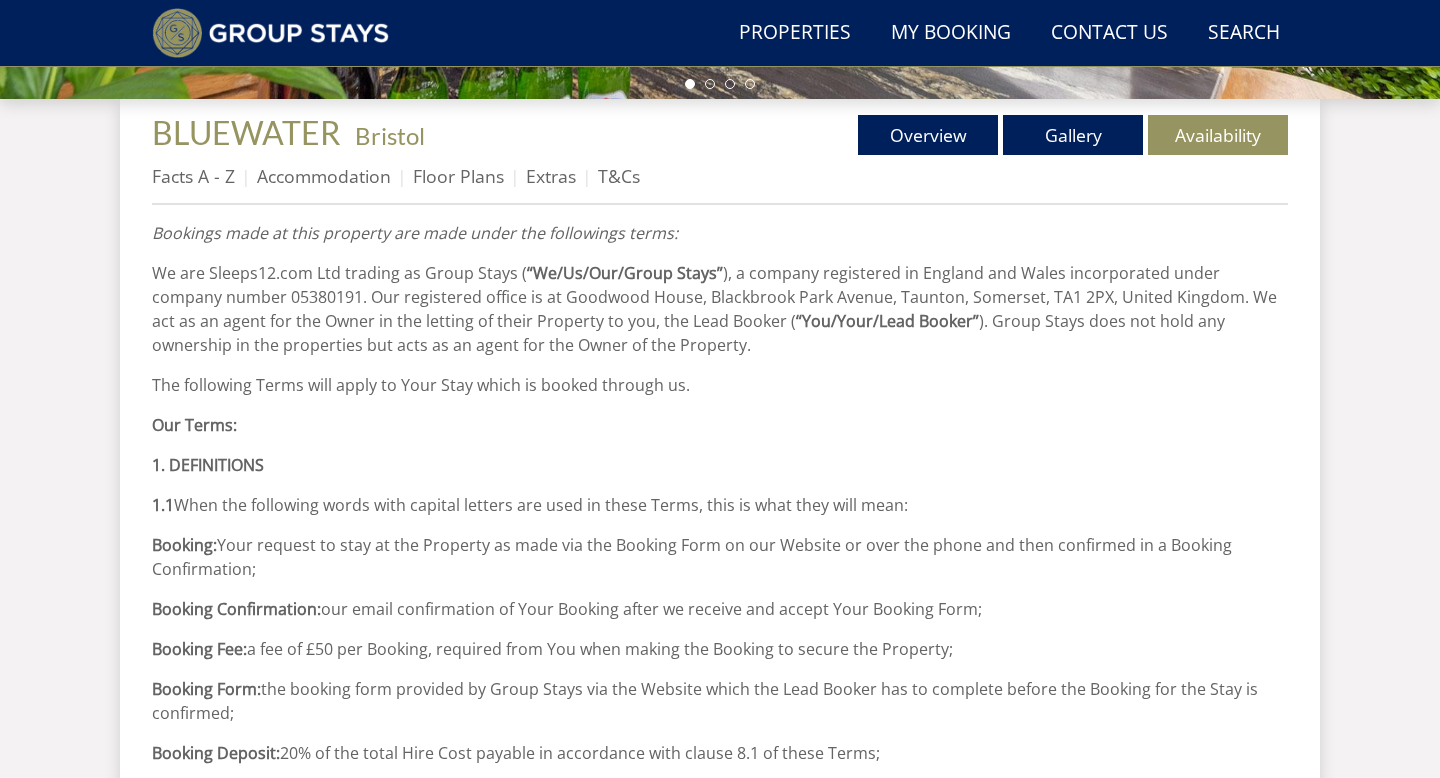scroll, scrollTop: 726, scrollLeft: 0, axis: vertical 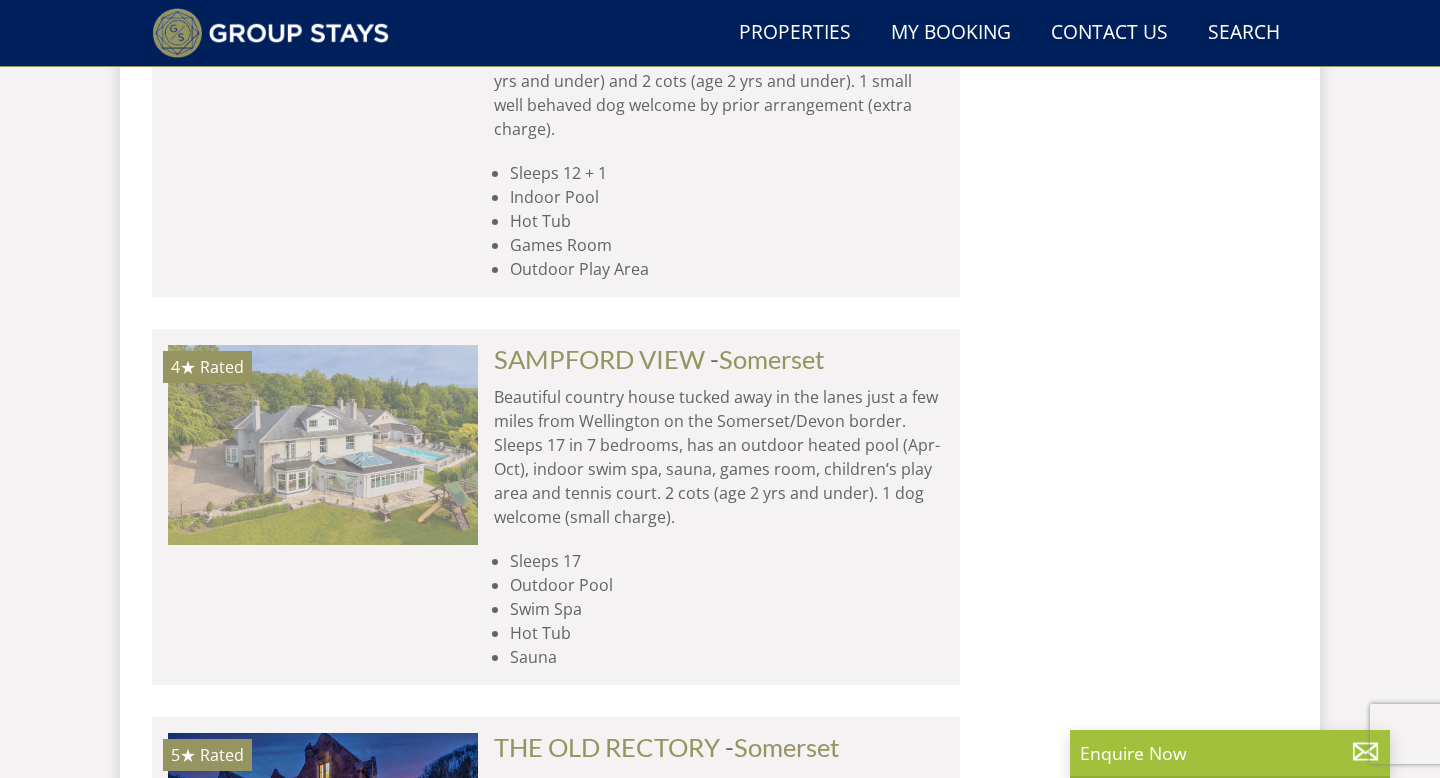 click at bounding box center [323, 445] 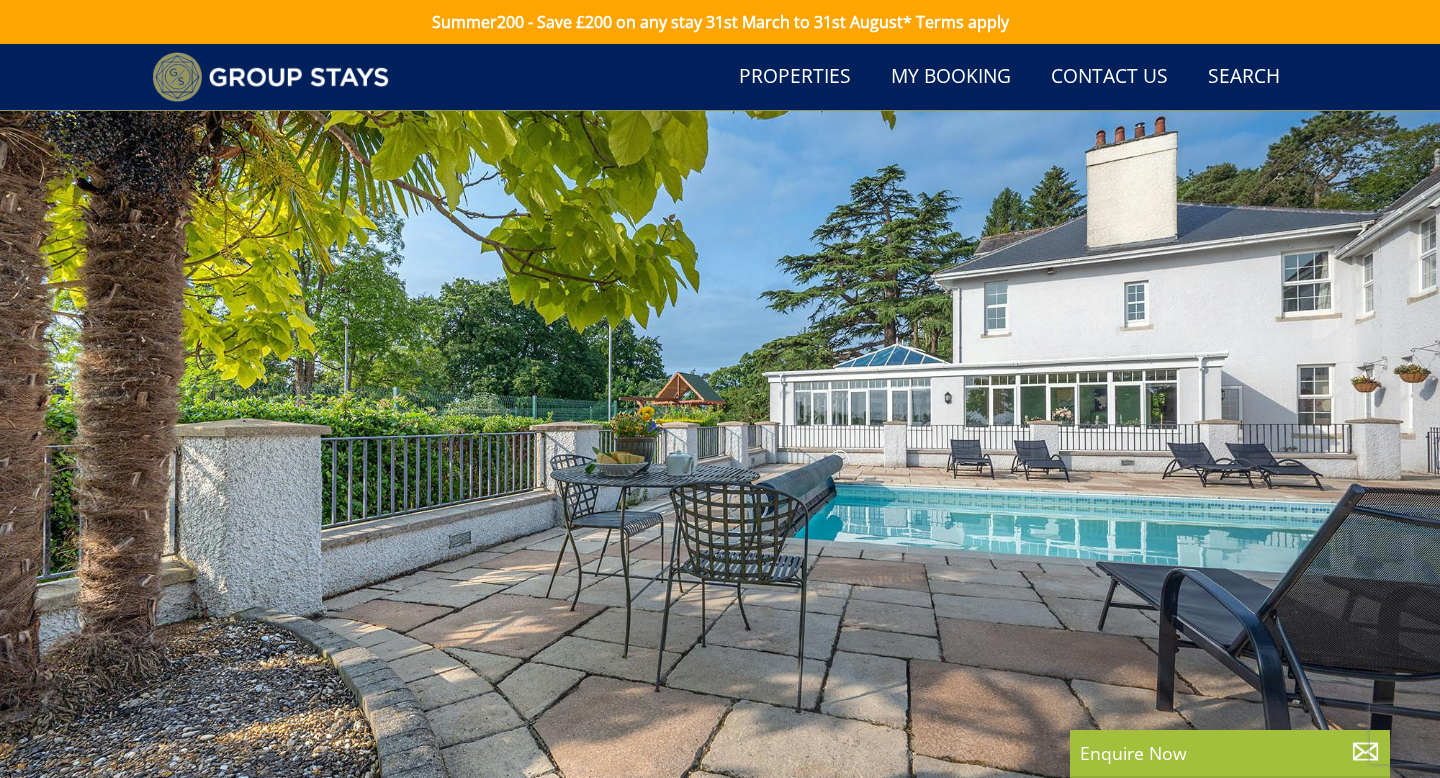 scroll, scrollTop: 46, scrollLeft: 0, axis: vertical 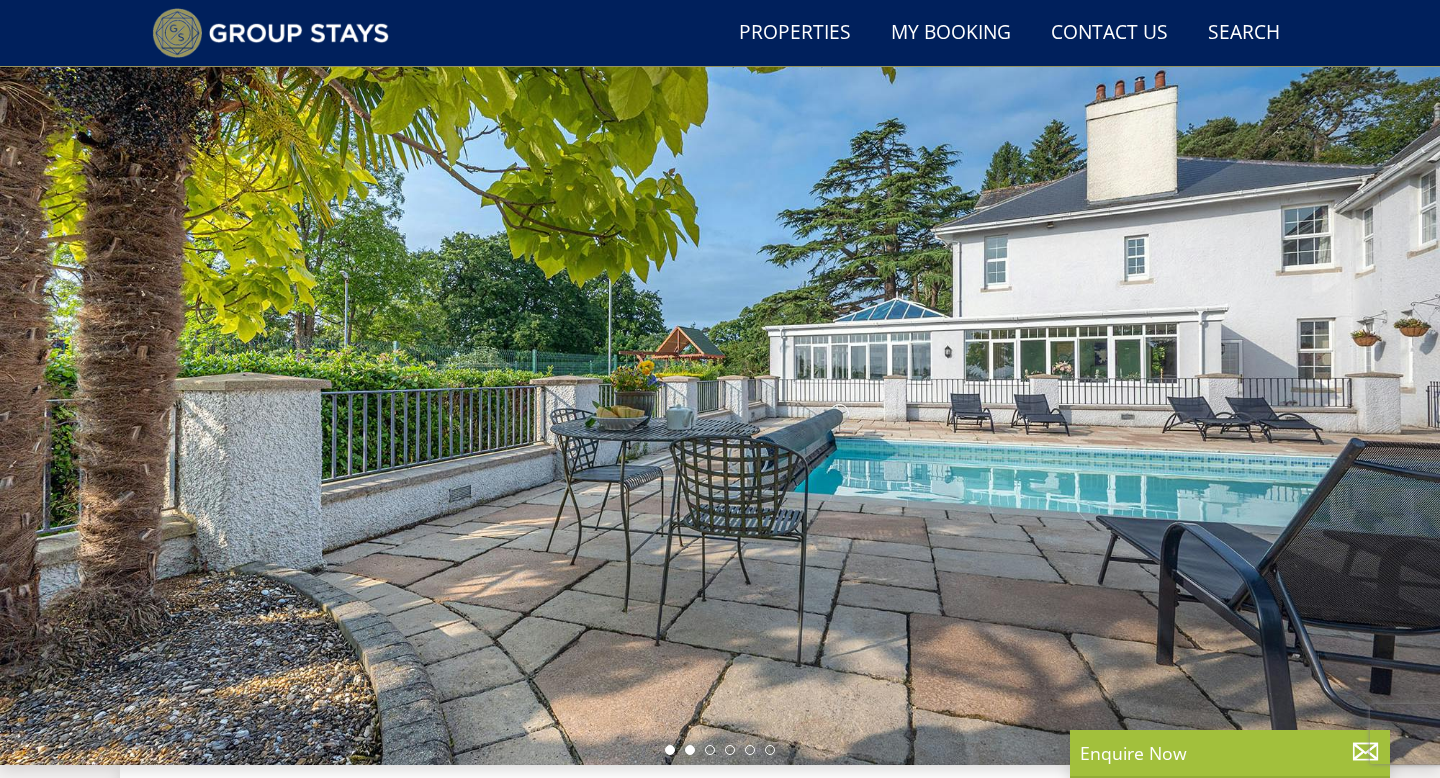 click at bounding box center [690, 750] 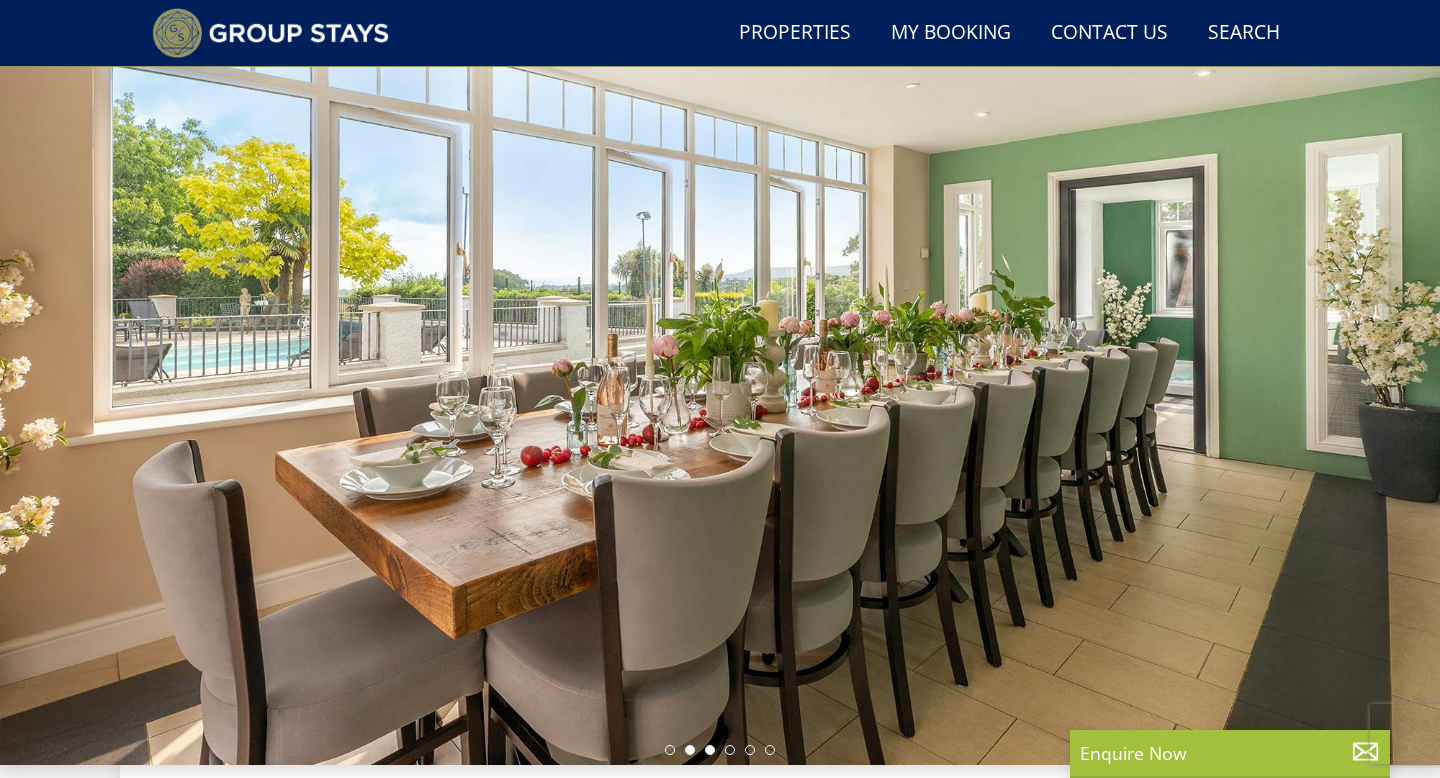 click at bounding box center [710, 750] 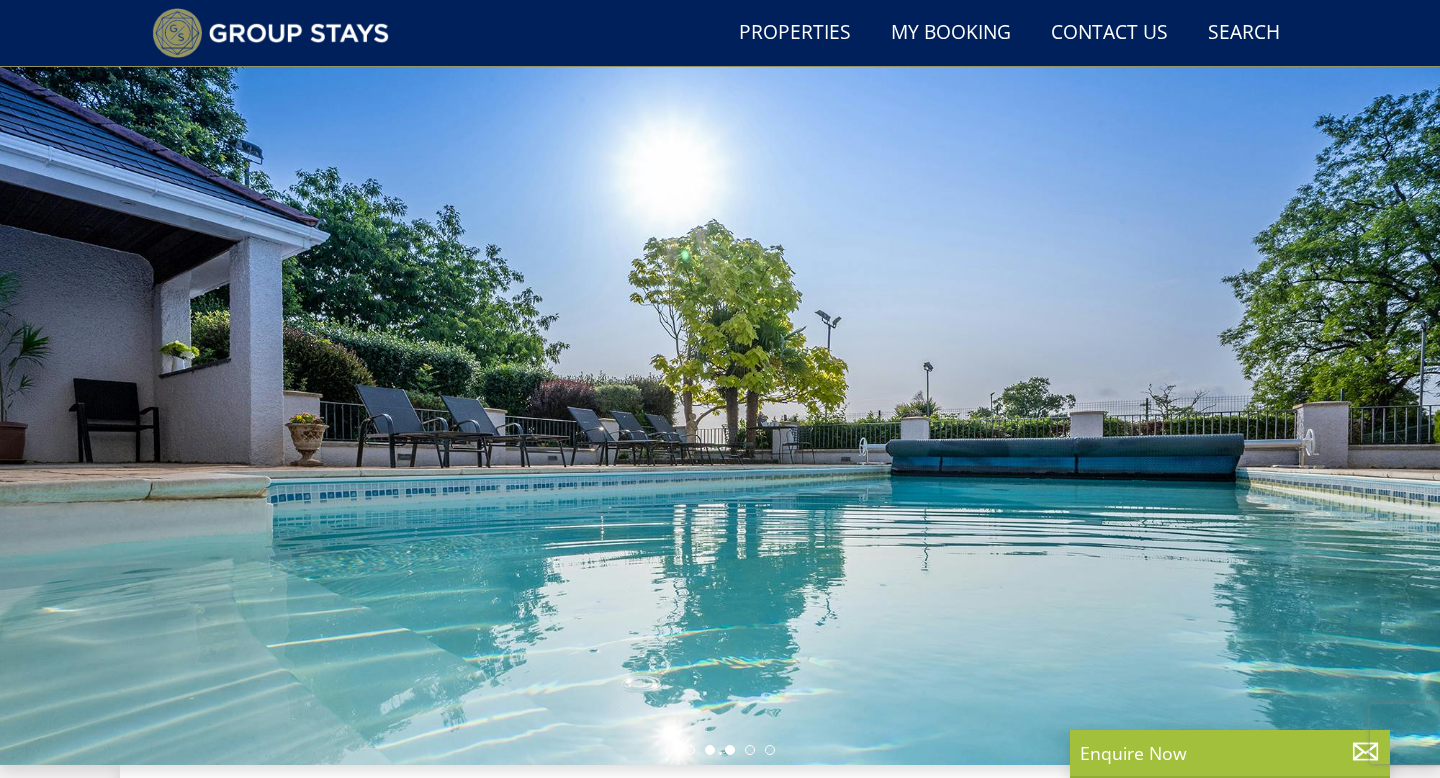 click at bounding box center [730, 750] 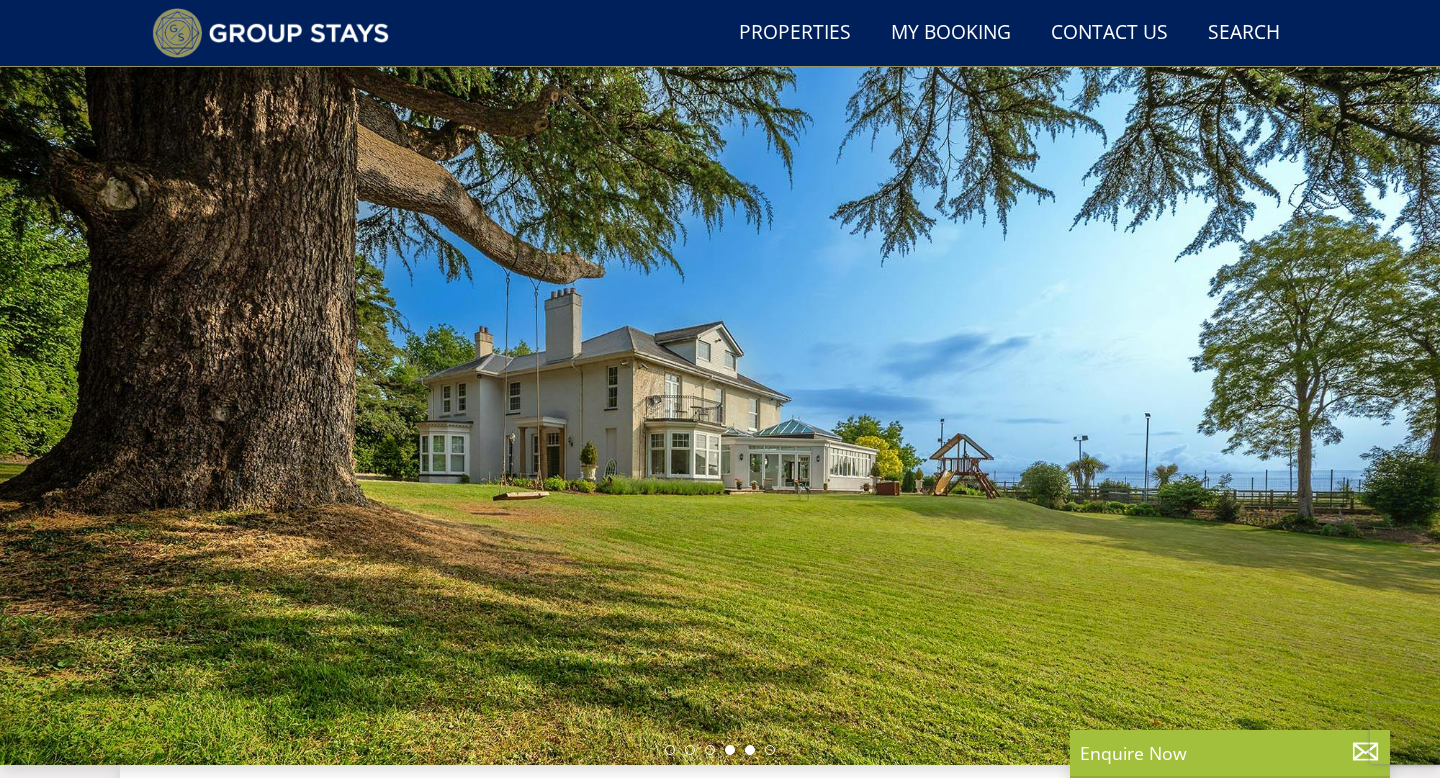 click at bounding box center (750, 750) 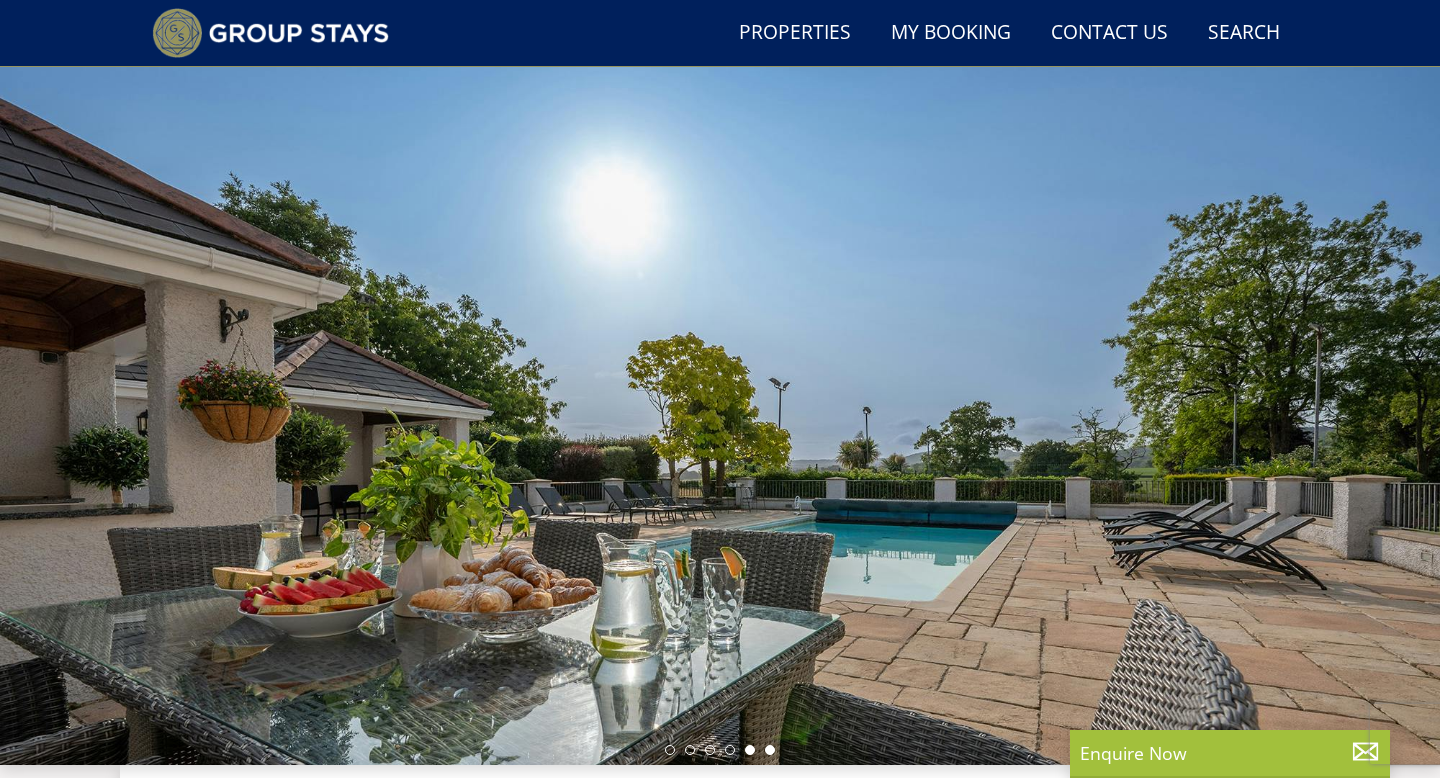 click at bounding box center [770, 750] 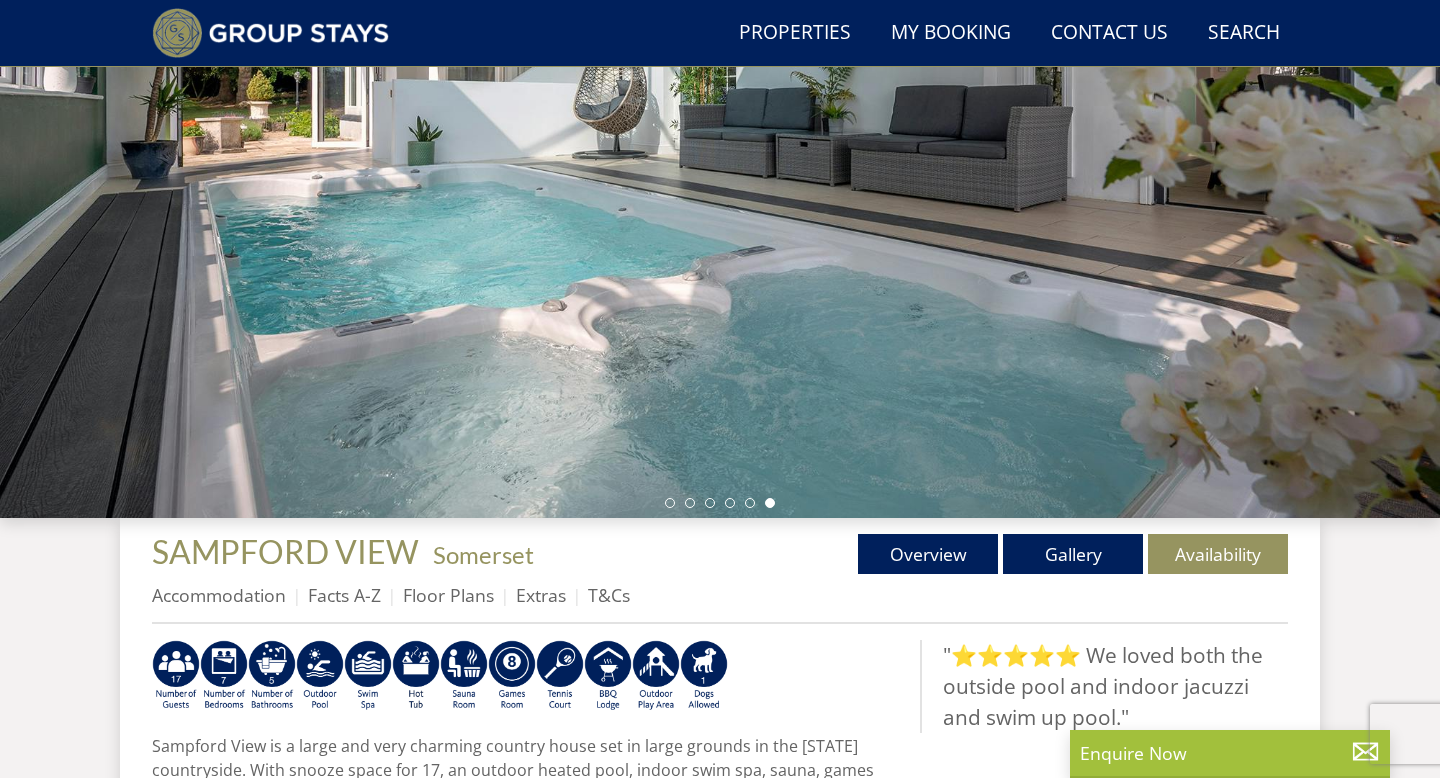 scroll, scrollTop: 726, scrollLeft: 0, axis: vertical 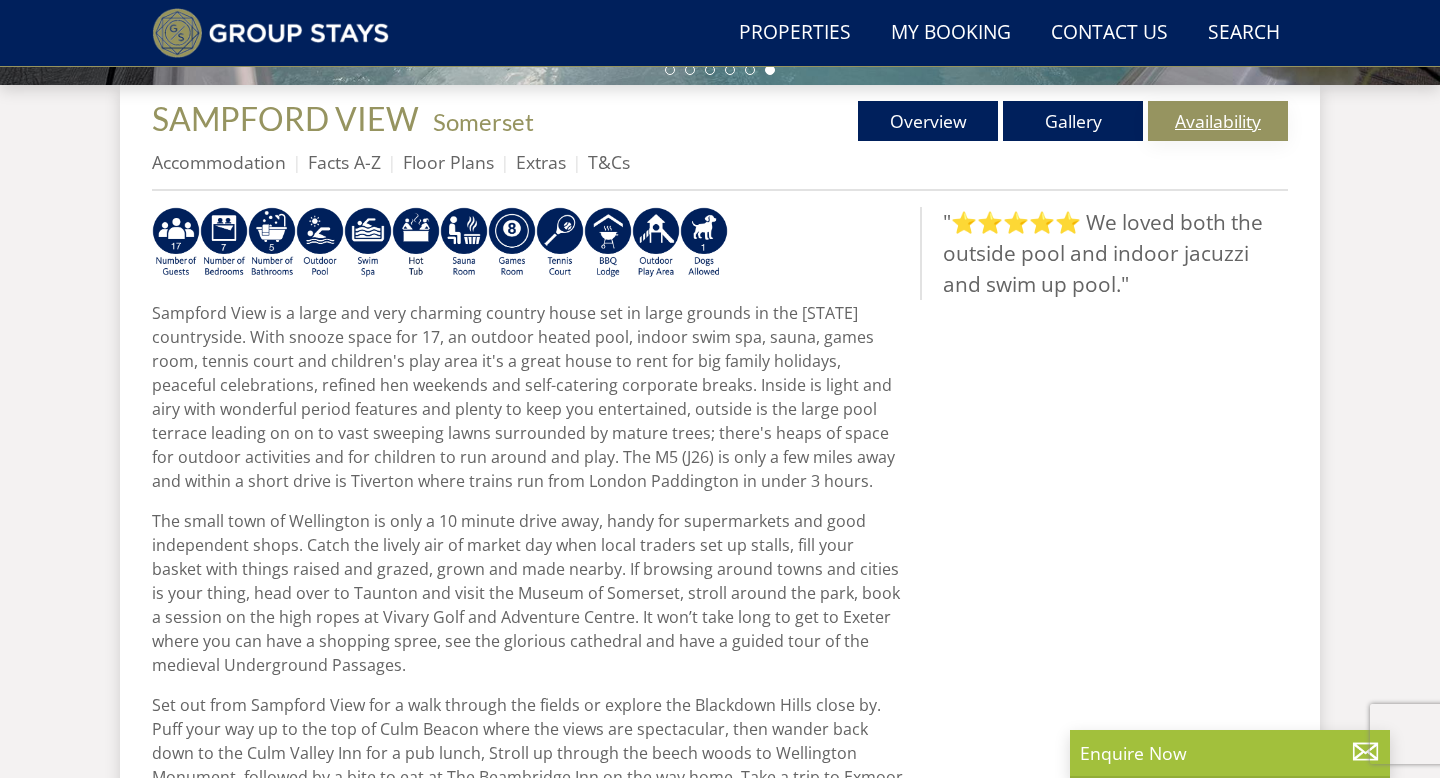 click on "Availability" at bounding box center [1218, 121] 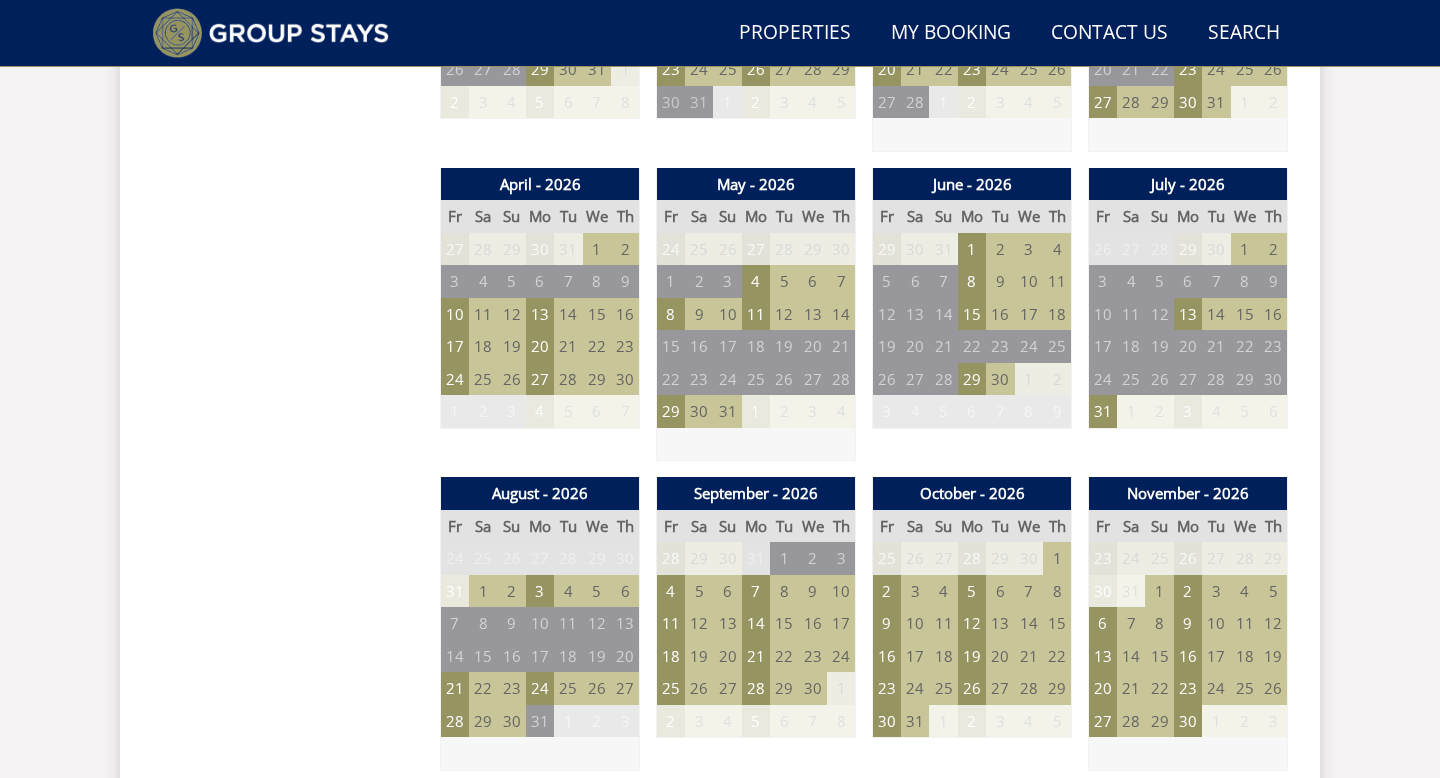 scroll, scrollTop: 1375, scrollLeft: 0, axis: vertical 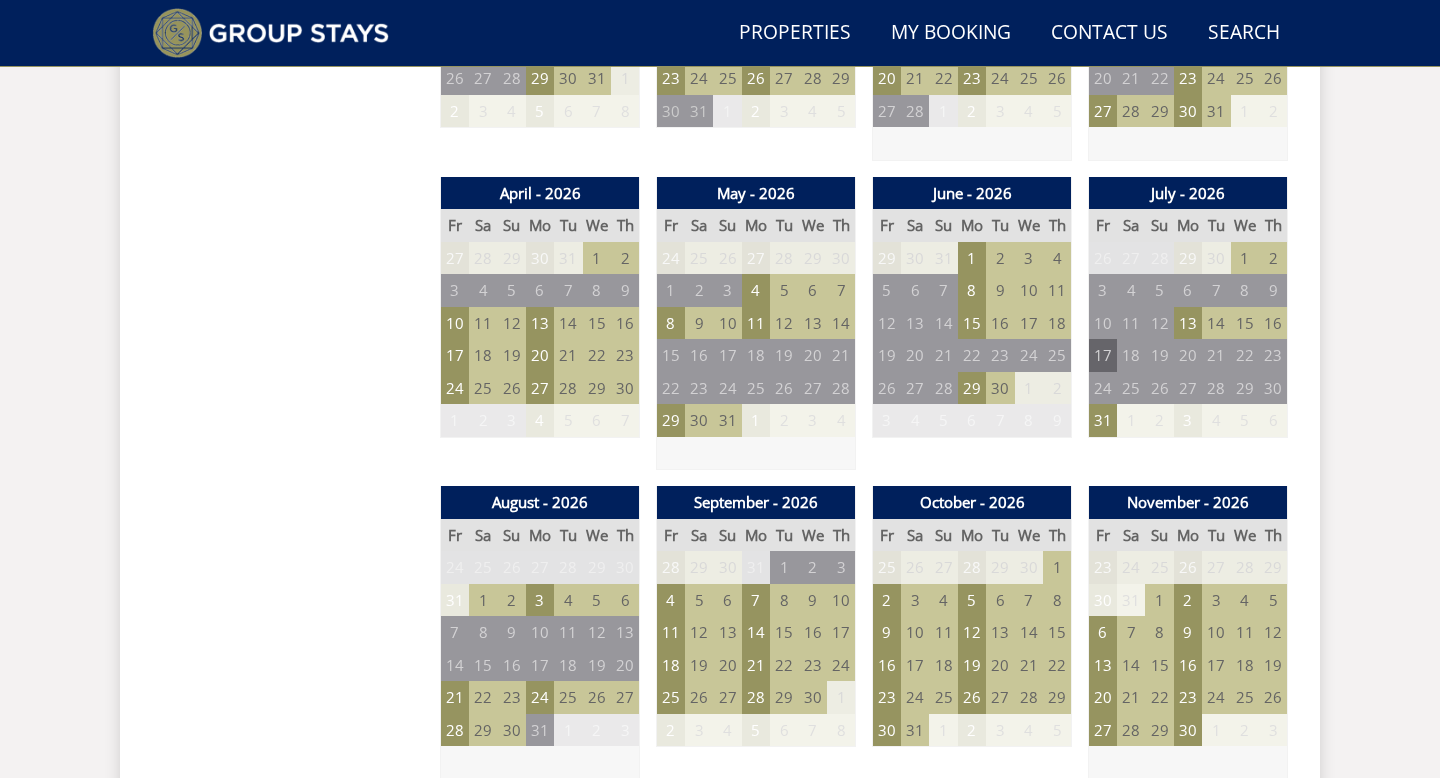 click on "17" at bounding box center [1103, 355] 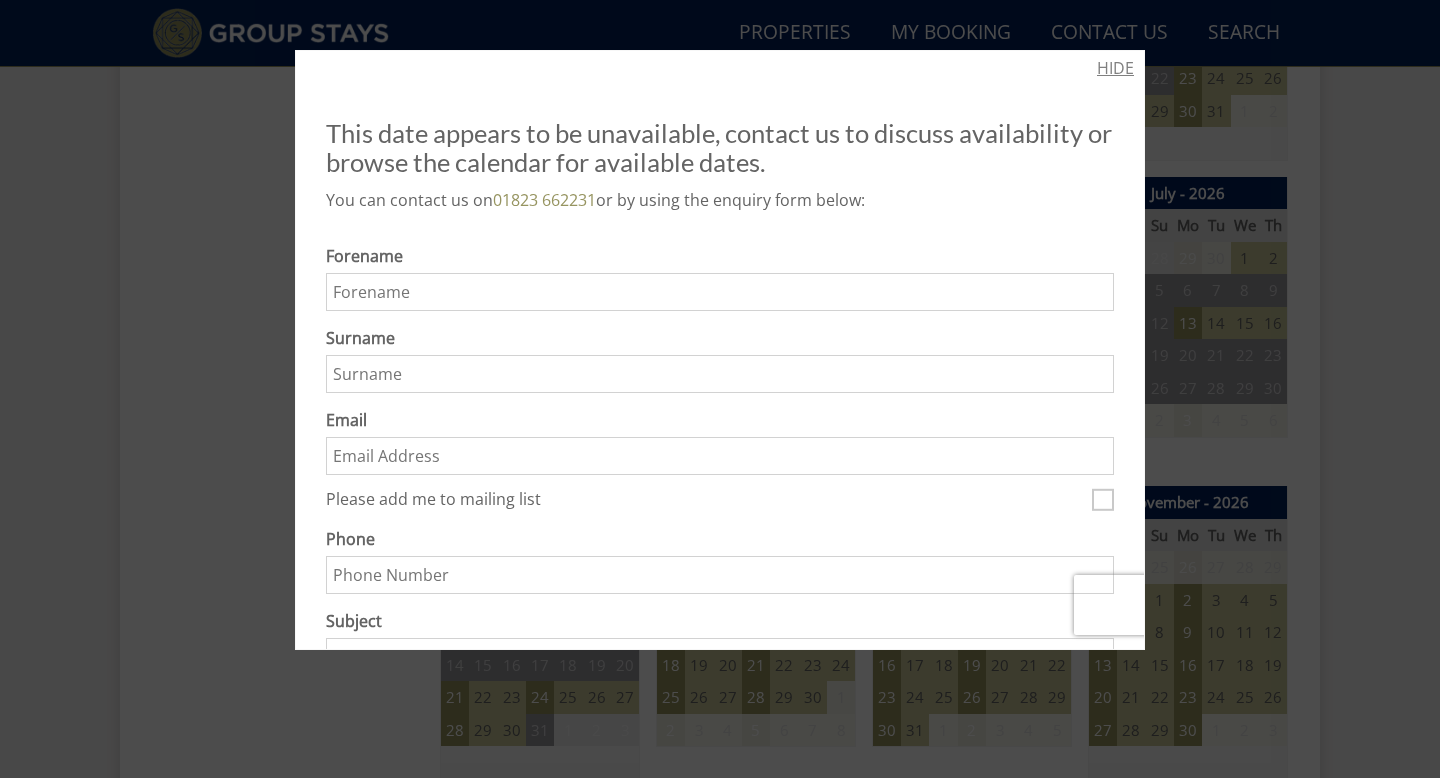 click on "HIDE" at bounding box center [1115, 68] 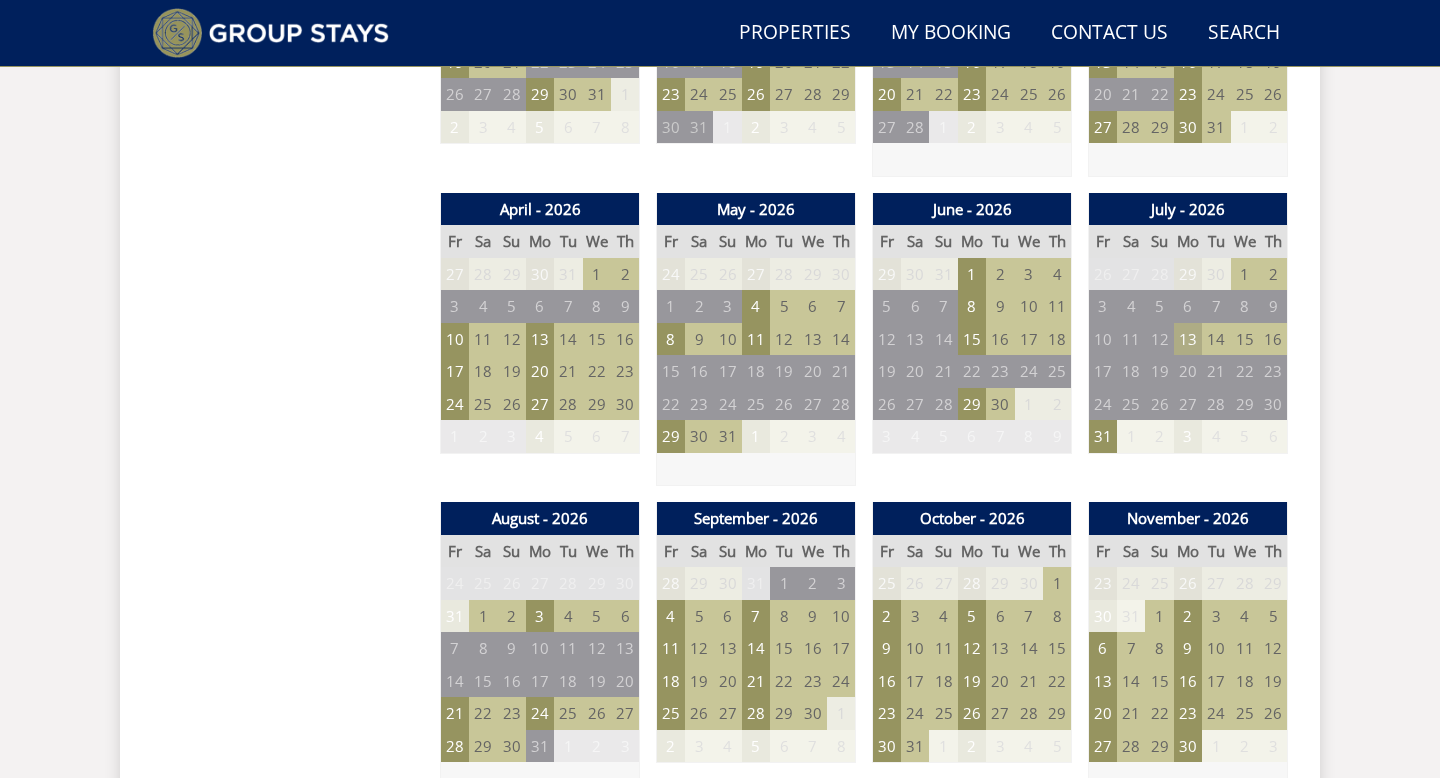 scroll, scrollTop: 1358, scrollLeft: 0, axis: vertical 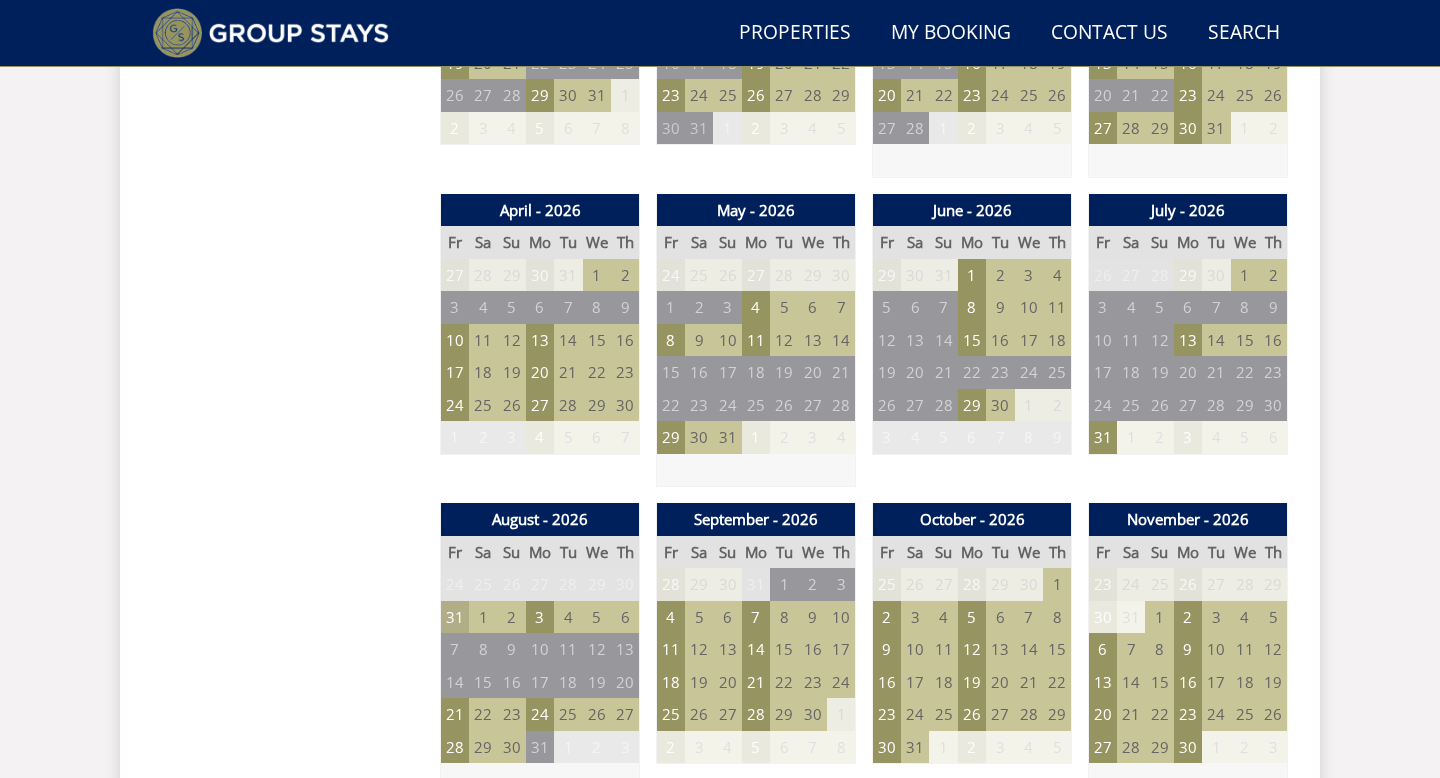 click on "31" at bounding box center [455, 617] 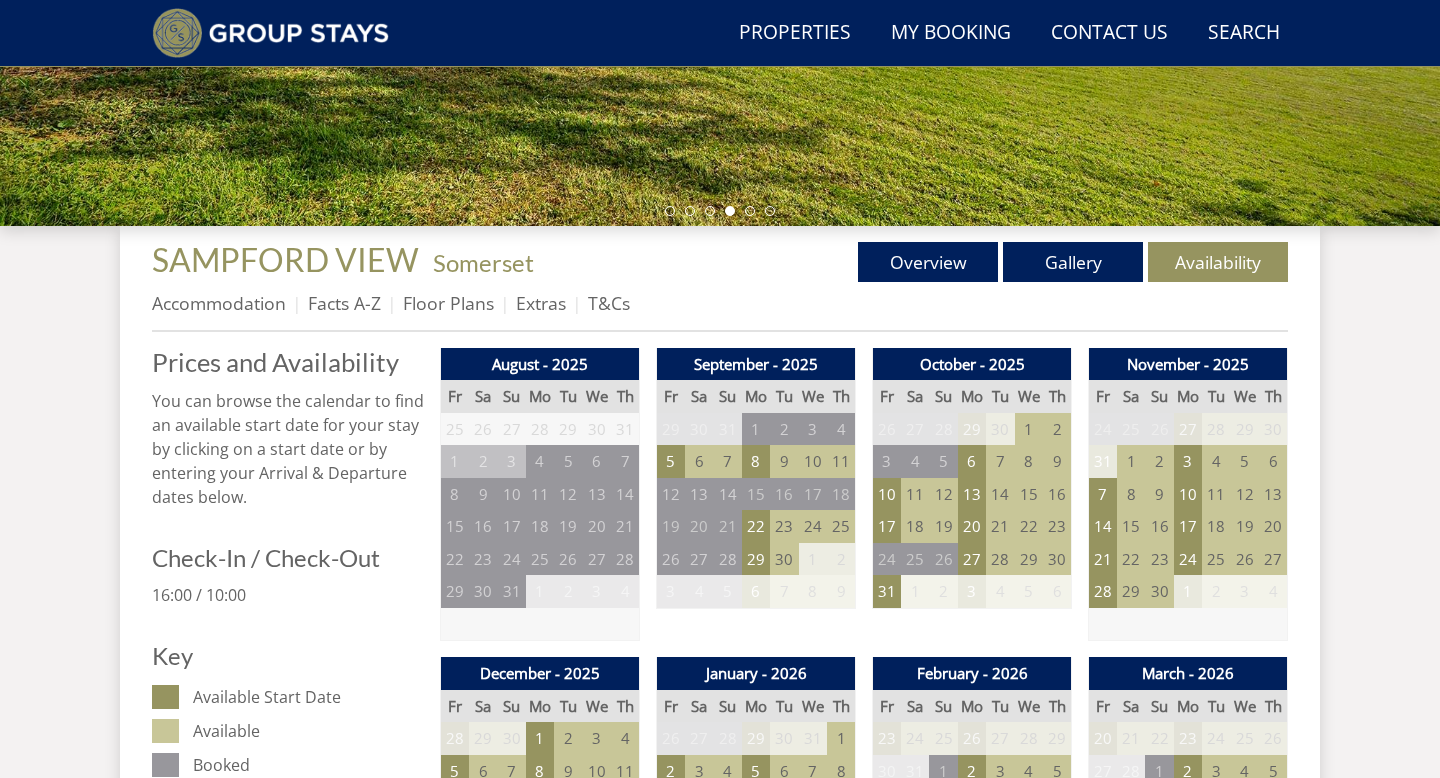 scroll, scrollTop: 600, scrollLeft: 0, axis: vertical 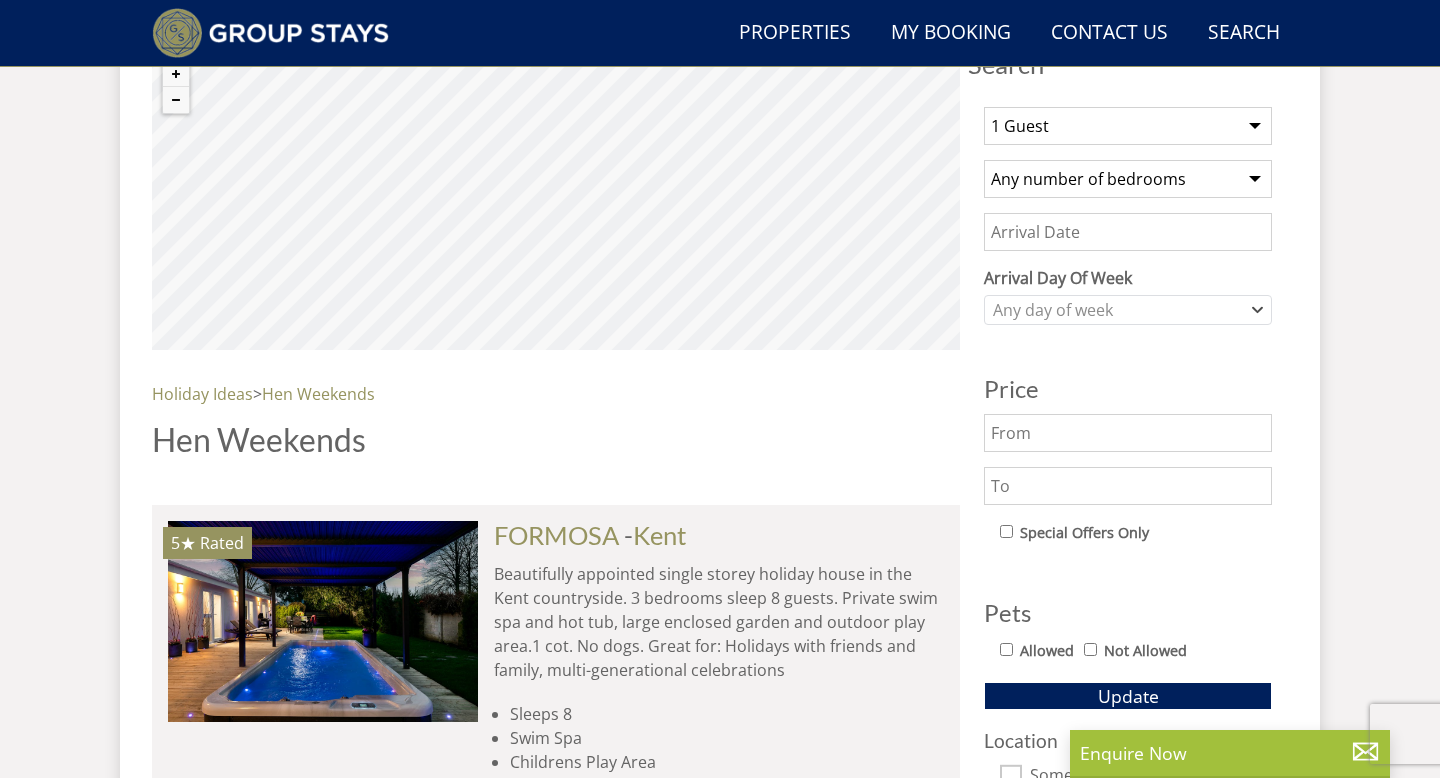 click at bounding box center (1128, 486) 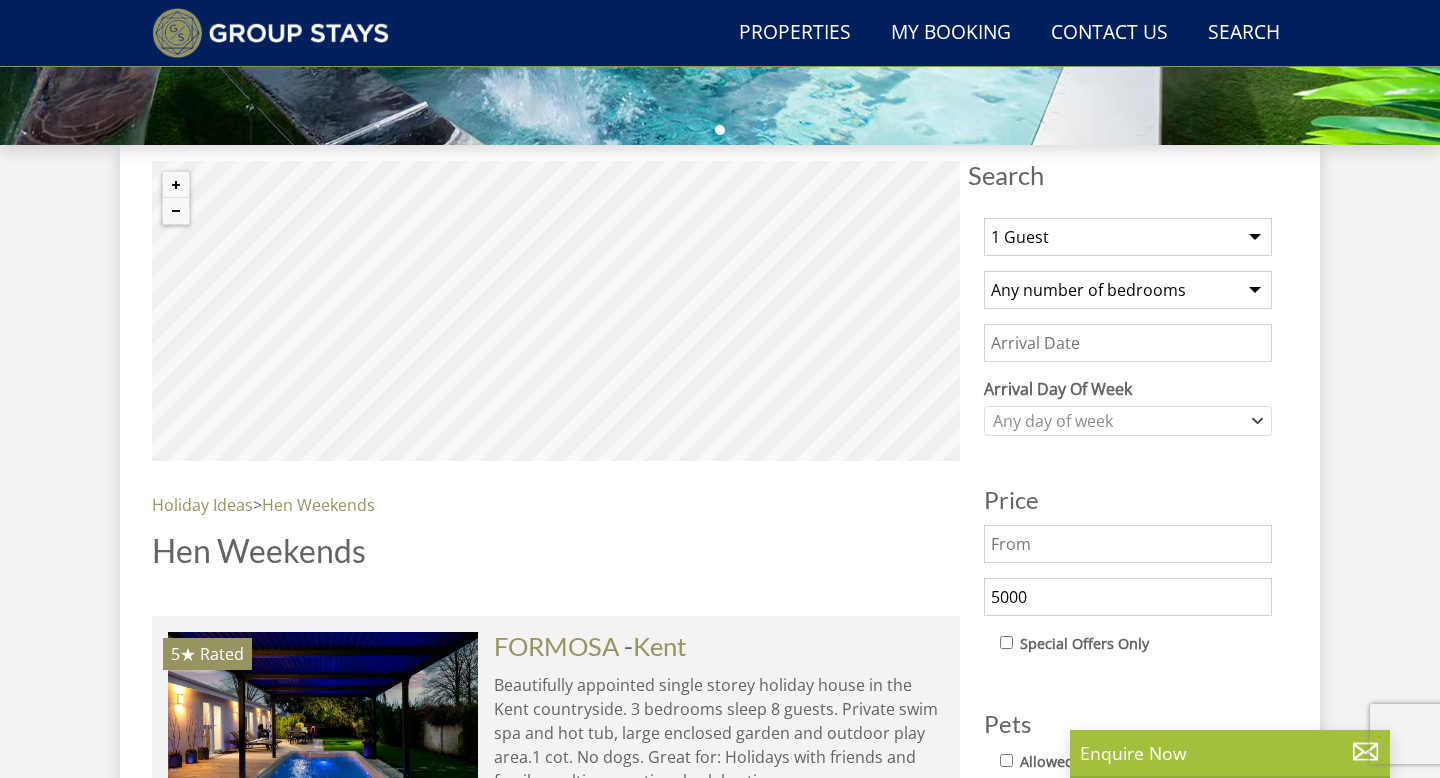 scroll, scrollTop: 654, scrollLeft: 0, axis: vertical 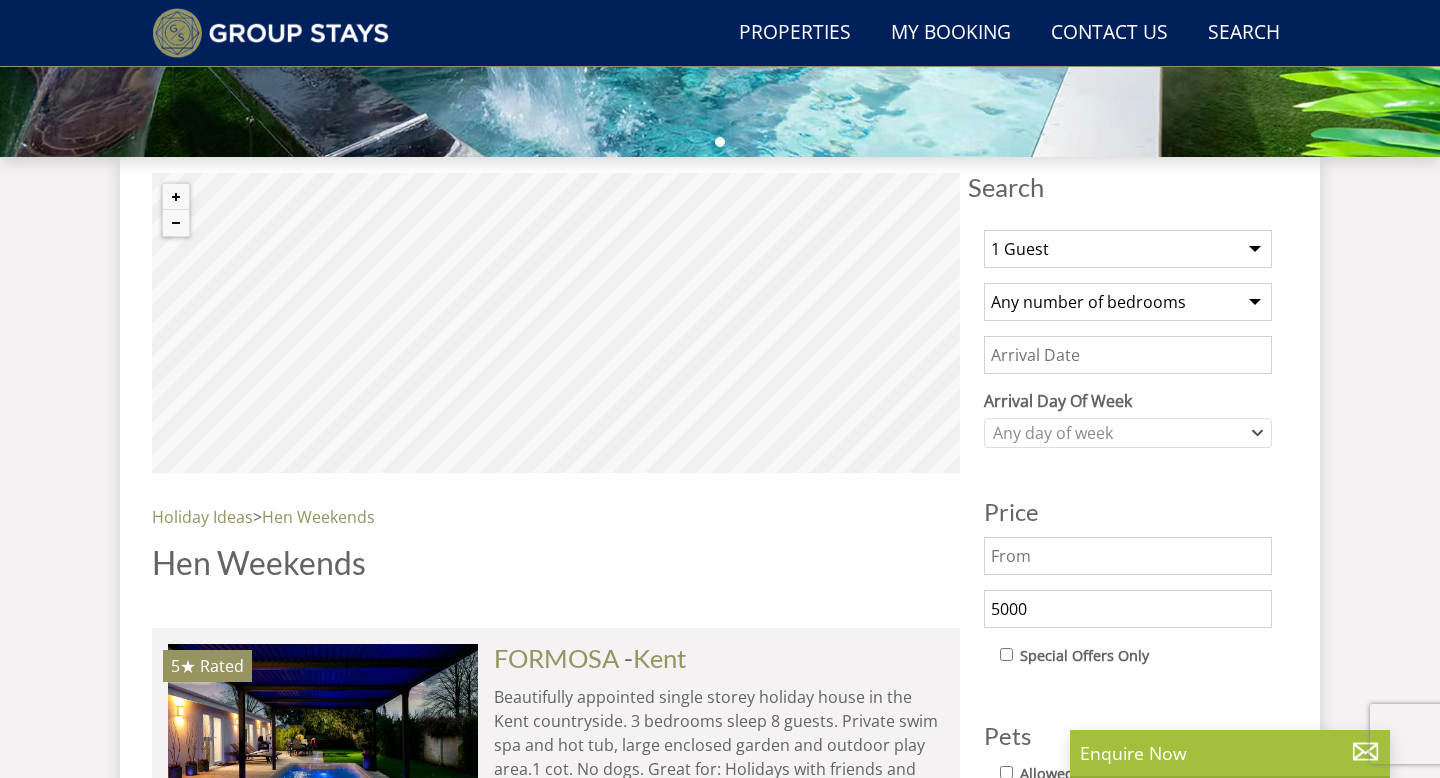 type on "5000" 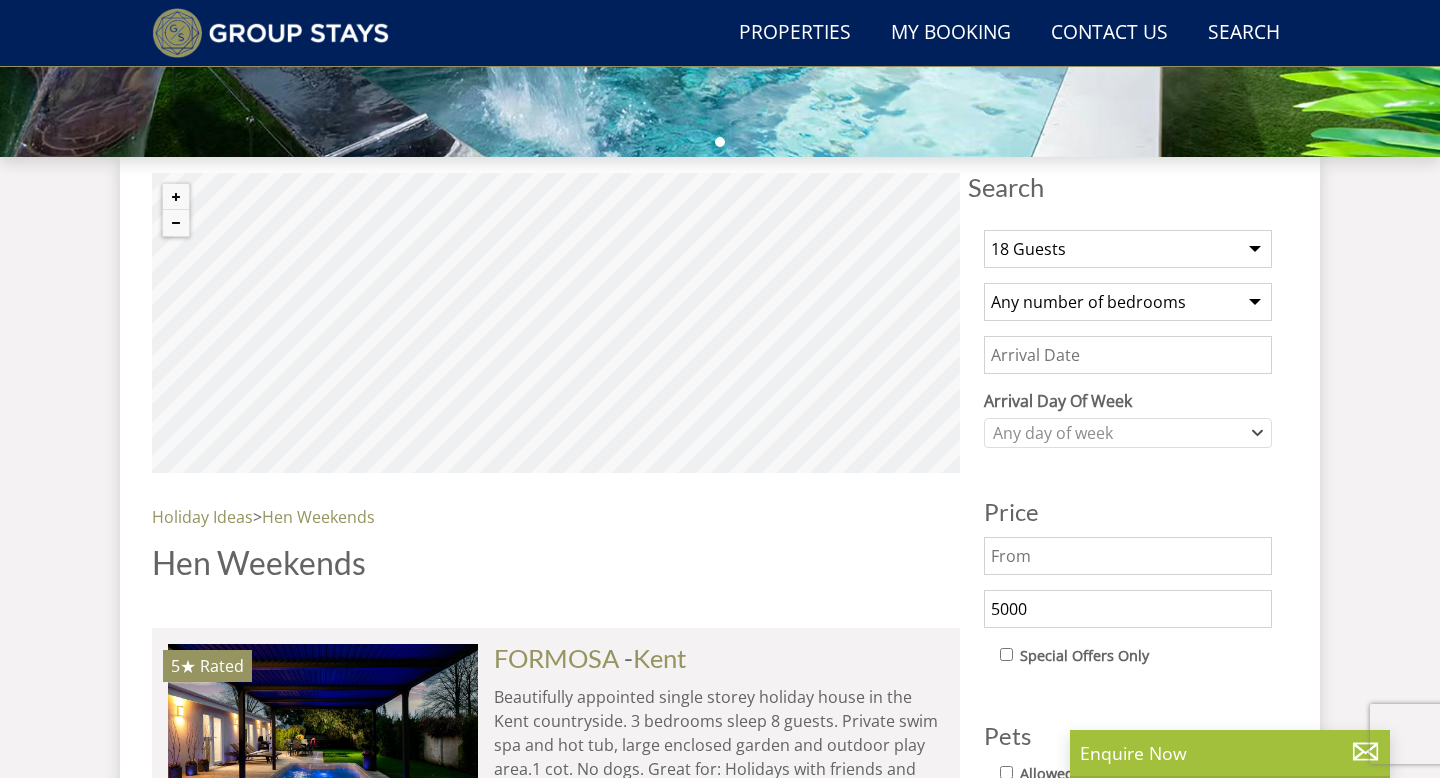 click on "Search
Menu
Properties
My Booking
Contact Us  [PHONE]
Search  Check Availability
Guests
1
2
3
4
5
6
7
8
9
10
11
12
13
14
15
16
17
18
19
20
21
22
23
24
25
26
27
28
29
30
31
32
33
34
35
36
37
38
39
40
41
42
43
44
45
46
47
48
49
50
Date
08/03/2025
Search
Search
Search" at bounding box center (720, 3970) 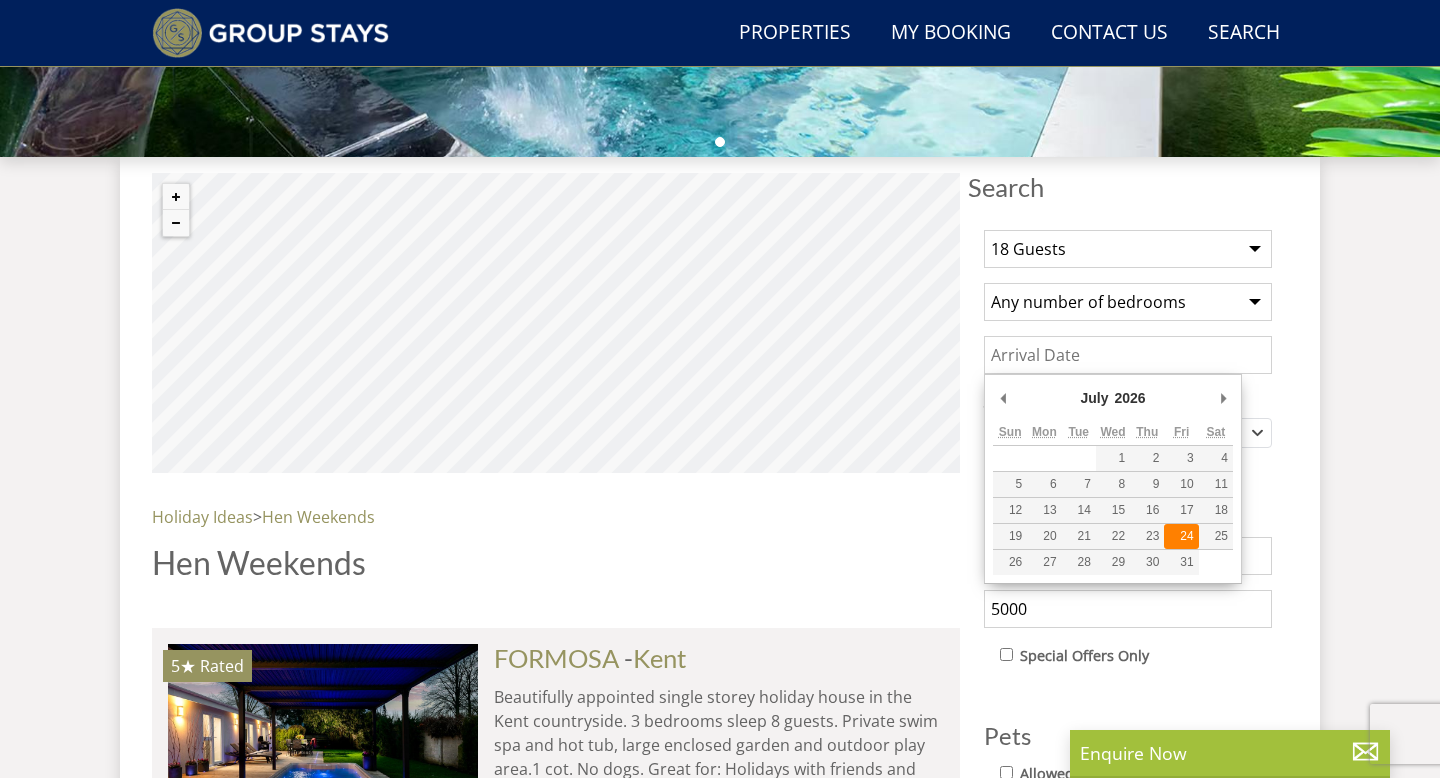type on "24/07/2026" 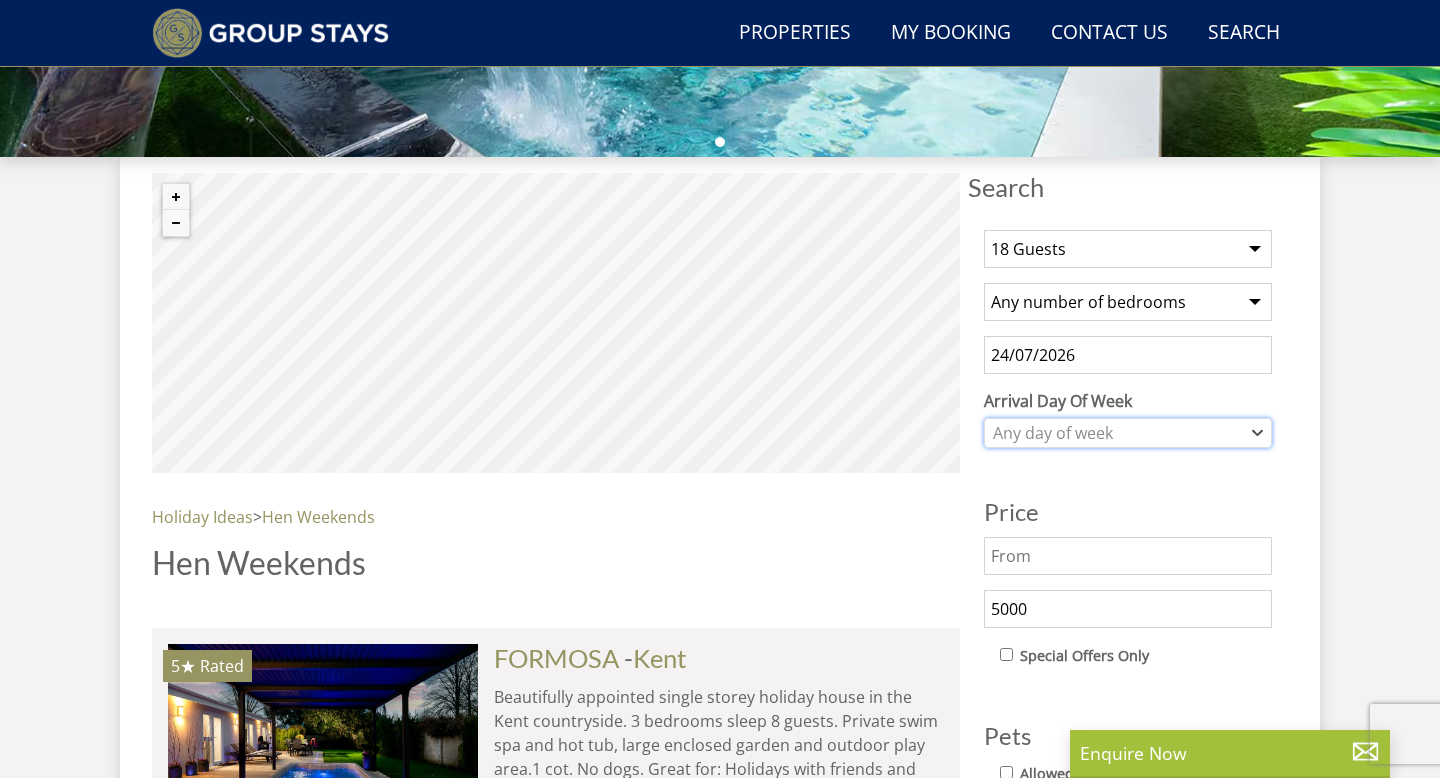 click on "Any day of week" at bounding box center (1128, 433) 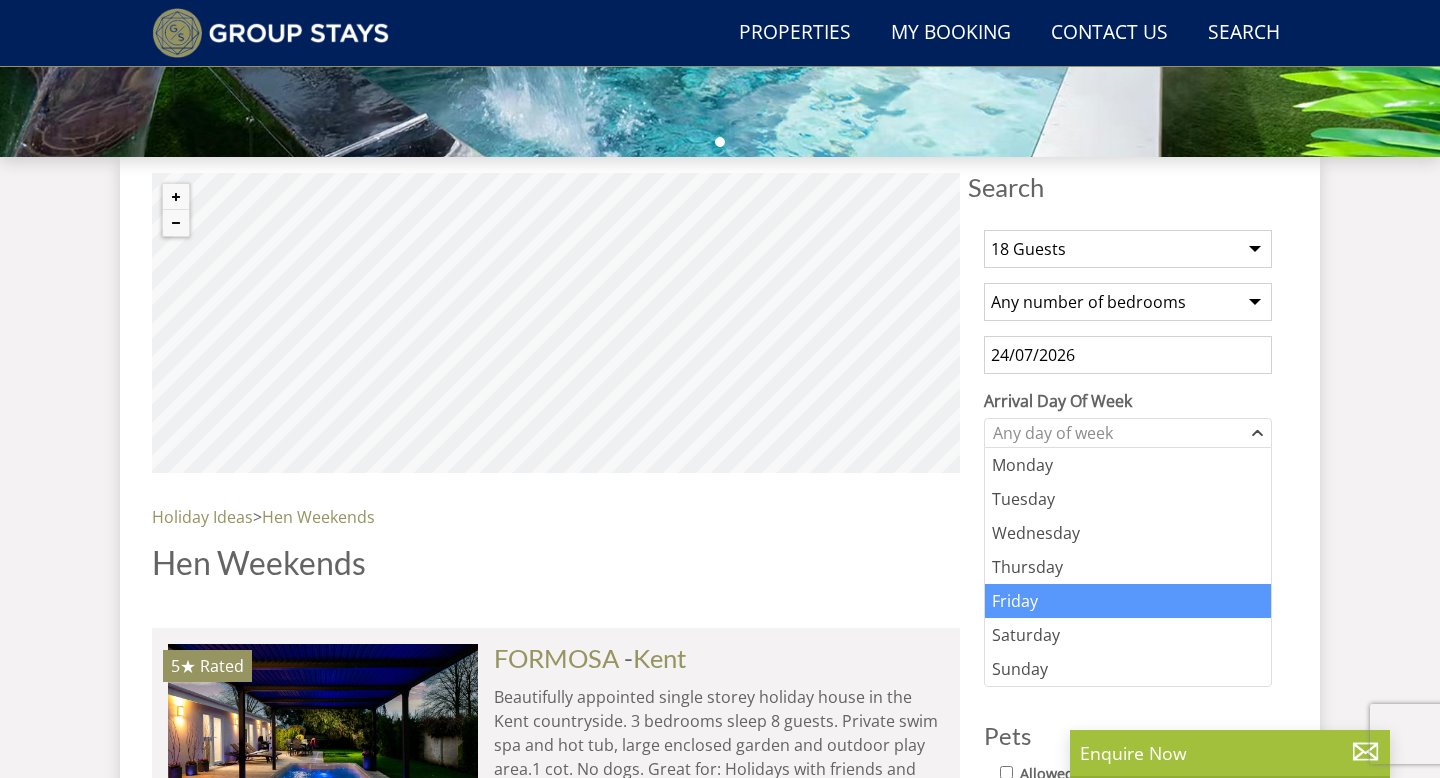 click on "Friday" at bounding box center (1128, 601) 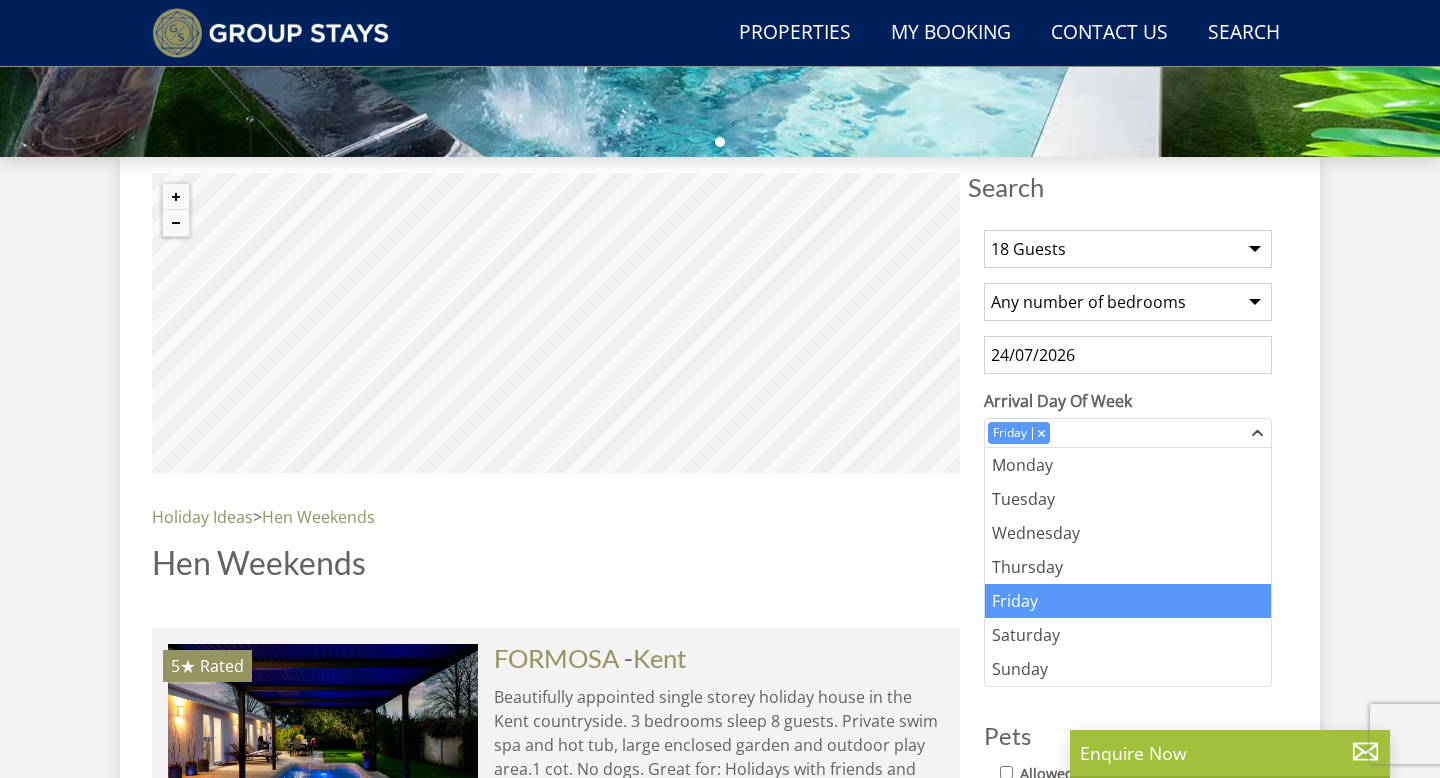 click on "Search
Menu
Properties
My Booking
Contact Us  [PHONE]
Search  Check Availability
Guests
1
2
3
4
5
6
7
8
9
10
11
12
13
14
15
16
17
18
19
20
21
22
23
24
25
26
27
28
29
30
31
32
33
34
35
36
37
38
39
40
41
42
43
44
45
46
47
48
49
50
Date
08/03/2025
Search
Search
Search" at bounding box center [720, 3970] 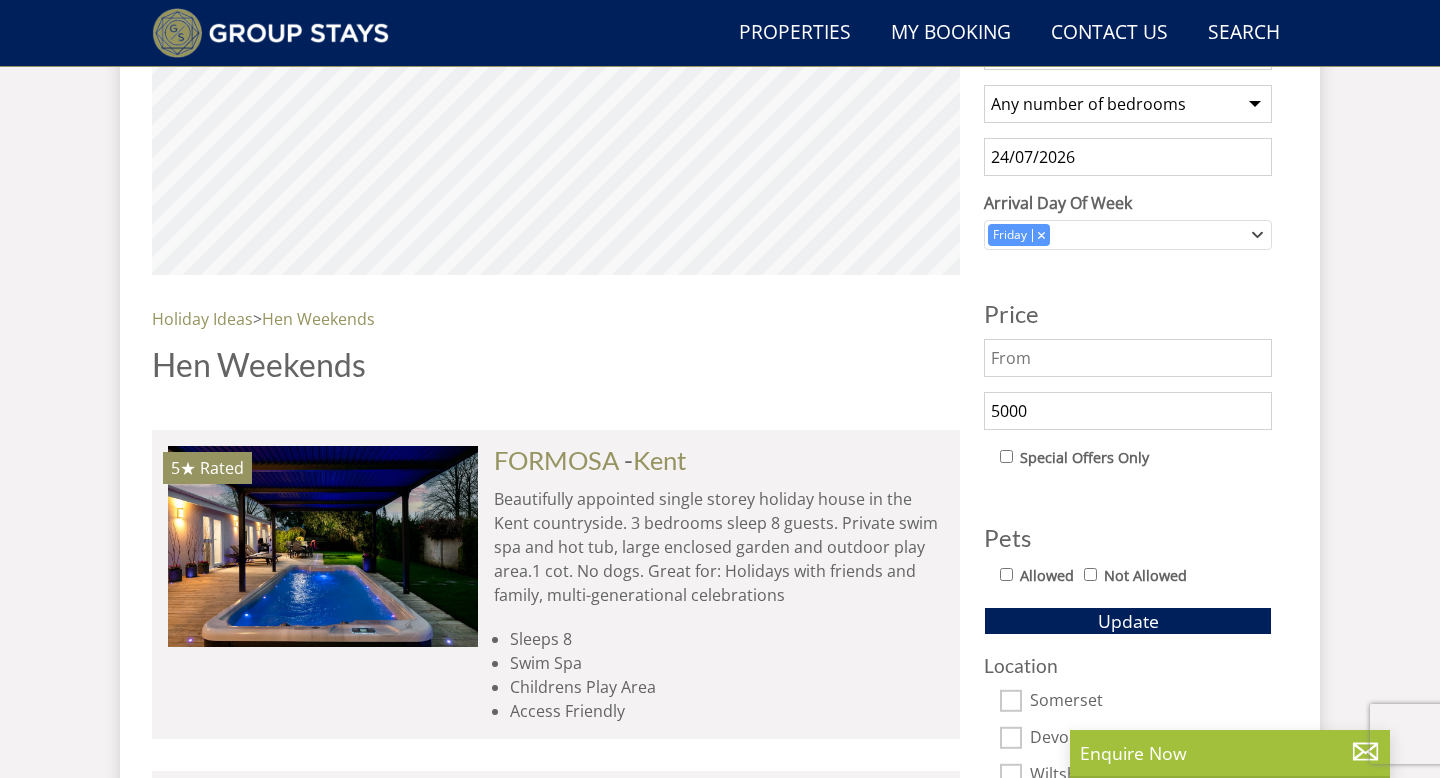 scroll, scrollTop: 859, scrollLeft: 0, axis: vertical 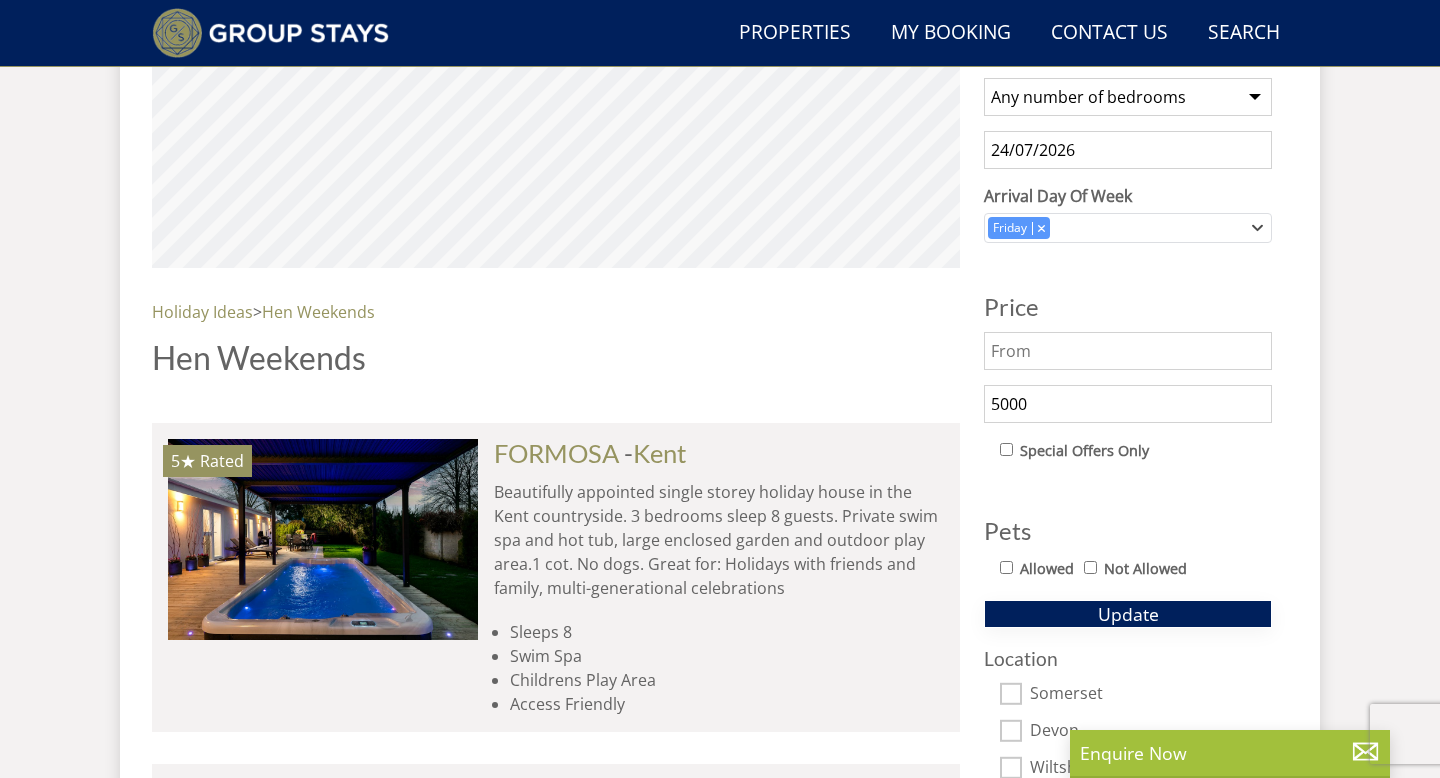 click on "Update" at bounding box center (1128, 614) 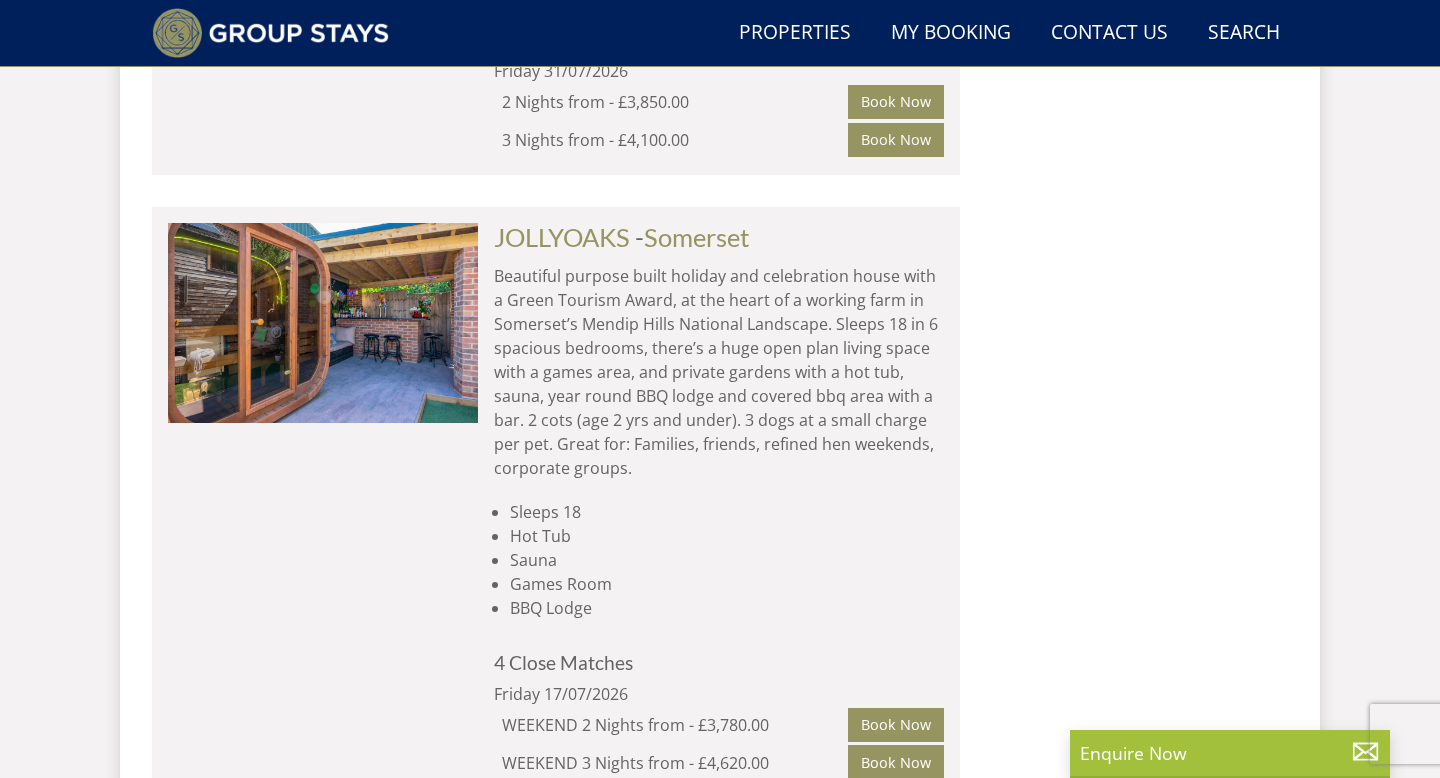scroll, scrollTop: 8038, scrollLeft: 0, axis: vertical 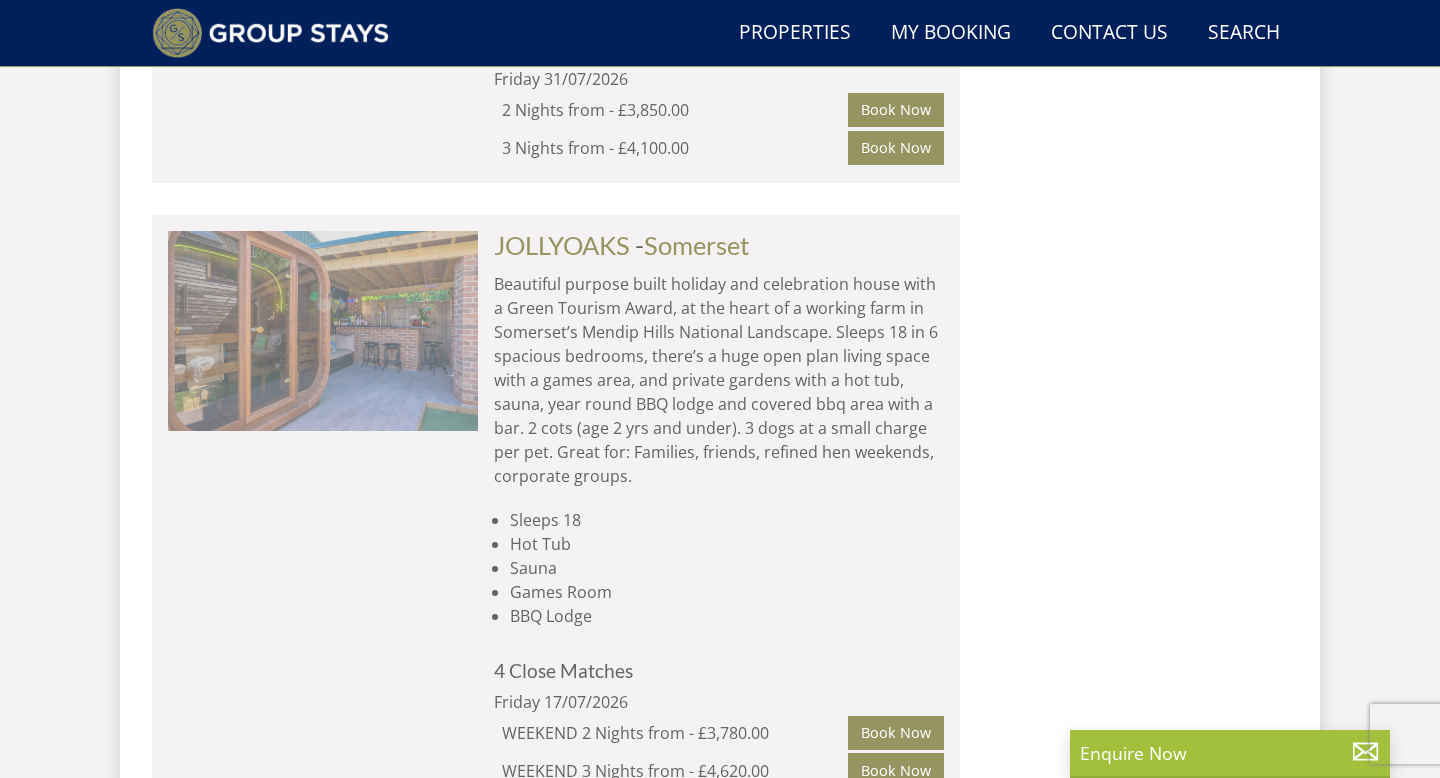 click at bounding box center (323, 331) 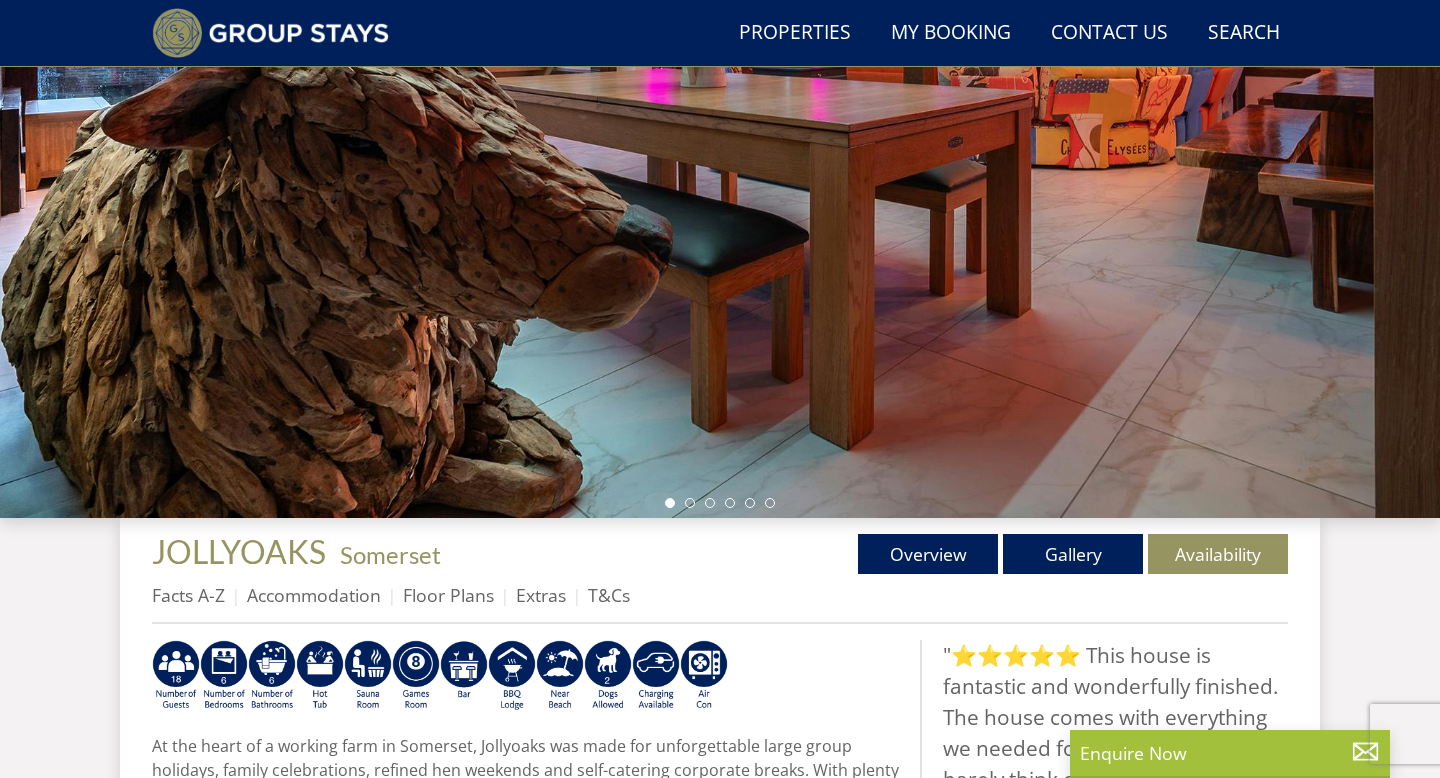 scroll, scrollTop: 235, scrollLeft: 0, axis: vertical 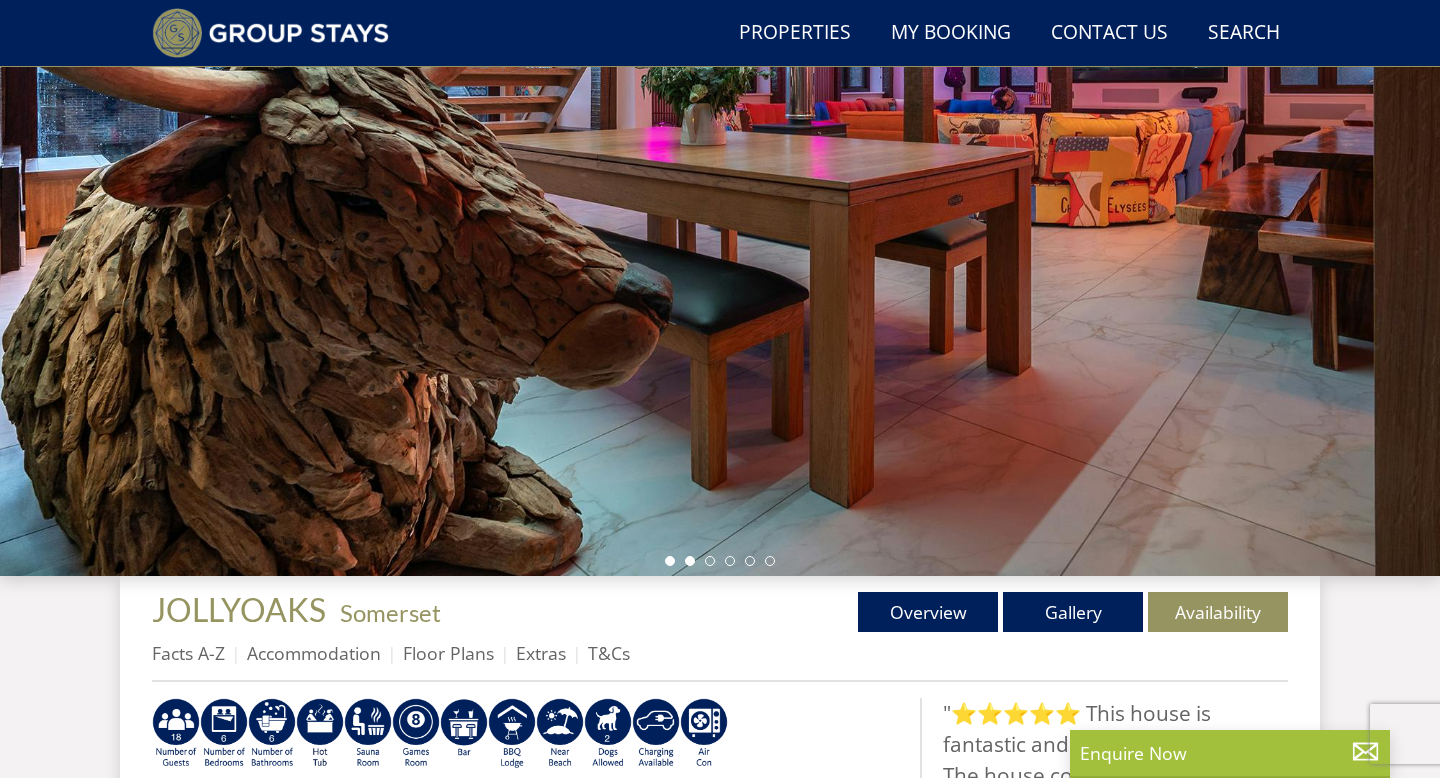 click at bounding box center (690, 561) 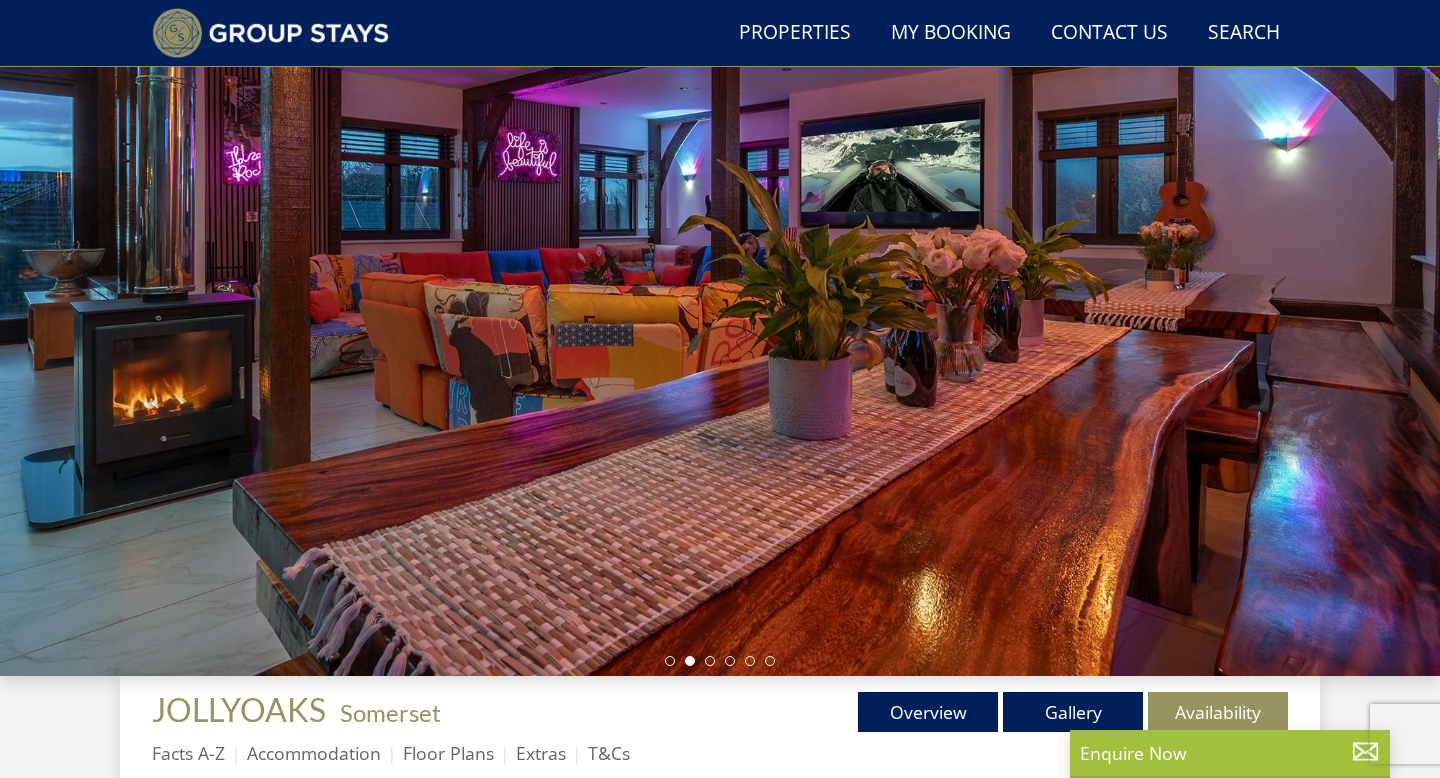 scroll, scrollTop: 139, scrollLeft: 0, axis: vertical 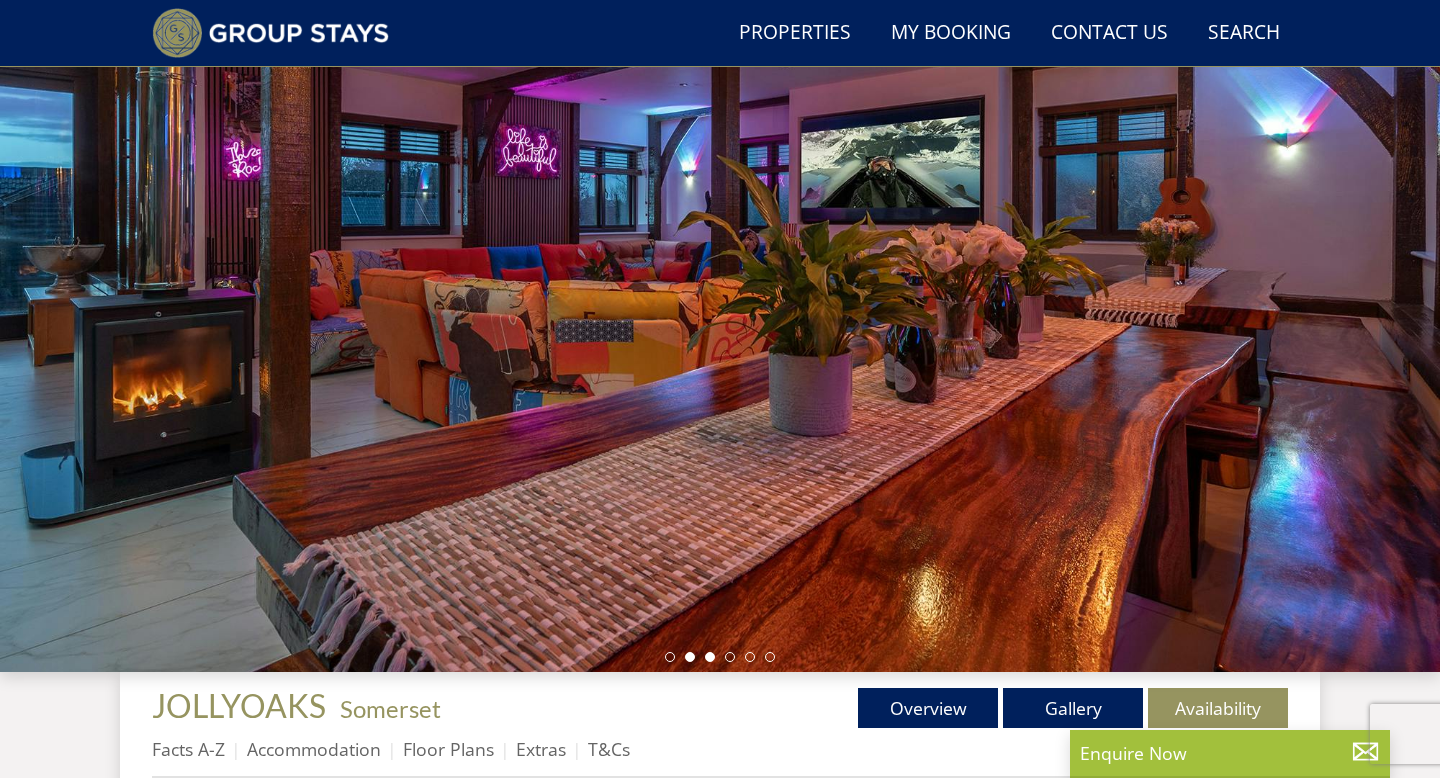 click at bounding box center (710, 657) 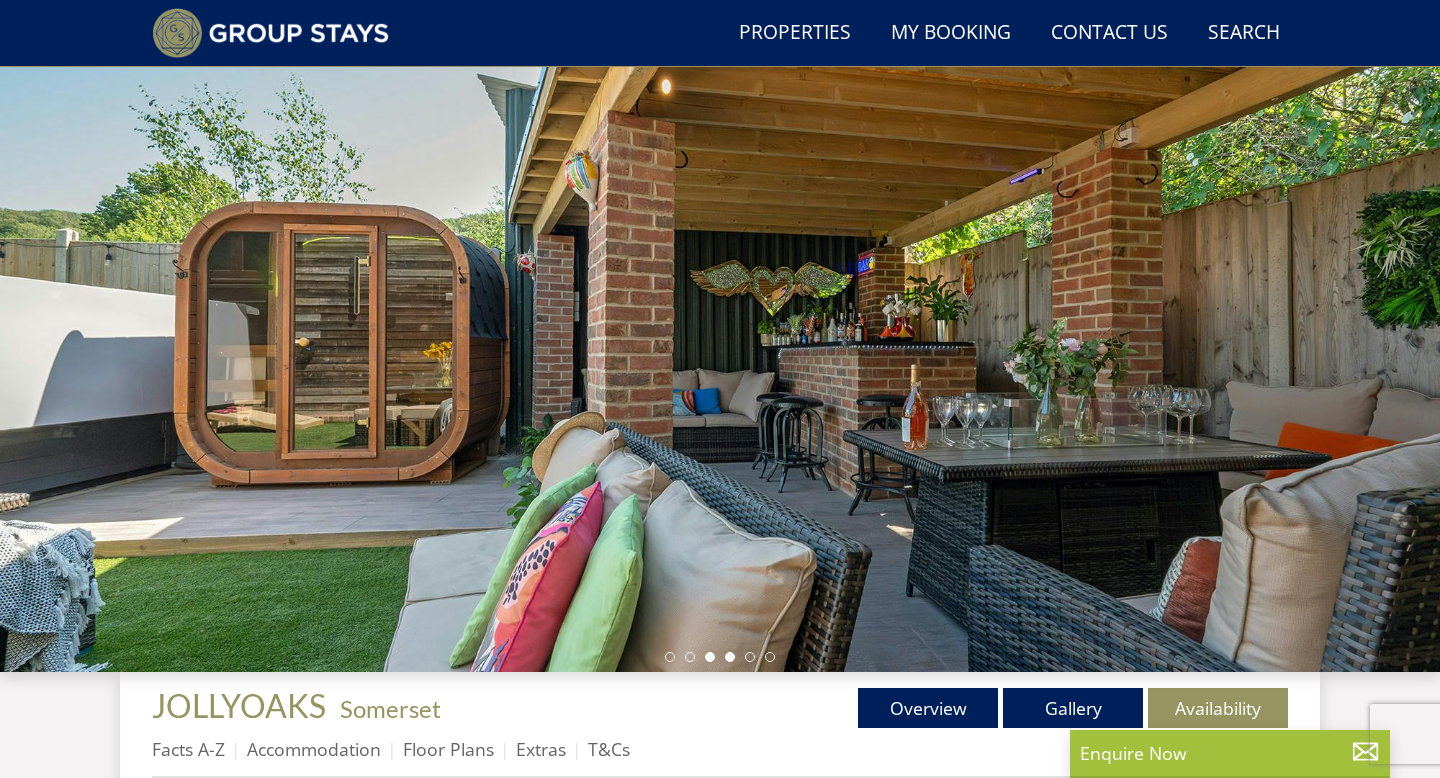click at bounding box center (730, 657) 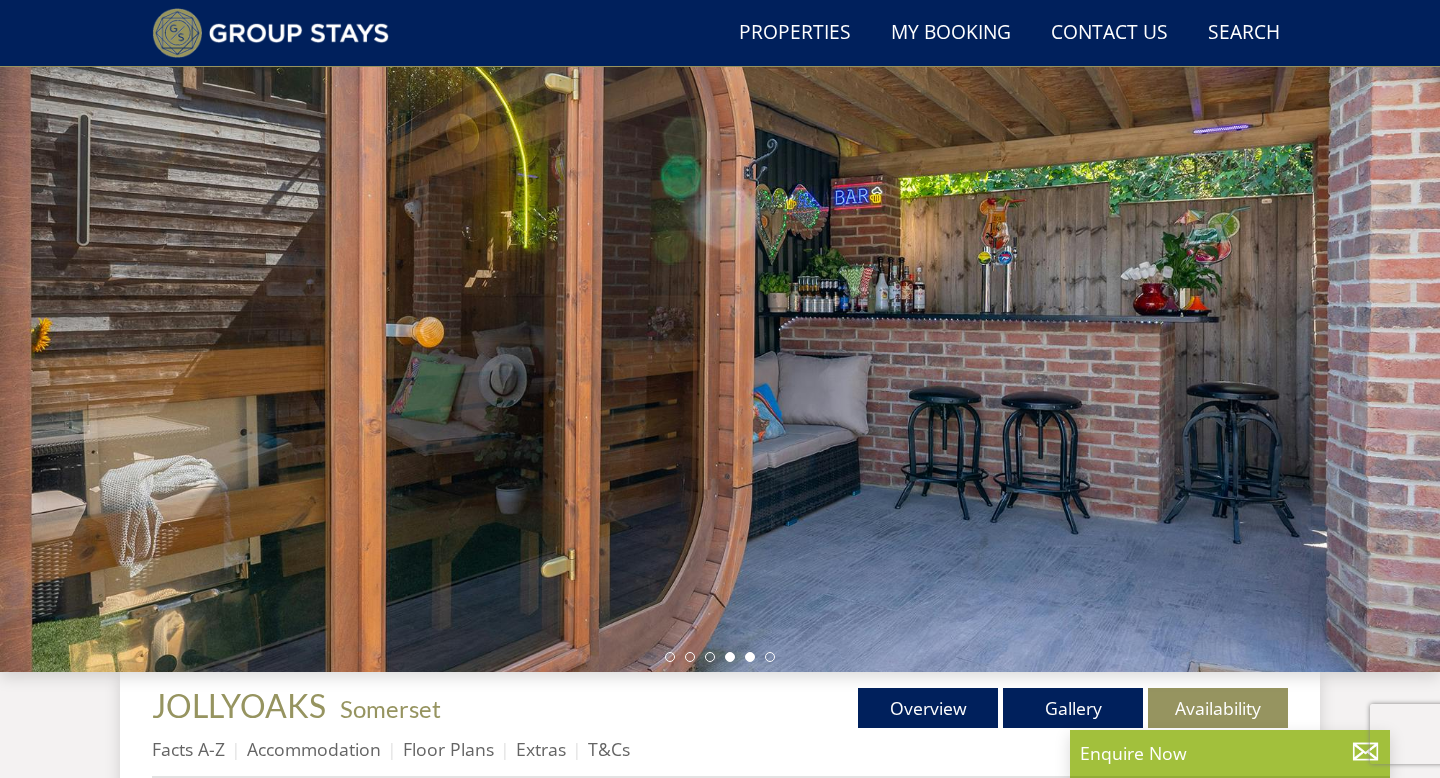 click at bounding box center [750, 657] 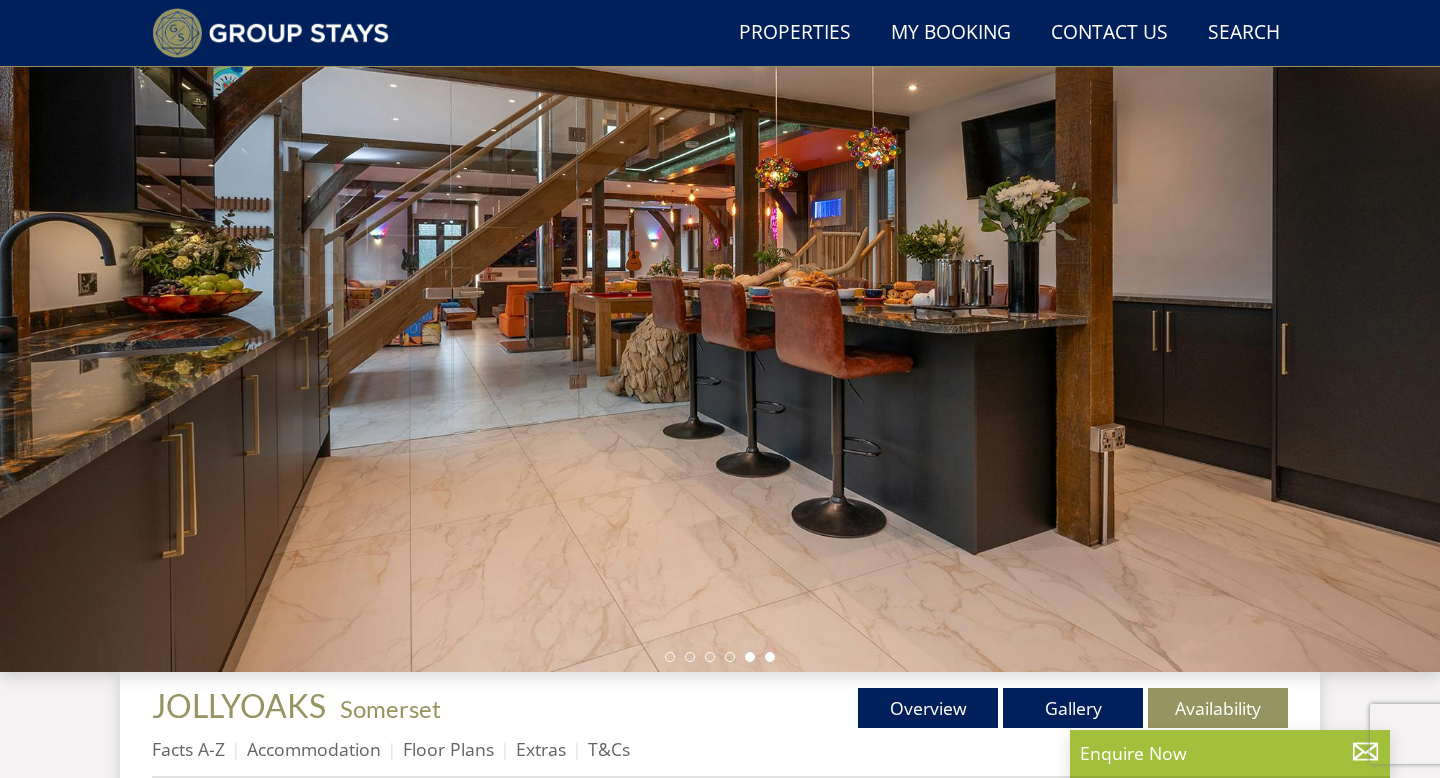 click at bounding box center [770, 657] 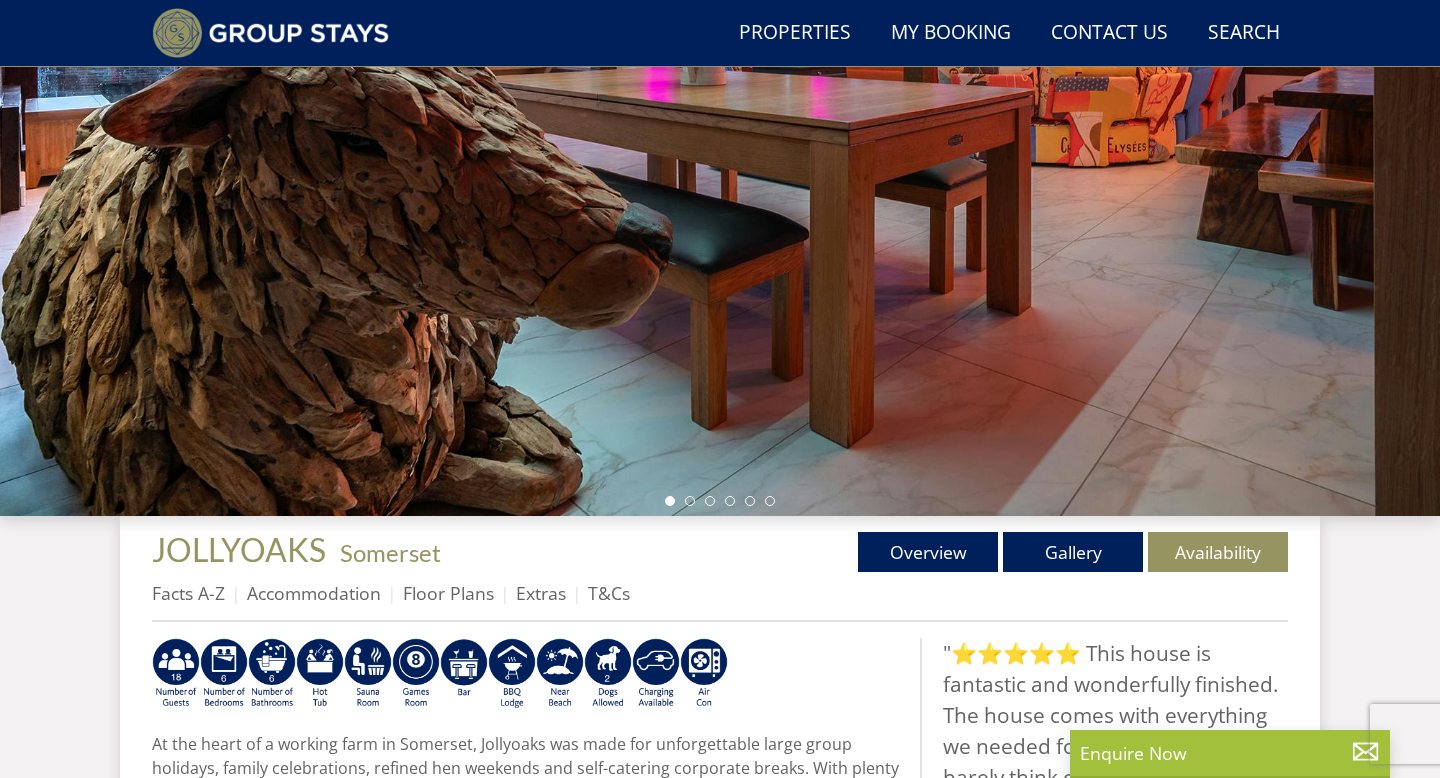 scroll, scrollTop: 287, scrollLeft: 0, axis: vertical 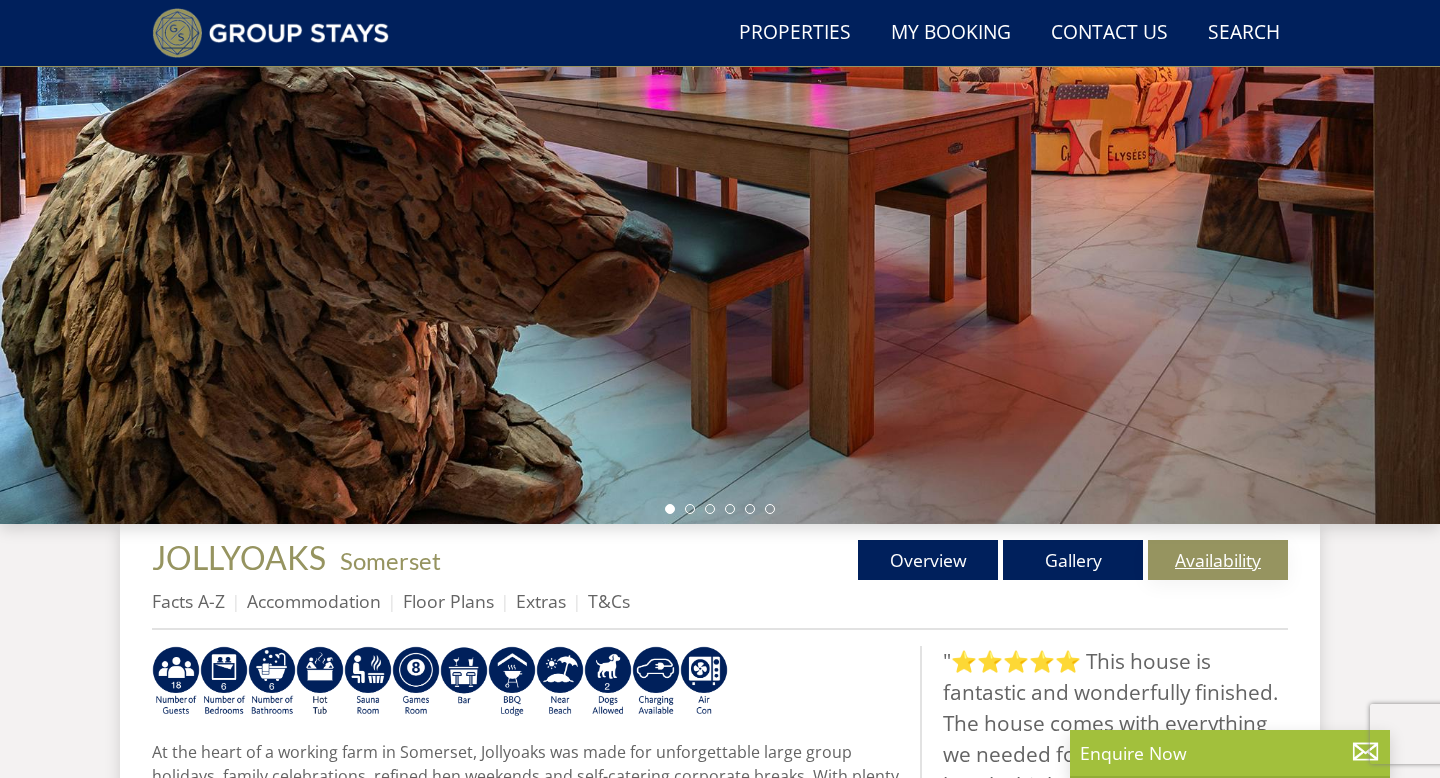 click on "Availability" at bounding box center (1218, 560) 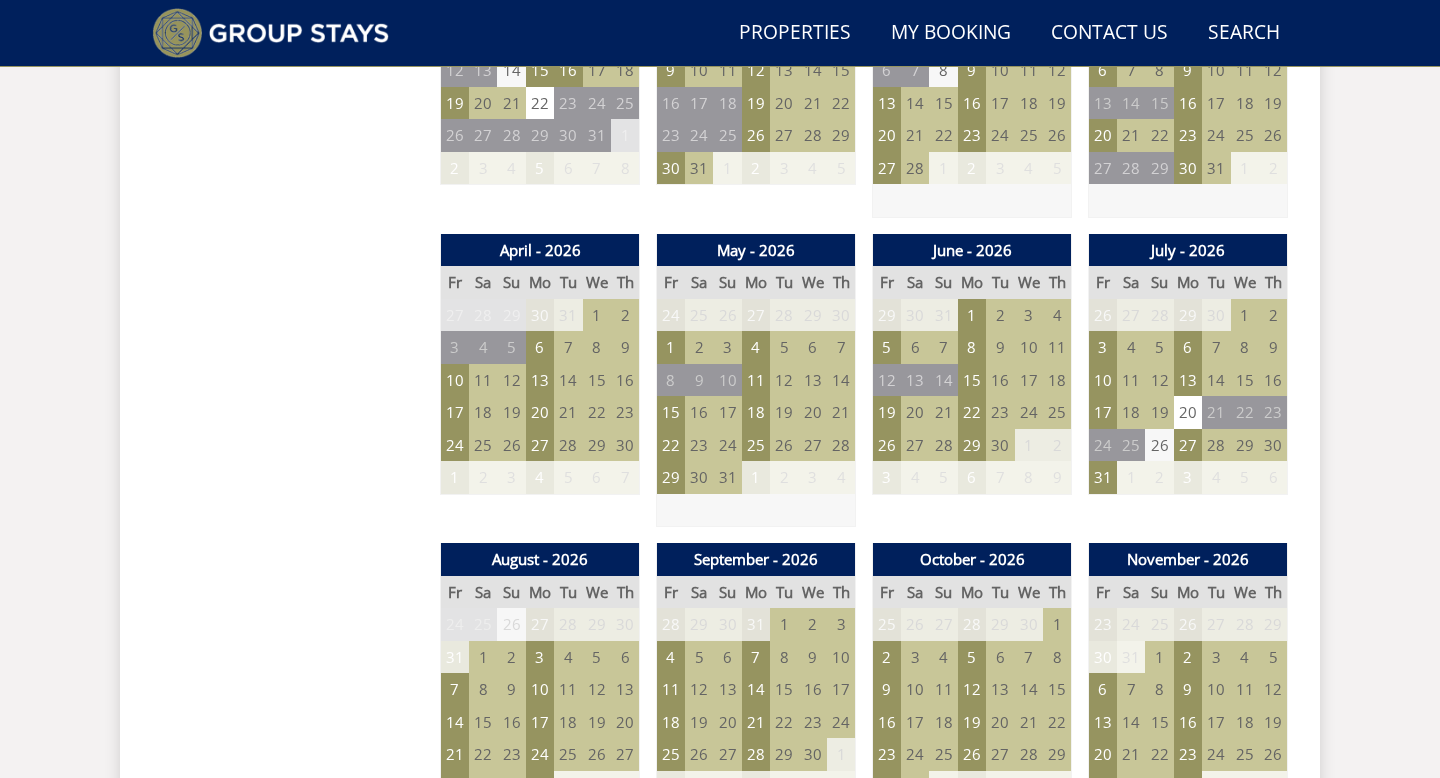 scroll, scrollTop: 1371, scrollLeft: 0, axis: vertical 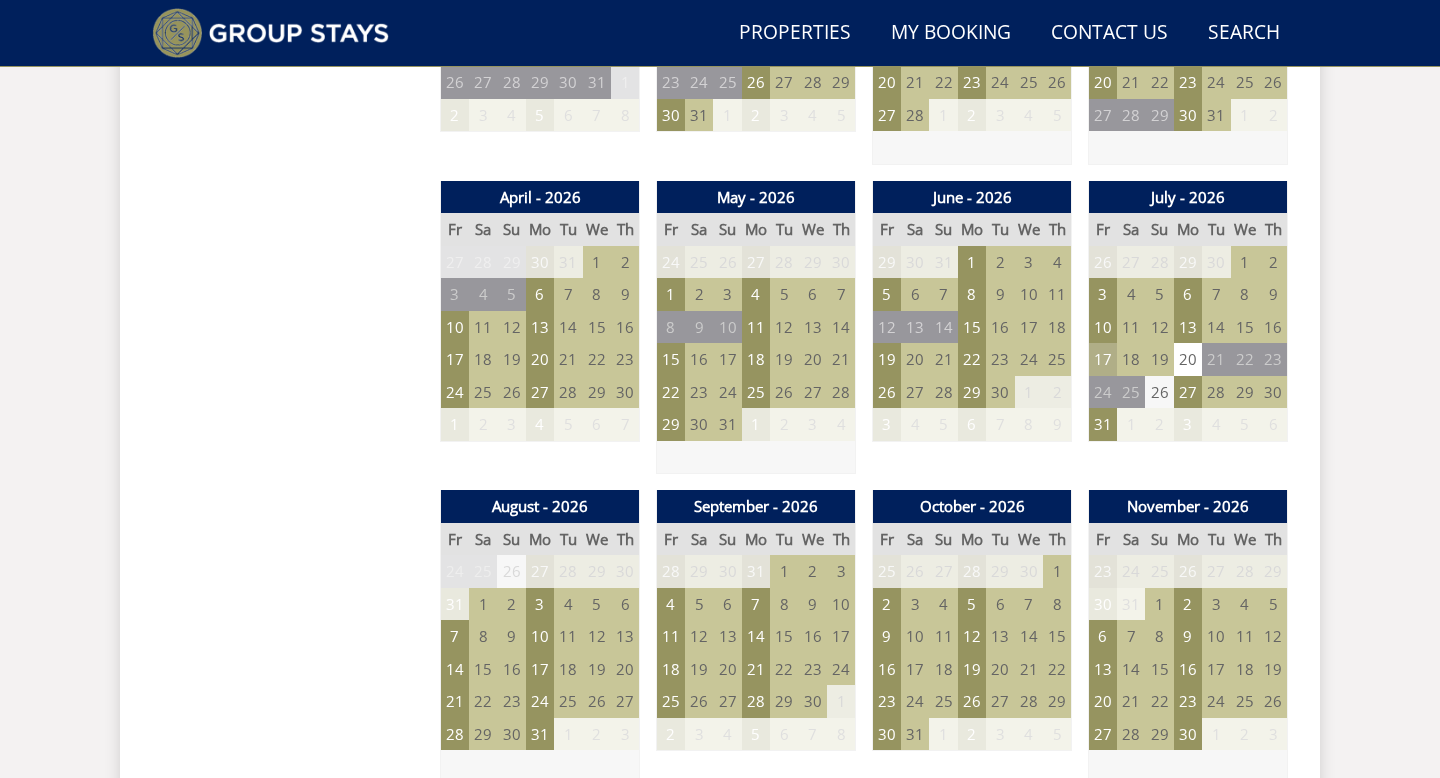 click on "17" at bounding box center [1103, 359] 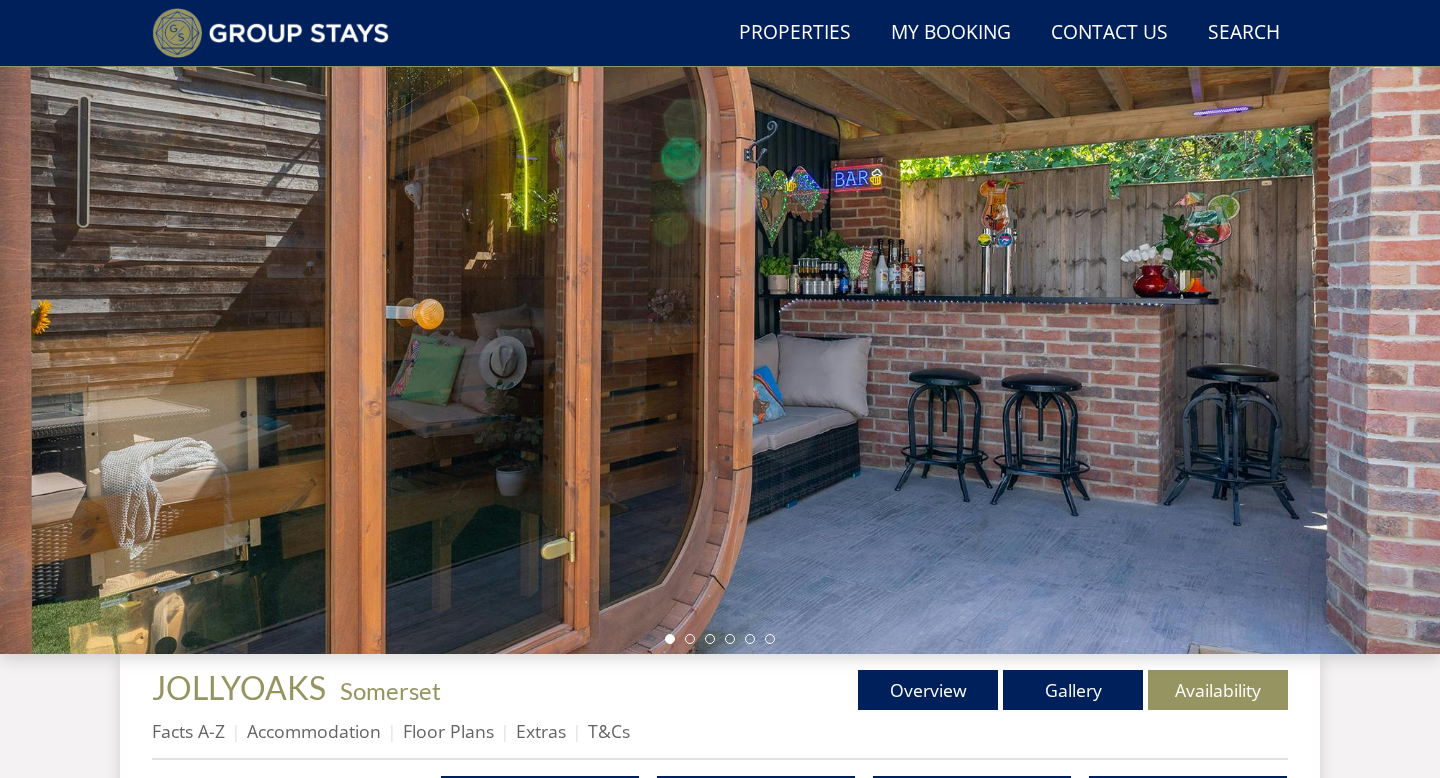 scroll, scrollTop: 152, scrollLeft: 0, axis: vertical 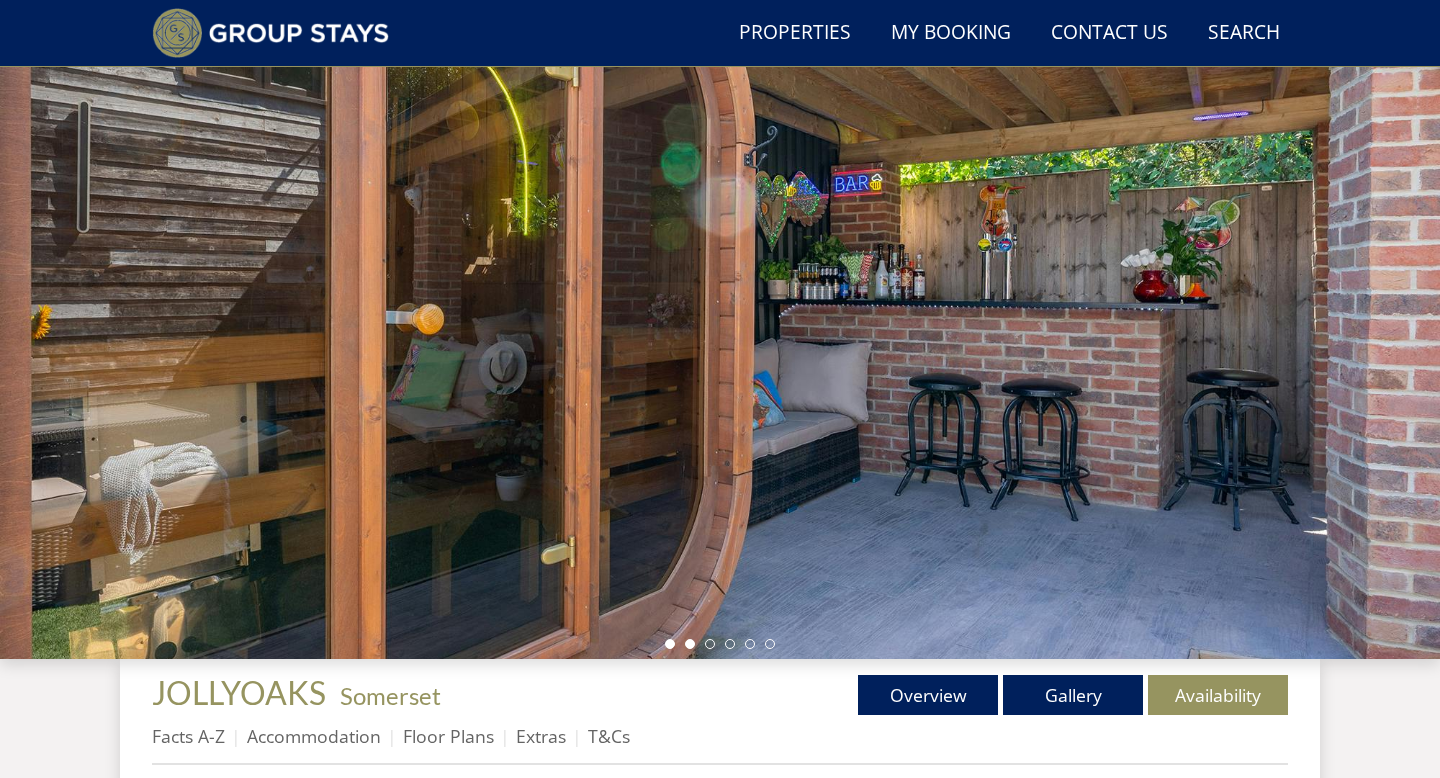 click at bounding box center (690, 644) 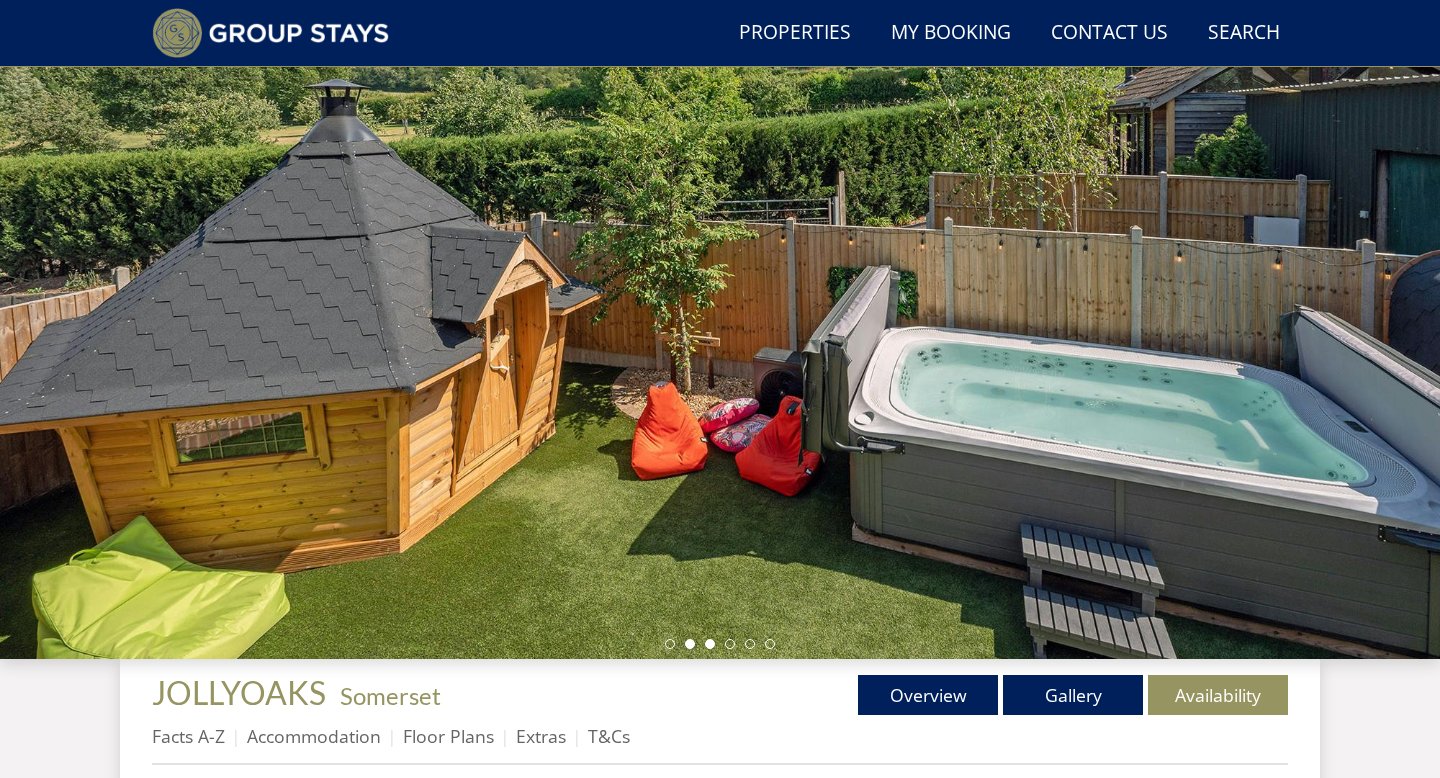 click at bounding box center [710, 644] 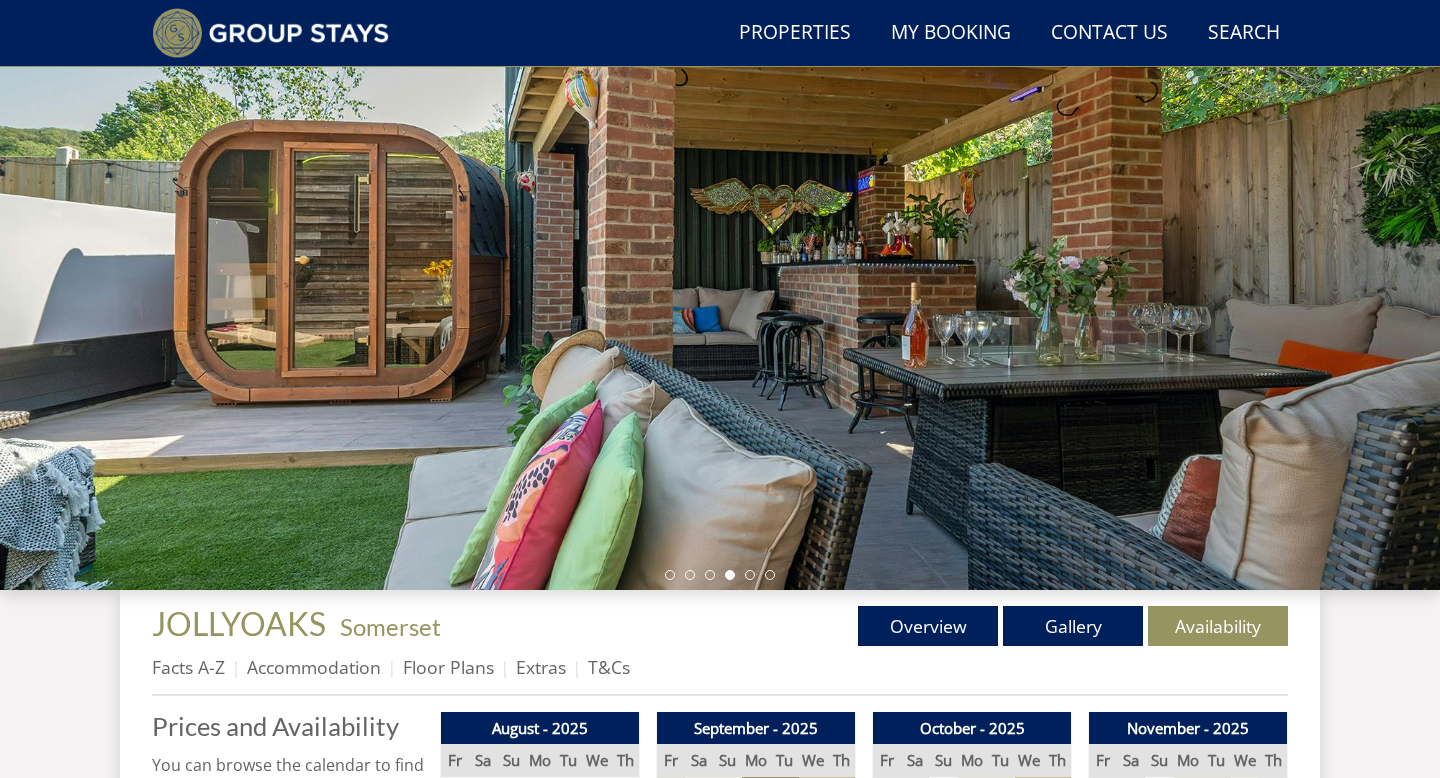 scroll, scrollTop: 222, scrollLeft: 0, axis: vertical 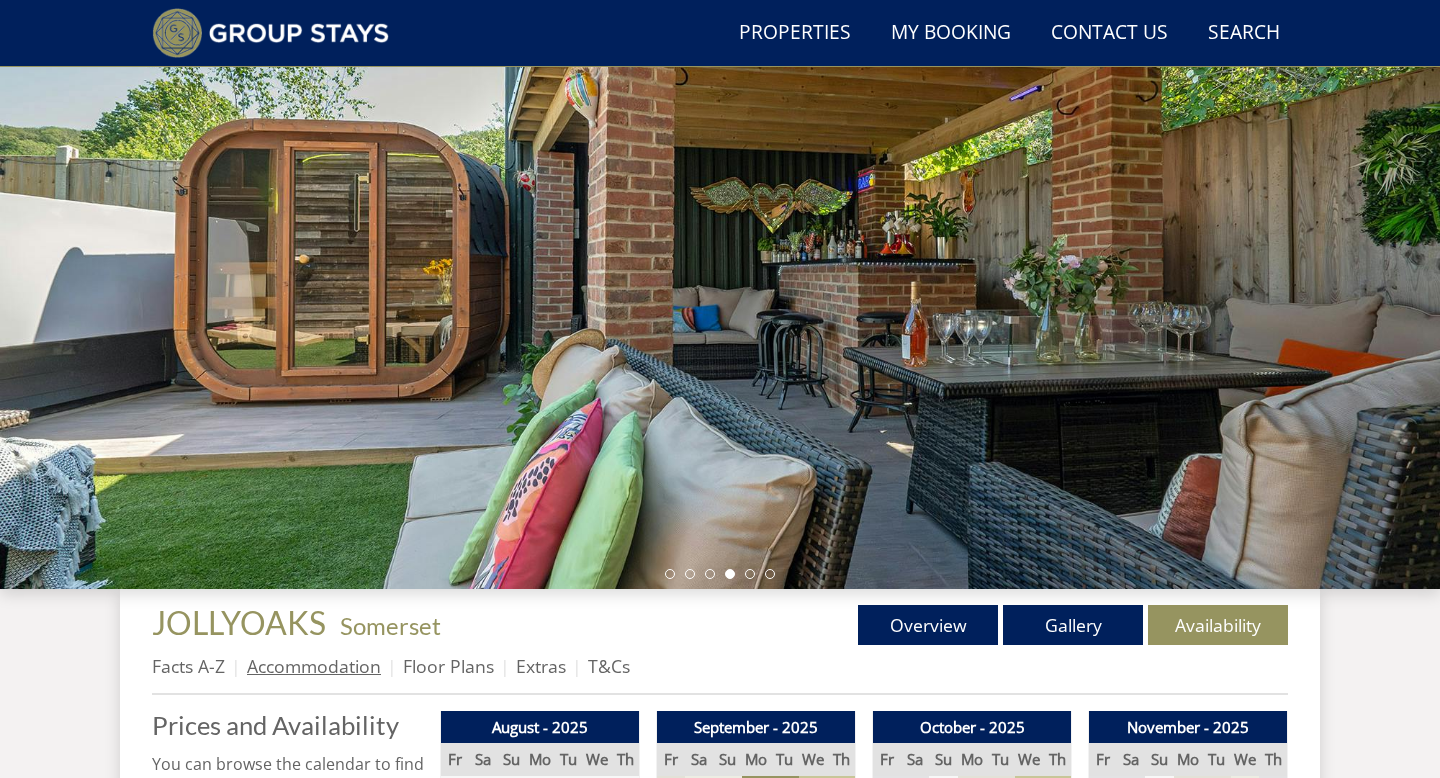 click on "Accommodation" at bounding box center (314, 666) 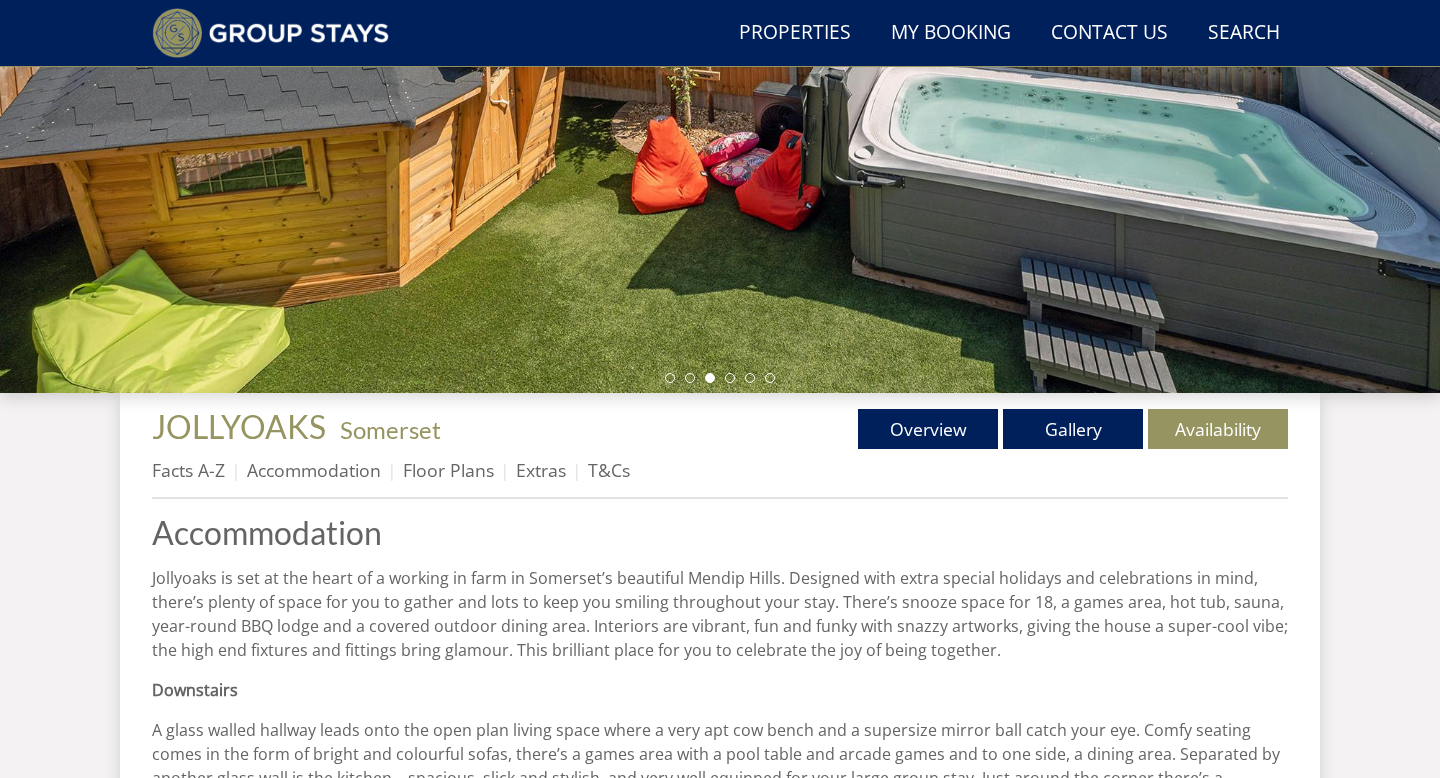 scroll, scrollTop: 259, scrollLeft: 0, axis: vertical 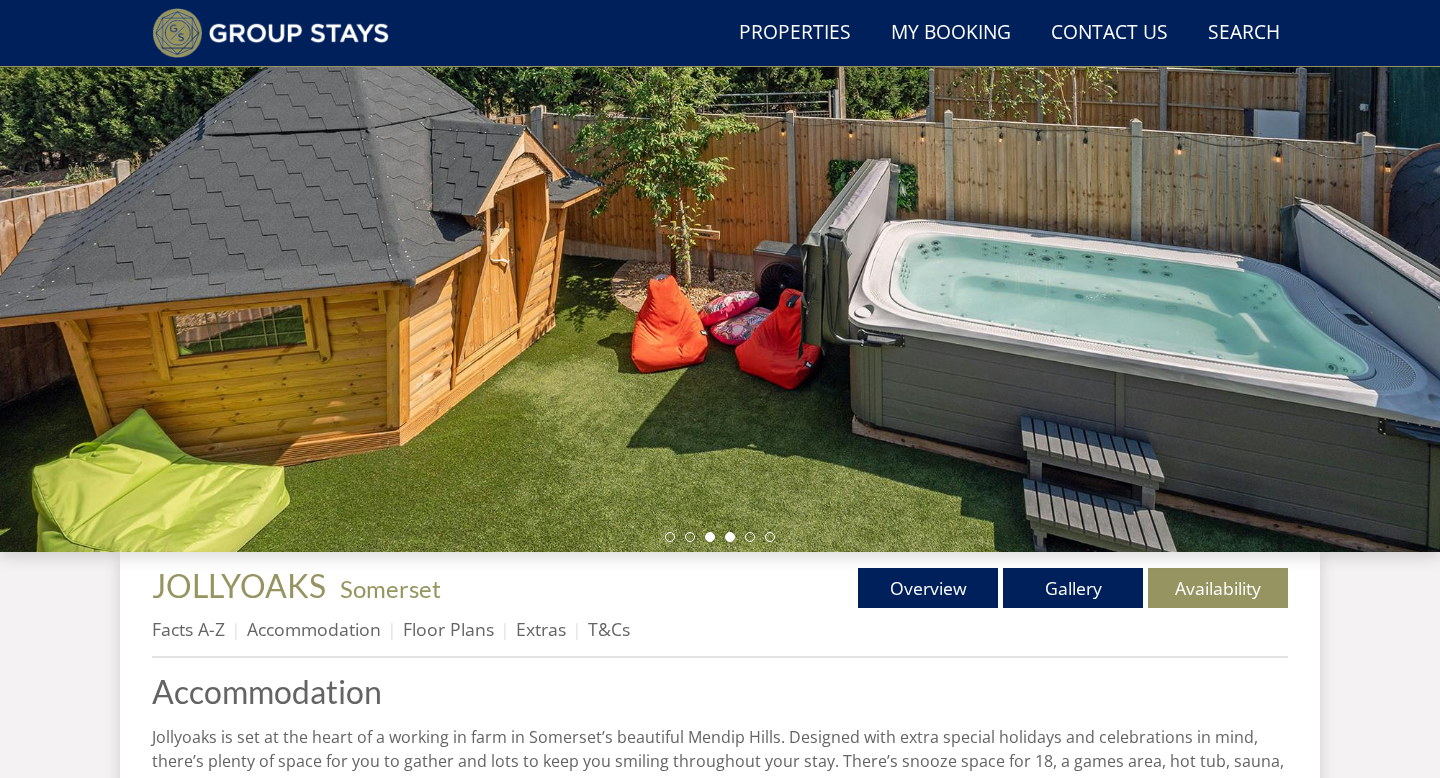 click at bounding box center [730, 537] 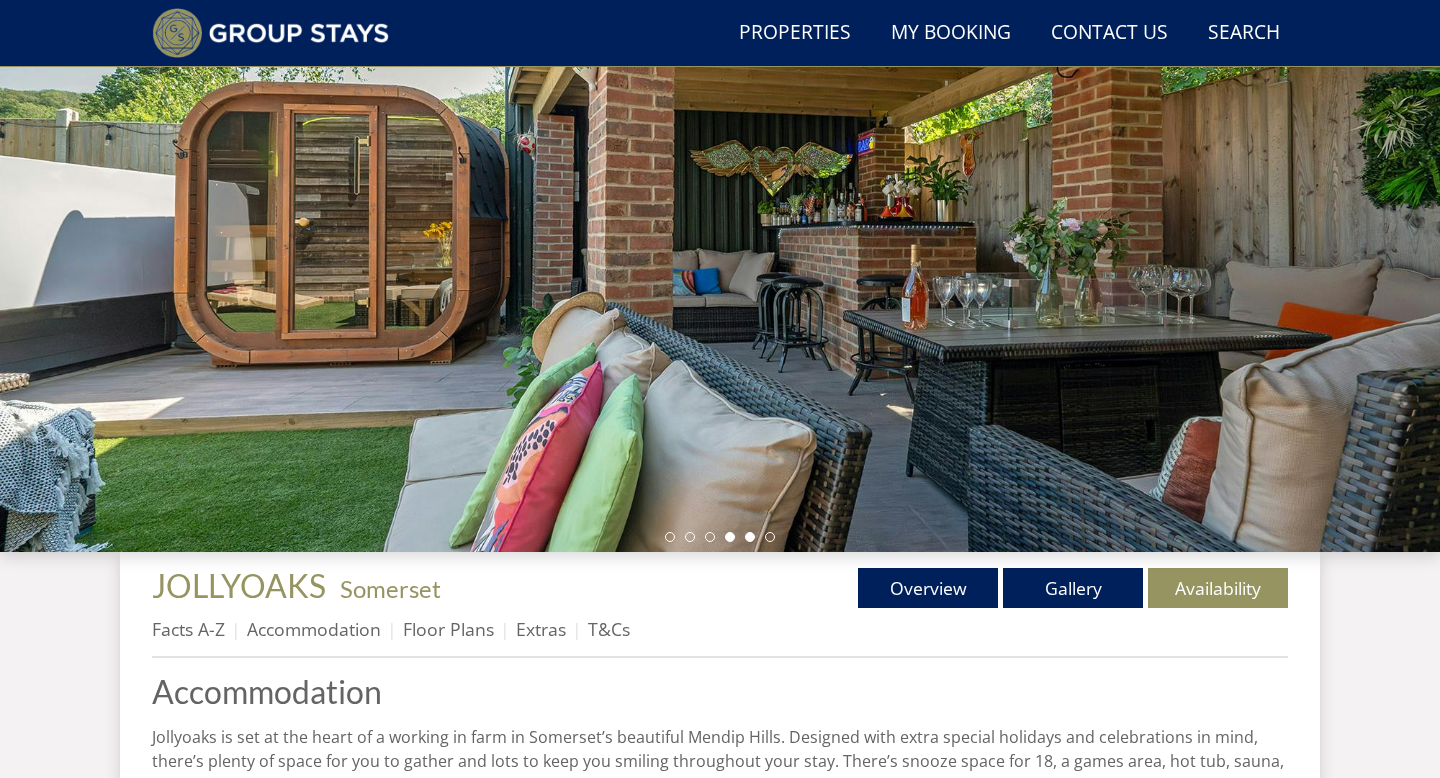 click at bounding box center (750, 537) 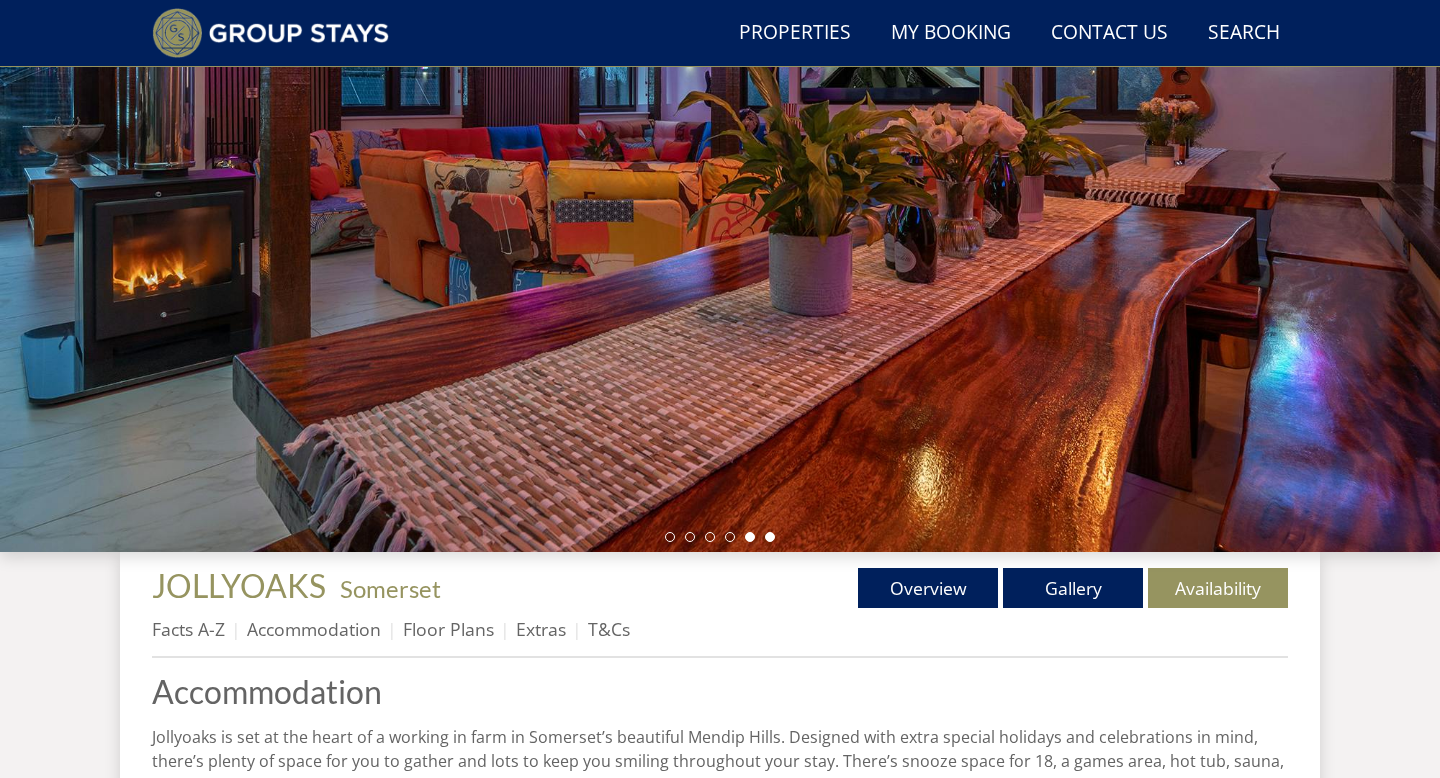 click at bounding box center [770, 537] 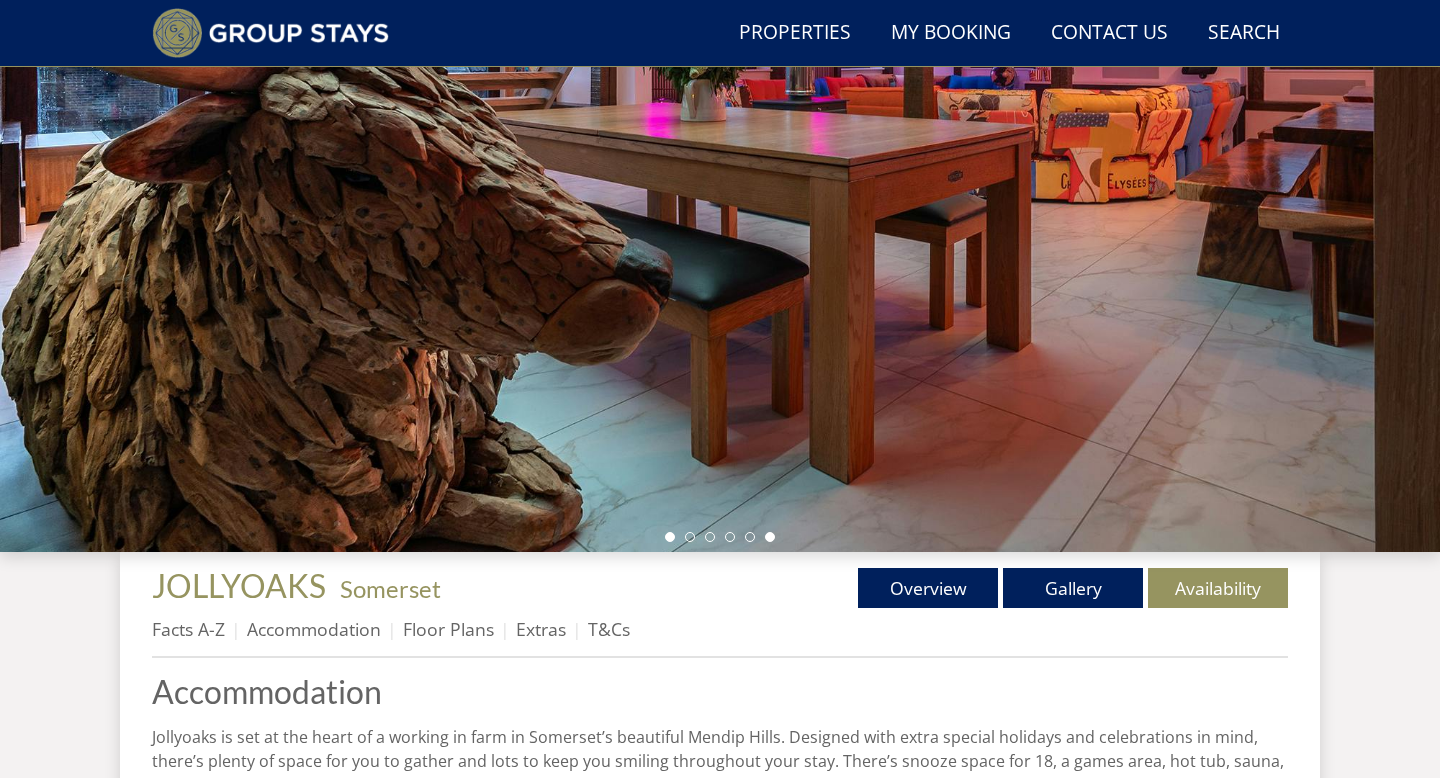 click at bounding box center [670, 537] 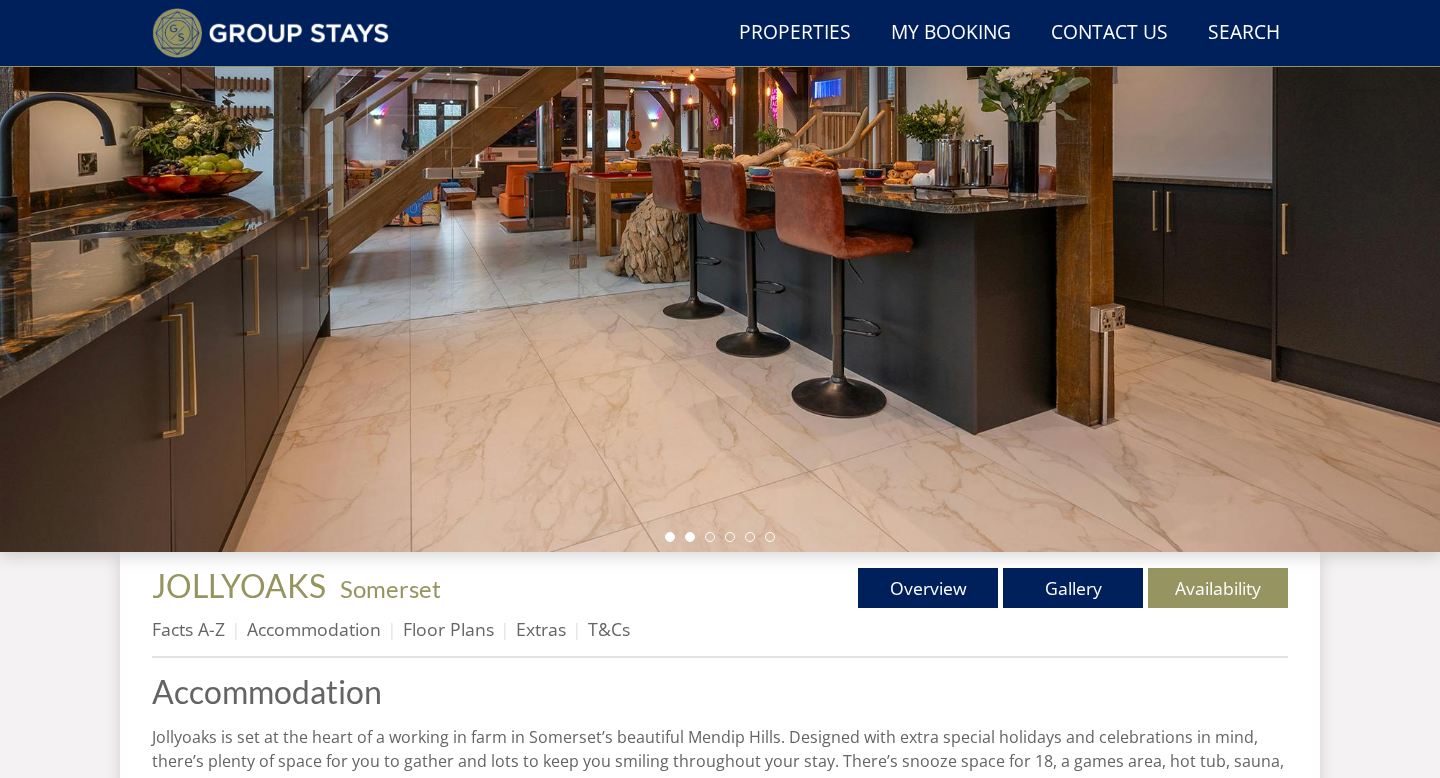 click at bounding box center (690, 537) 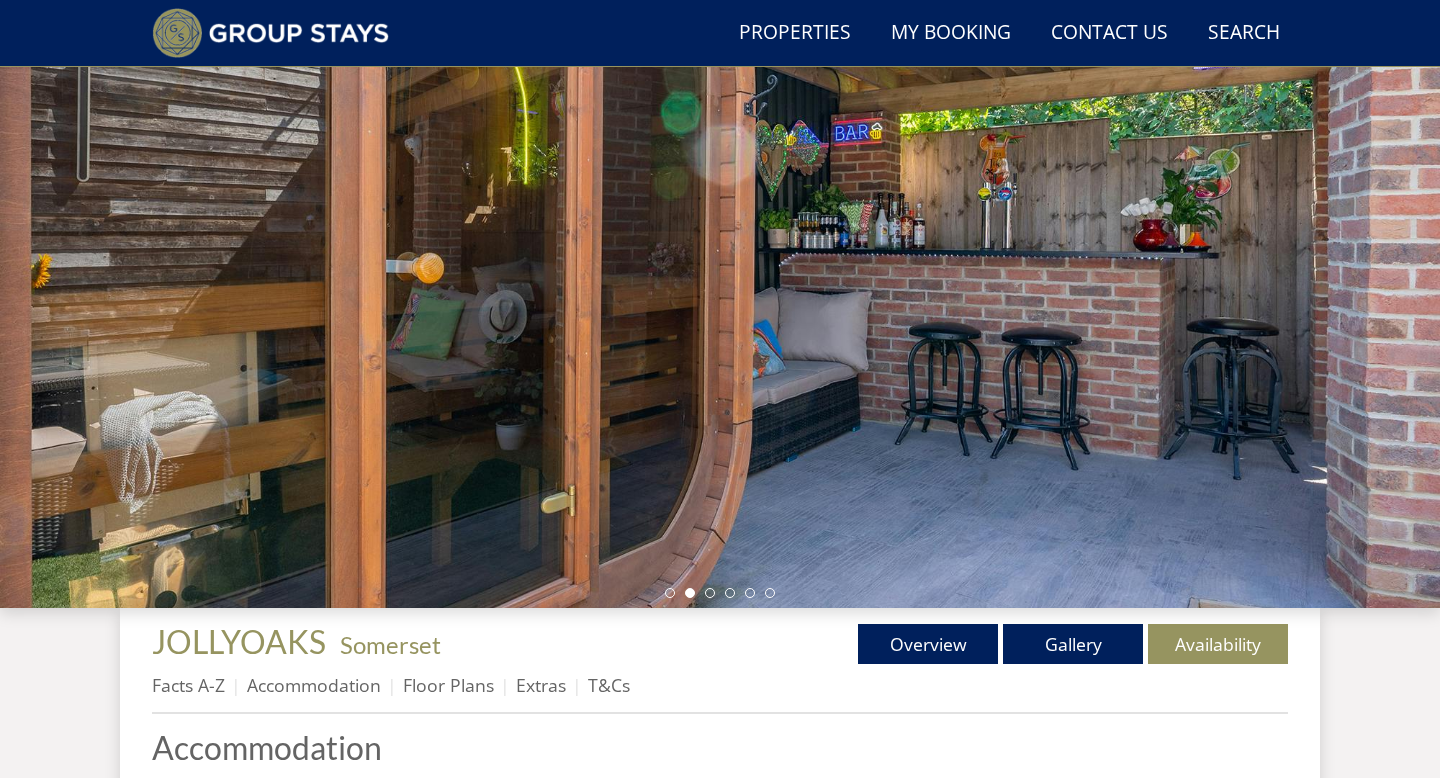 scroll, scrollTop: 170, scrollLeft: 0, axis: vertical 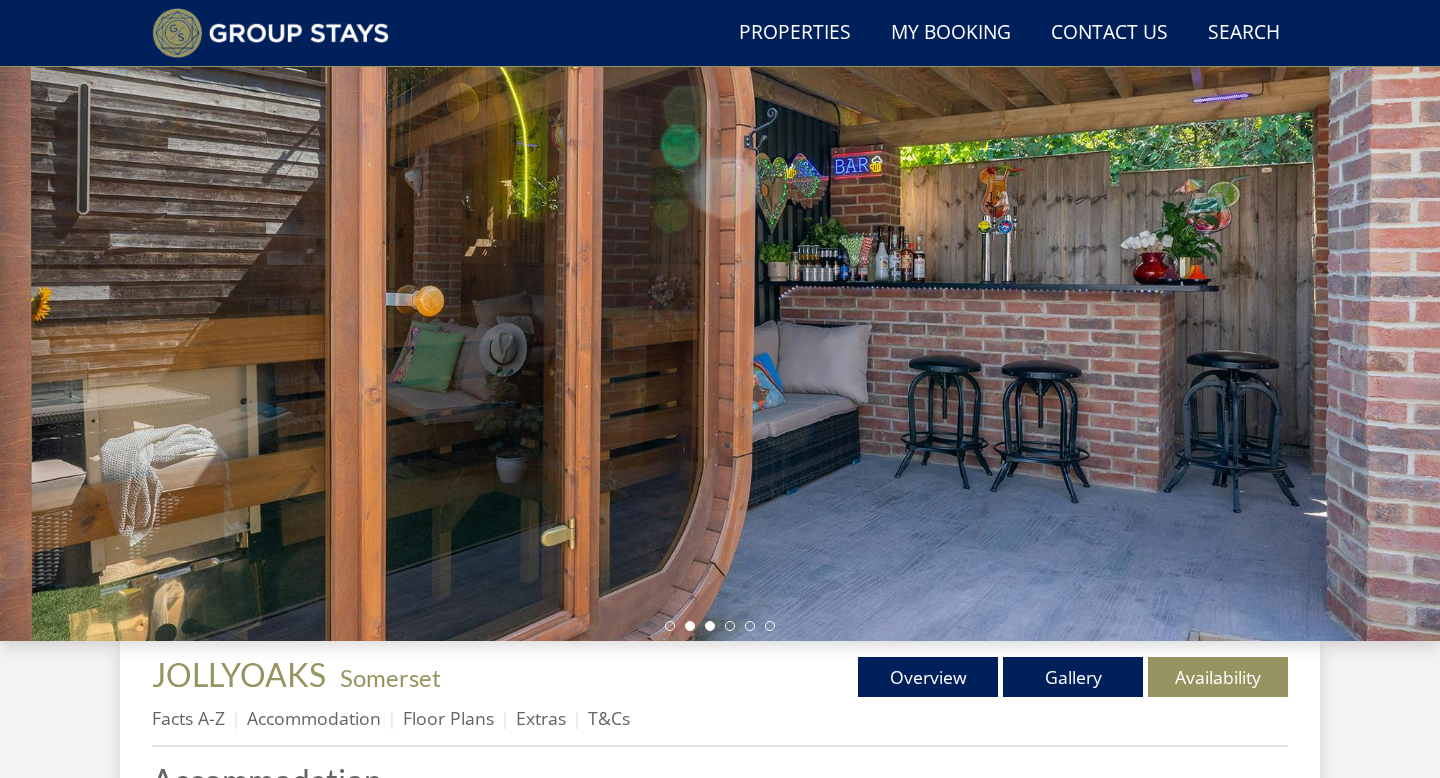 click at bounding box center [710, 626] 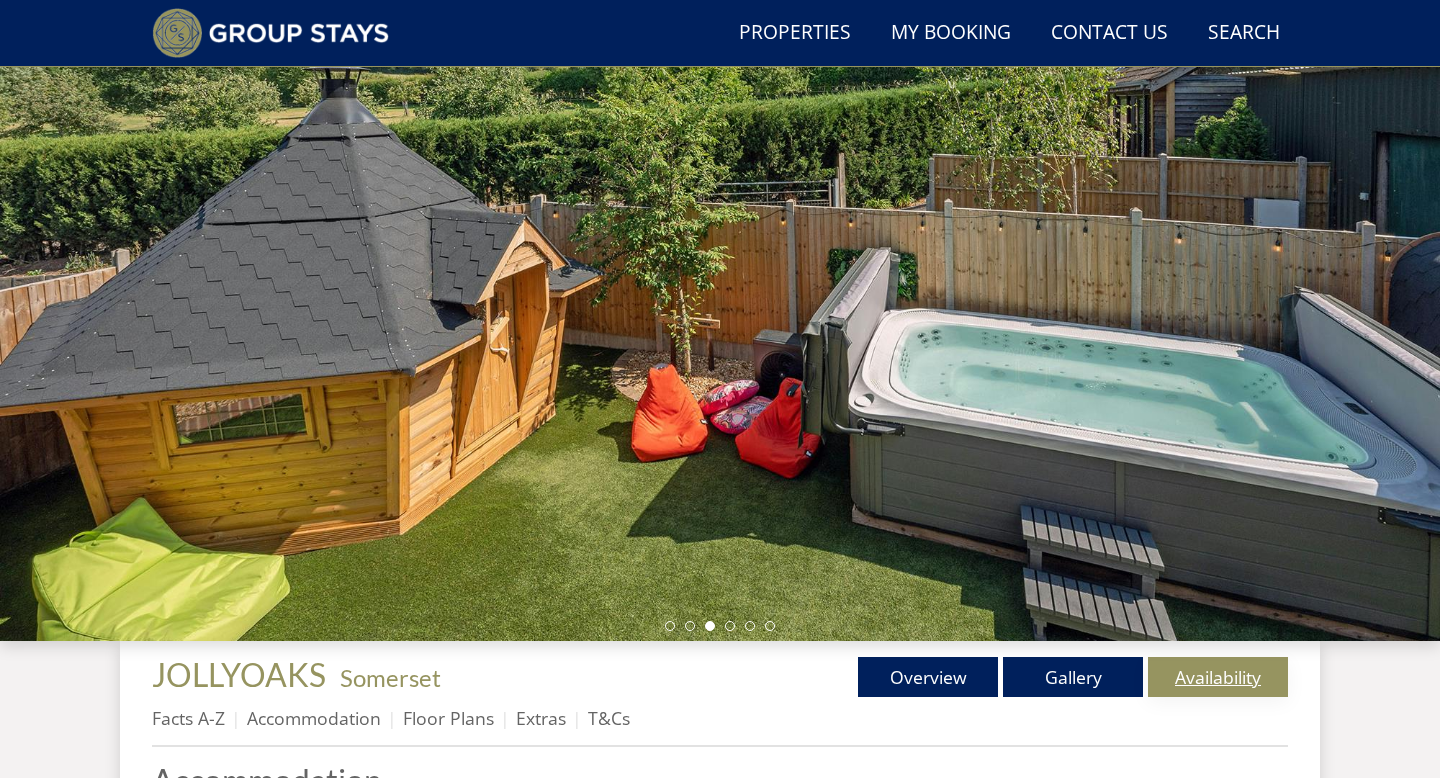 click on "Availability" at bounding box center (1218, 677) 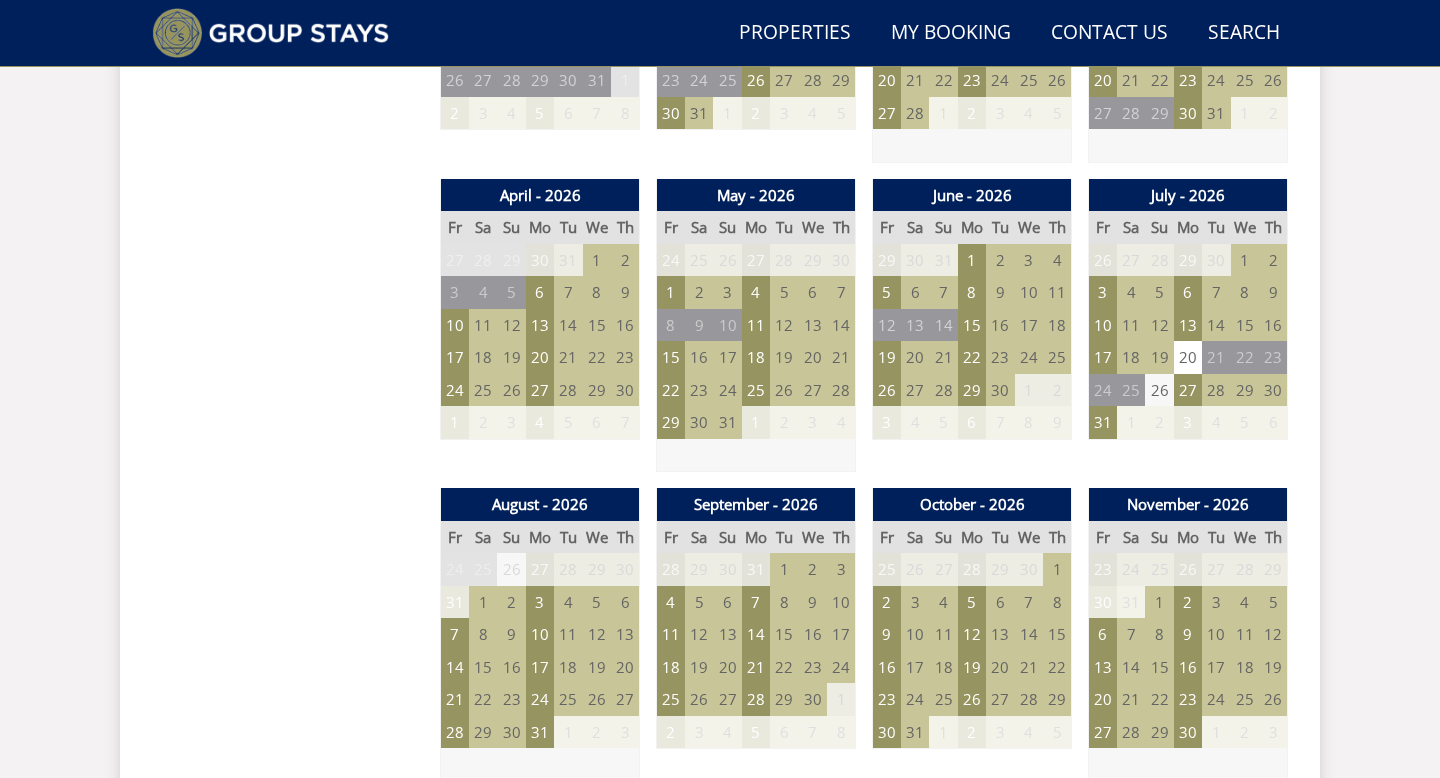 scroll, scrollTop: 1400, scrollLeft: 0, axis: vertical 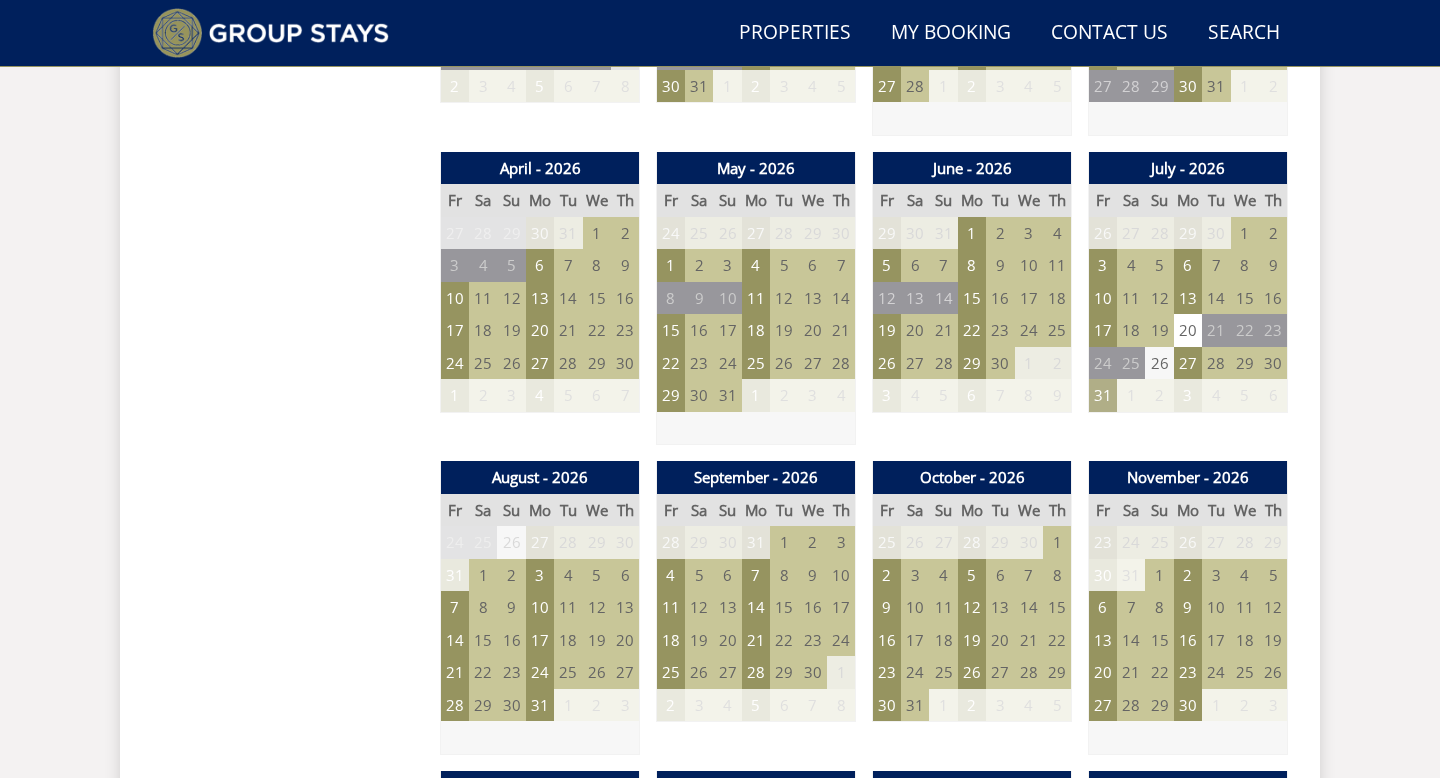 click on "31" at bounding box center (1103, 395) 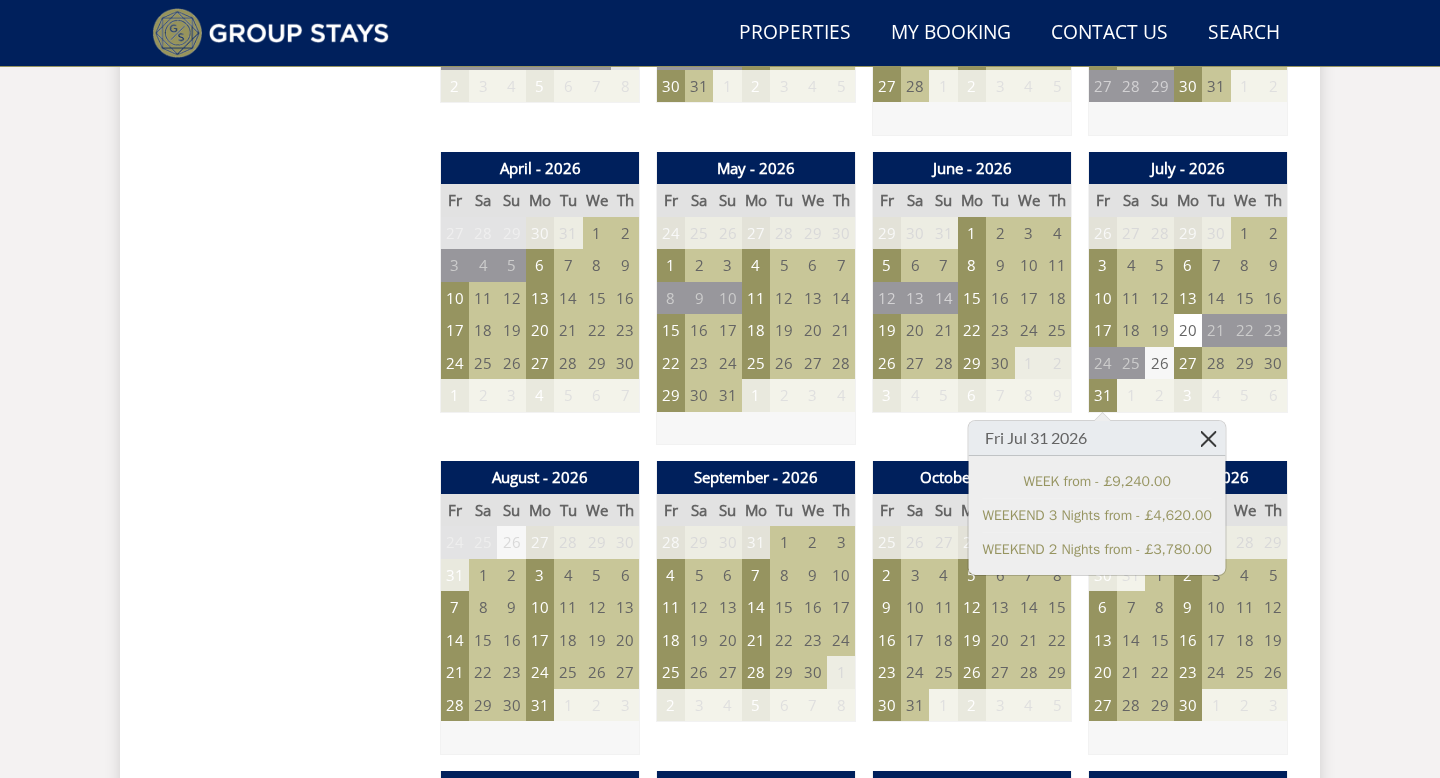 click at bounding box center (1208, 438) 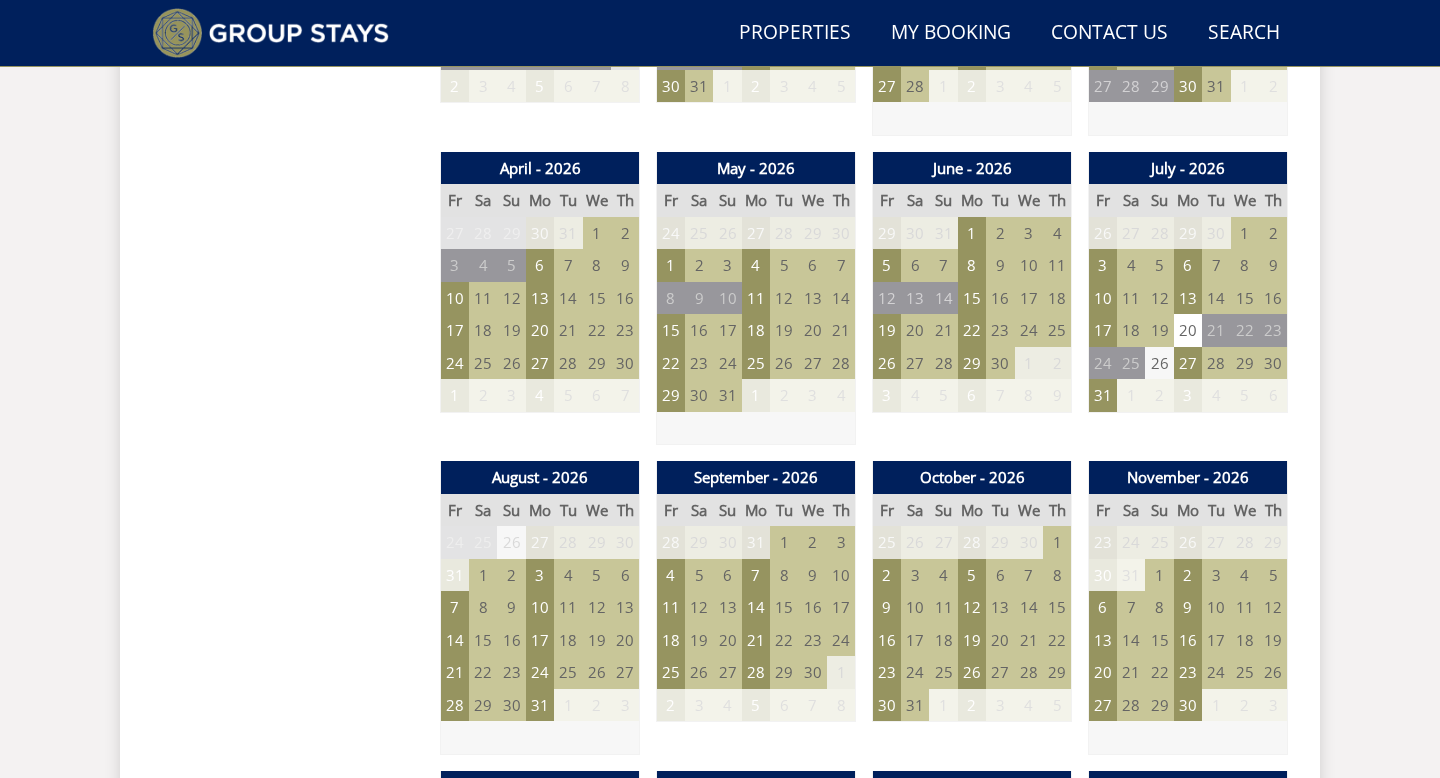click on "Search
Menu
Properties
My Booking
Contact Us  [PHONE]
Search  Check Availability
Guests
1
2
3
4
5
6
7
8
9
10
11
12
13
14
15
16
17
18
19
20
21
22
23
24
25
26
27
28
29
30
31
32
33
34
35
36
37
38
39
40
41
42
43
44
45
46
47
48
49
50
Date
03/08/2025
Search
-" at bounding box center [720, 489] 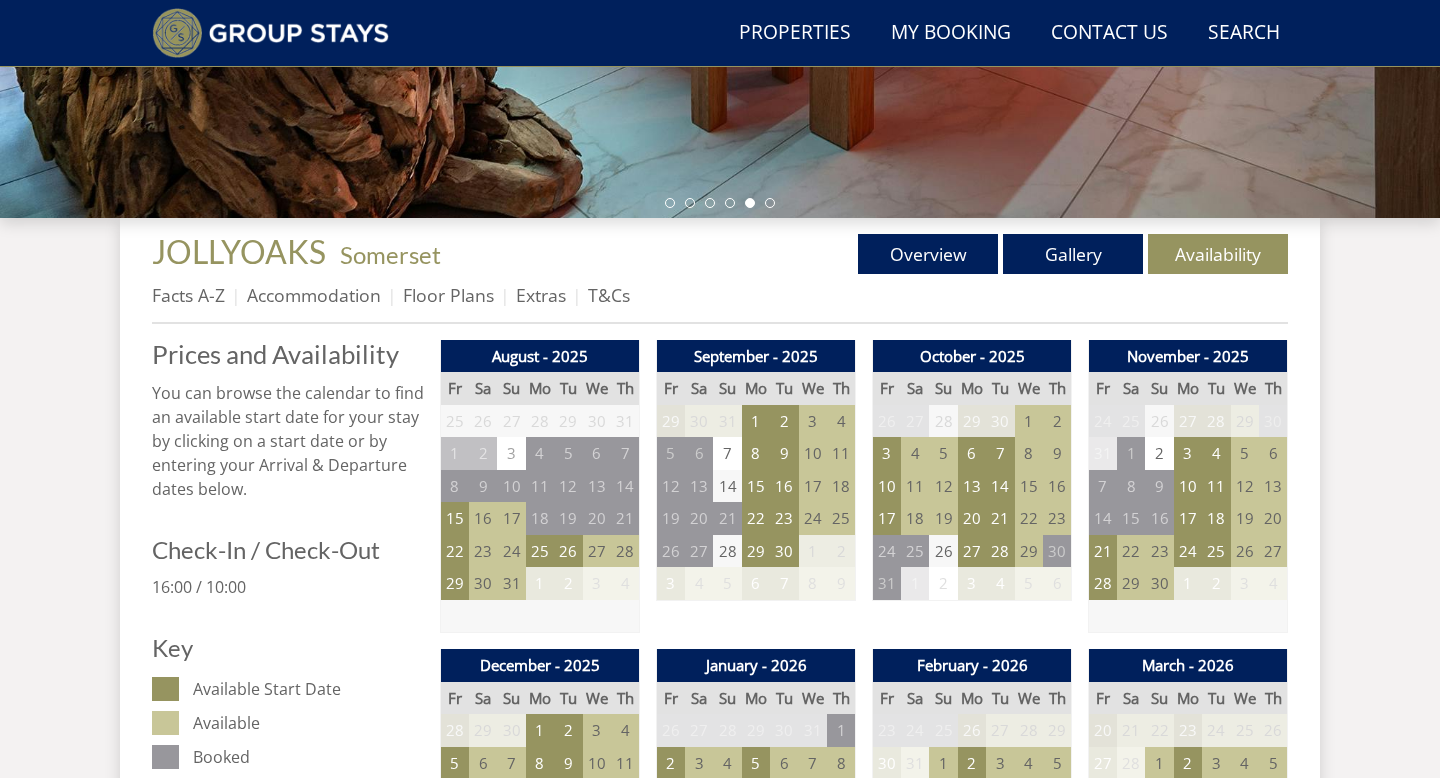 scroll, scrollTop: 619, scrollLeft: 0, axis: vertical 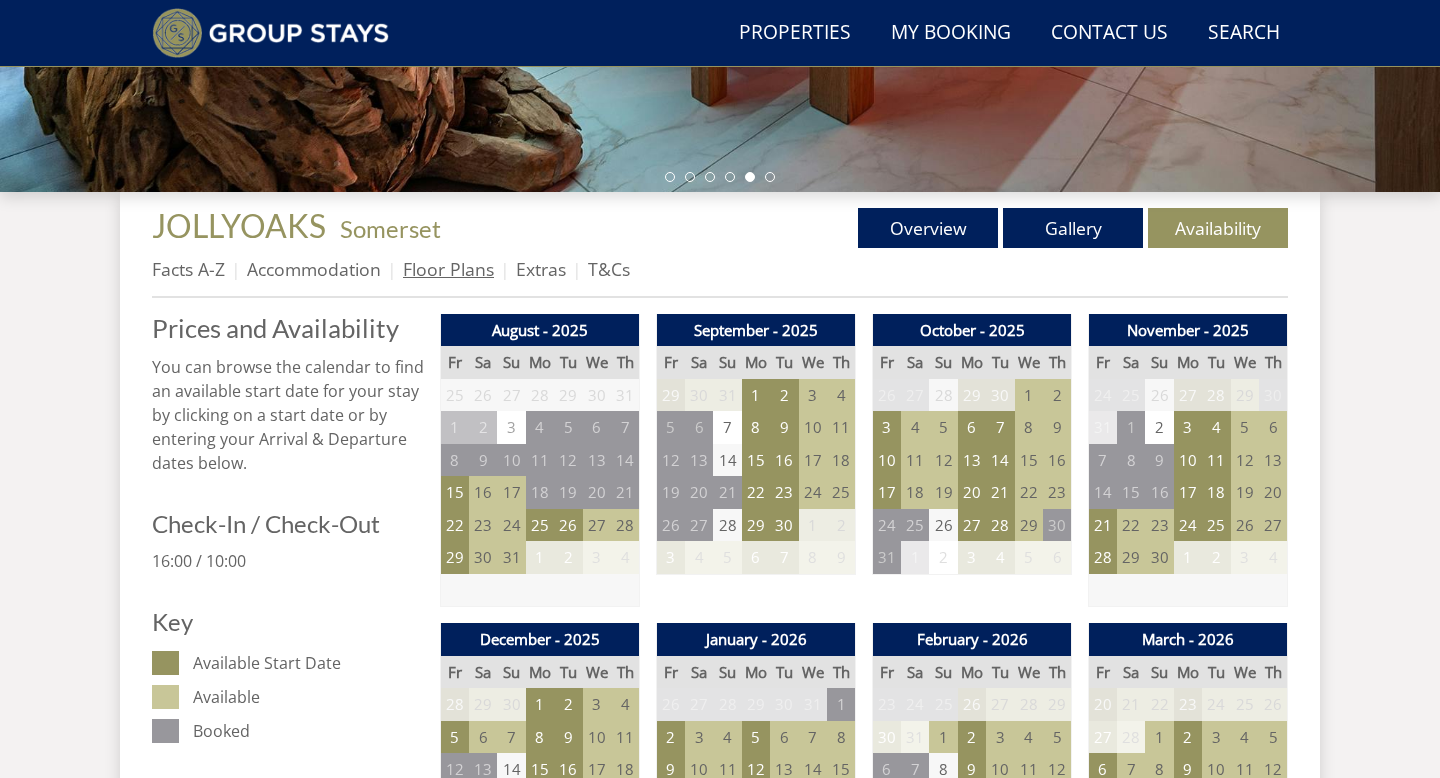 click on "Floor Plans" at bounding box center (448, 269) 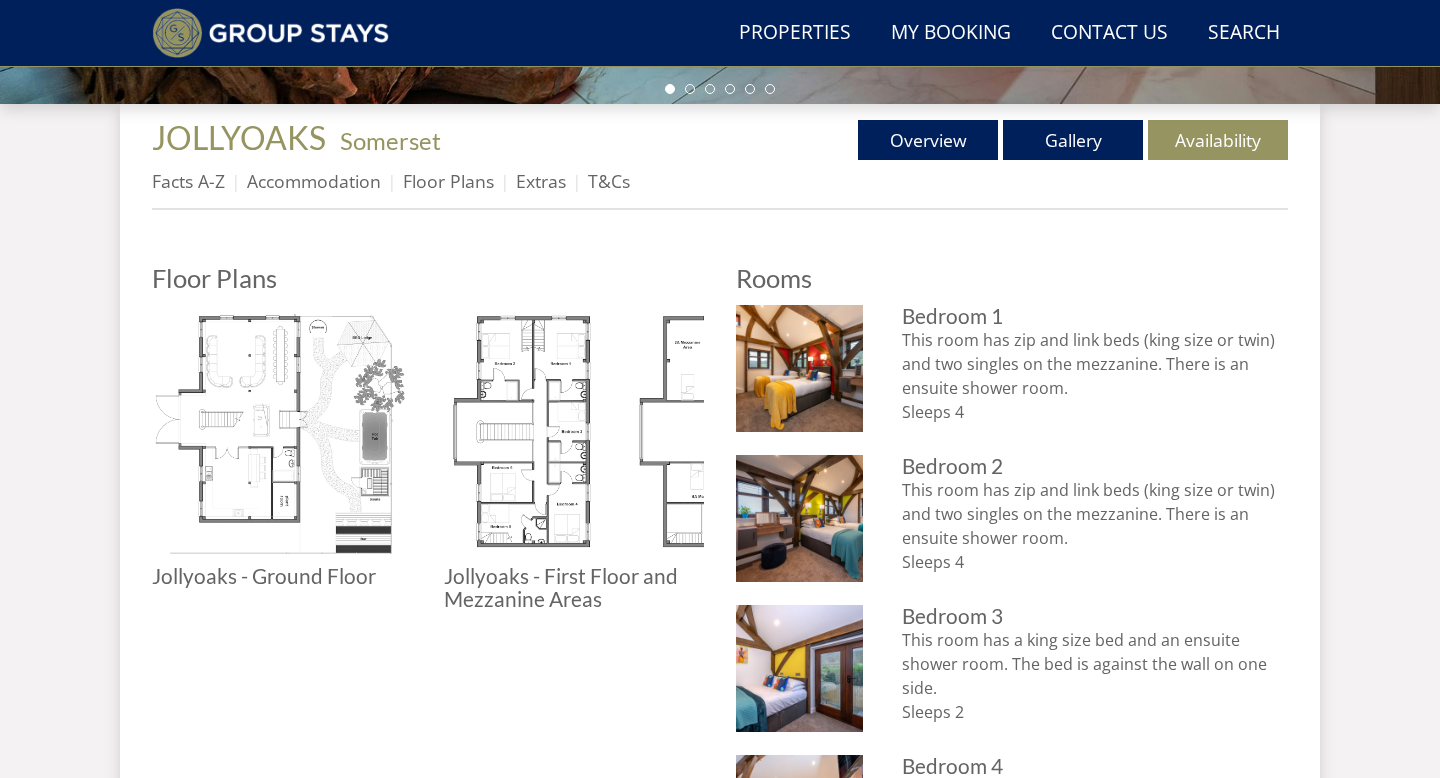 scroll, scrollTop: 740, scrollLeft: 0, axis: vertical 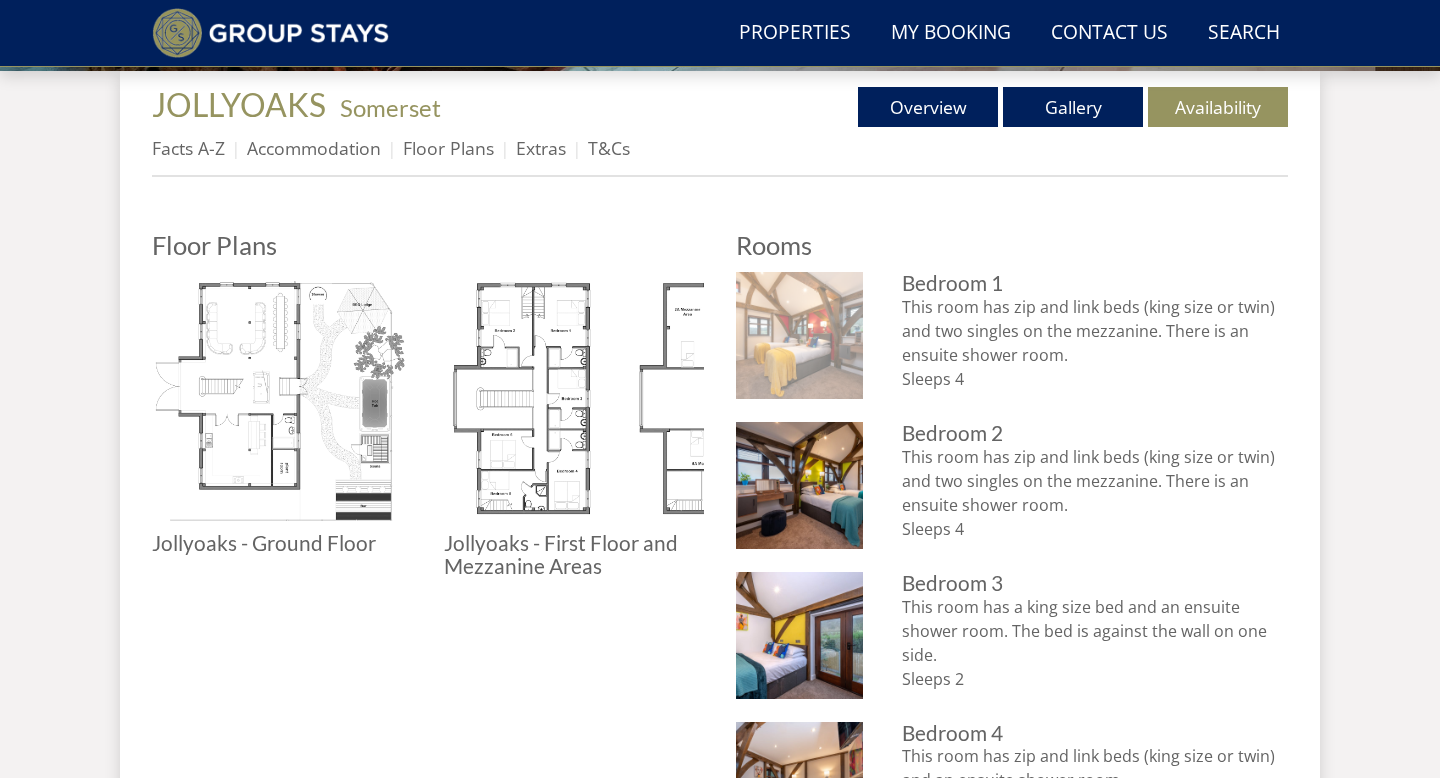 click at bounding box center (799, 335) 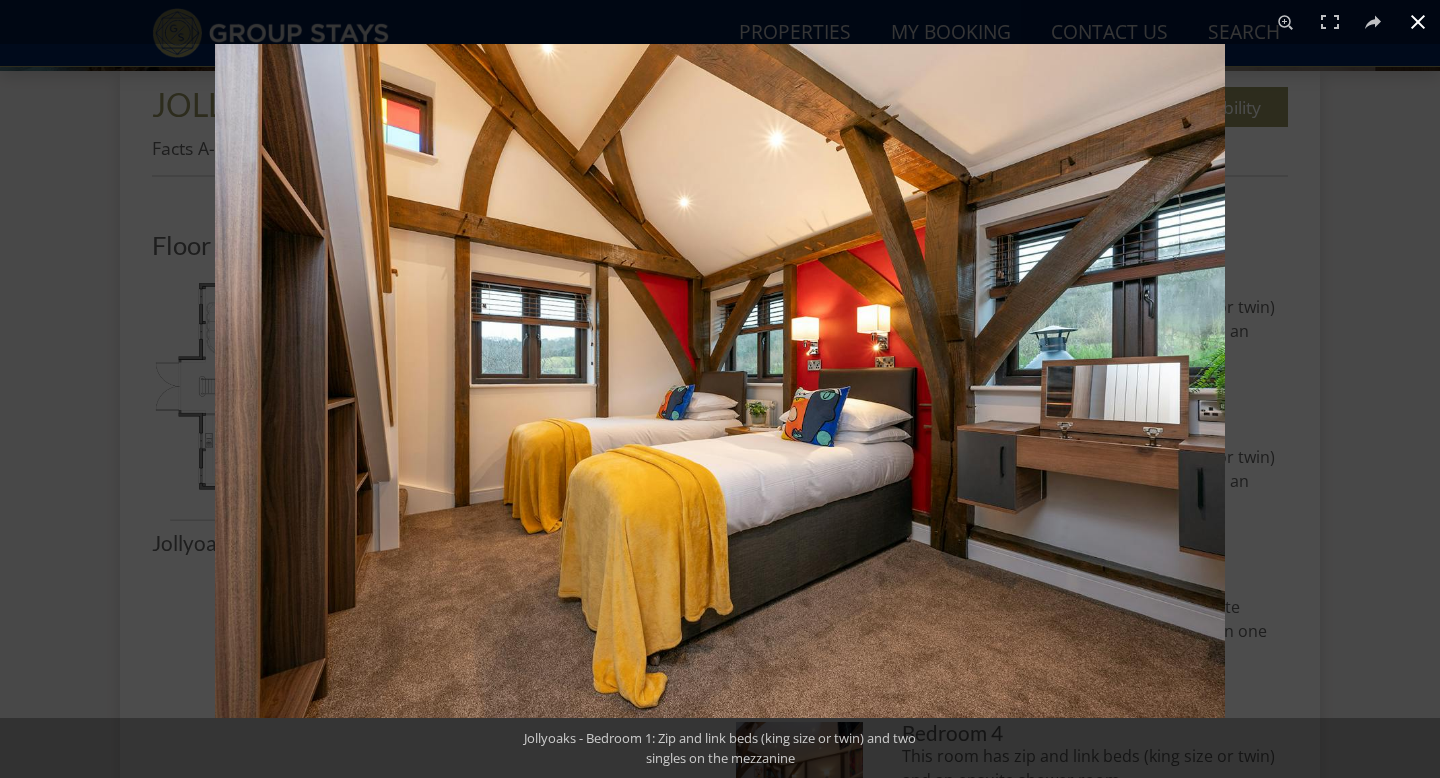 click at bounding box center [1418, 22] 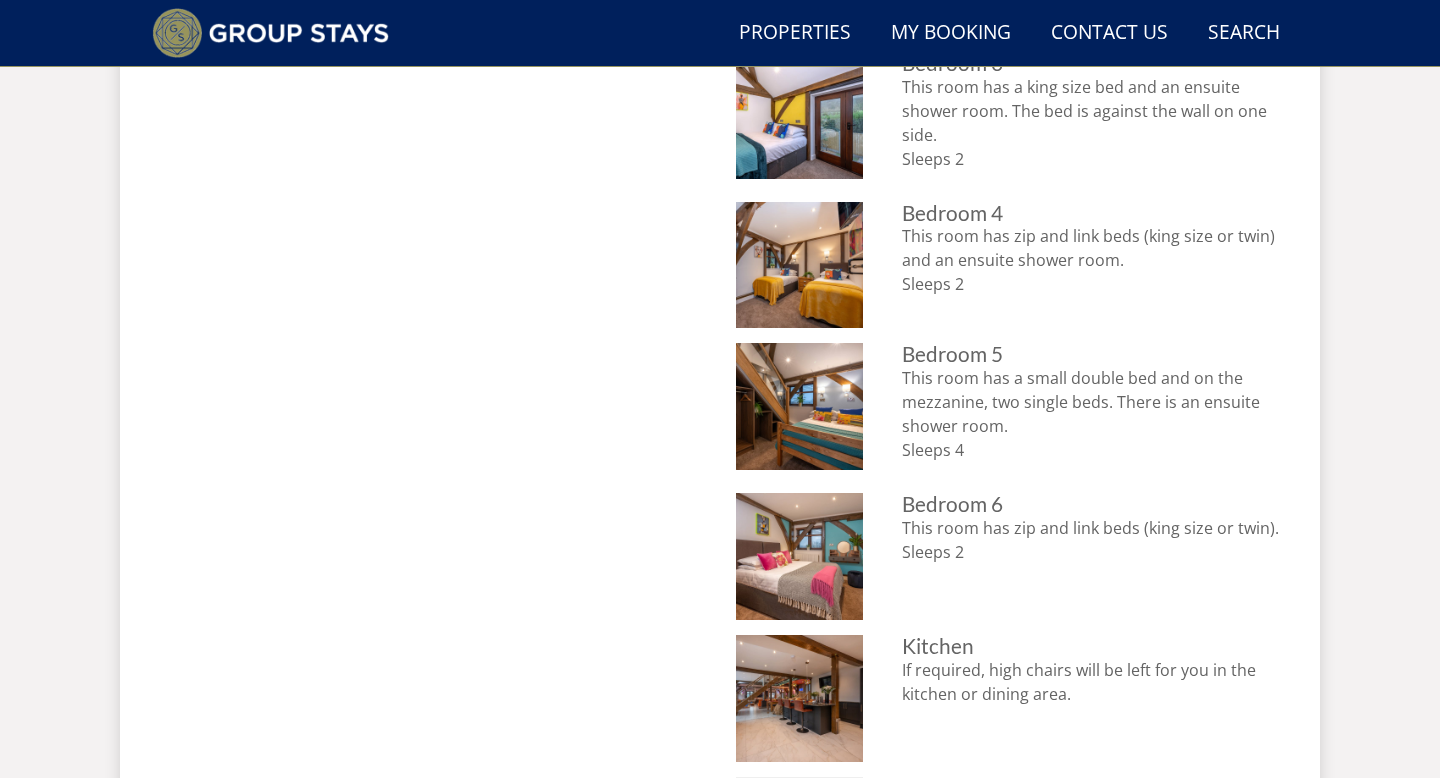 scroll, scrollTop: 1255, scrollLeft: 0, axis: vertical 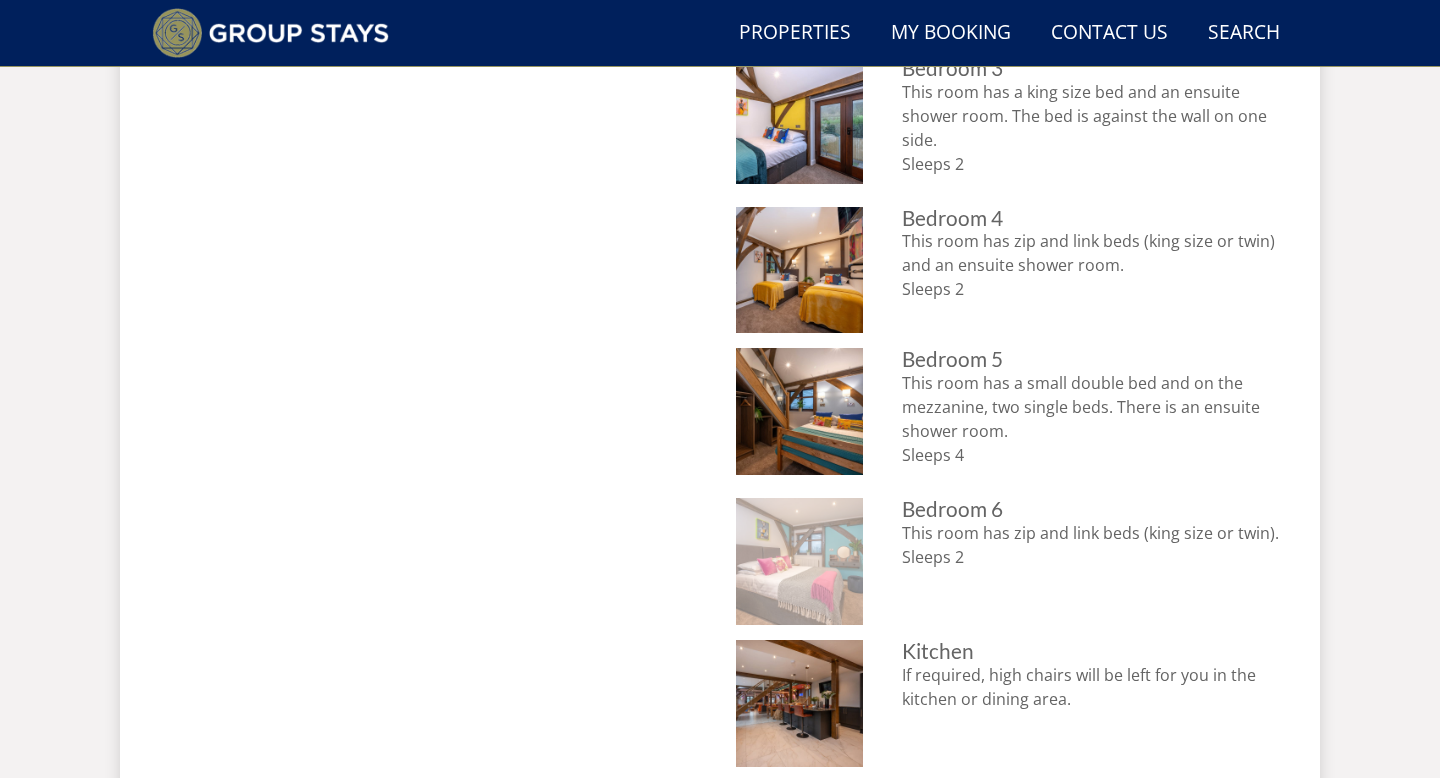 click at bounding box center [799, 561] 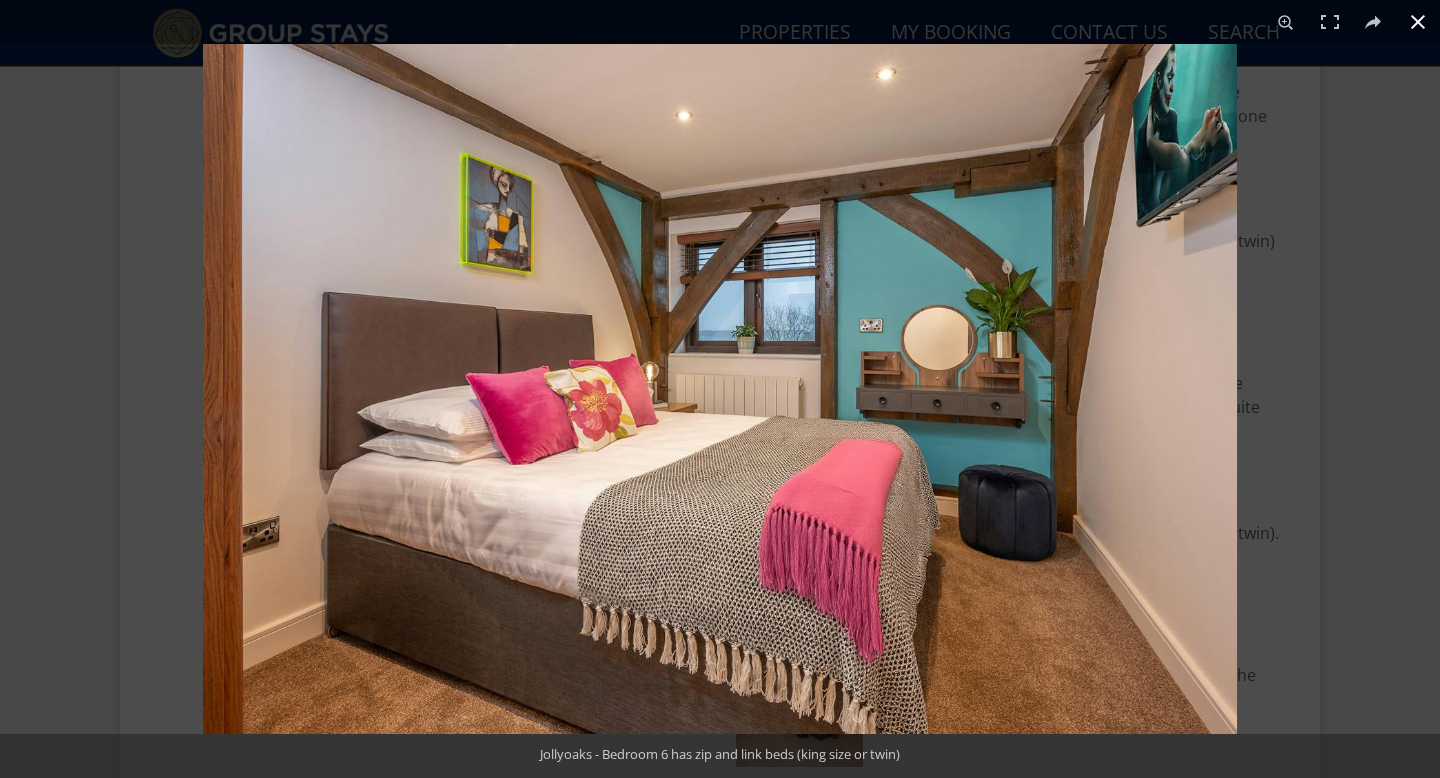 click at bounding box center [1418, 22] 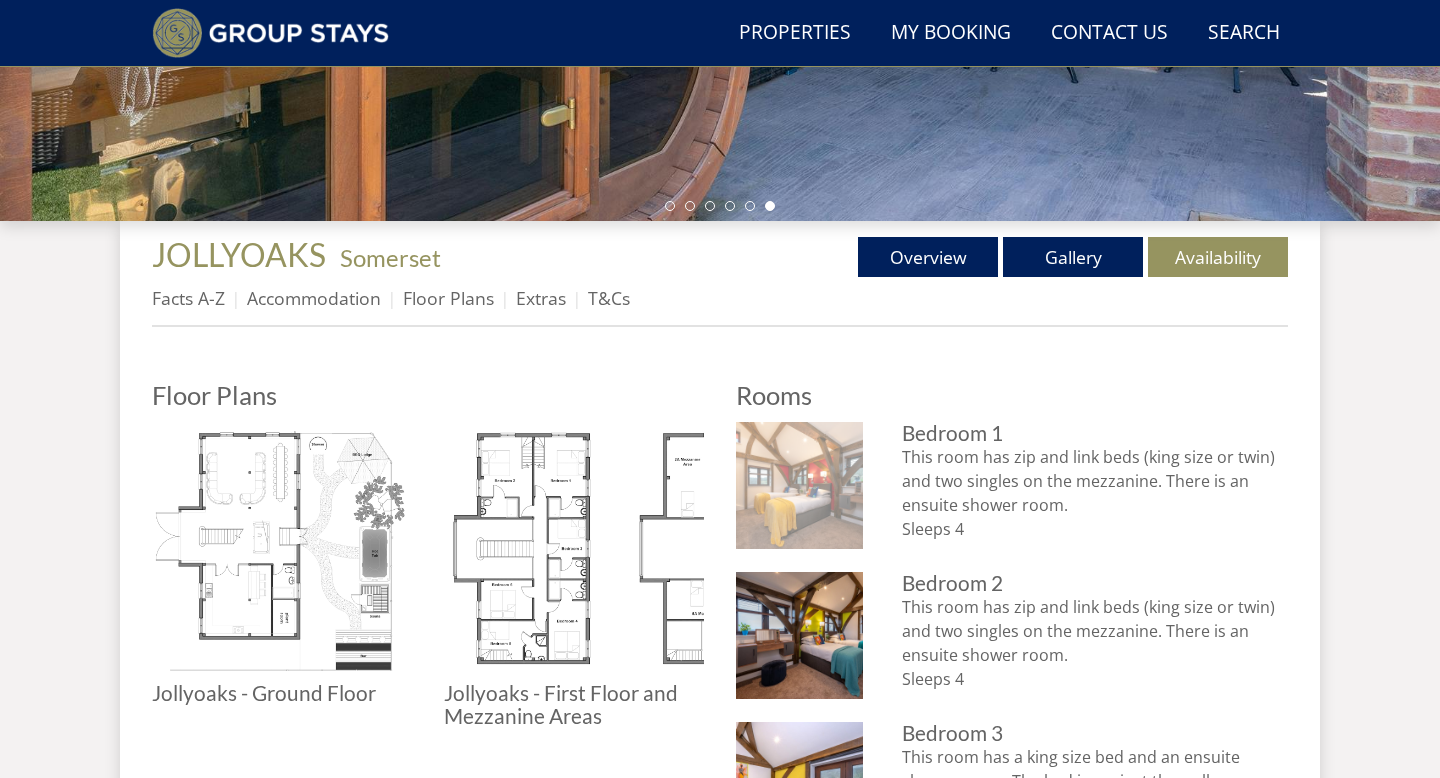 scroll, scrollTop: 591, scrollLeft: 0, axis: vertical 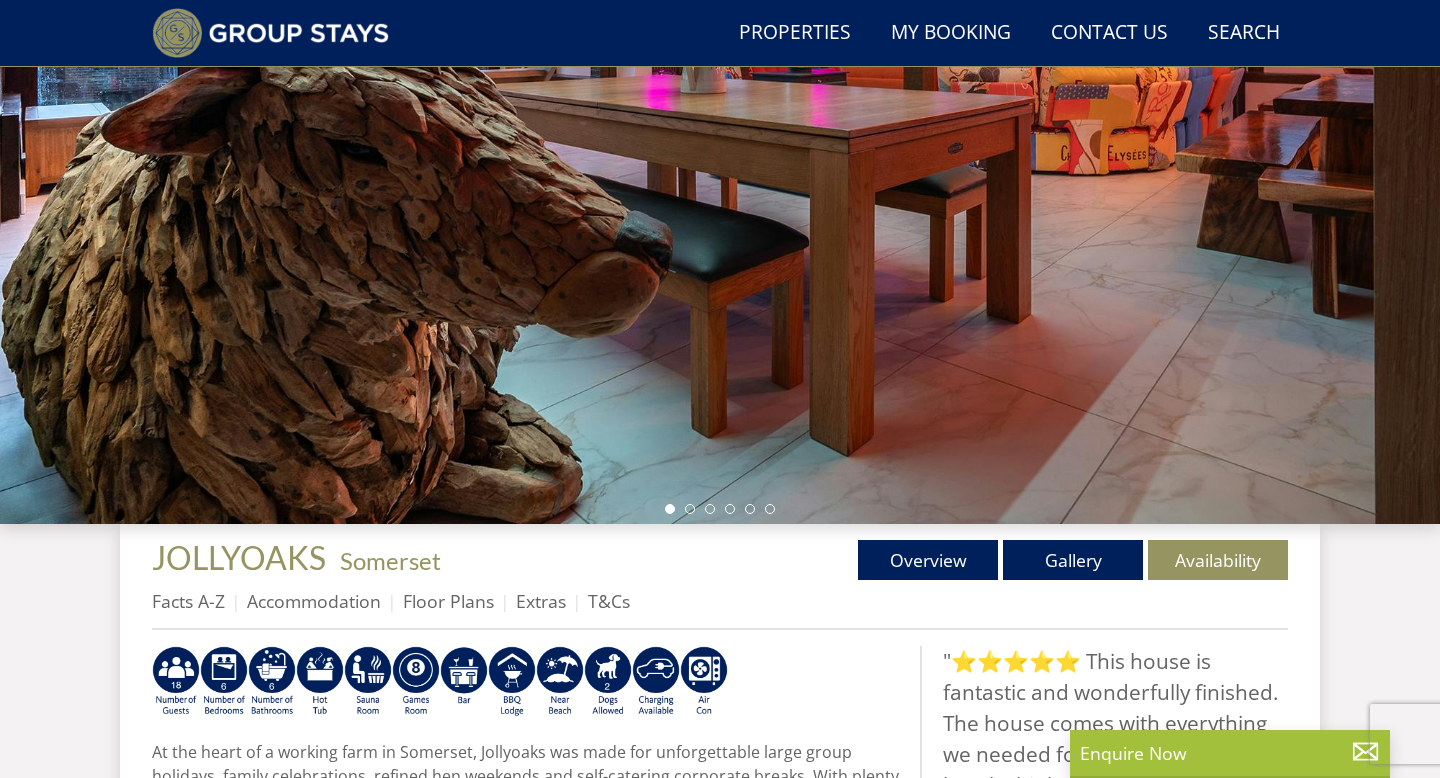 select on "18" 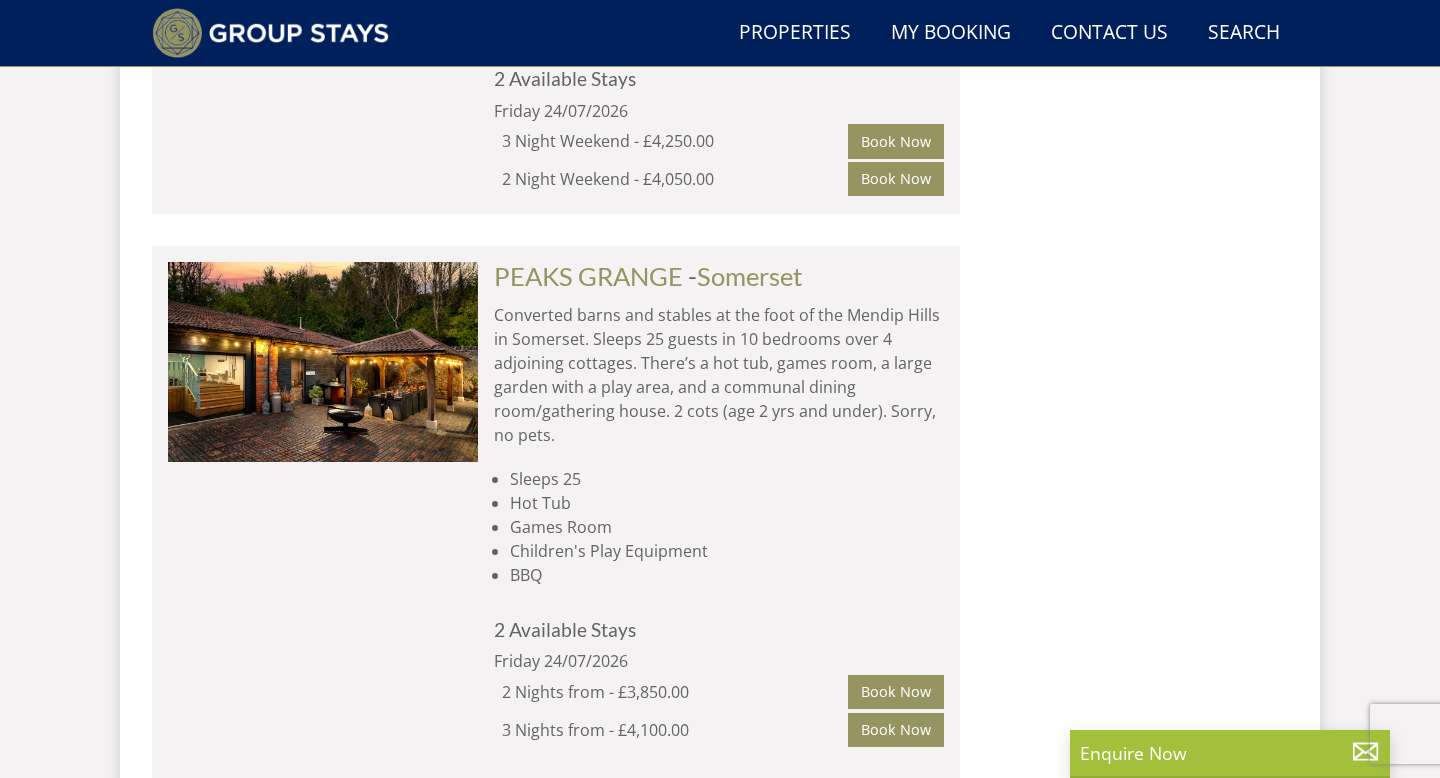 scroll, scrollTop: 7180, scrollLeft: 0, axis: vertical 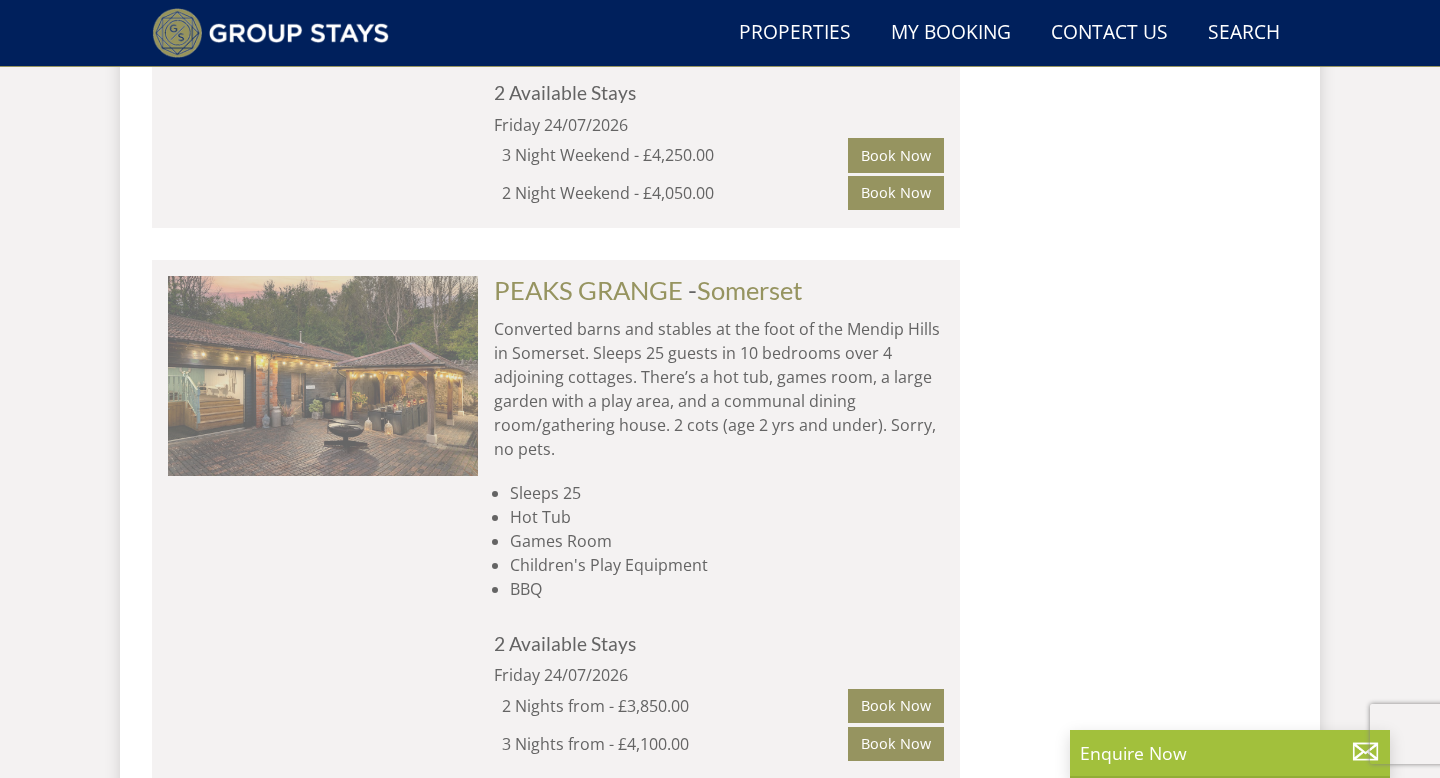 click at bounding box center [323, 376] 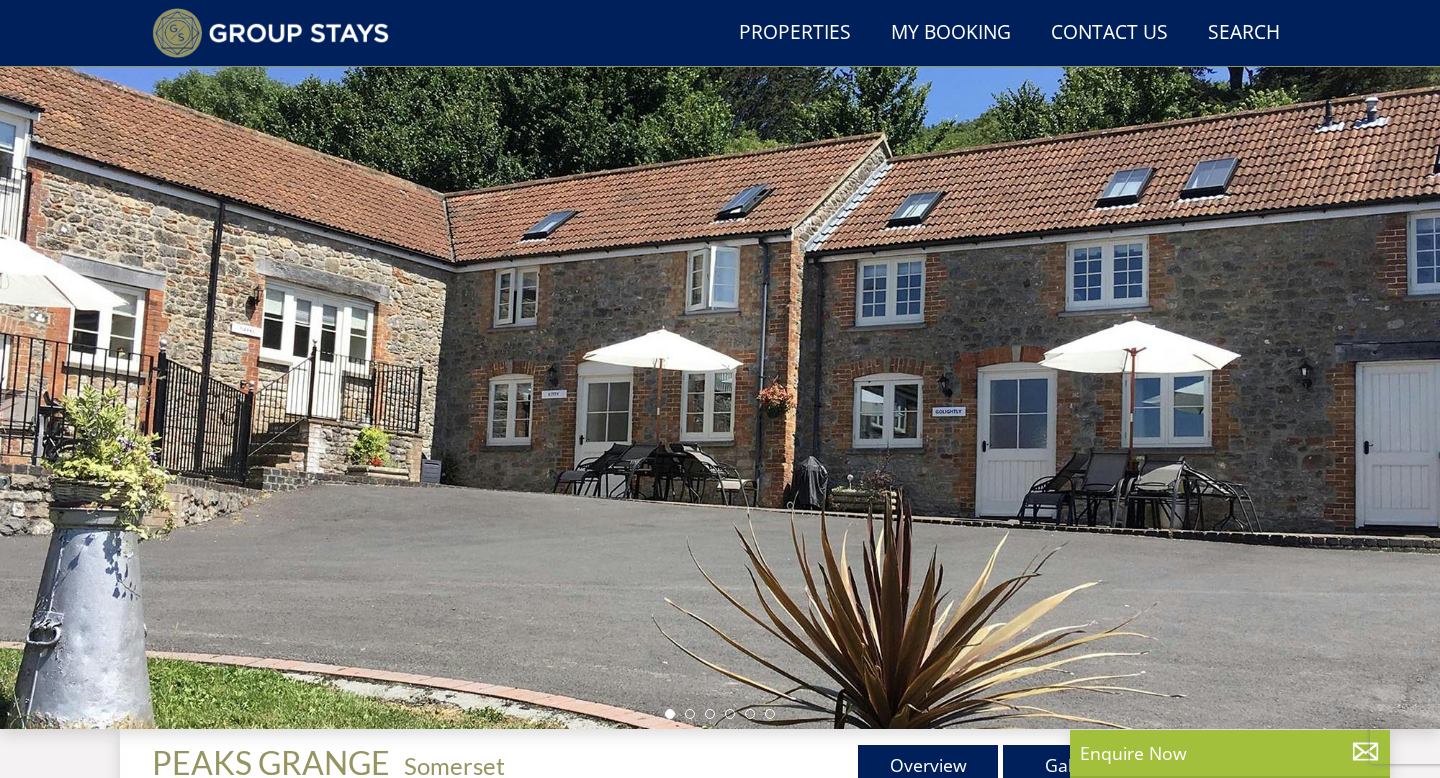 scroll, scrollTop: 94, scrollLeft: 0, axis: vertical 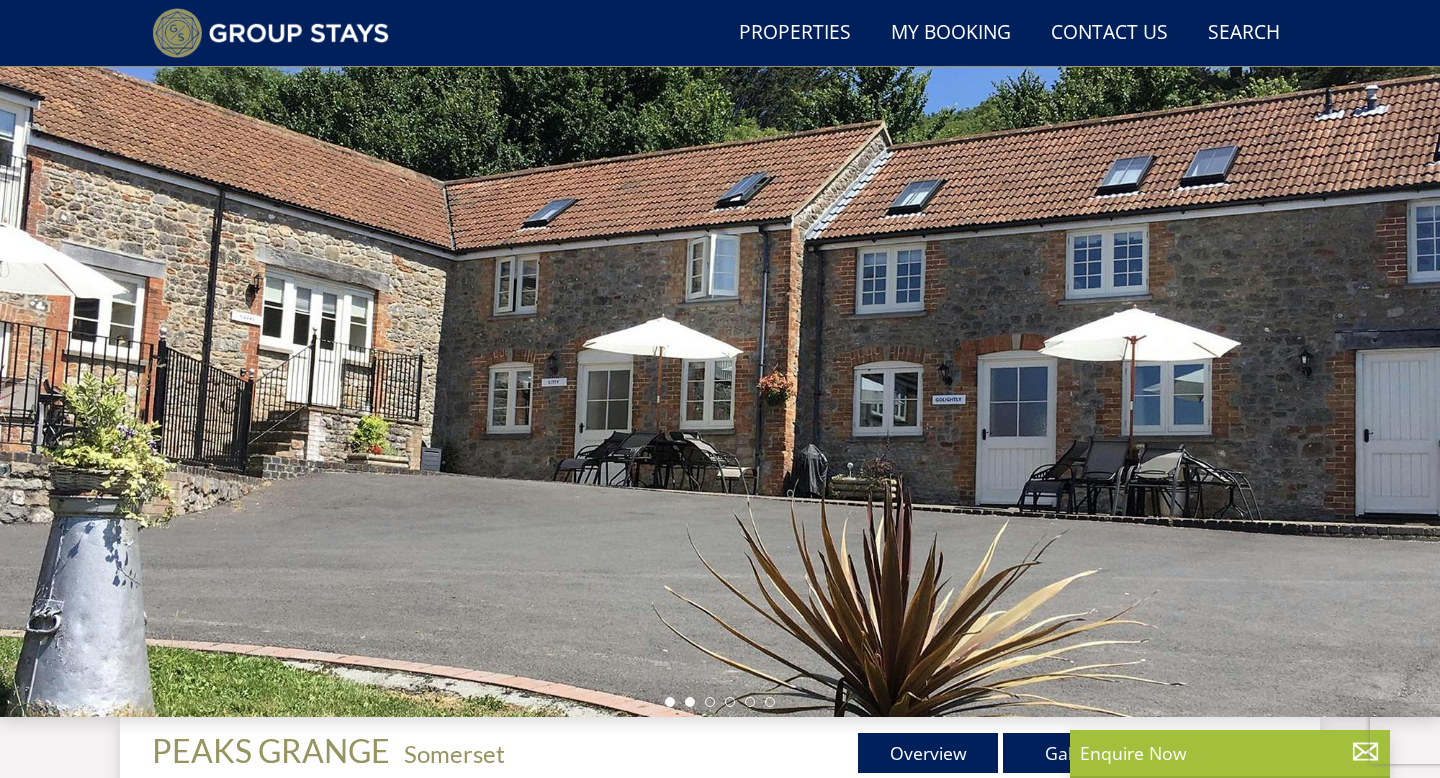 click at bounding box center [690, 702] 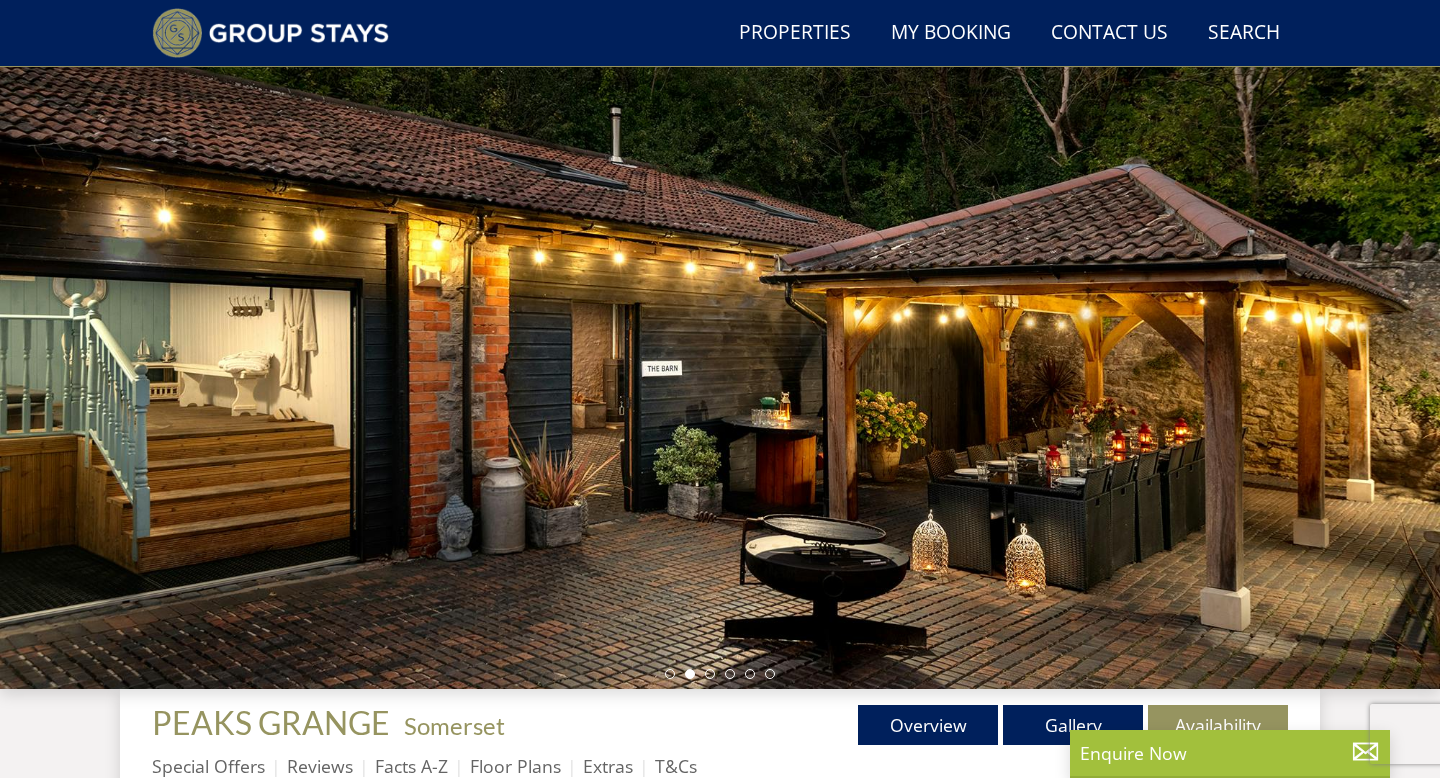 scroll, scrollTop: 124, scrollLeft: 0, axis: vertical 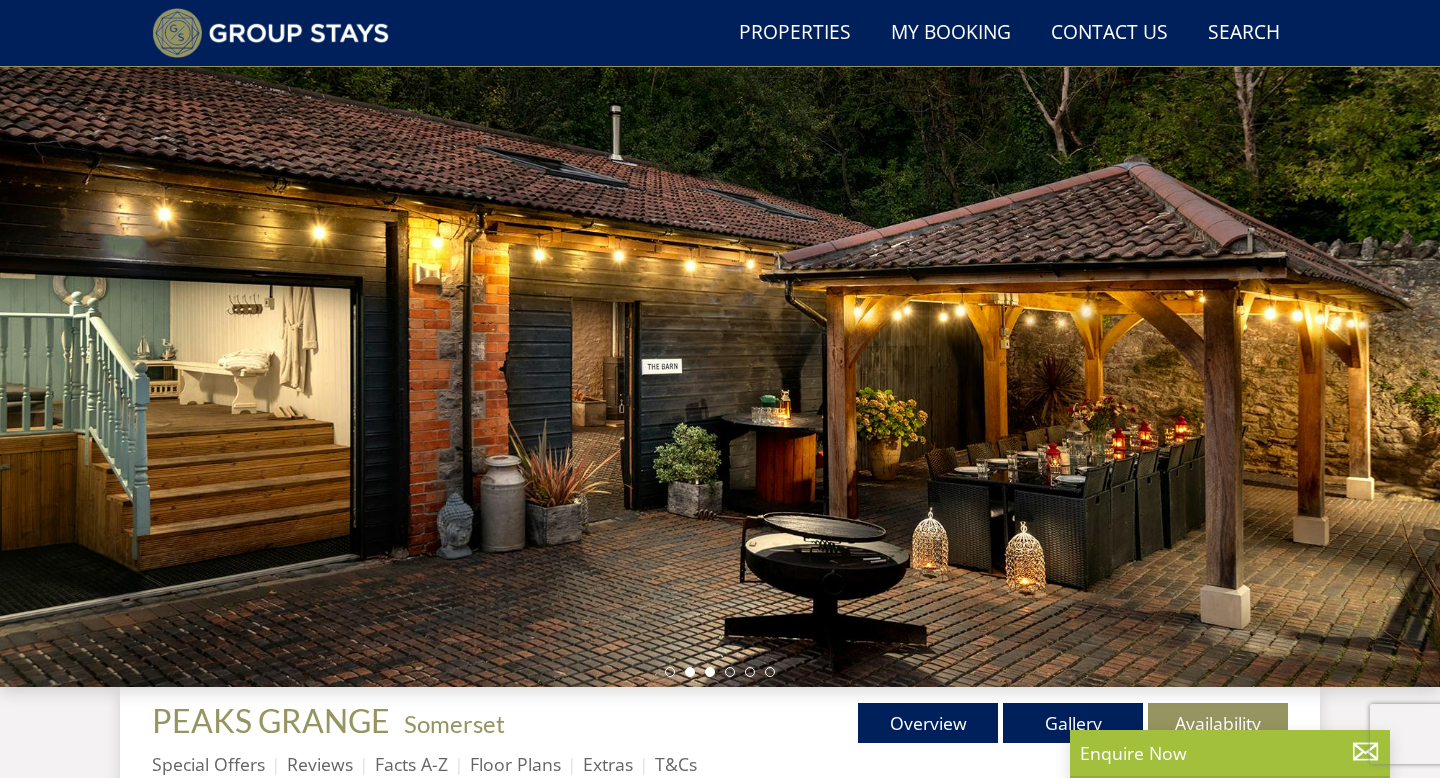 click at bounding box center (710, 672) 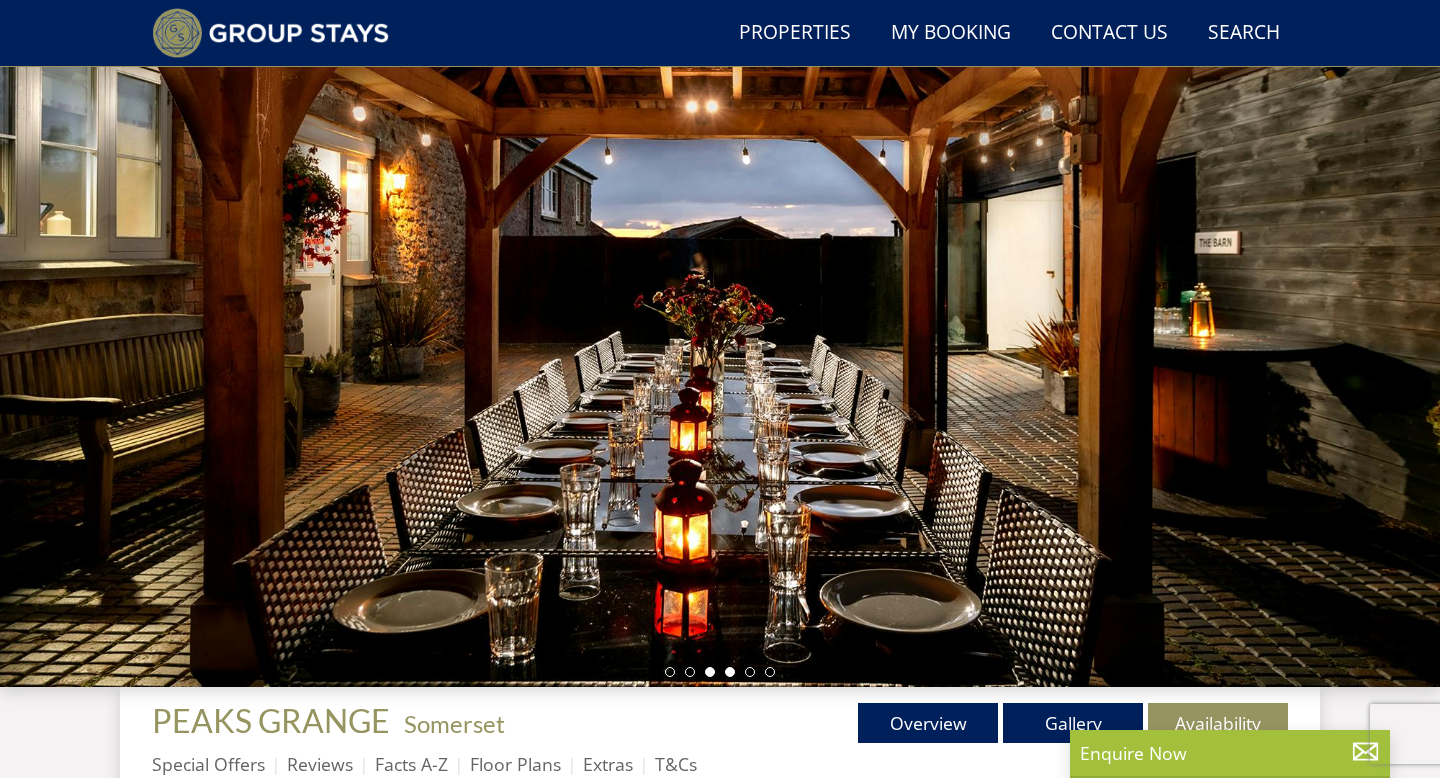 click at bounding box center [730, 672] 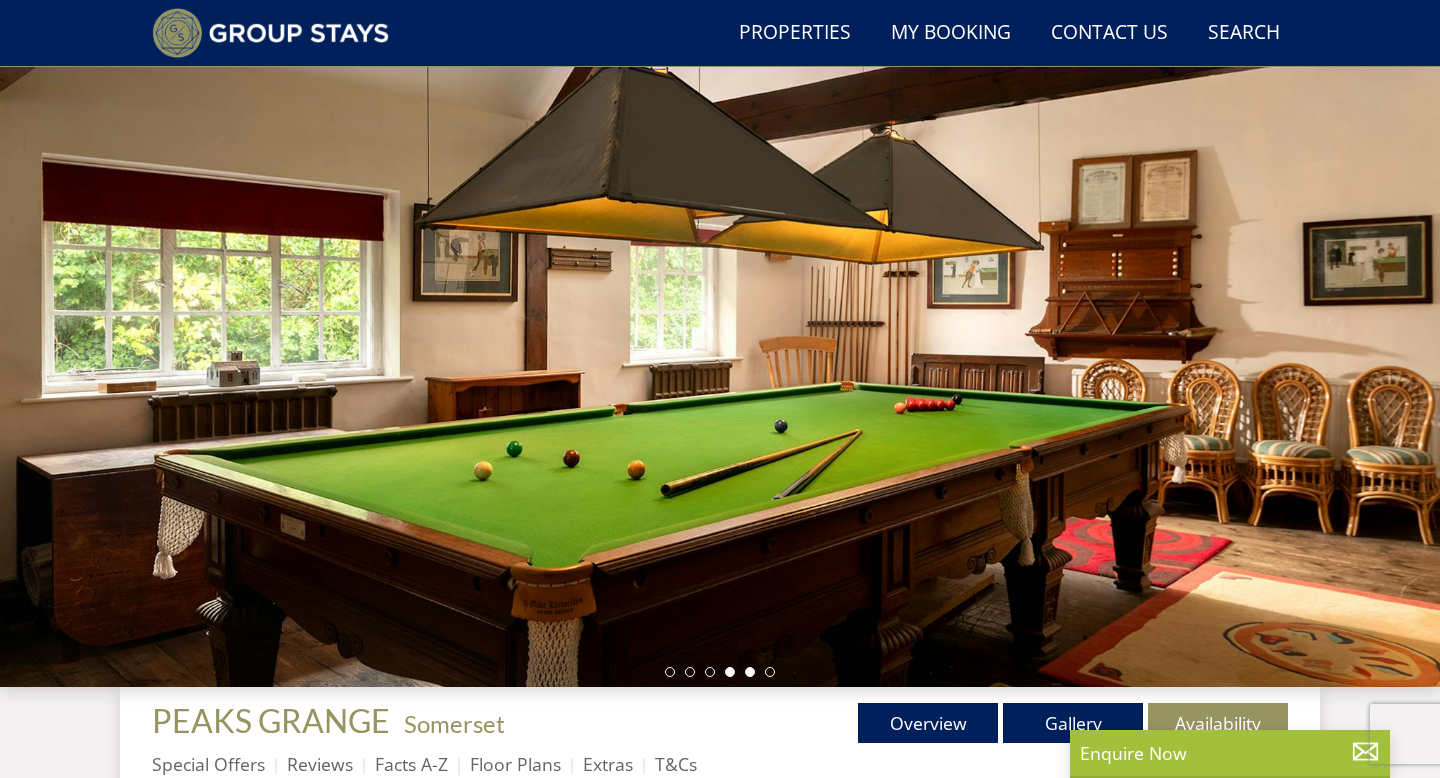 click at bounding box center [750, 672] 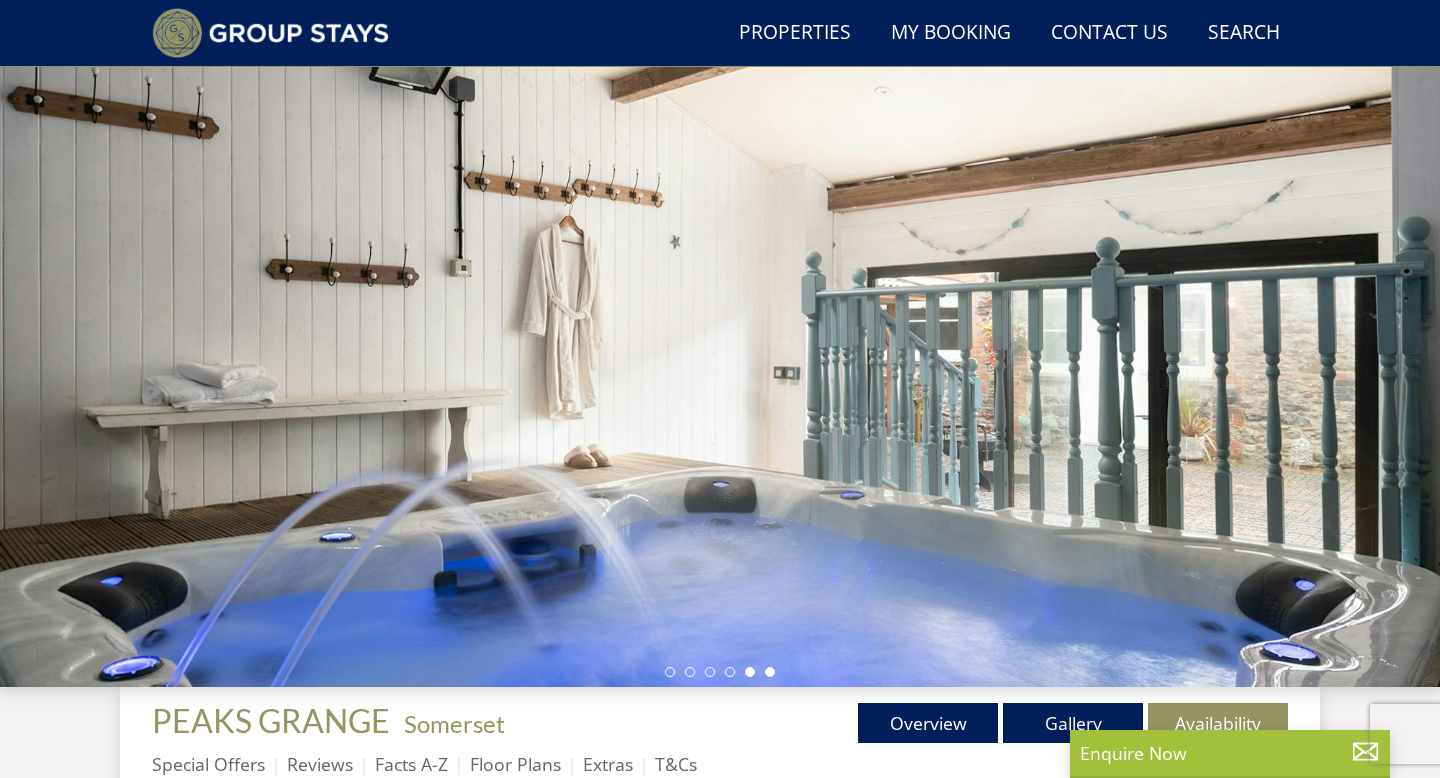 click at bounding box center (770, 672) 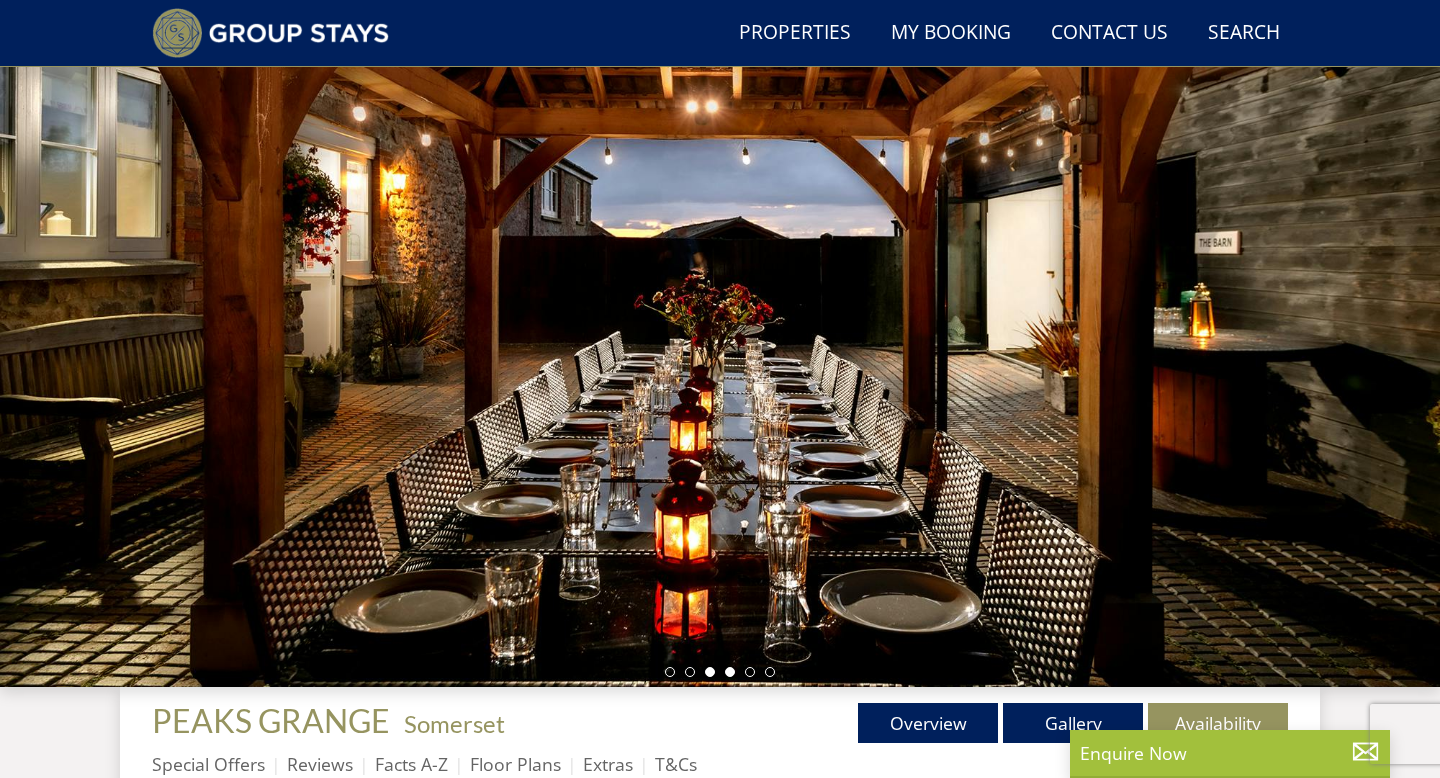click at bounding box center (730, 672) 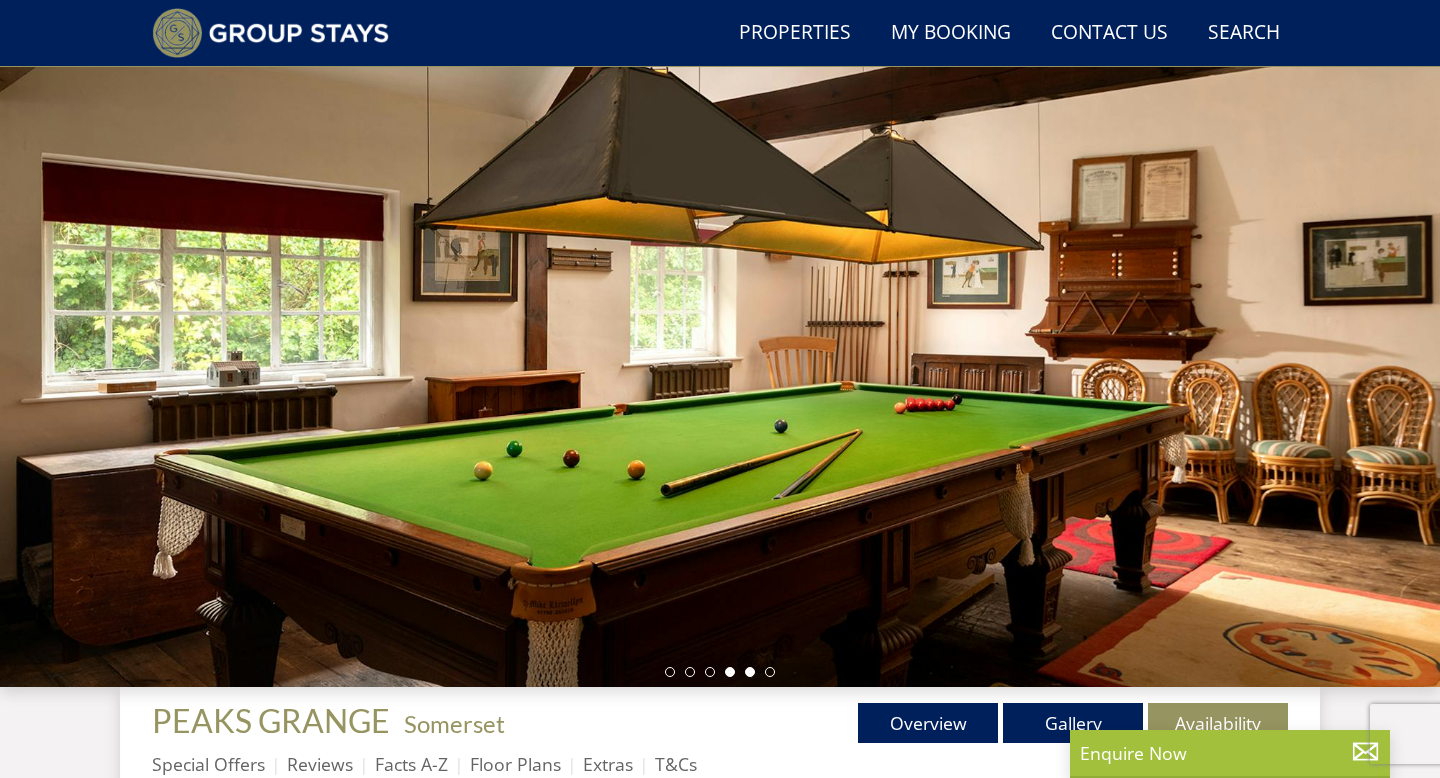 click at bounding box center [750, 672] 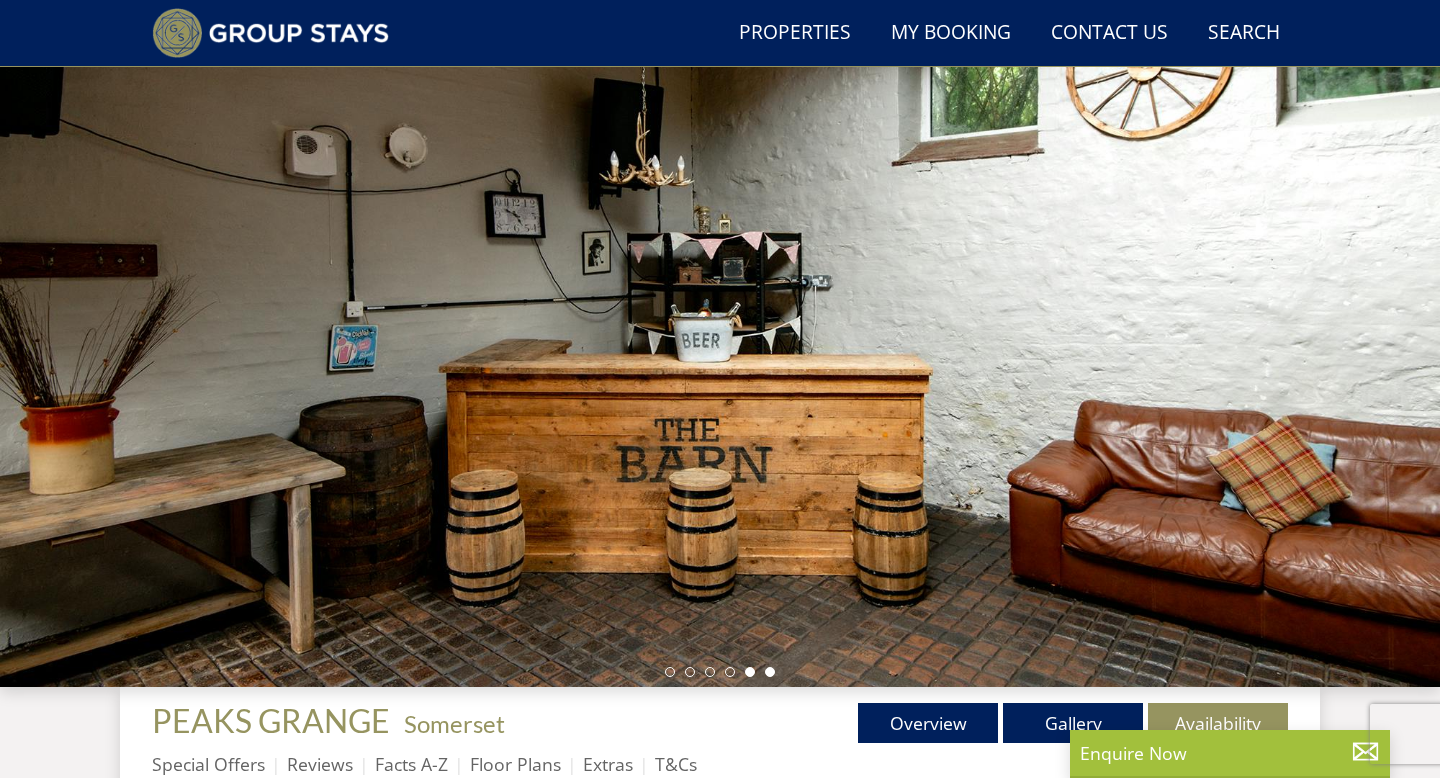 click at bounding box center [750, 672] 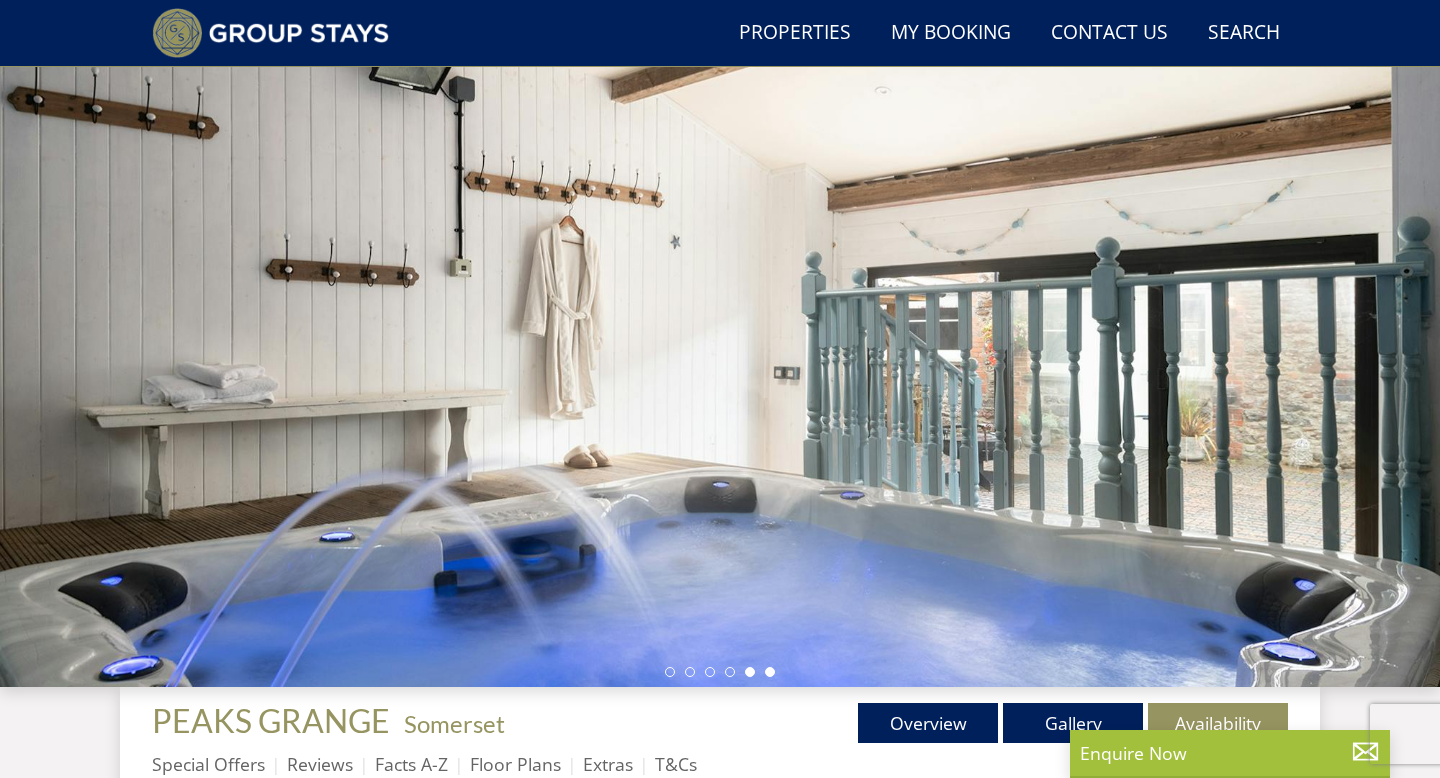 click at bounding box center [770, 672] 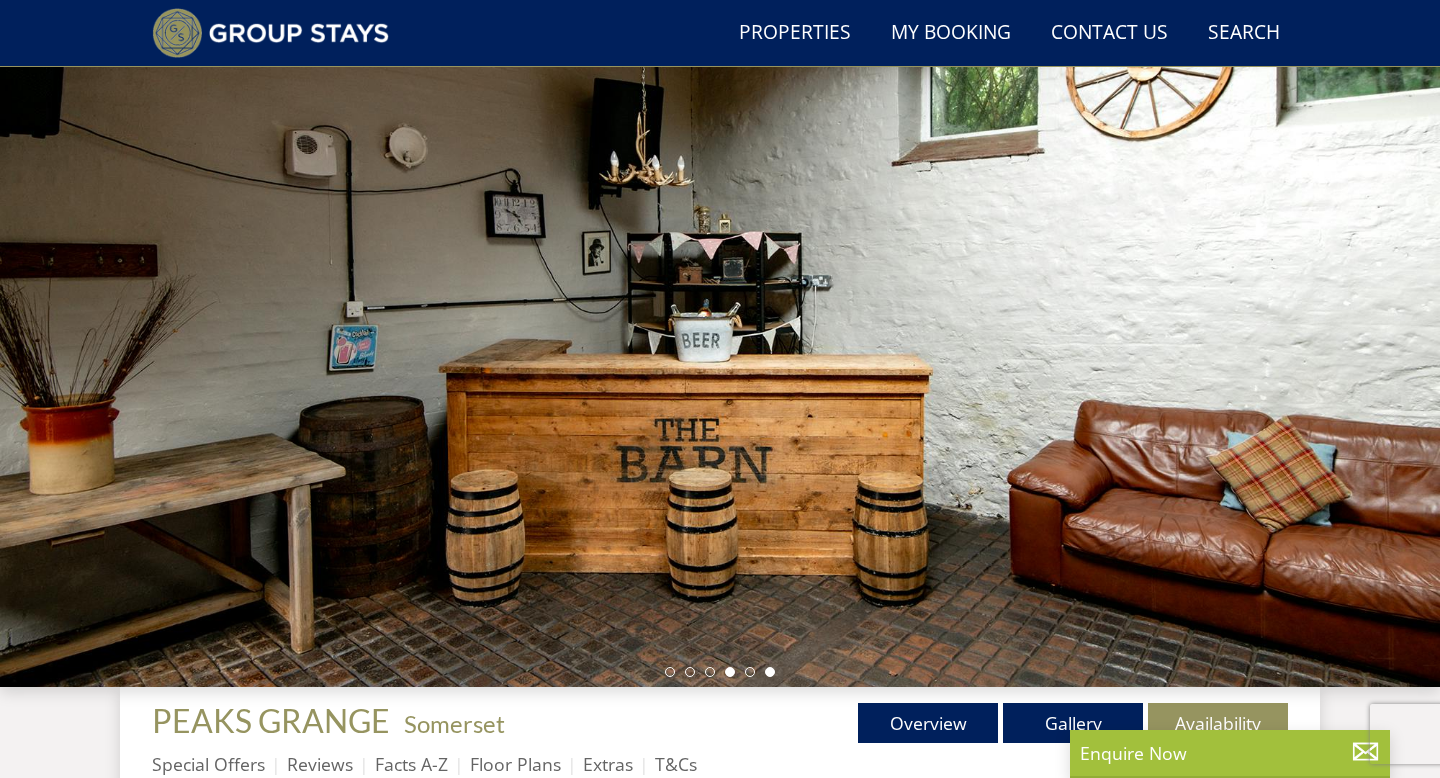 click at bounding box center [730, 672] 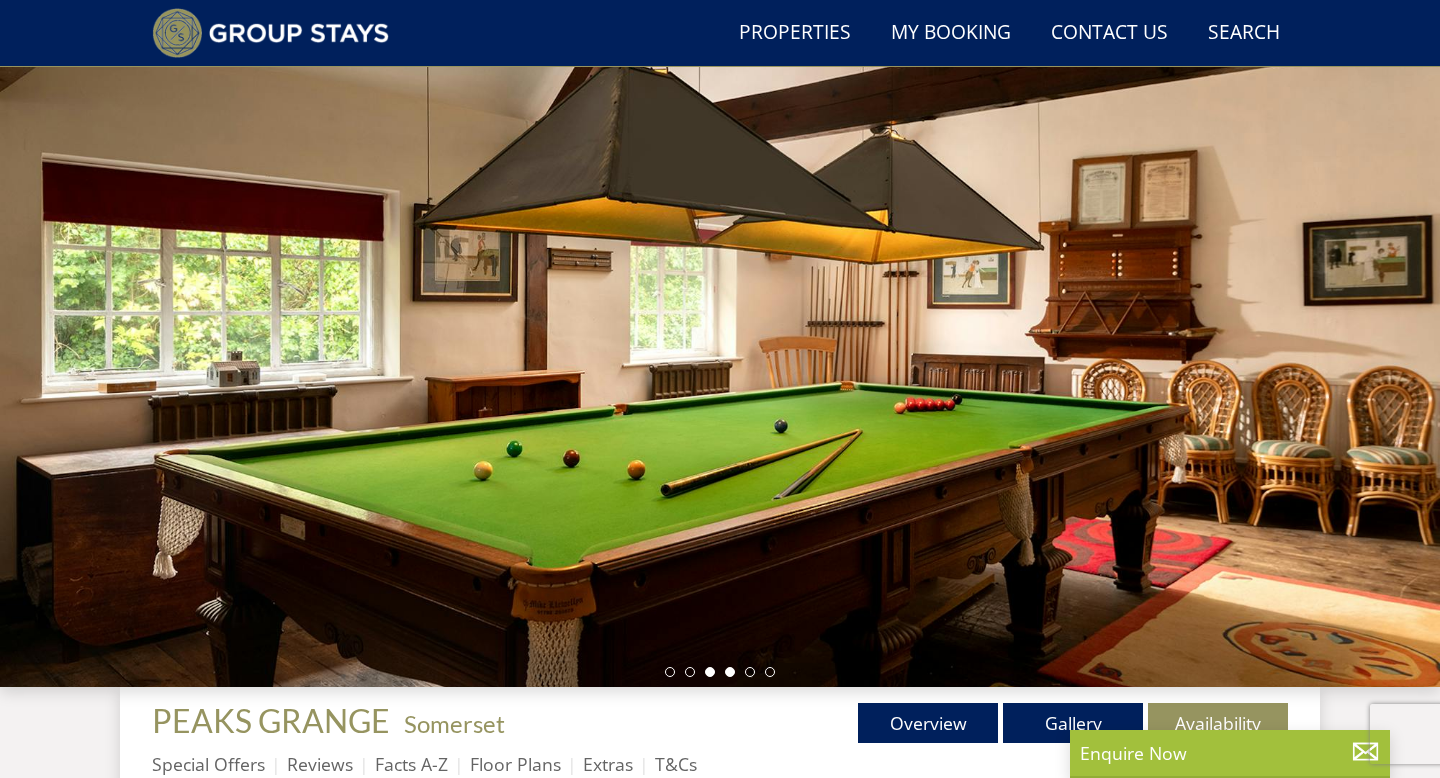click at bounding box center [710, 672] 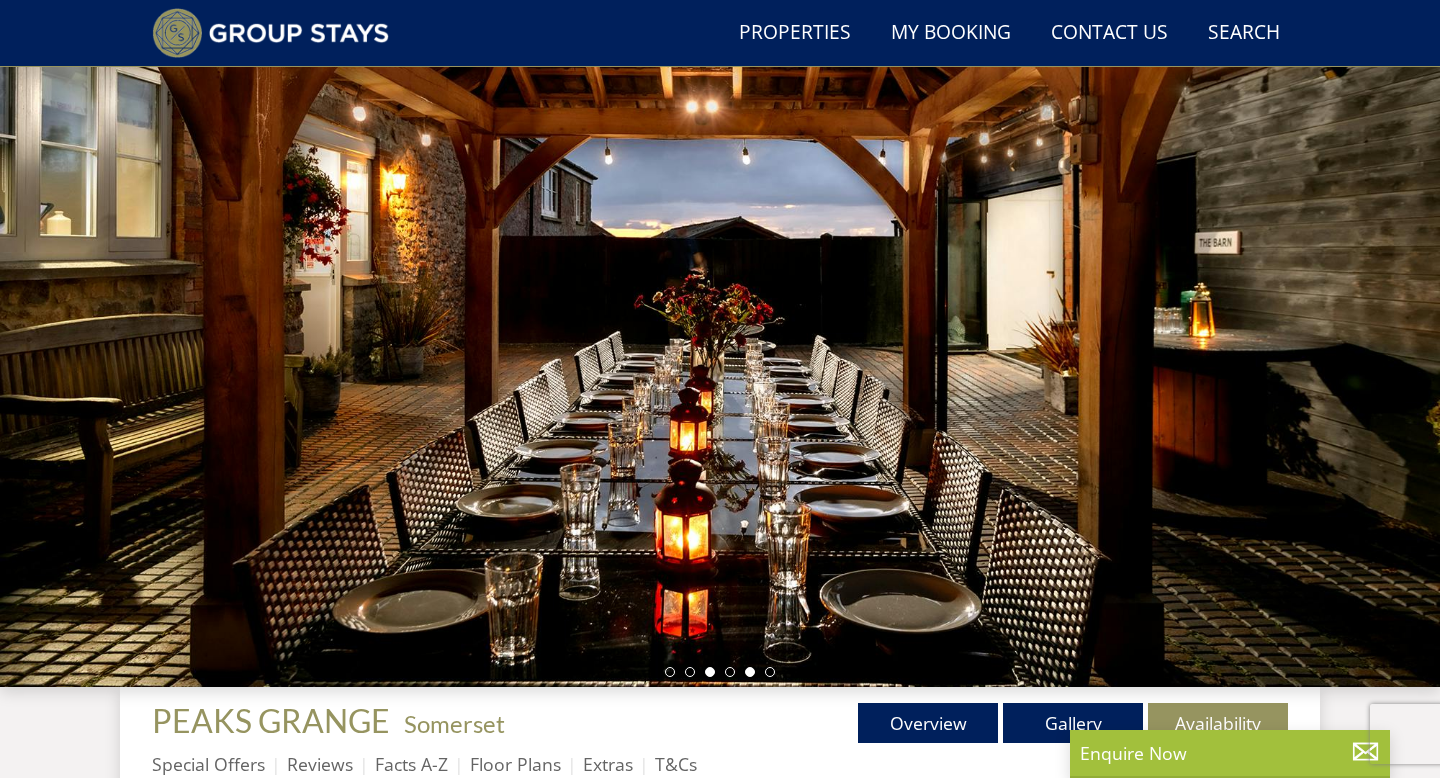 click at bounding box center (750, 672) 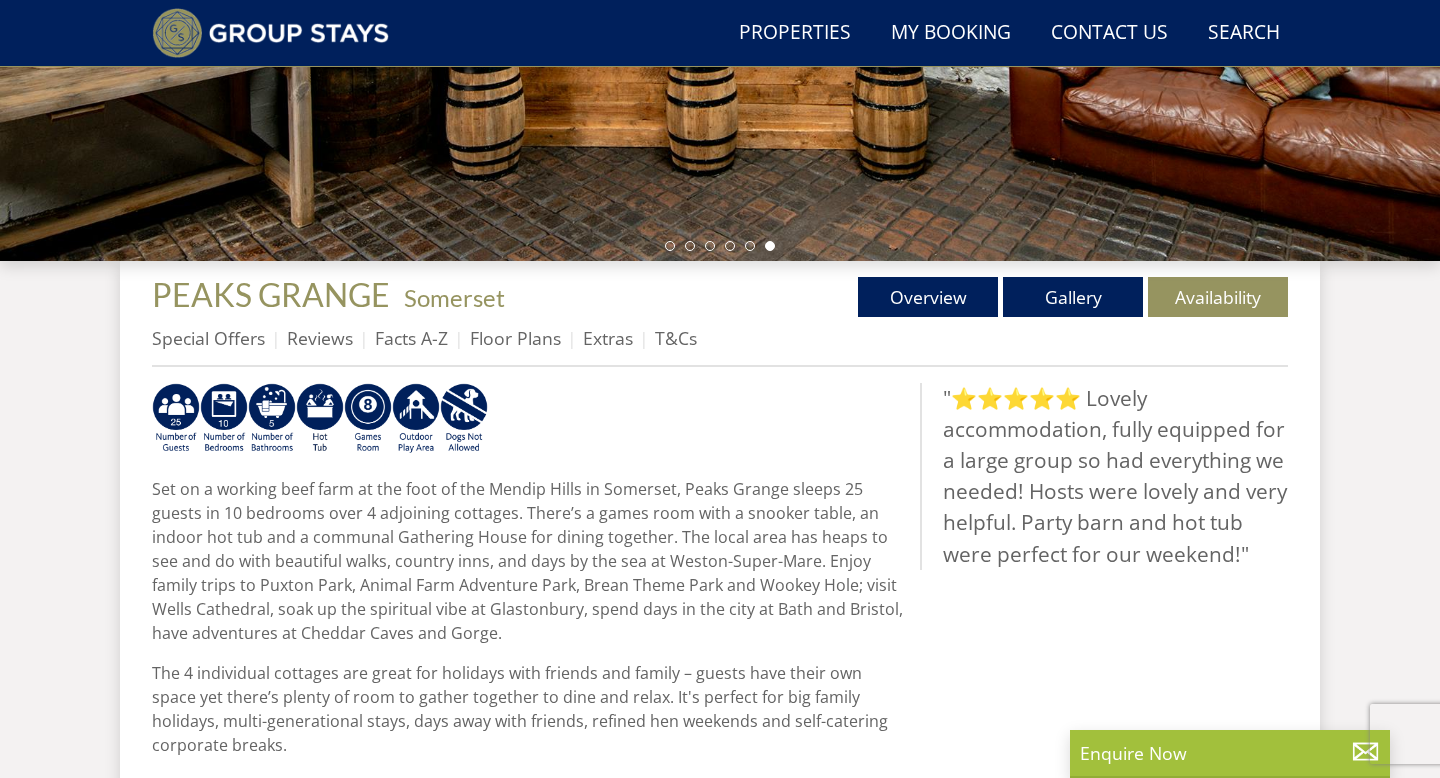 scroll, scrollTop: 555, scrollLeft: 0, axis: vertical 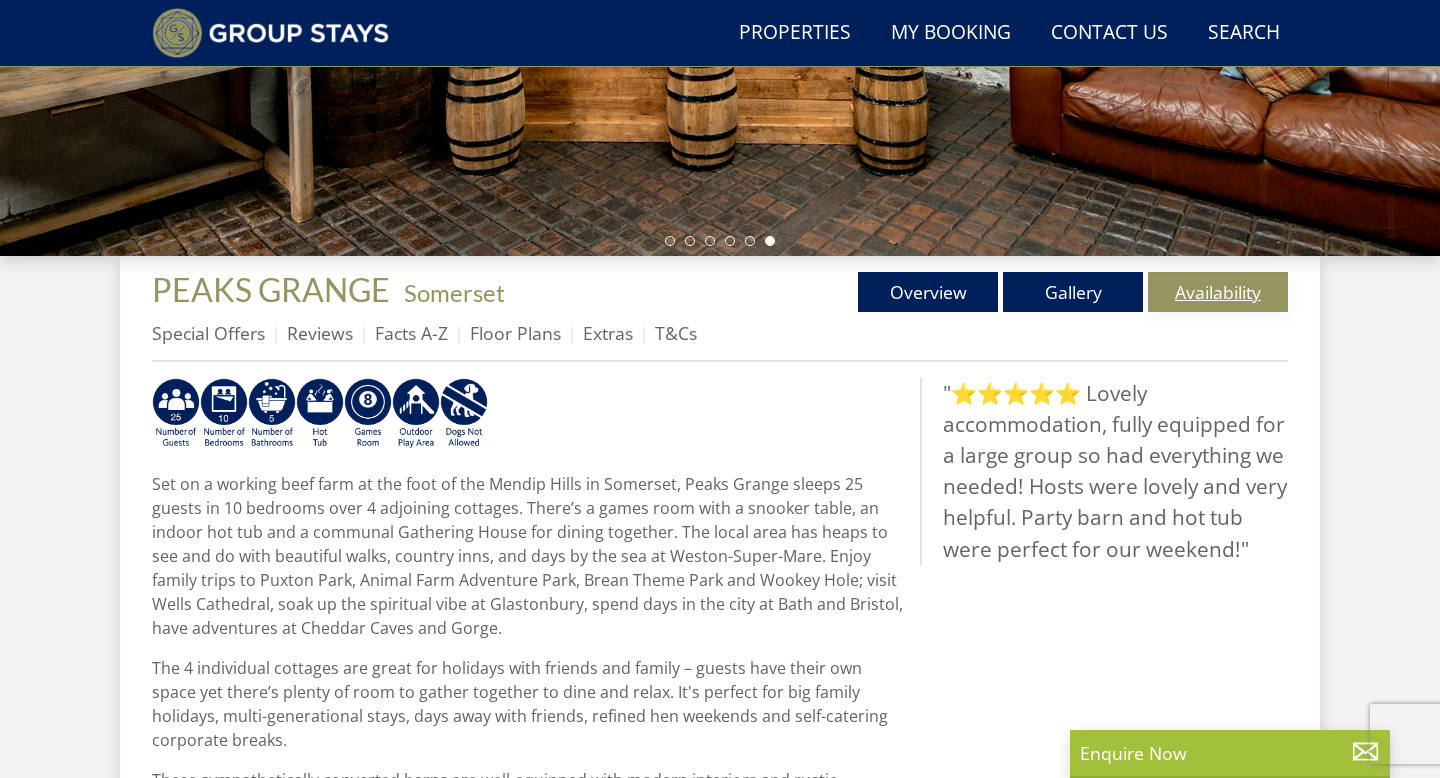 click on "Availability" at bounding box center (1218, 292) 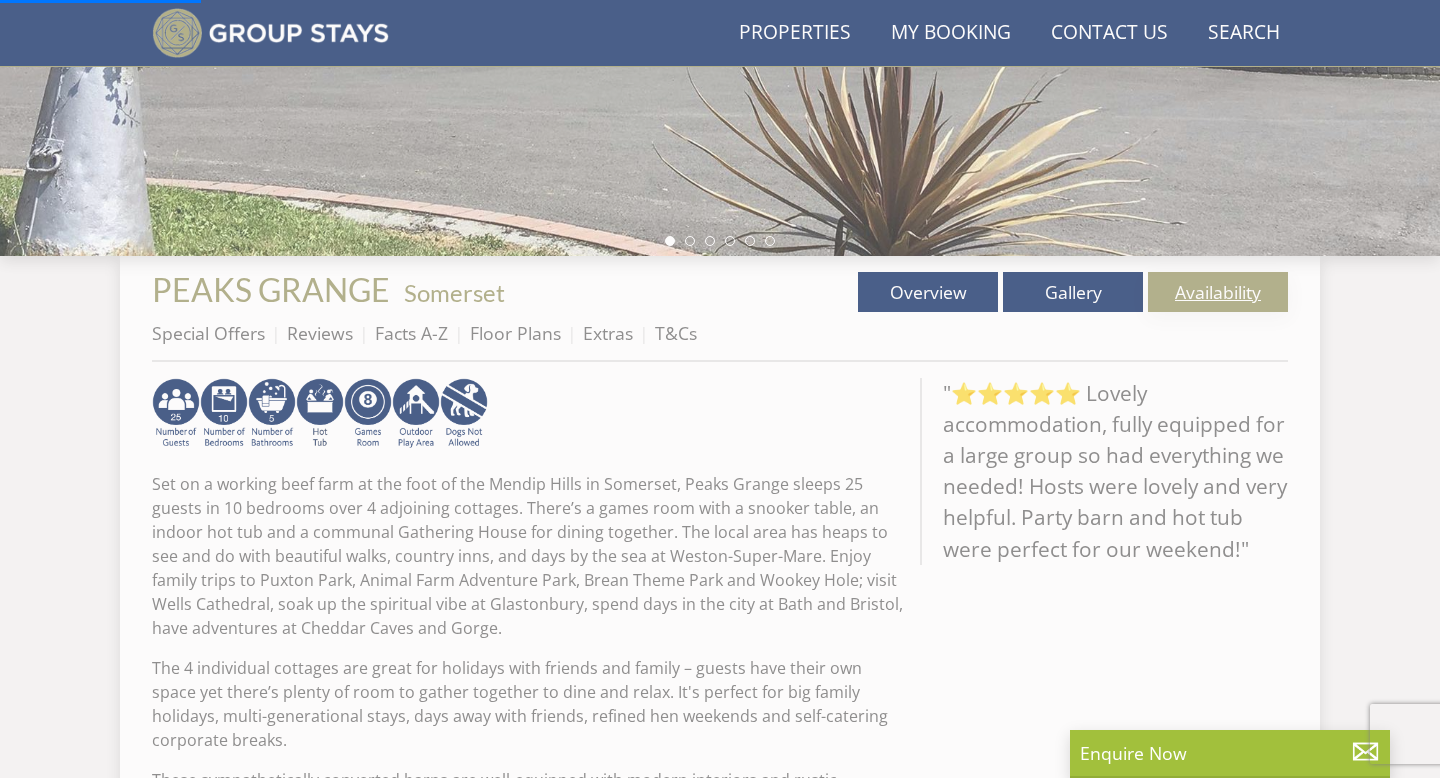 click on "Availability" at bounding box center [1218, 292] 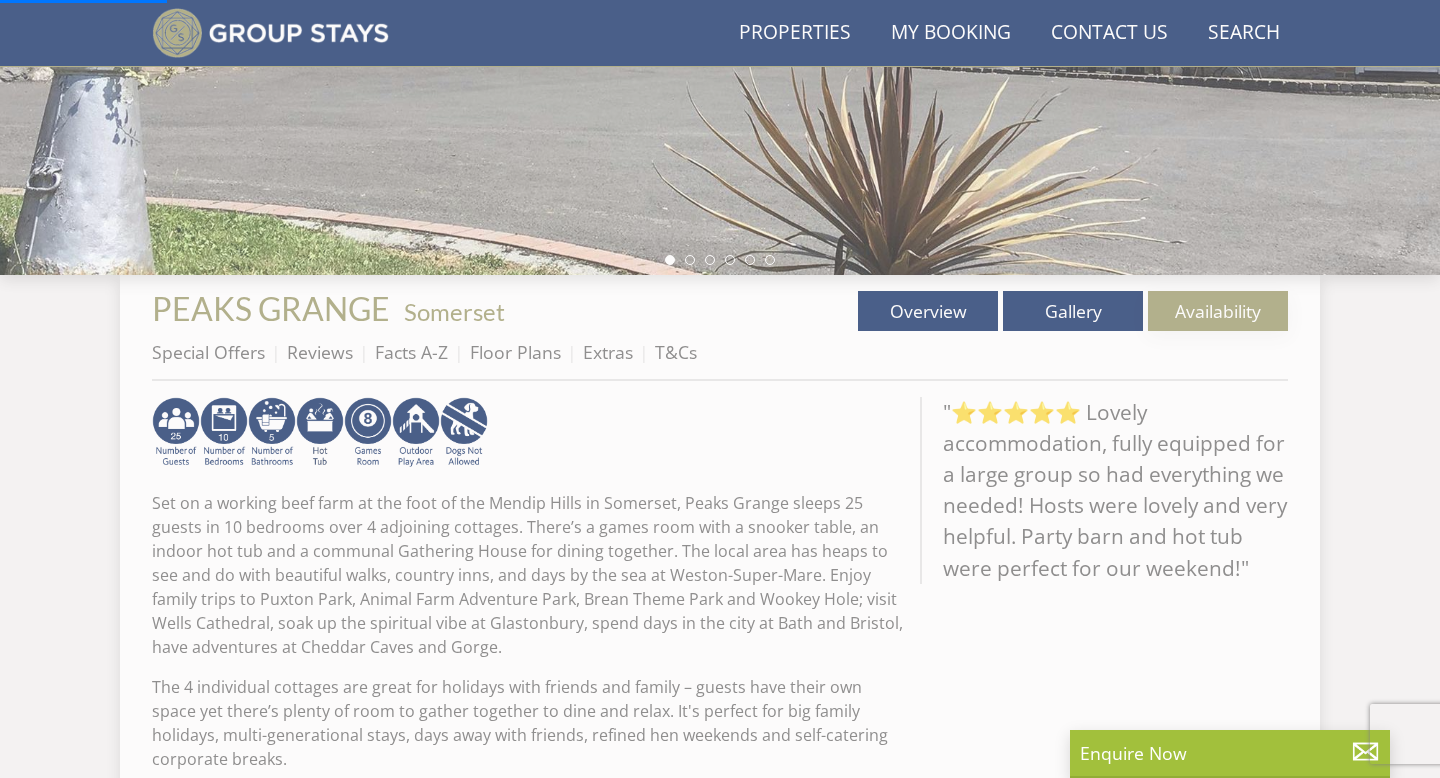 scroll, scrollTop: 418, scrollLeft: 0, axis: vertical 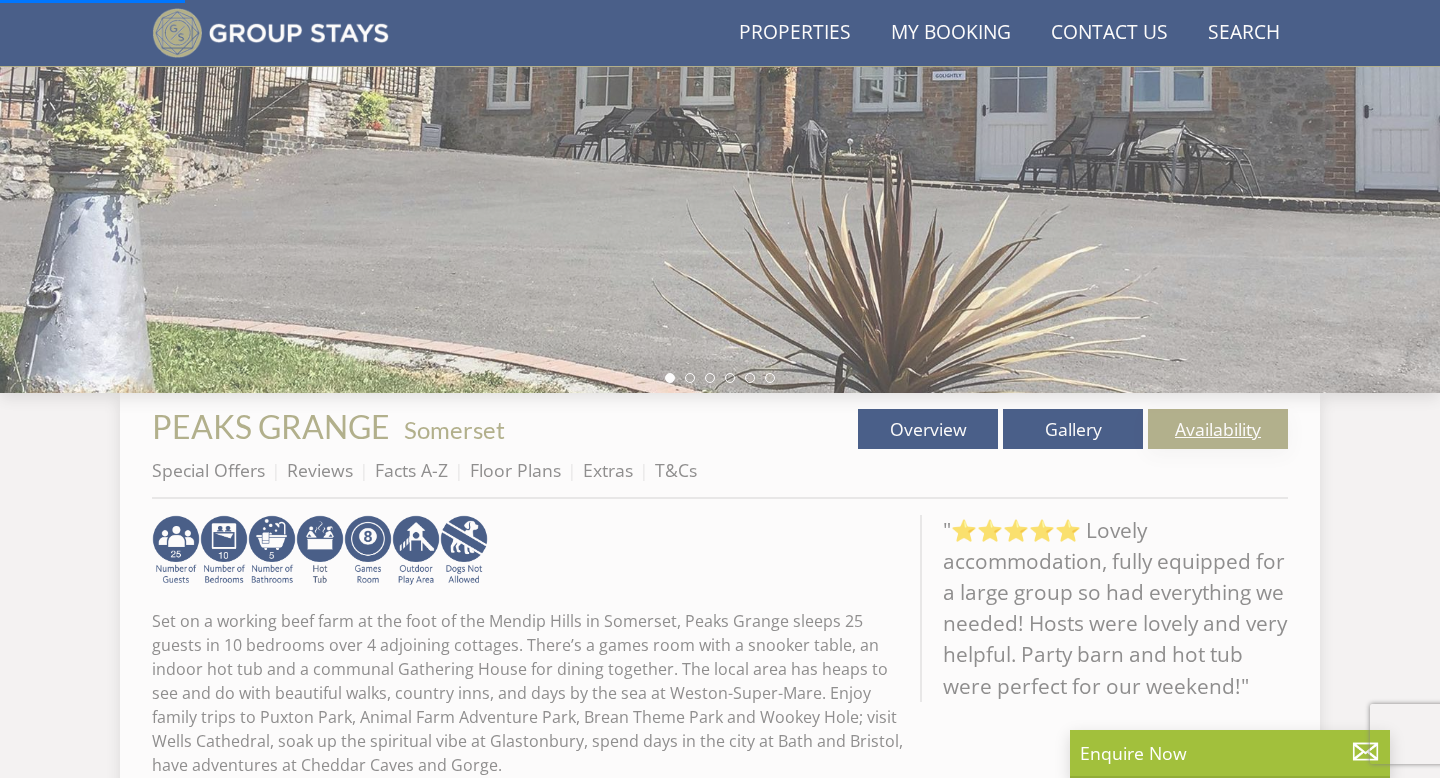 click on "Availability" at bounding box center [1218, 429] 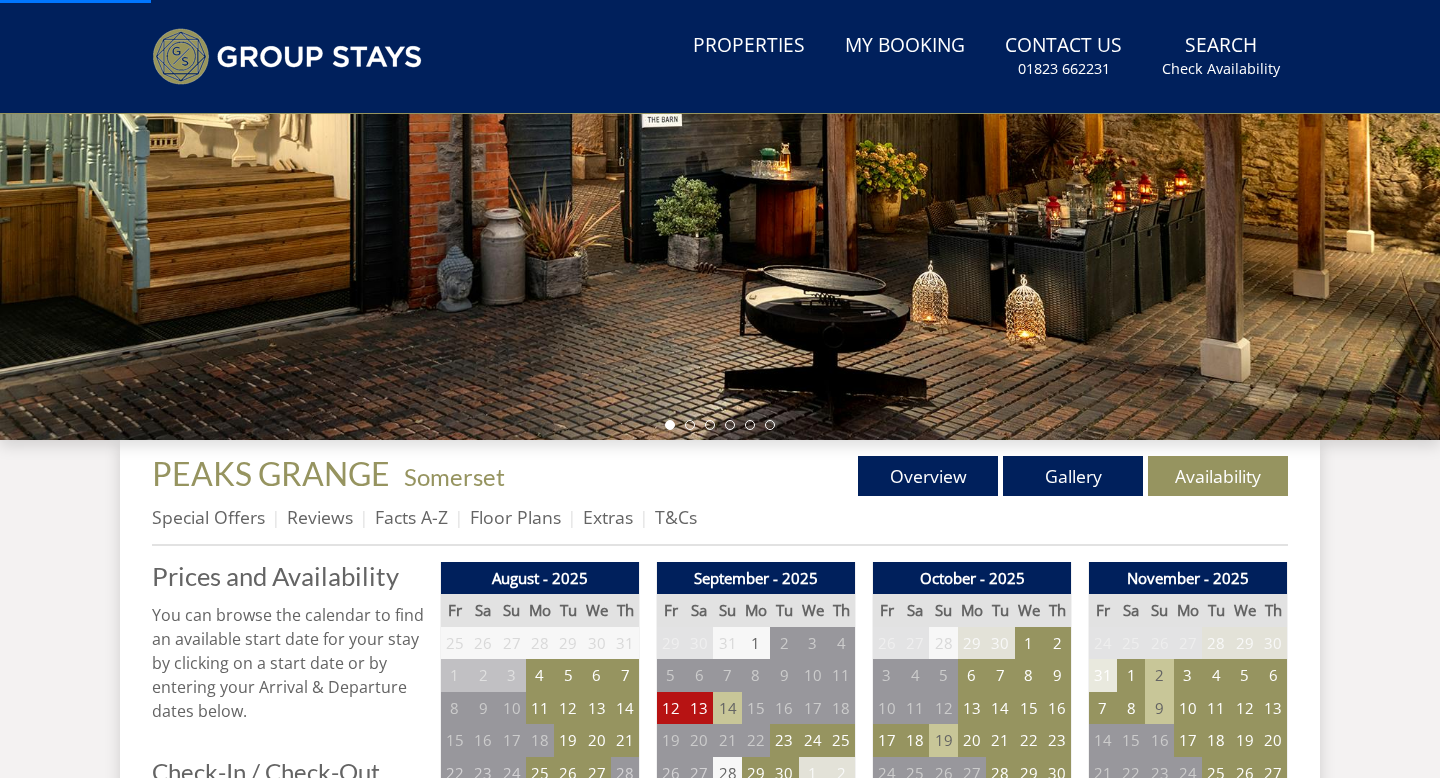 click at bounding box center [720, 90] 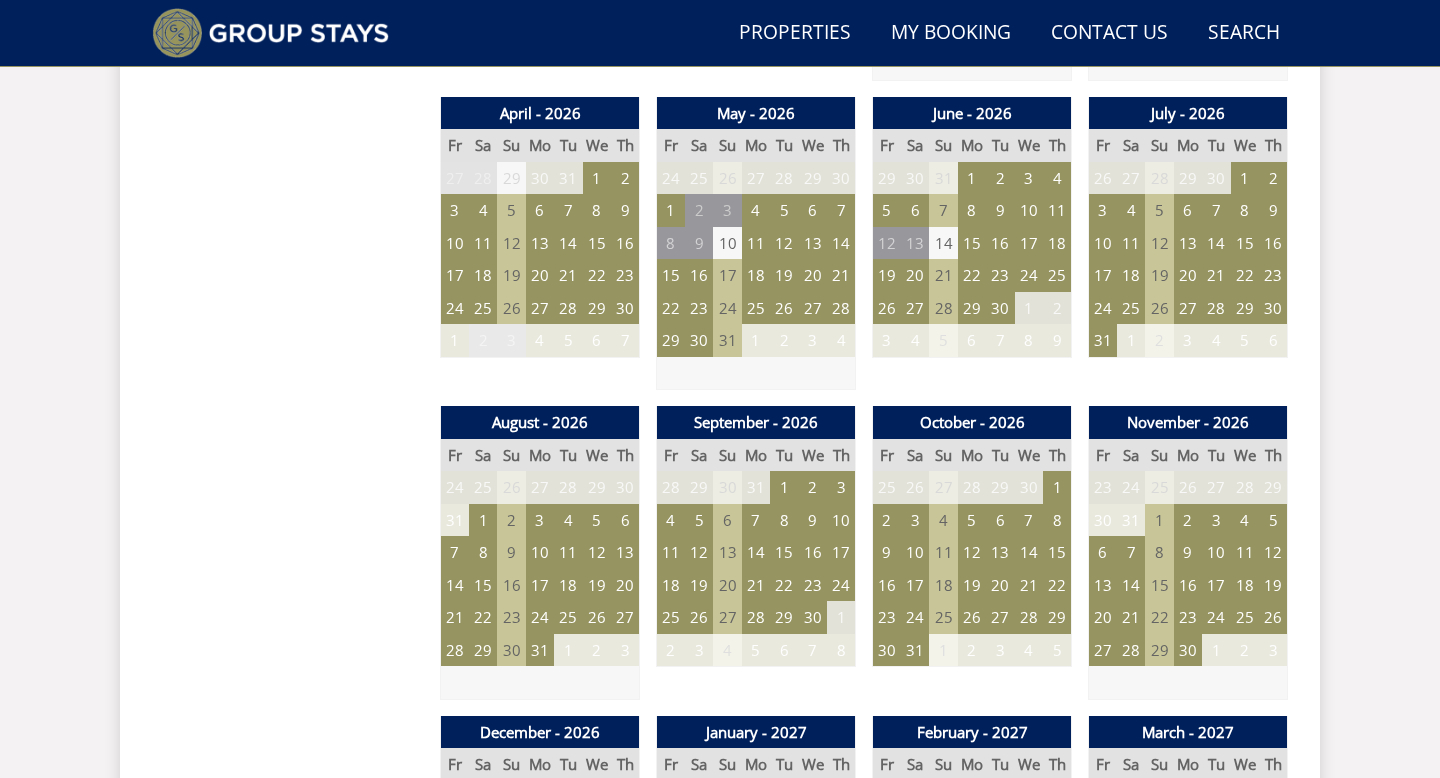 scroll, scrollTop: 1428, scrollLeft: 0, axis: vertical 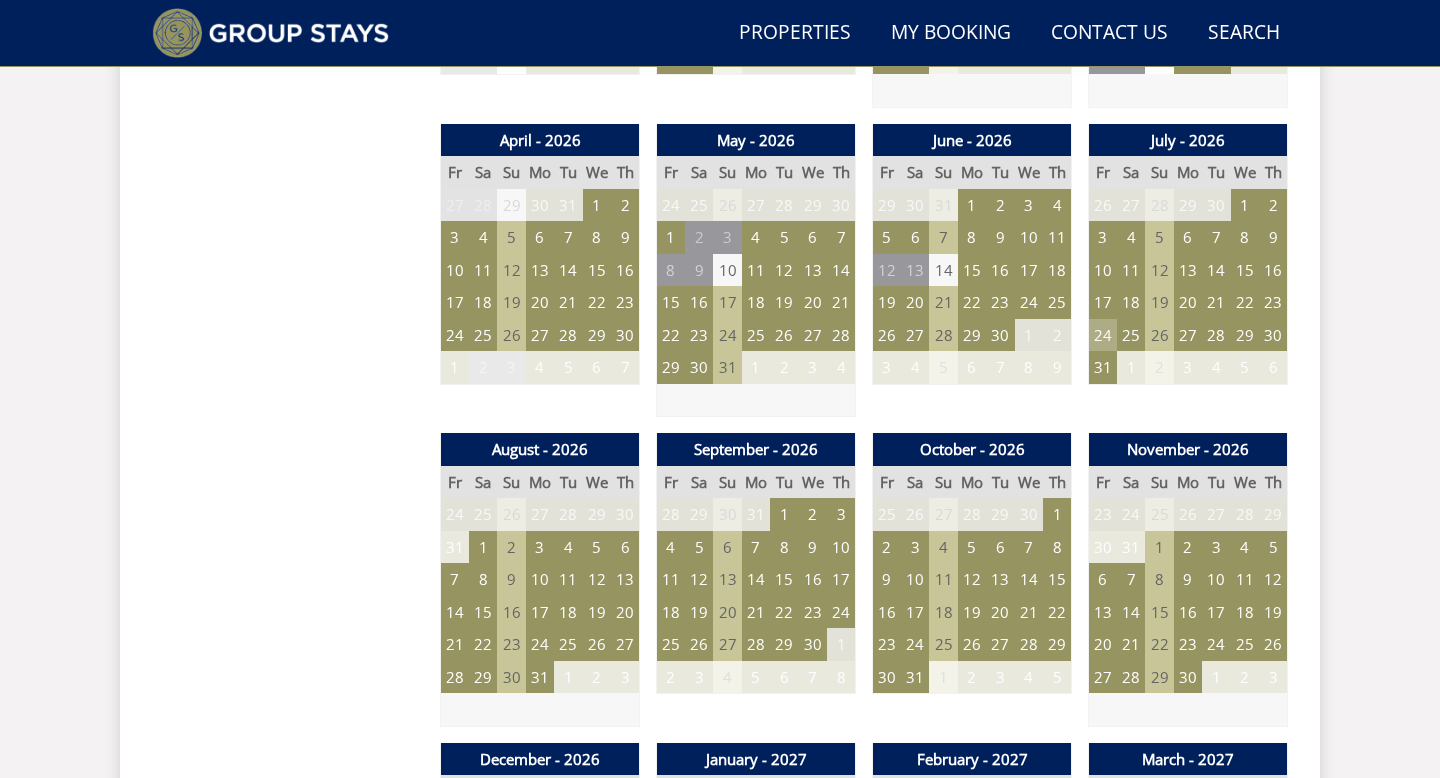 click on "24" at bounding box center (1103, 335) 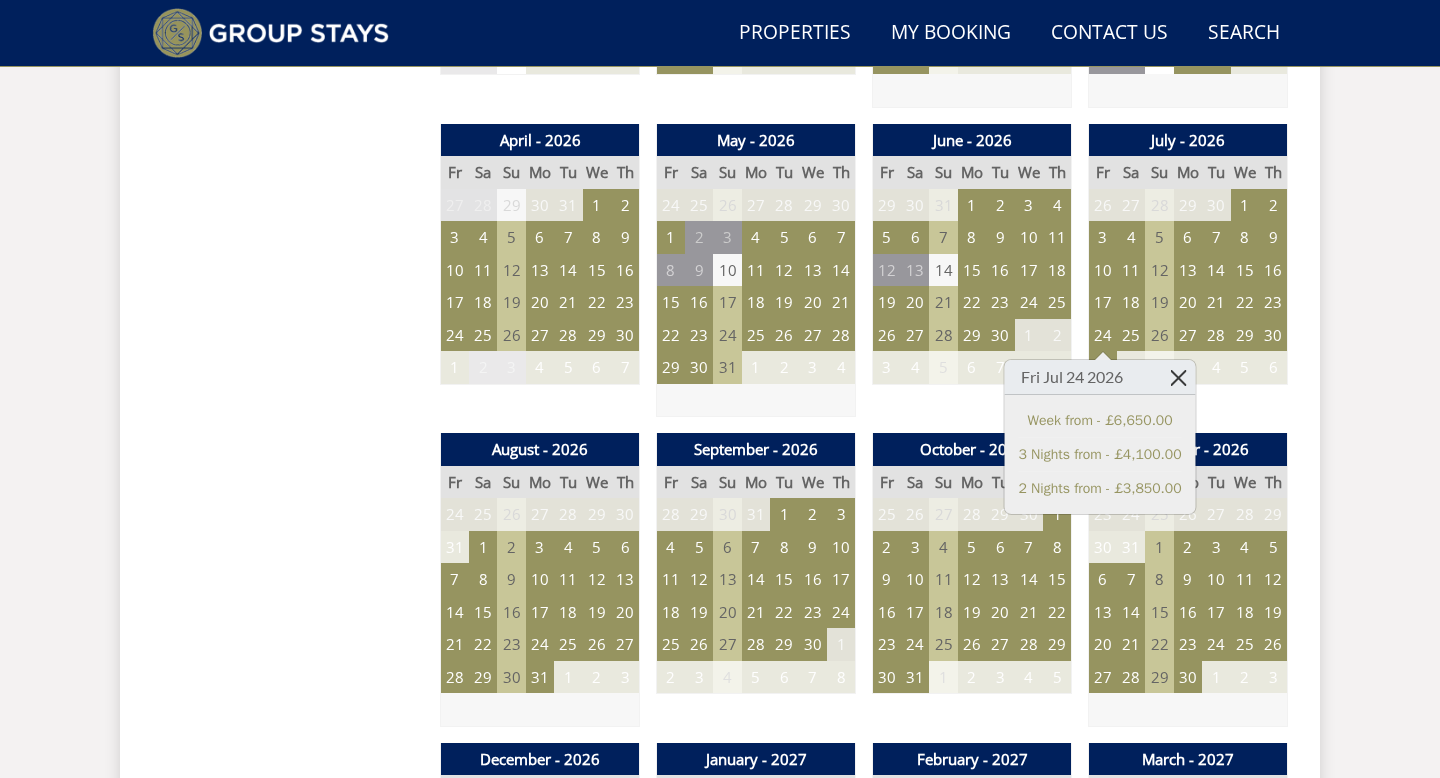 click at bounding box center [1177, 377] 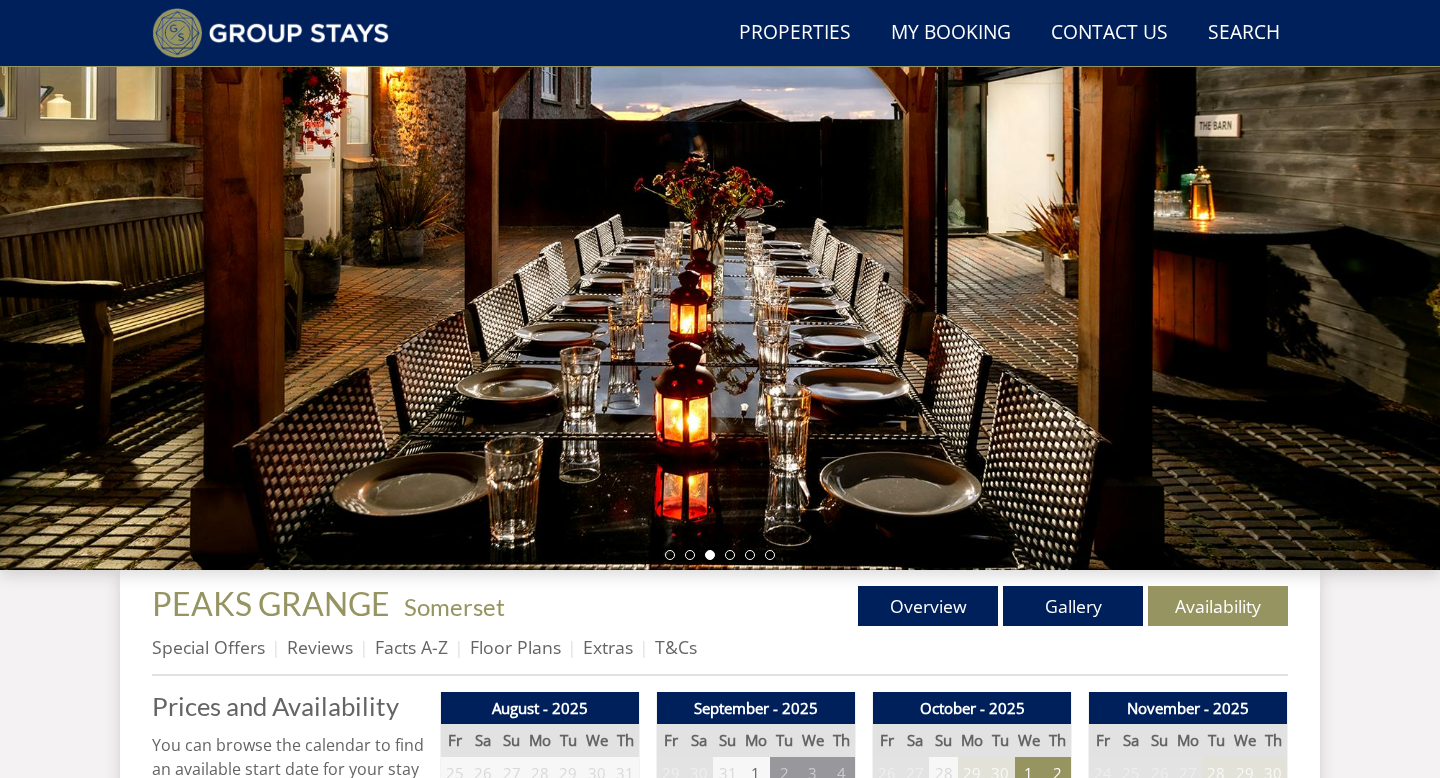 scroll, scrollTop: 232, scrollLeft: 0, axis: vertical 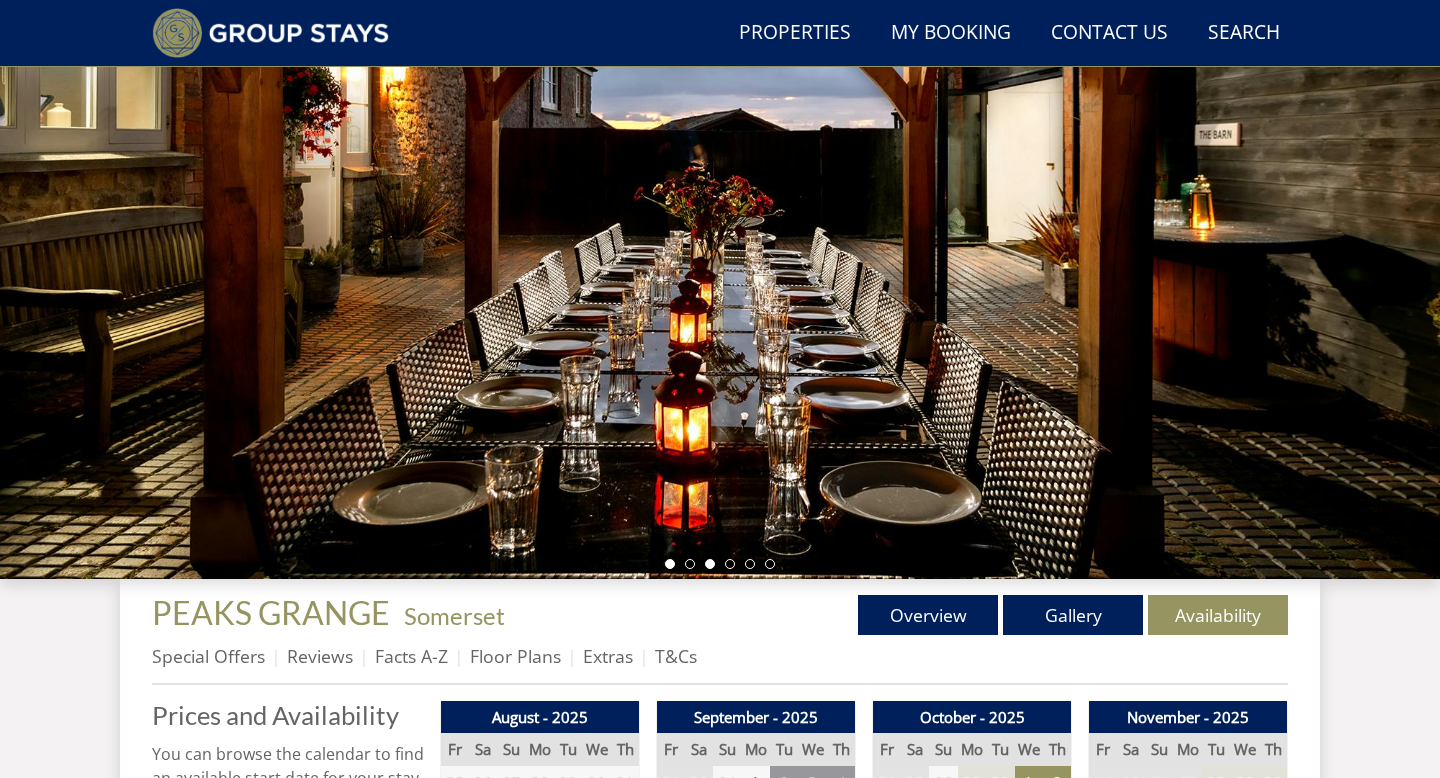 click at bounding box center (670, 564) 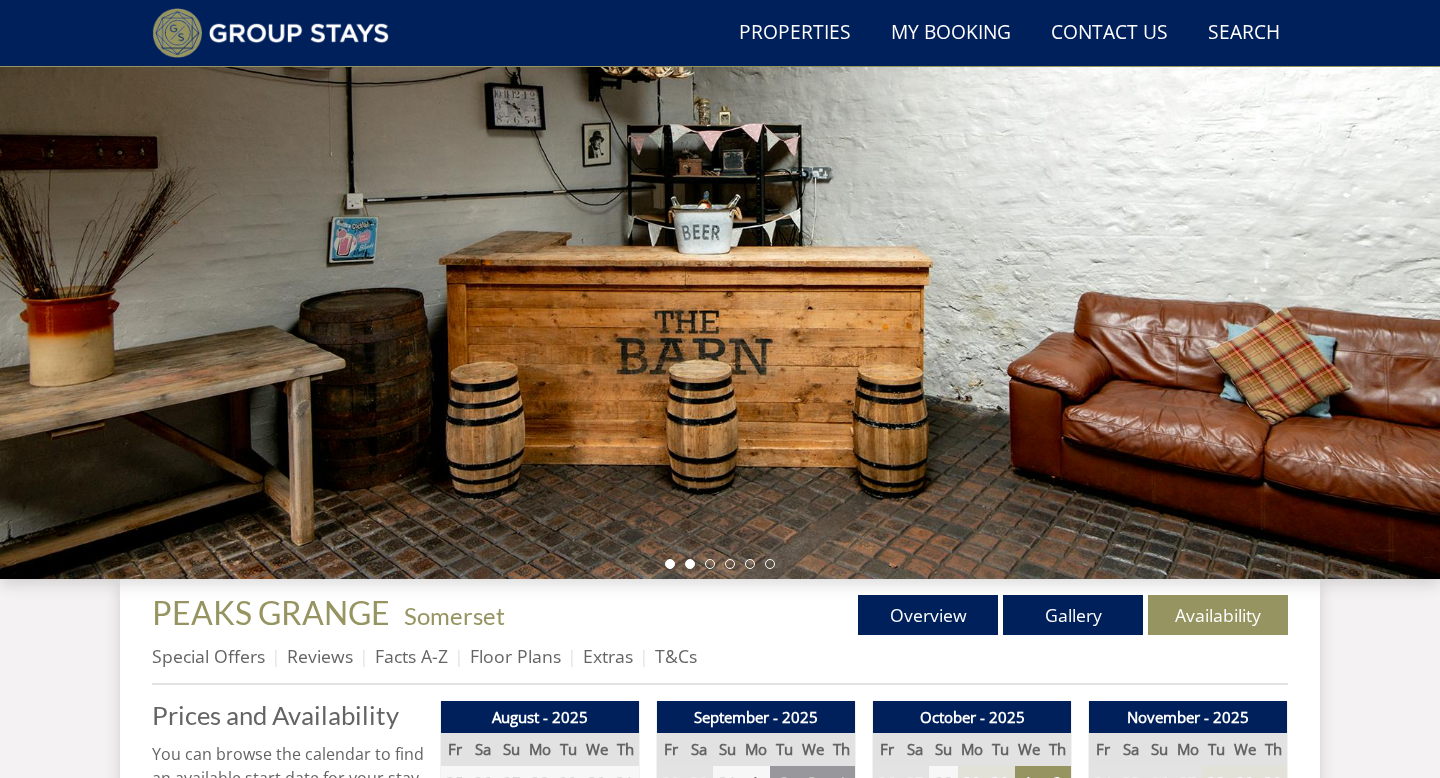 click at bounding box center [690, 564] 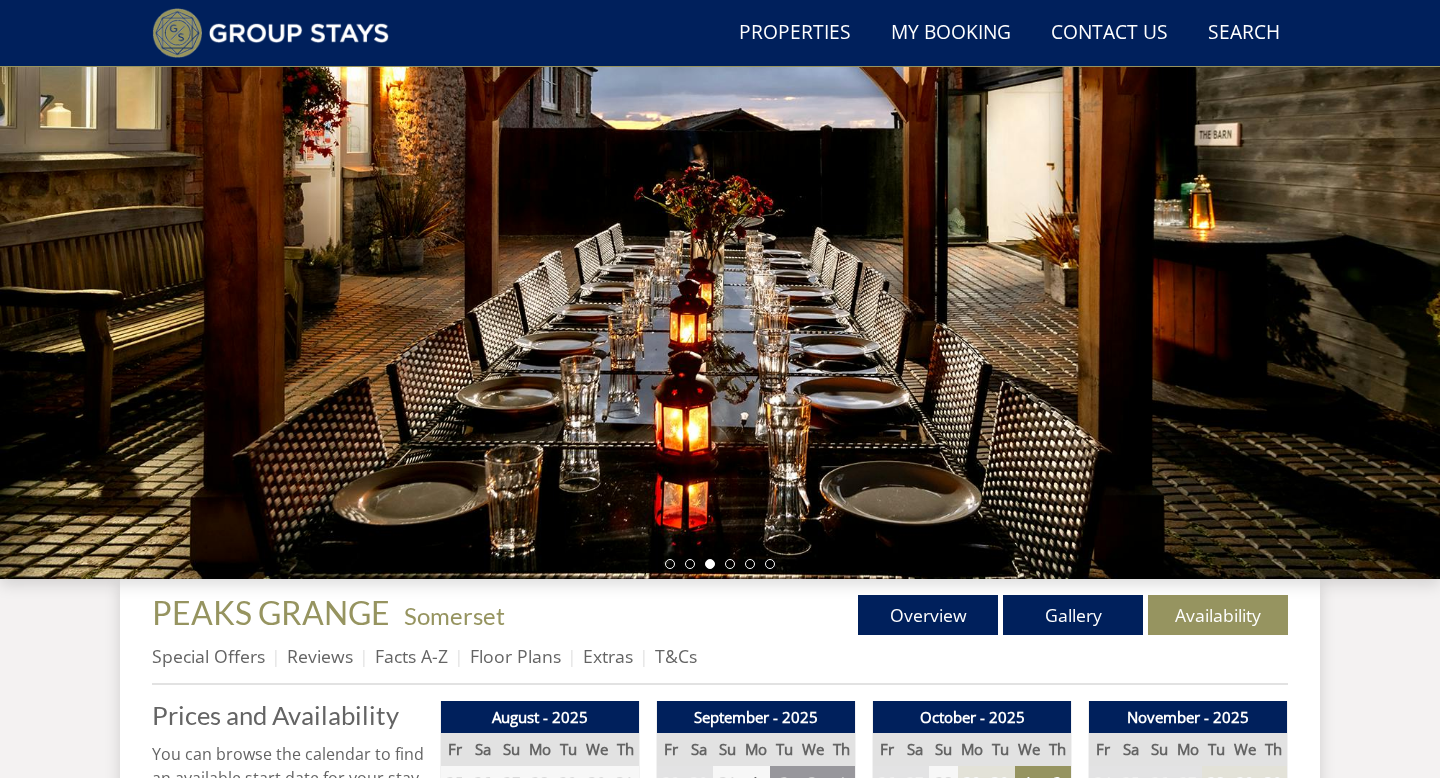 click at bounding box center (710, 564) 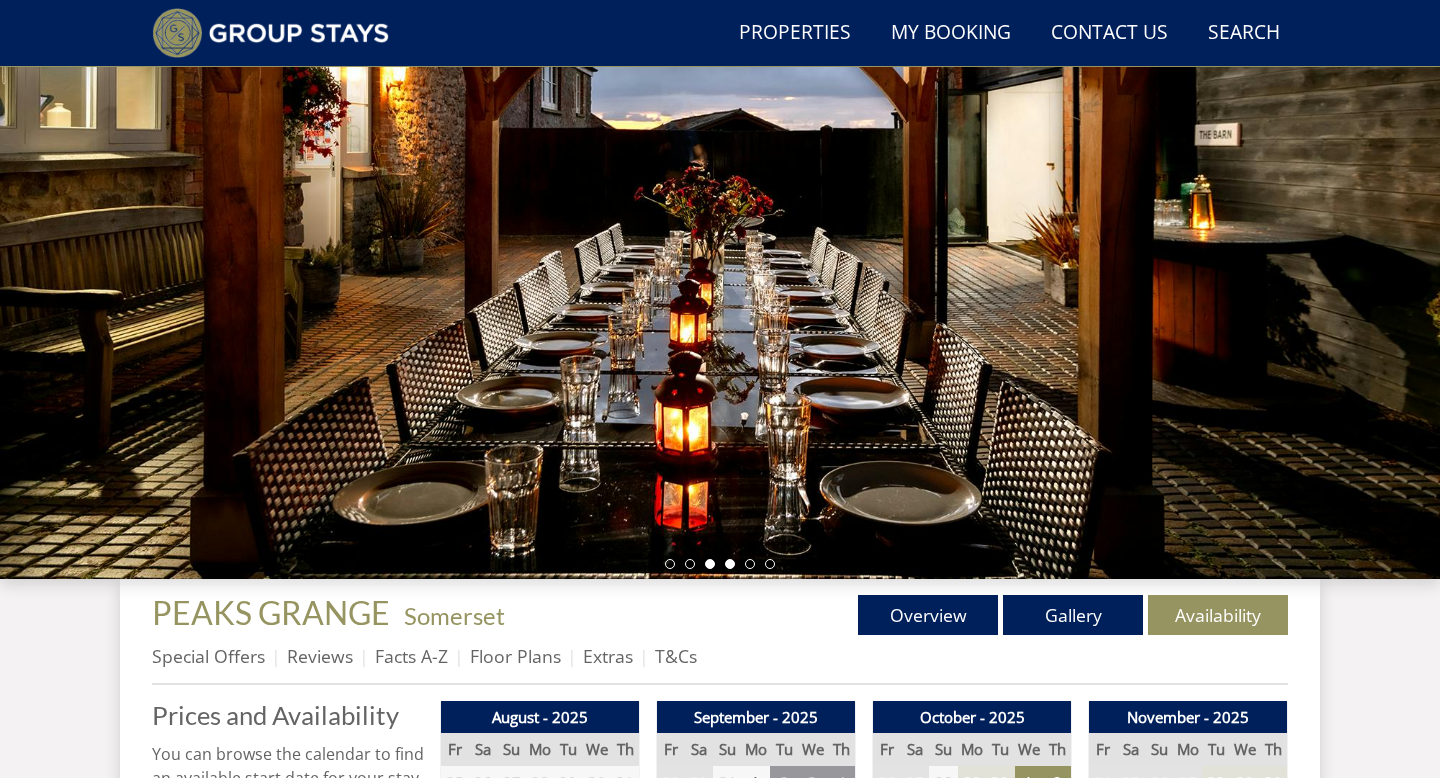 click at bounding box center (730, 564) 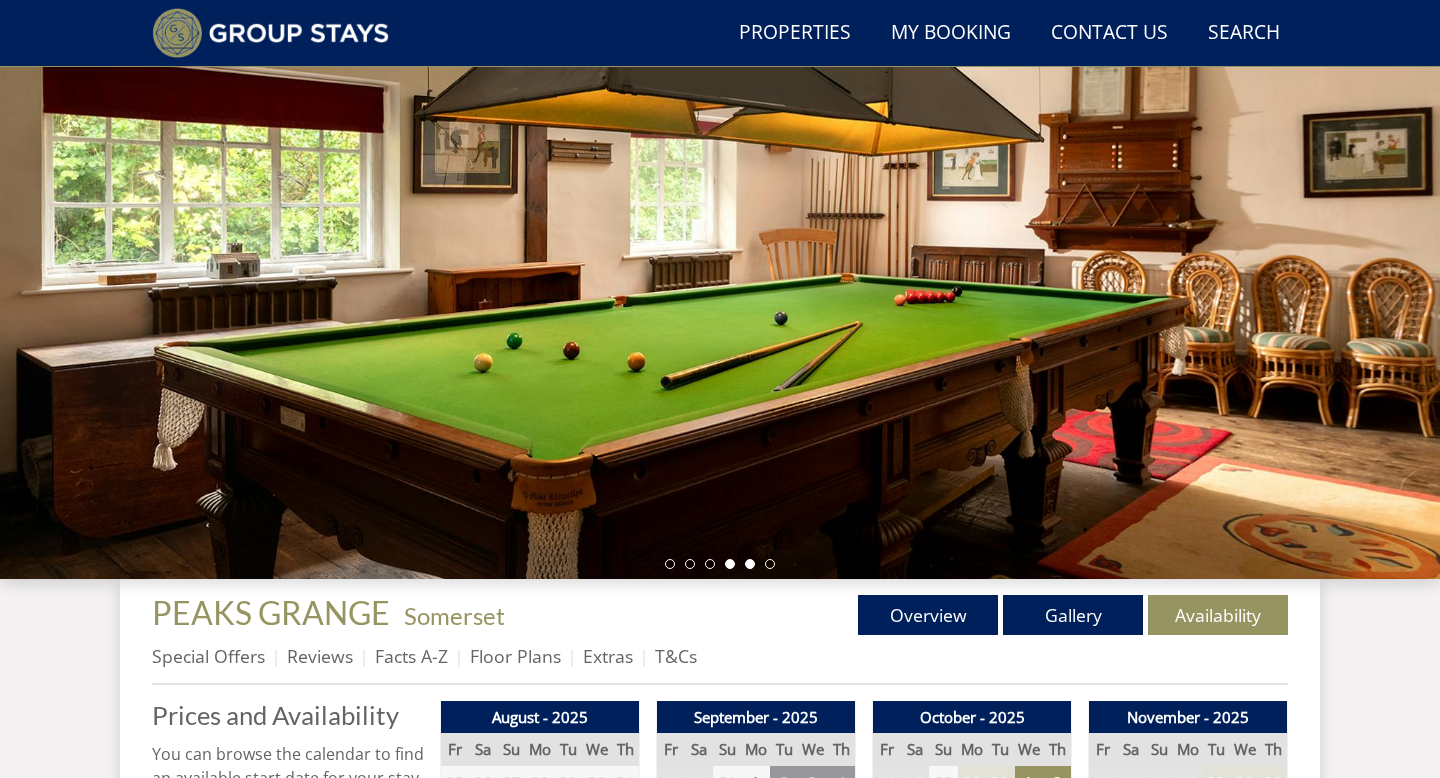 click at bounding box center (750, 564) 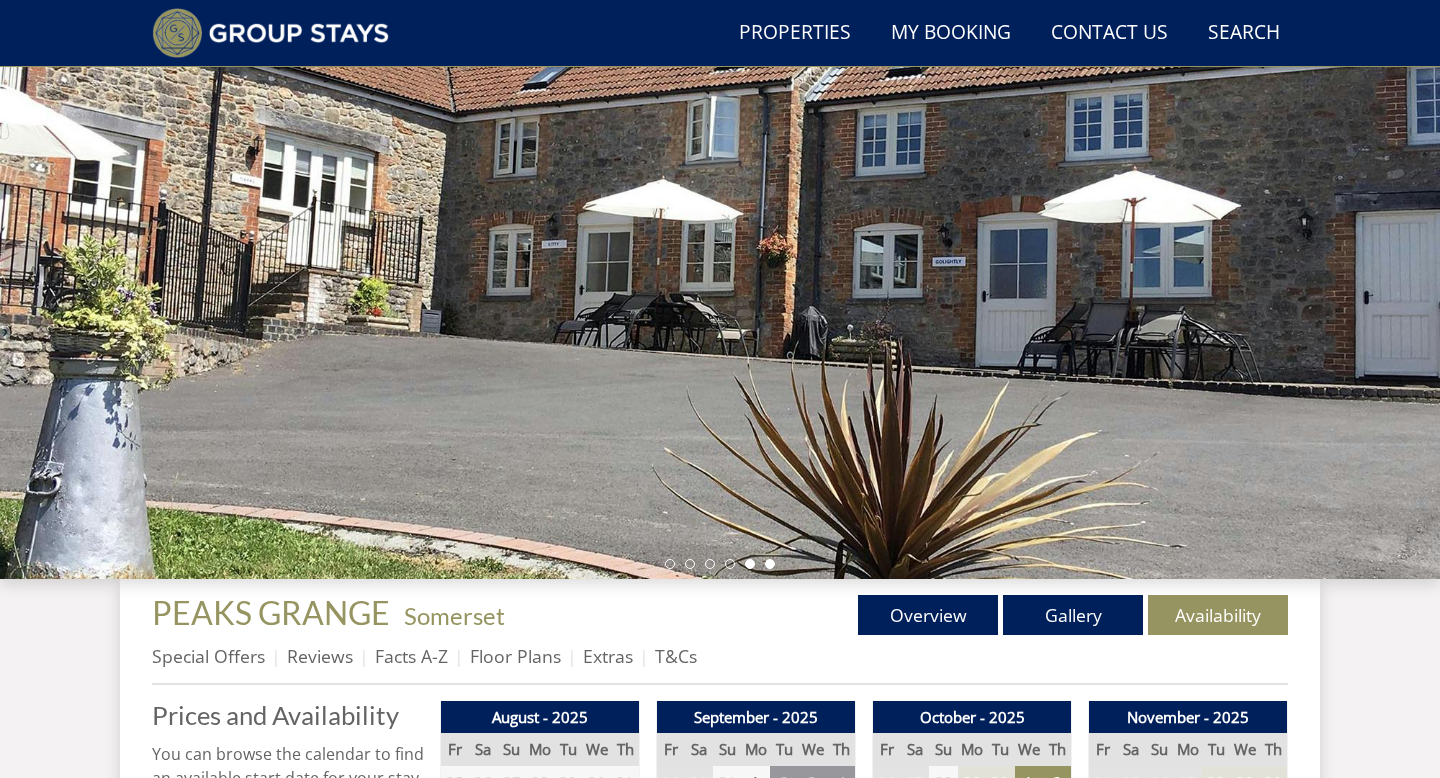 click at bounding box center [770, 564] 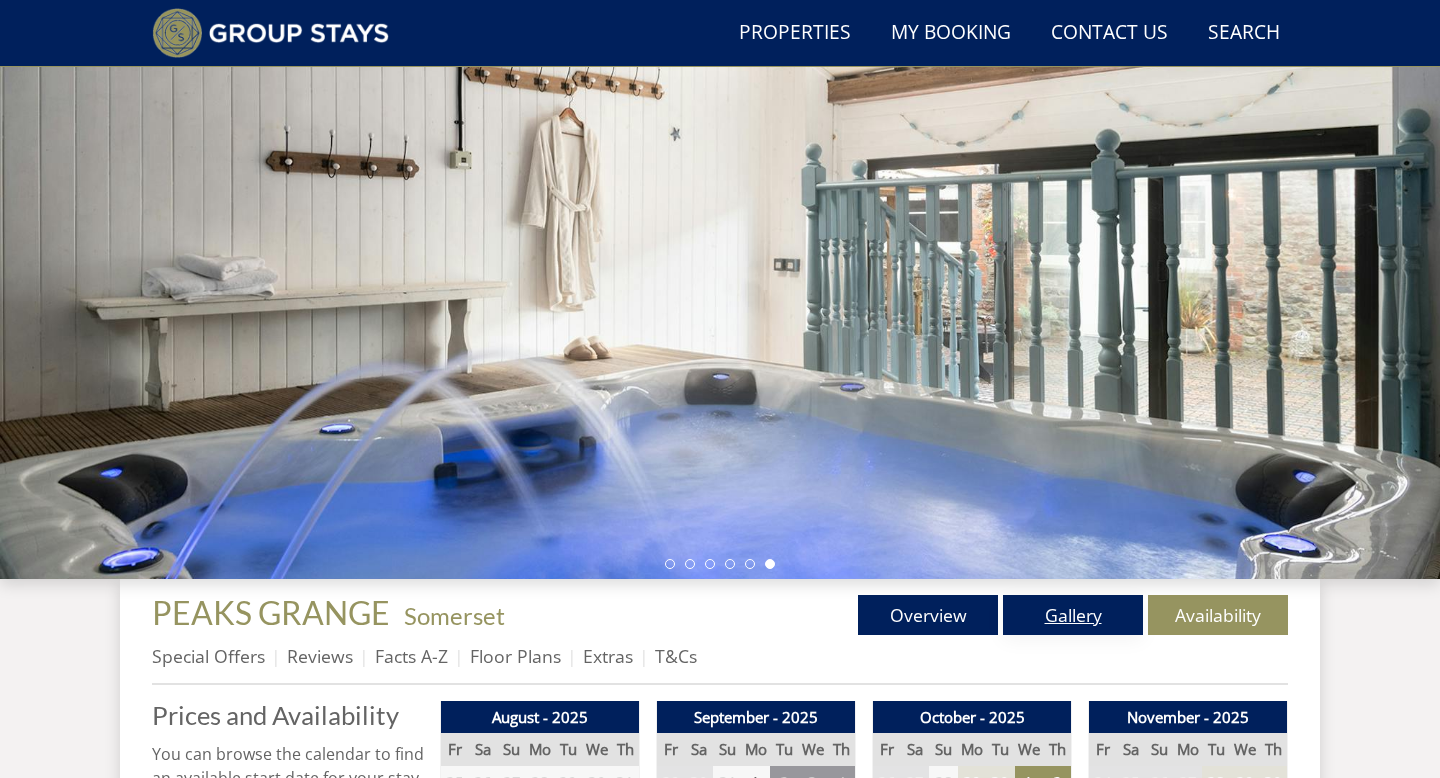 click on "Gallery" at bounding box center (1073, 615) 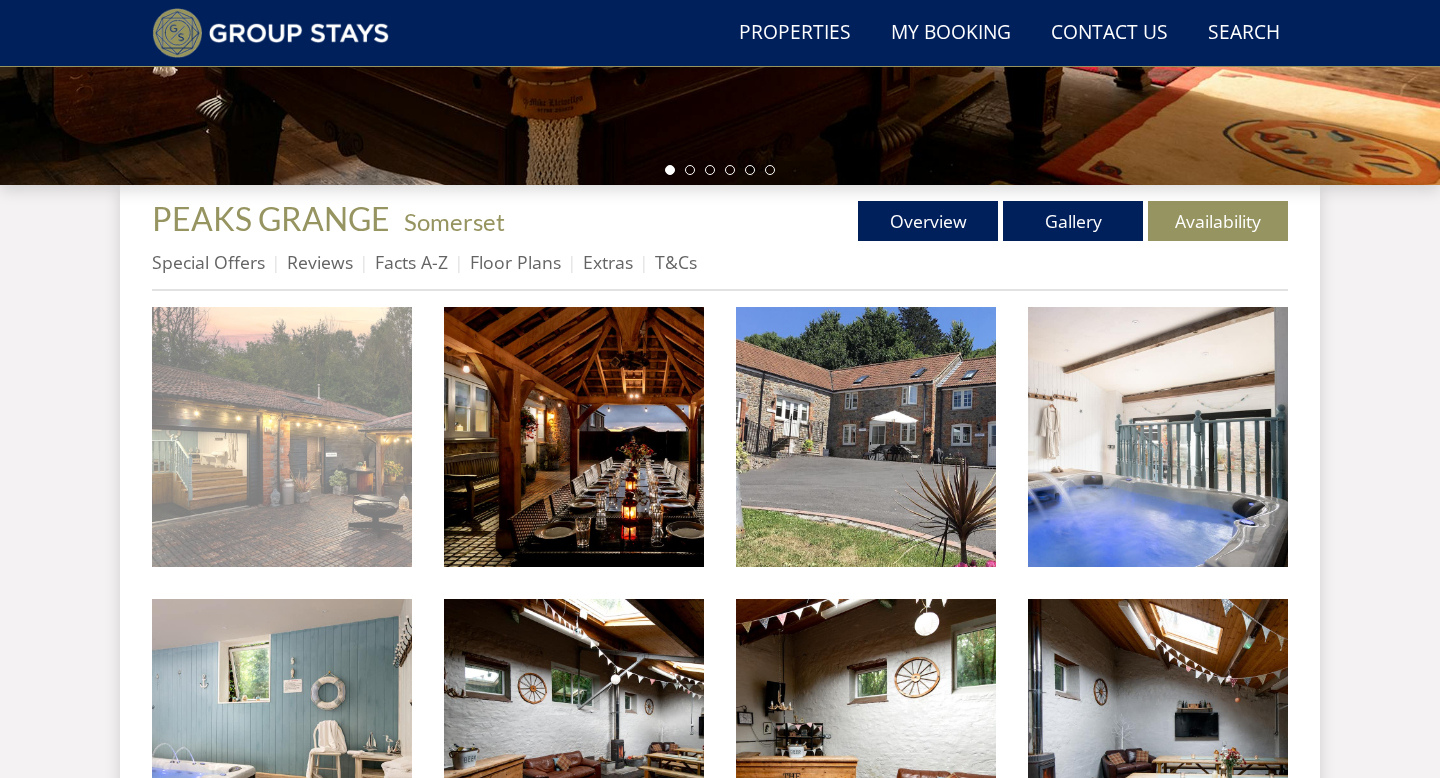 scroll, scrollTop: 625, scrollLeft: 0, axis: vertical 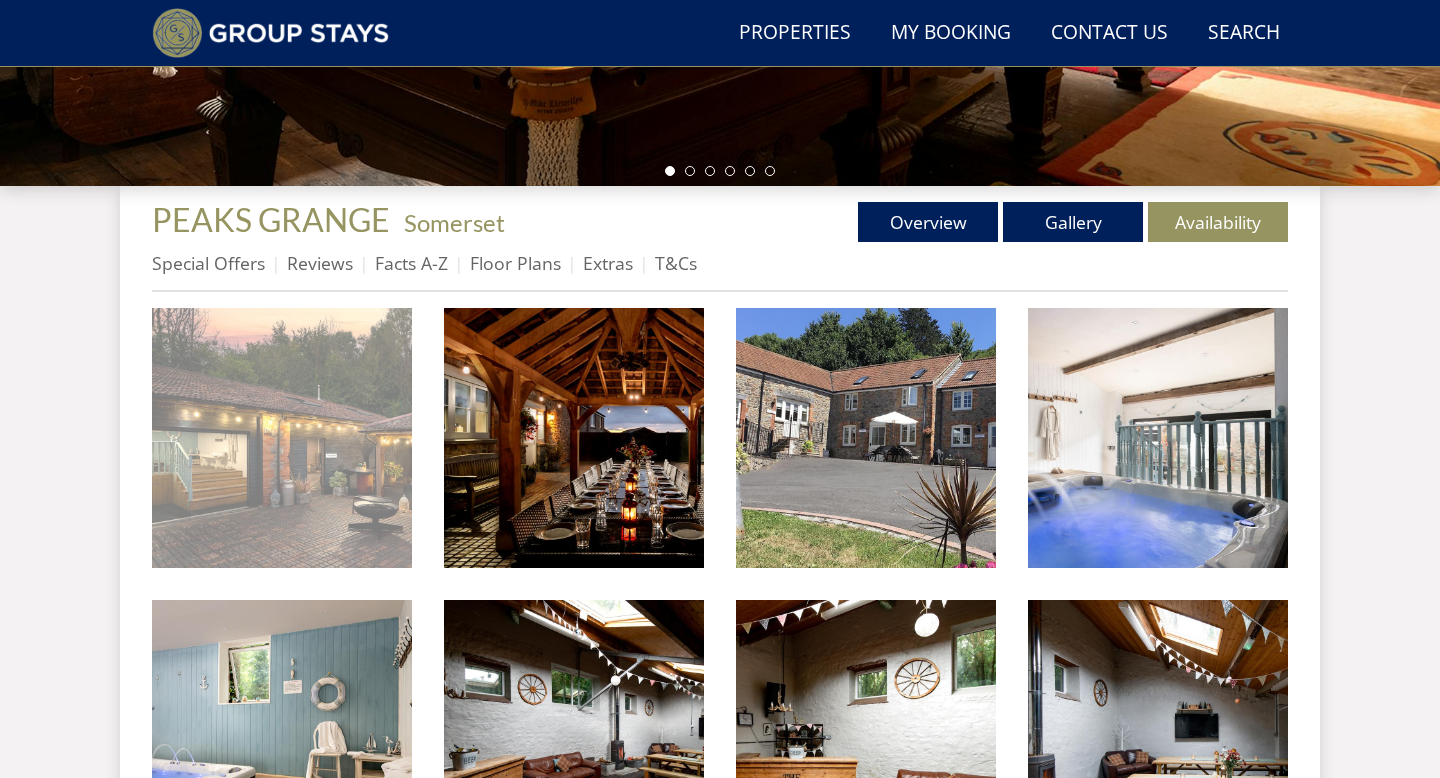 click at bounding box center [282, 438] 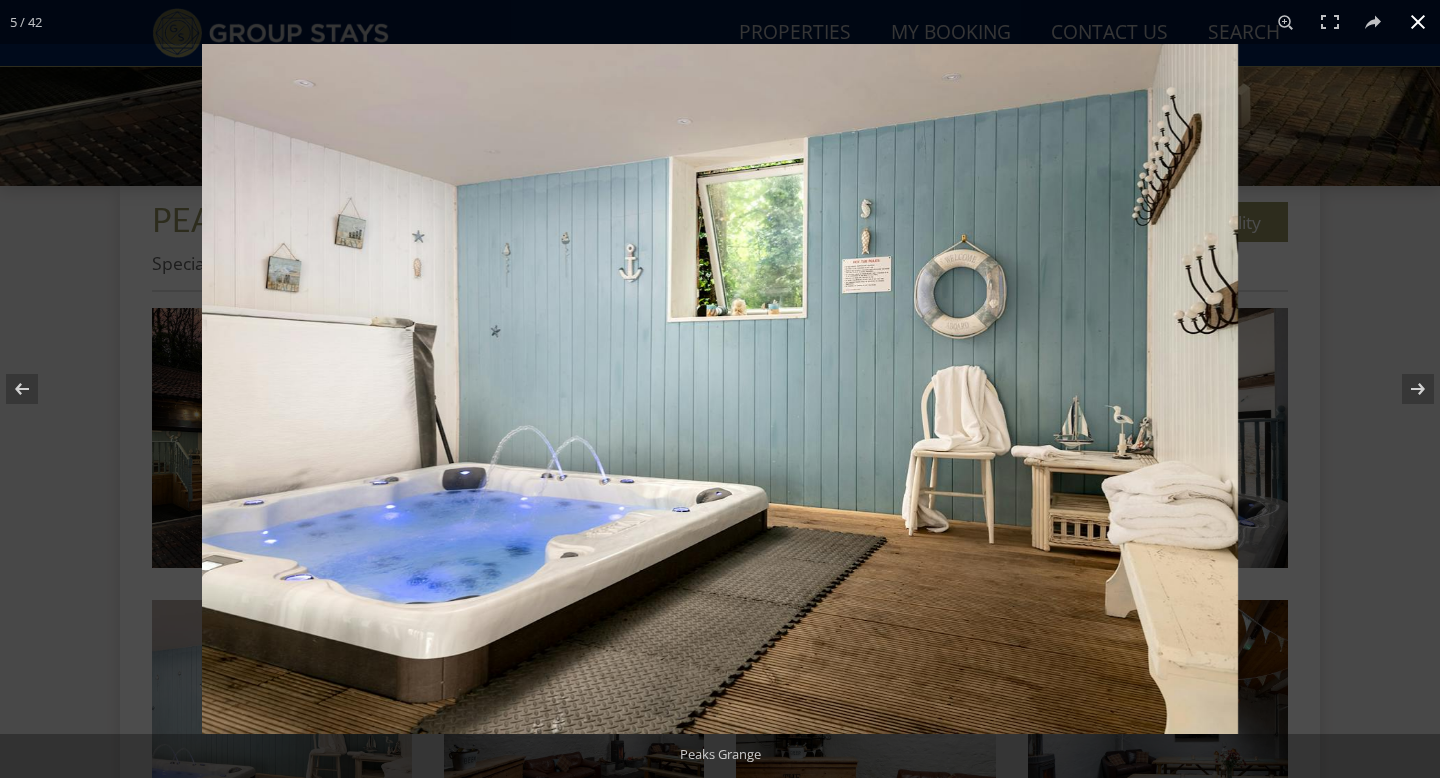 click at bounding box center (1418, 22) 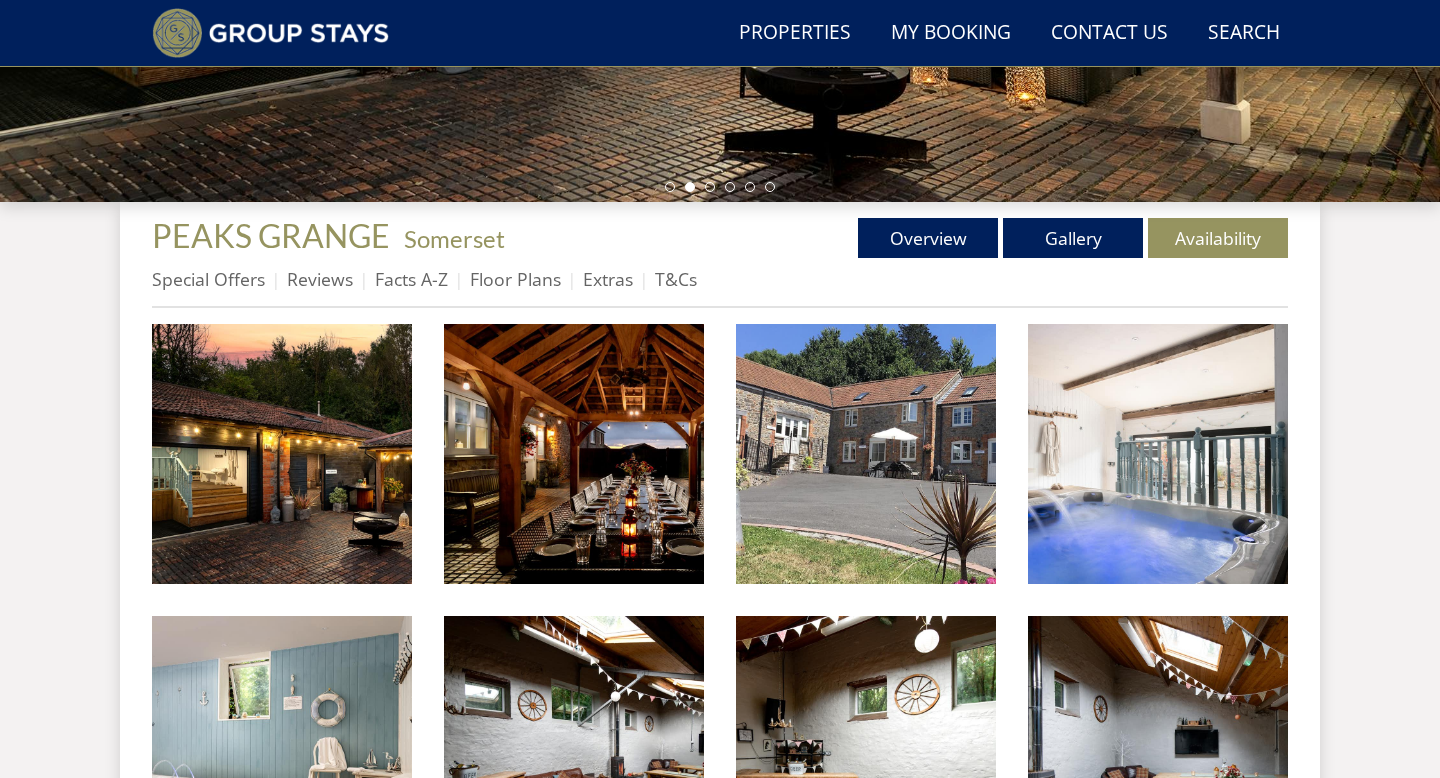 scroll, scrollTop: 595, scrollLeft: 0, axis: vertical 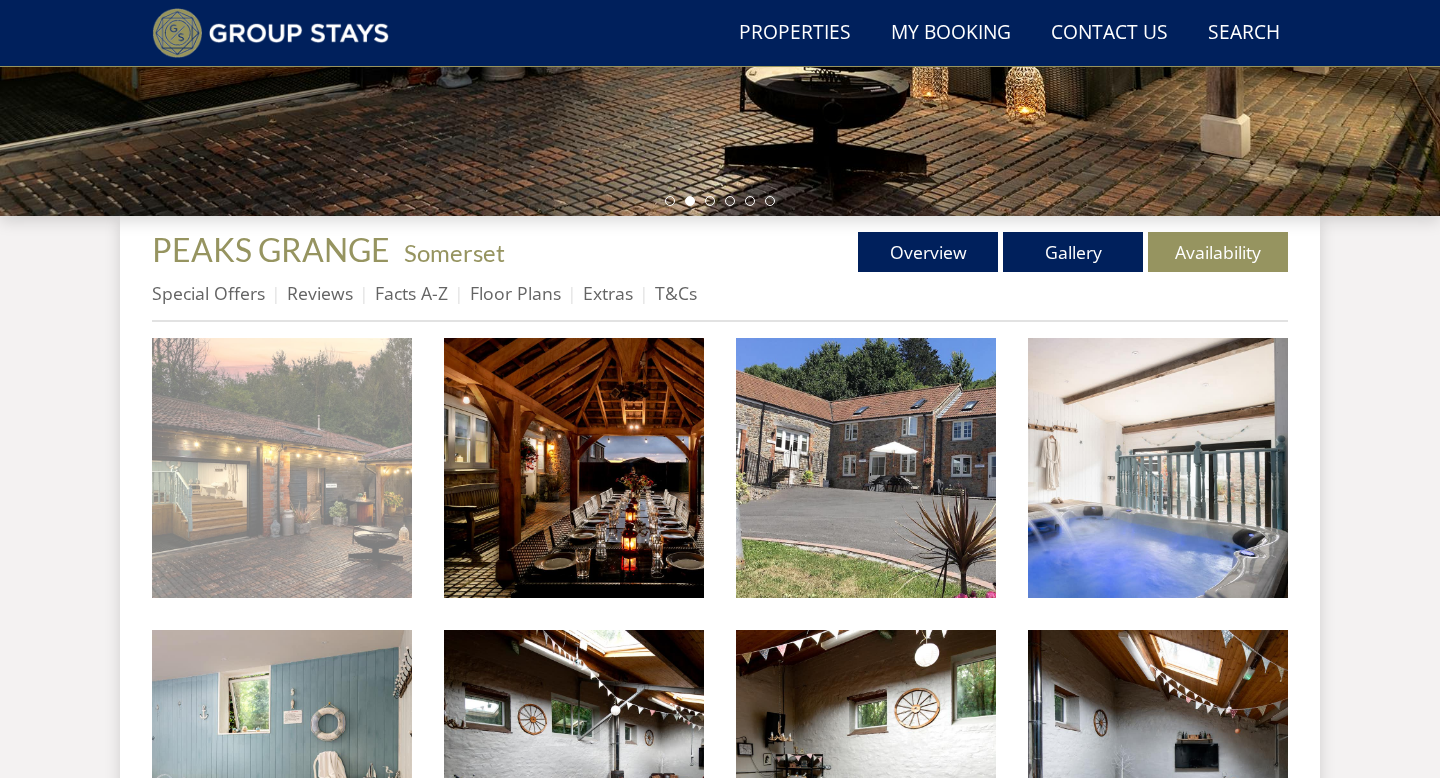 click at bounding box center [282, 468] 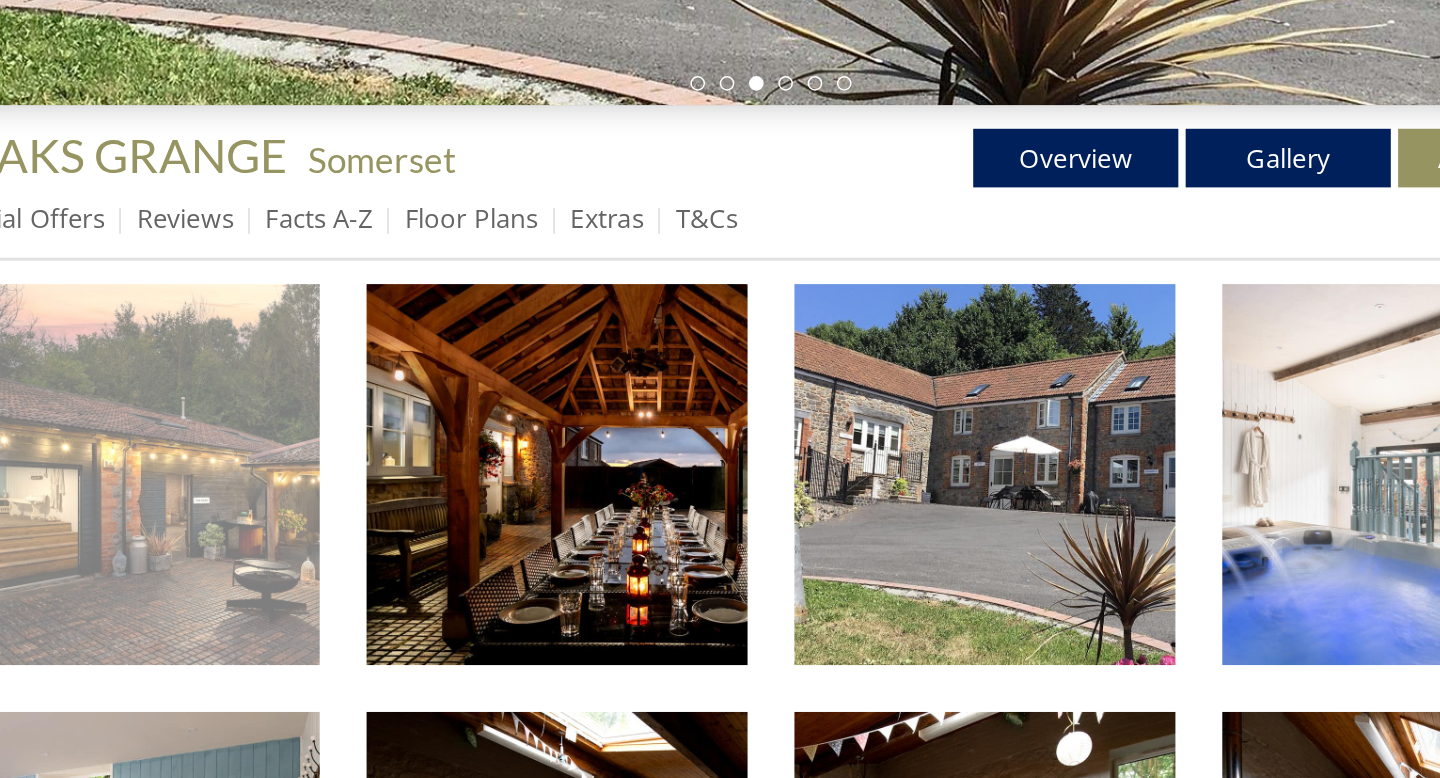 click at bounding box center (282, 468) 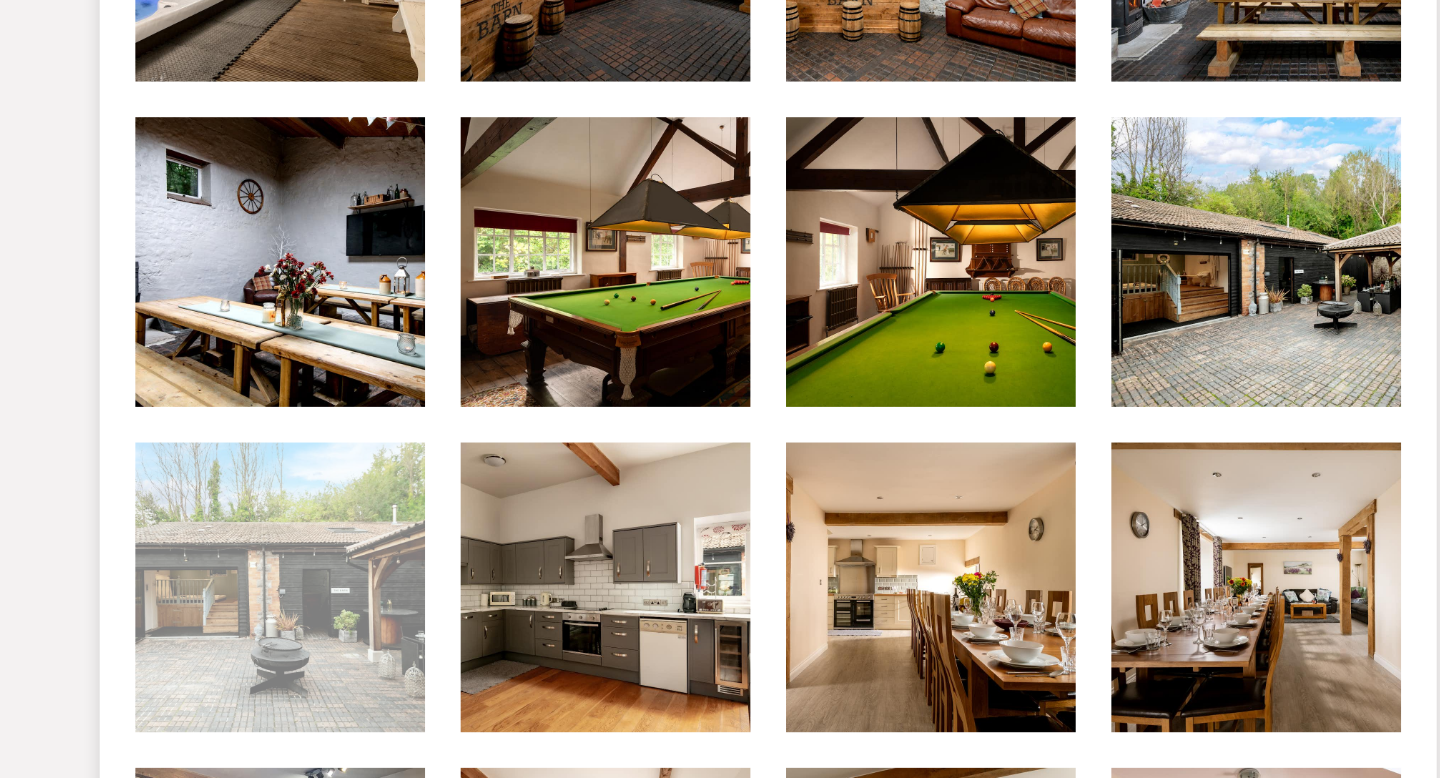 scroll, scrollTop: 1378, scrollLeft: 0, axis: vertical 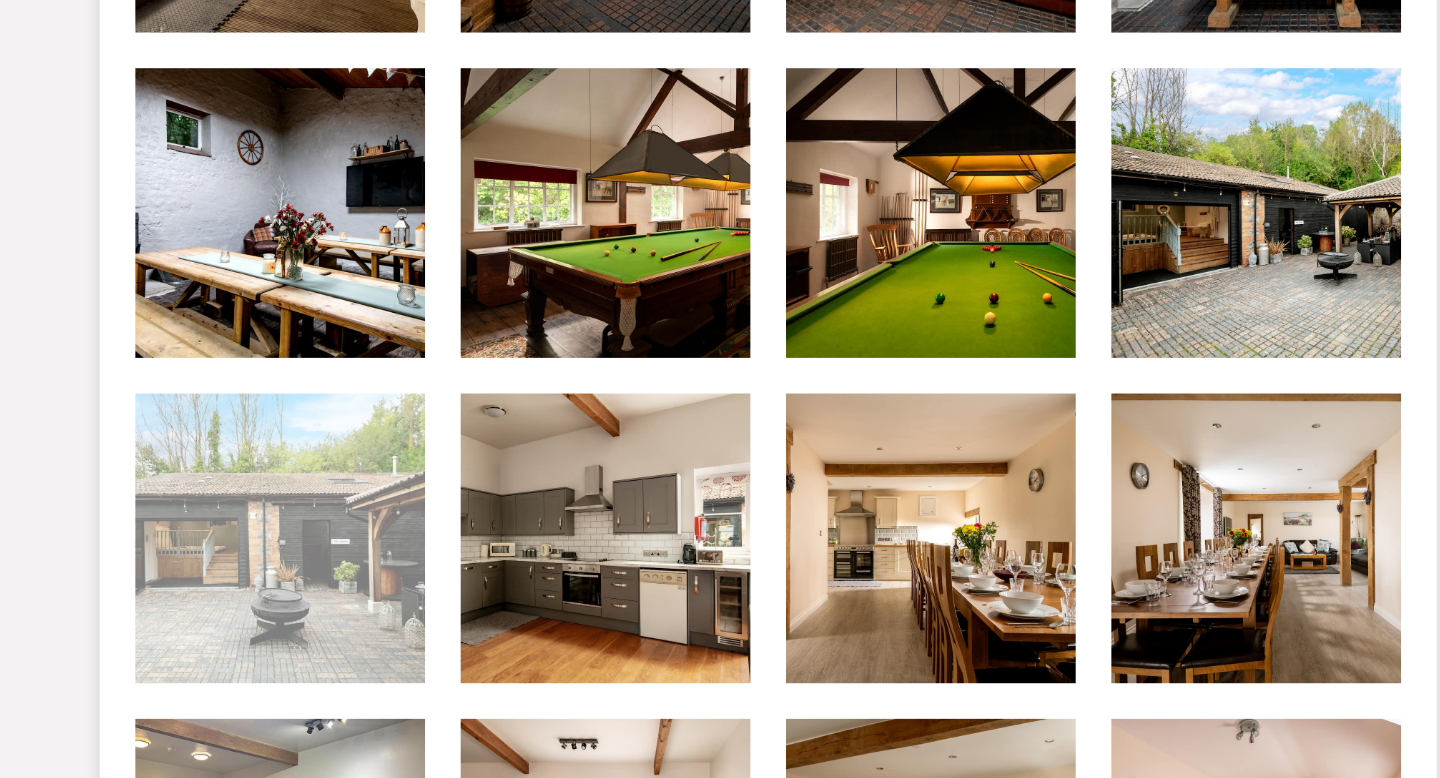 click at bounding box center (282, 561) 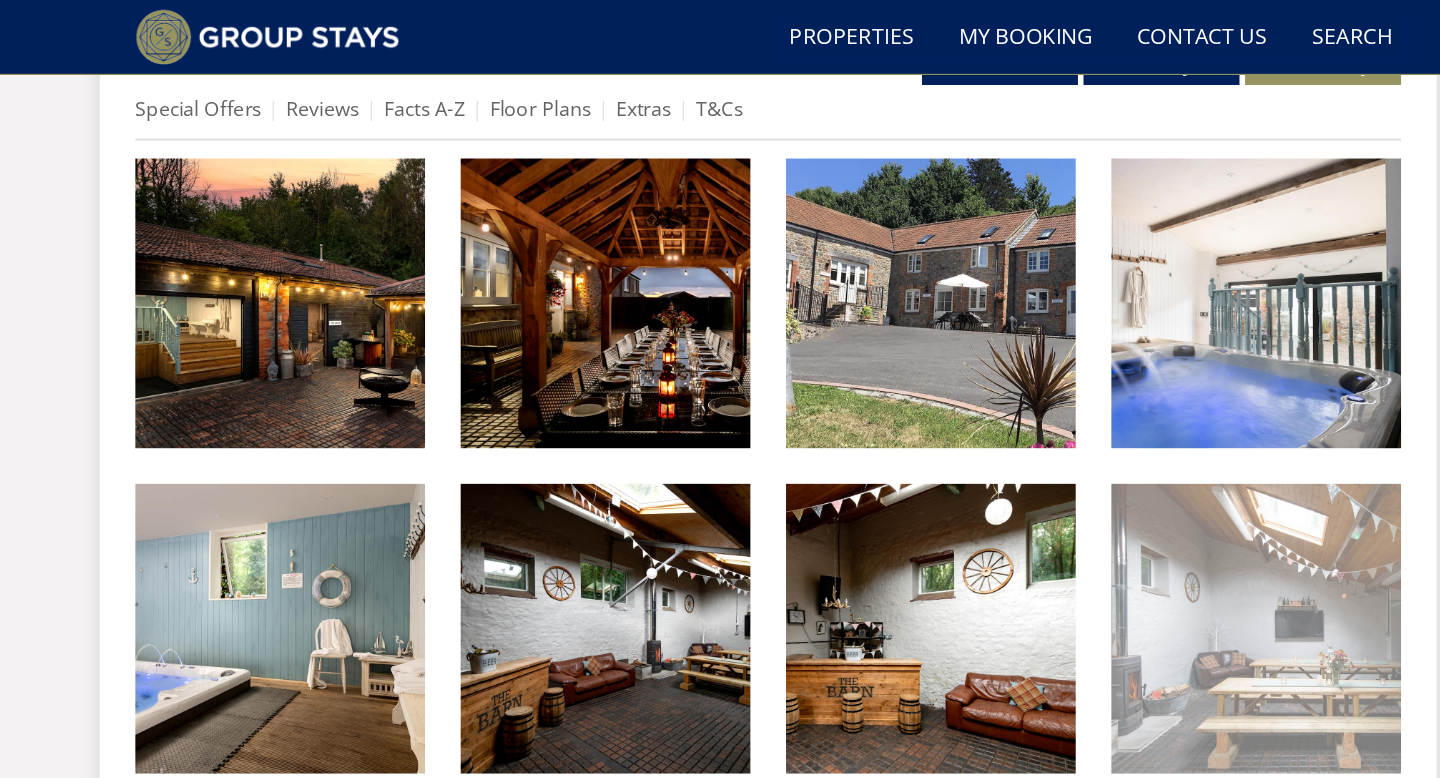 scroll, scrollTop: 0, scrollLeft: 0, axis: both 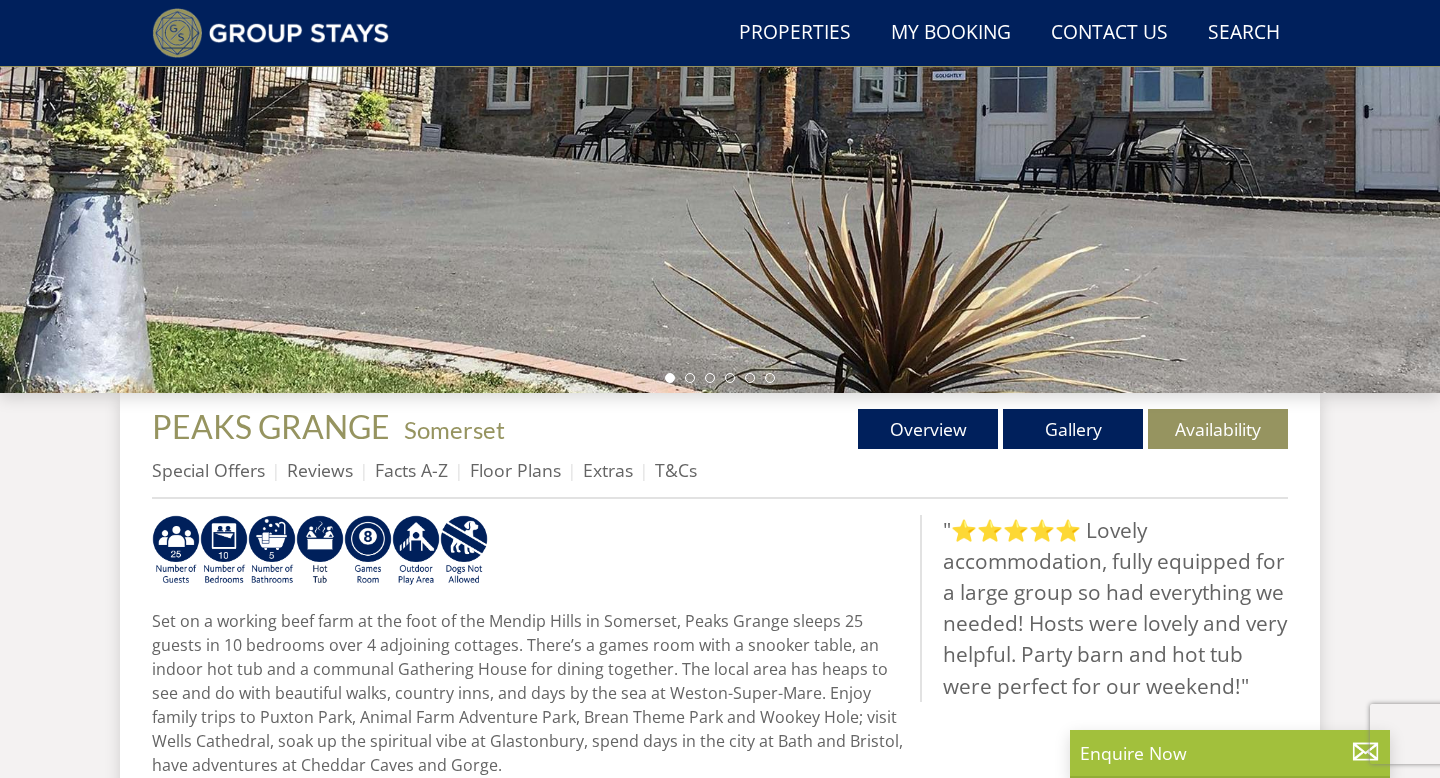 select on "18" 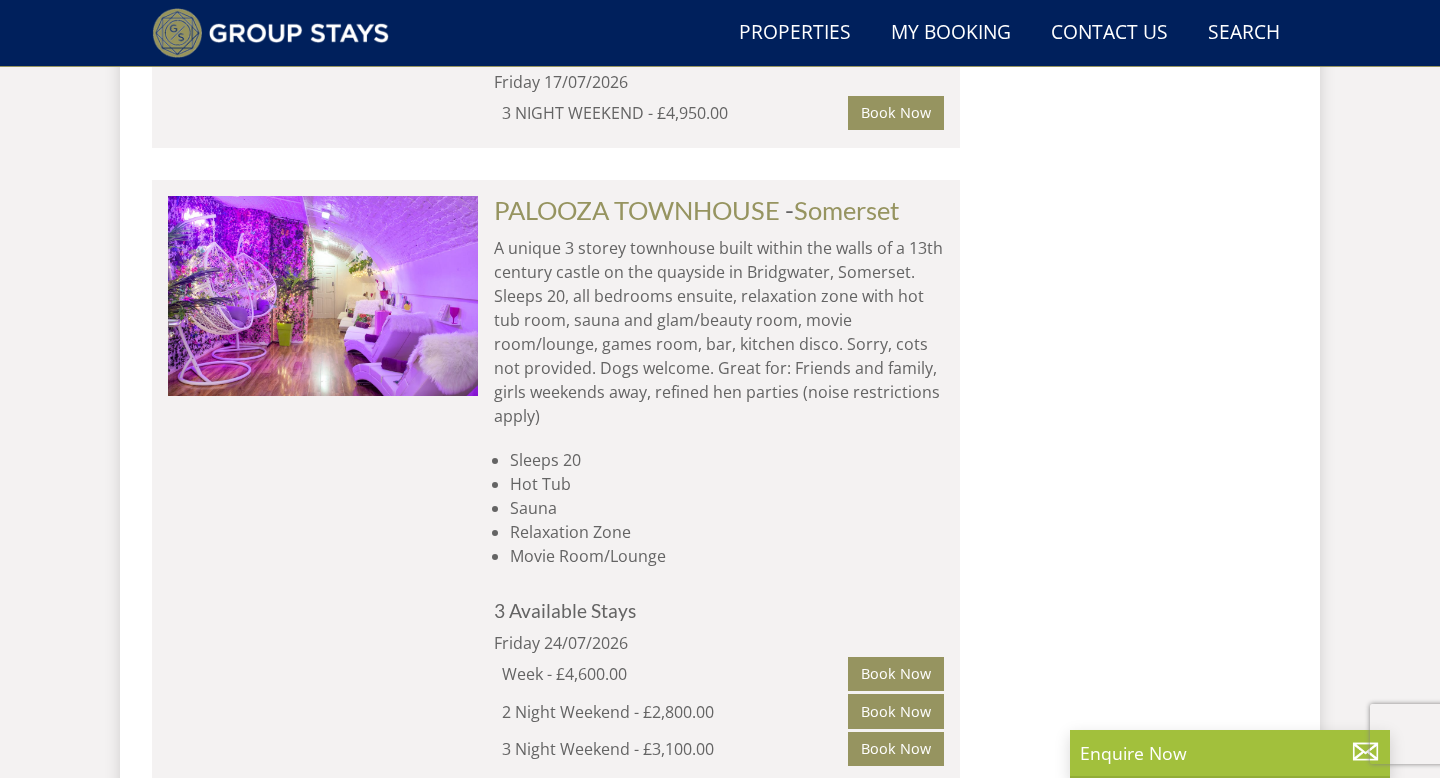 scroll, scrollTop: 3807, scrollLeft: 0, axis: vertical 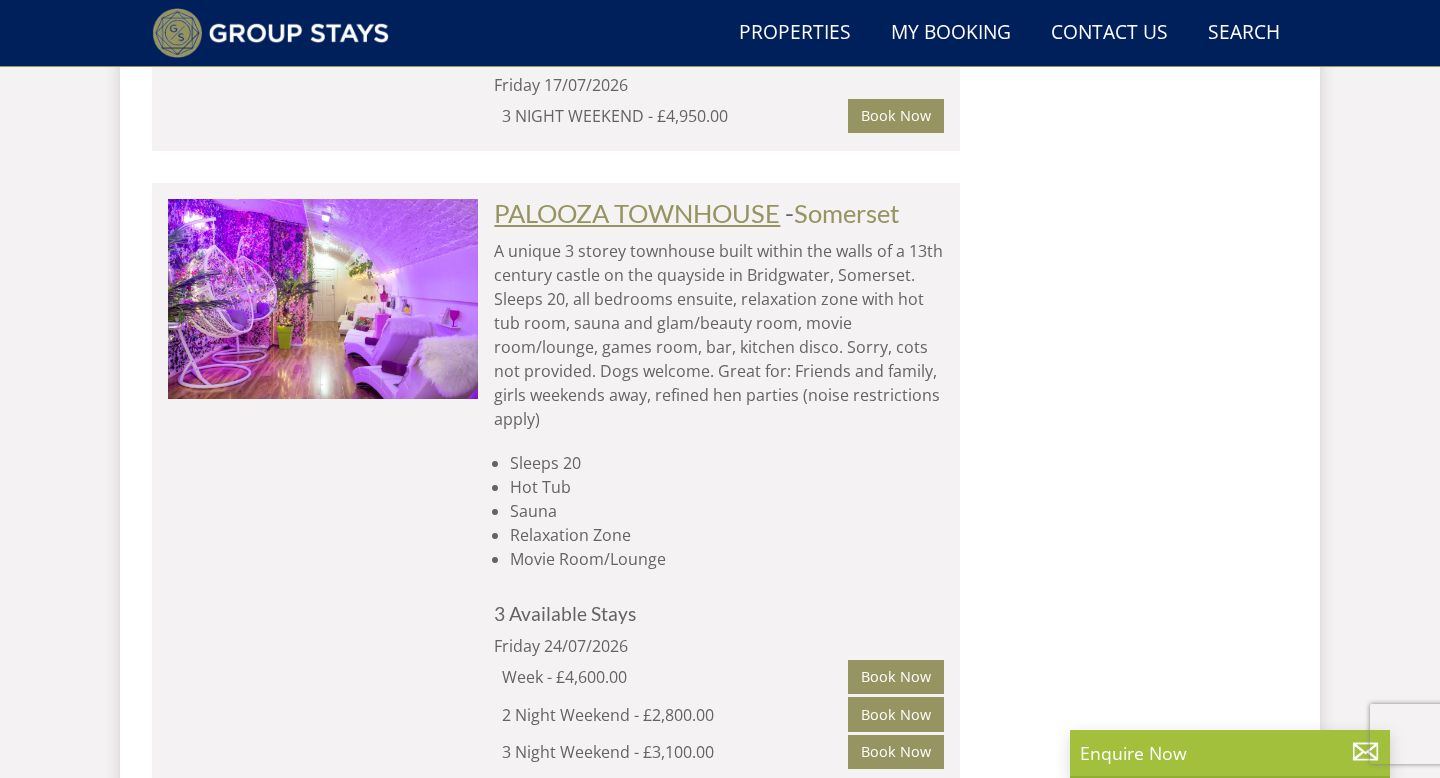 click on "PALOOZA TOWNHOUSE" at bounding box center (637, 213) 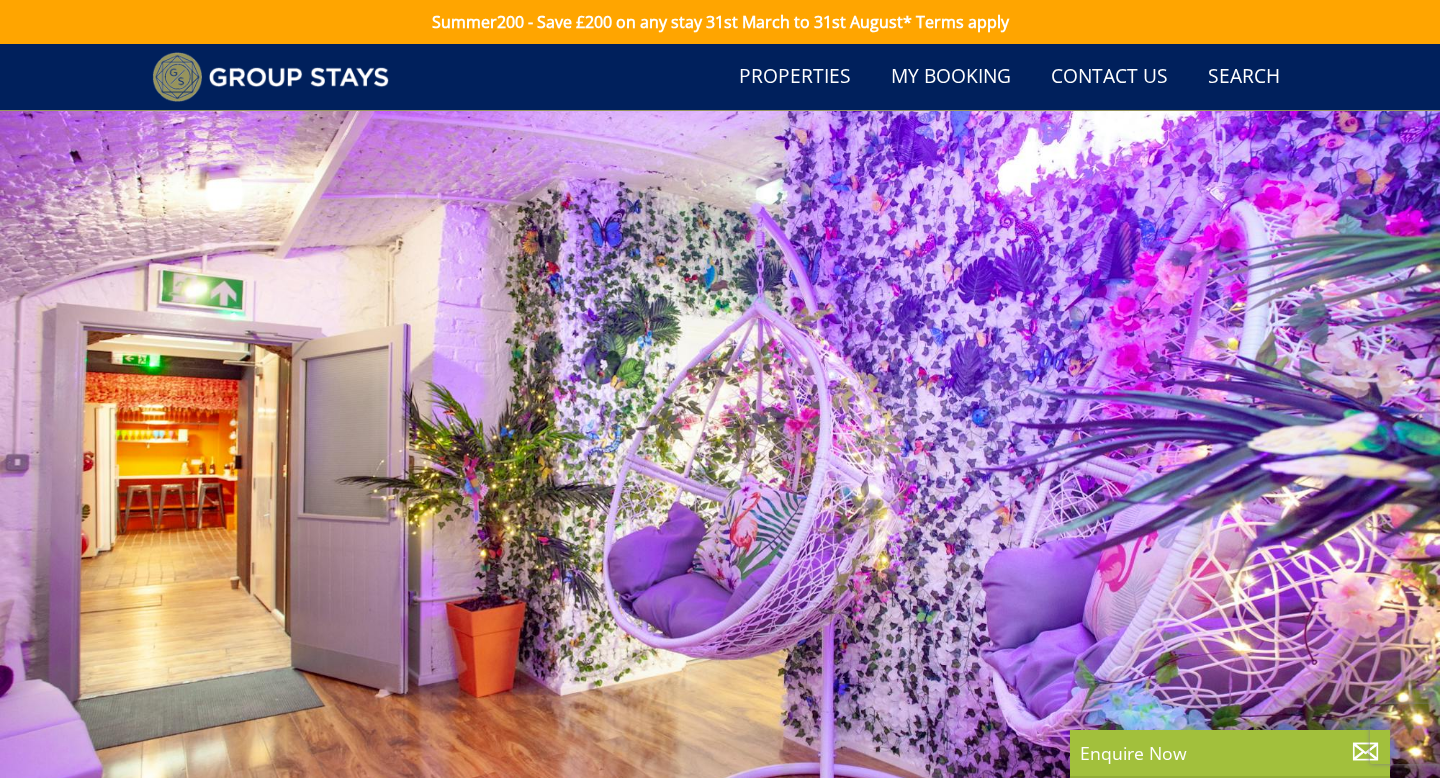 scroll, scrollTop: 220, scrollLeft: 0, axis: vertical 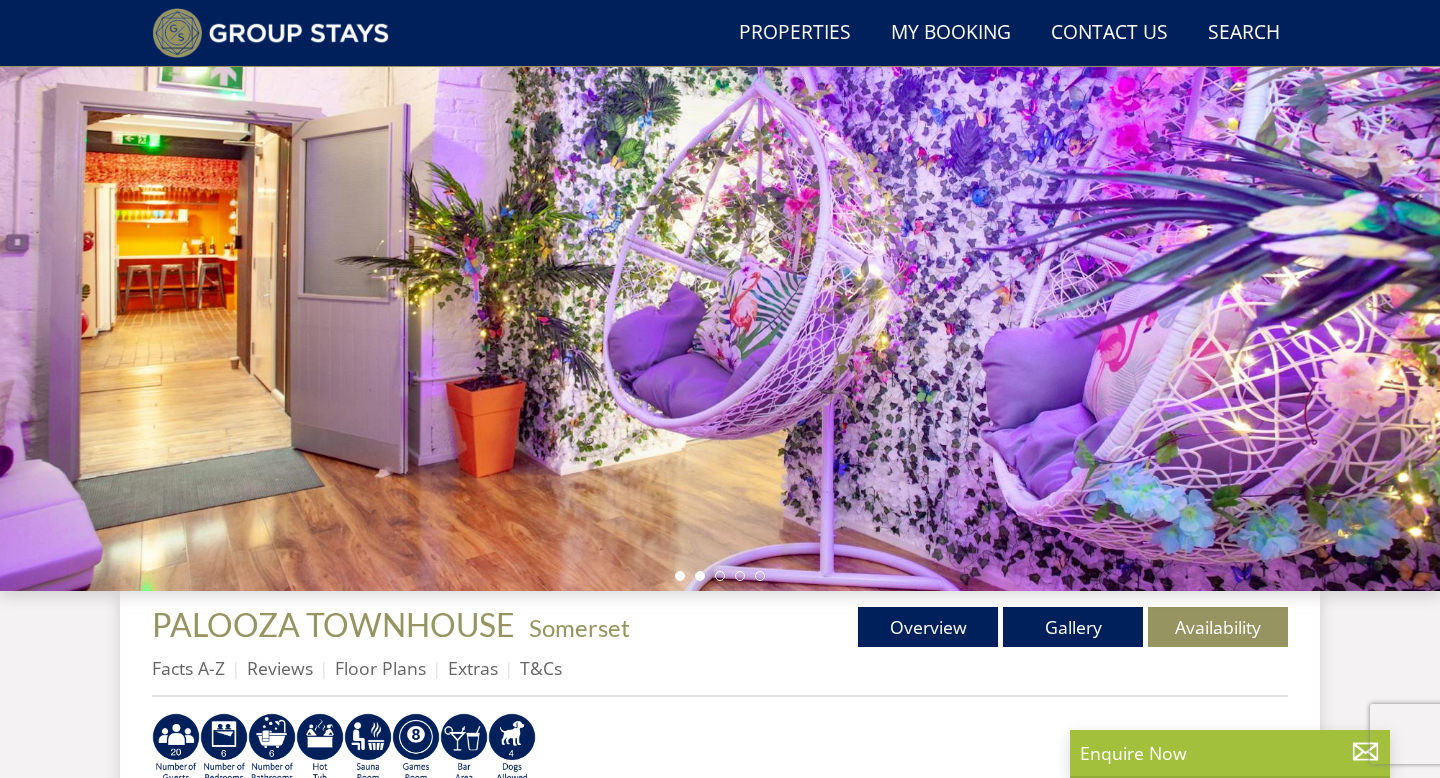 click at bounding box center [700, 576] 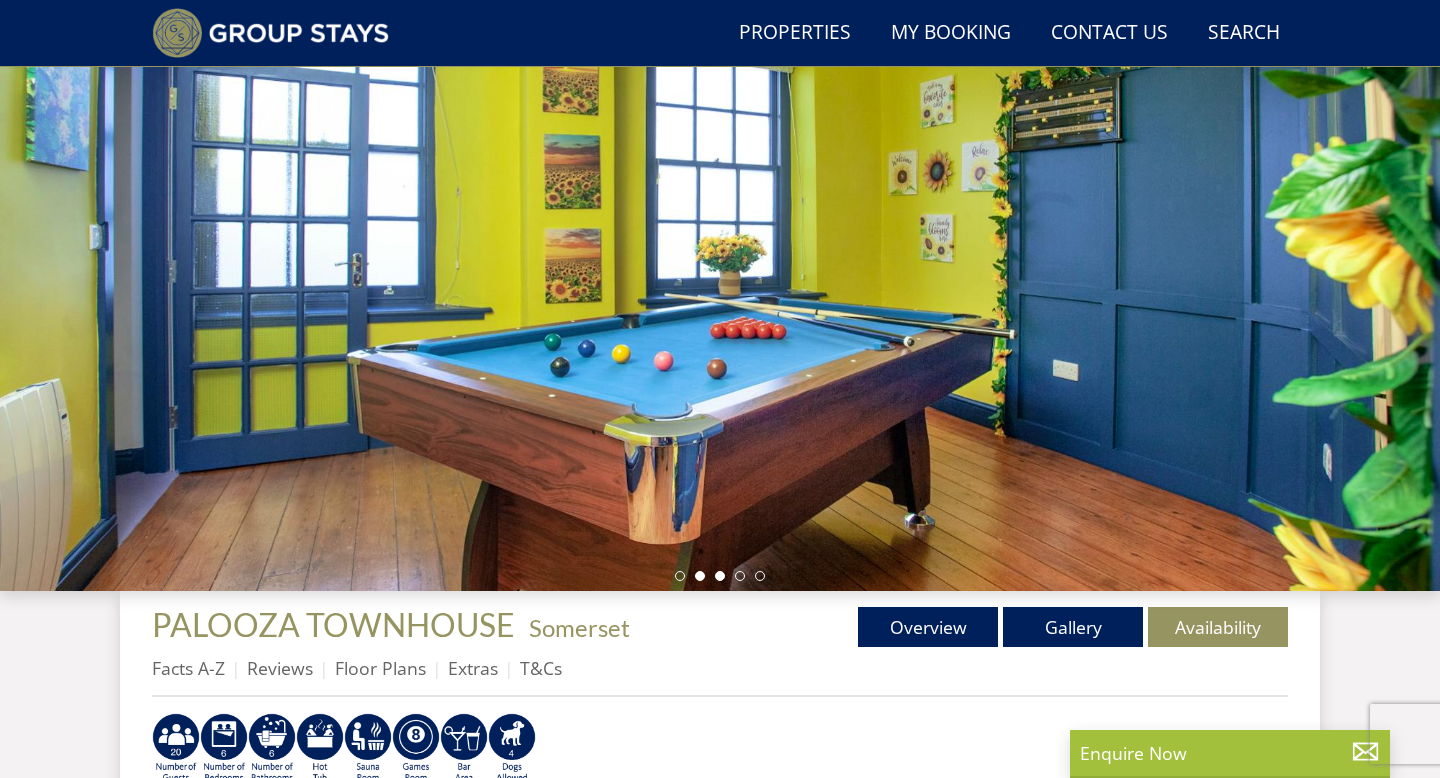 click at bounding box center (720, 576) 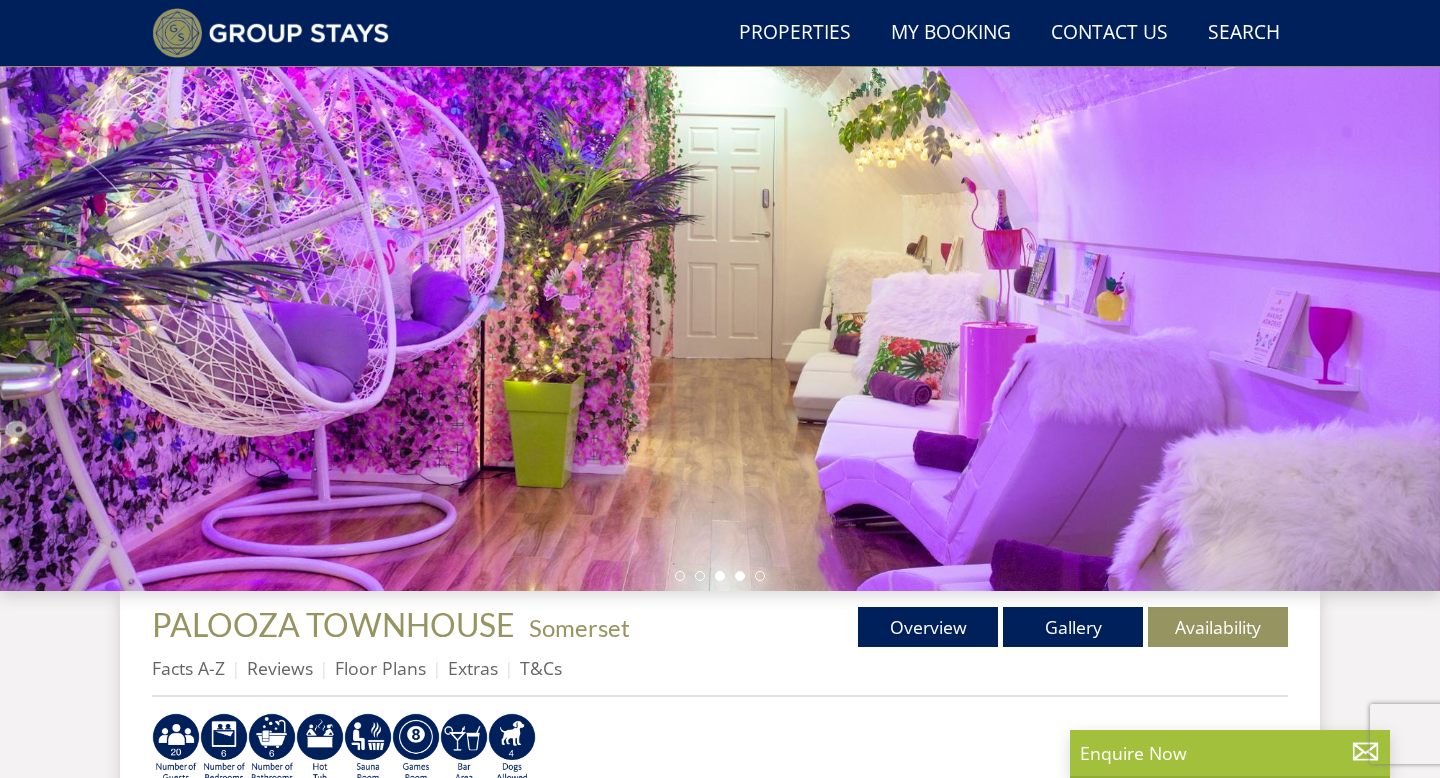 click at bounding box center [740, 576] 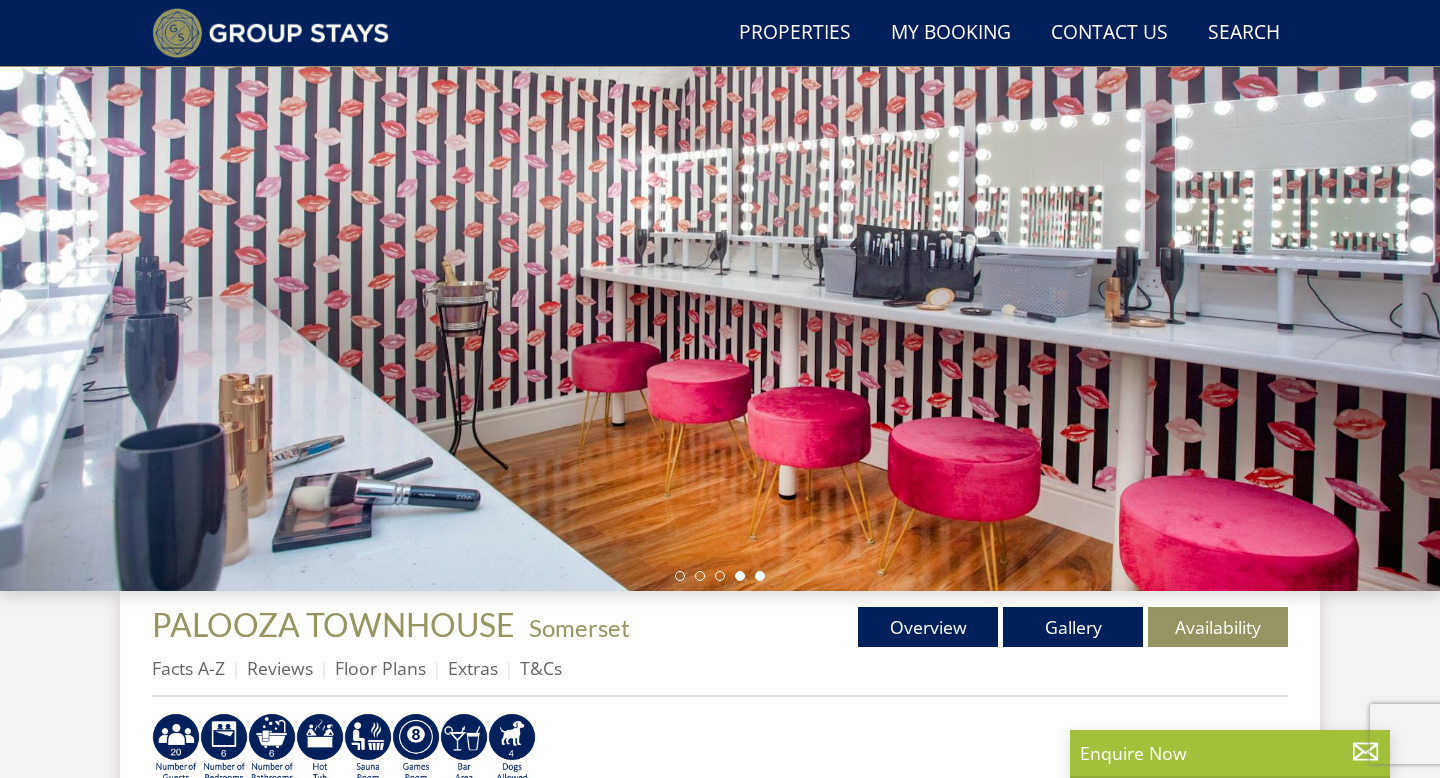 click at bounding box center (760, 576) 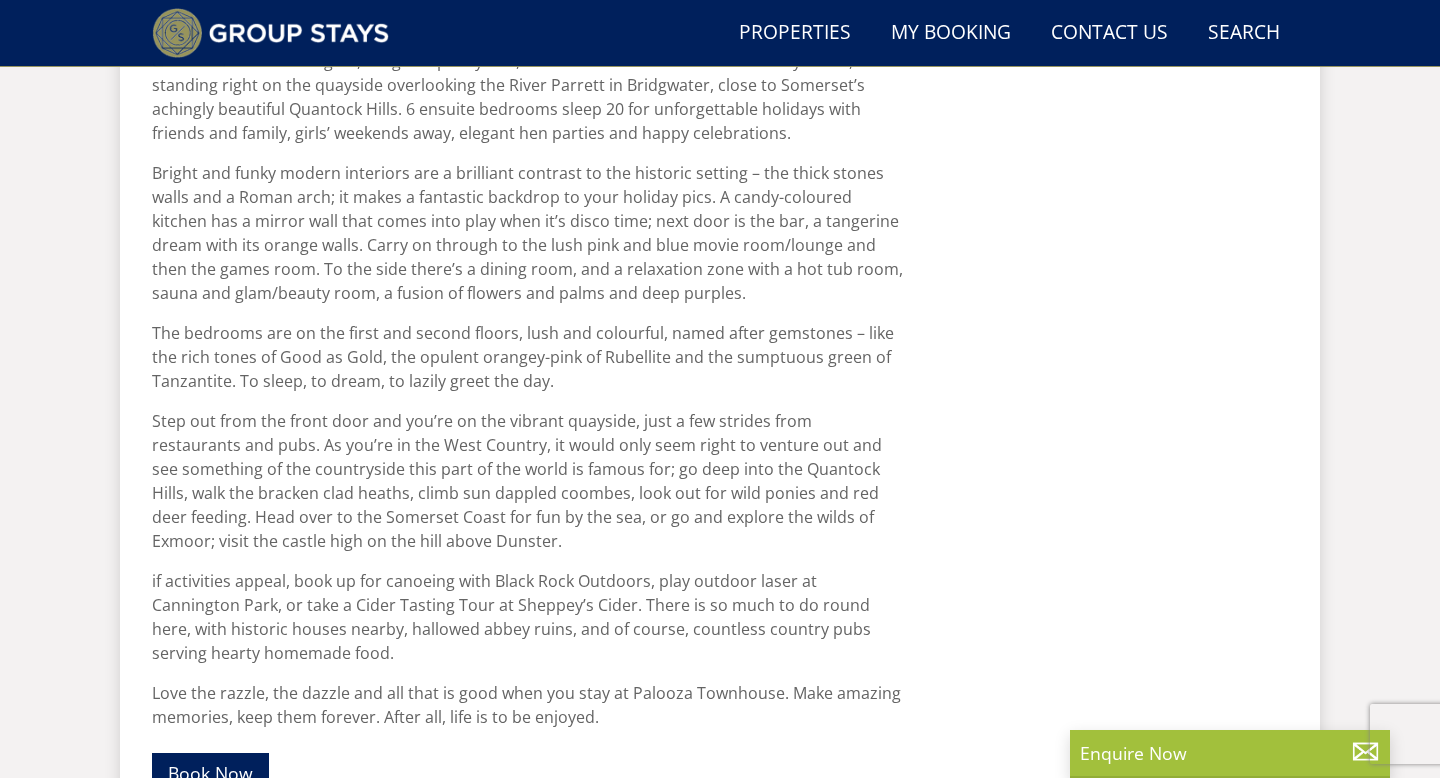 scroll, scrollTop: 403, scrollLeft: 0, axis: vertical 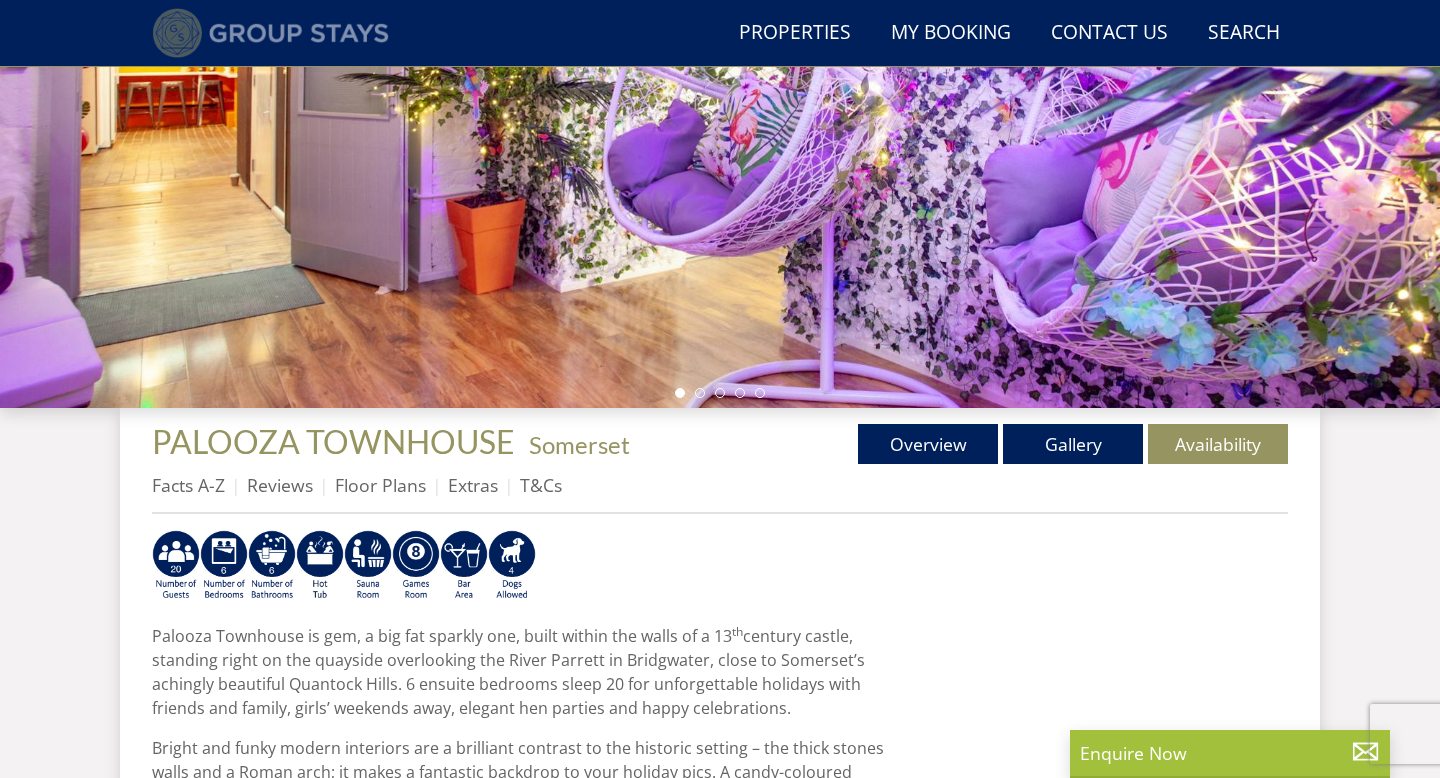 click at bounding box center (270, 33) 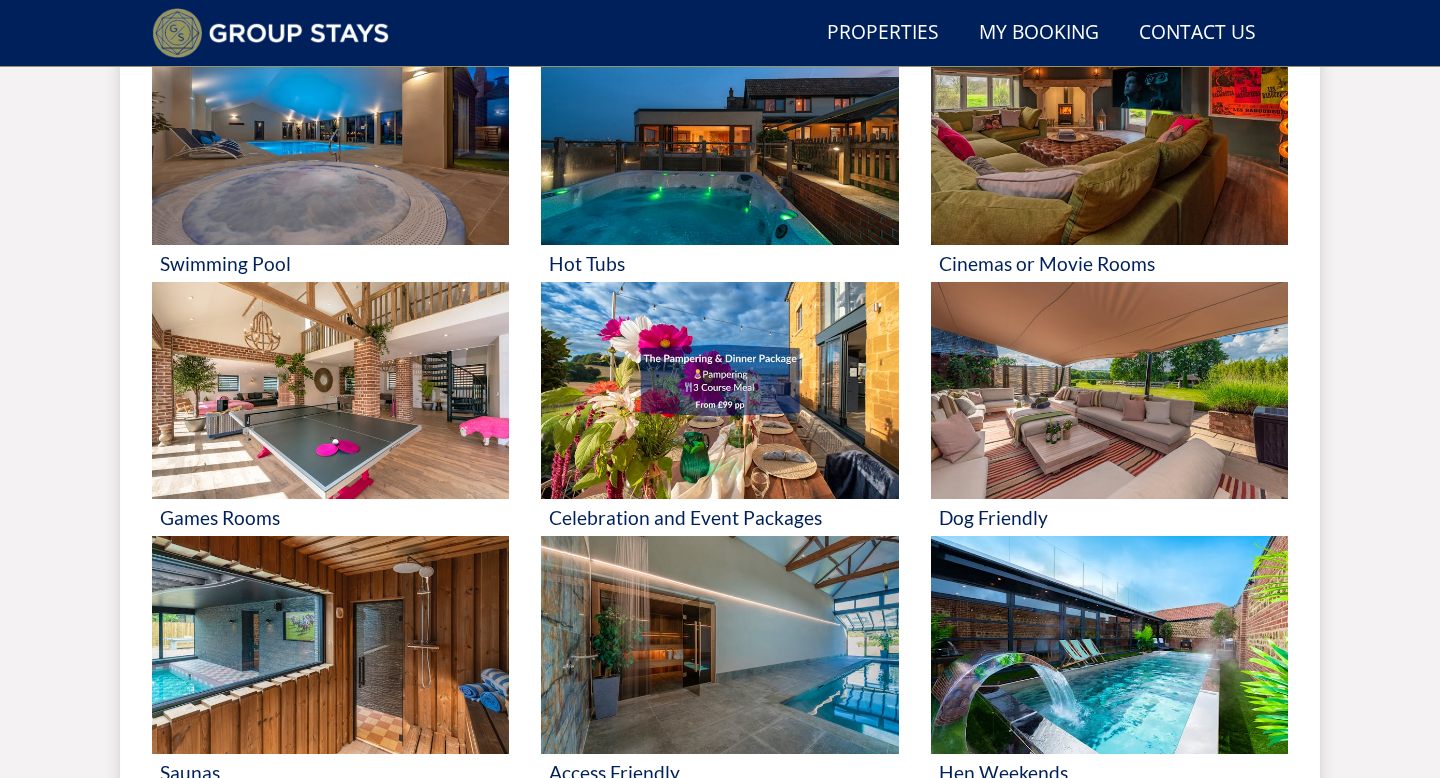 scroll, scrollTop: 886, scrollLeft: 0, axis: vertical 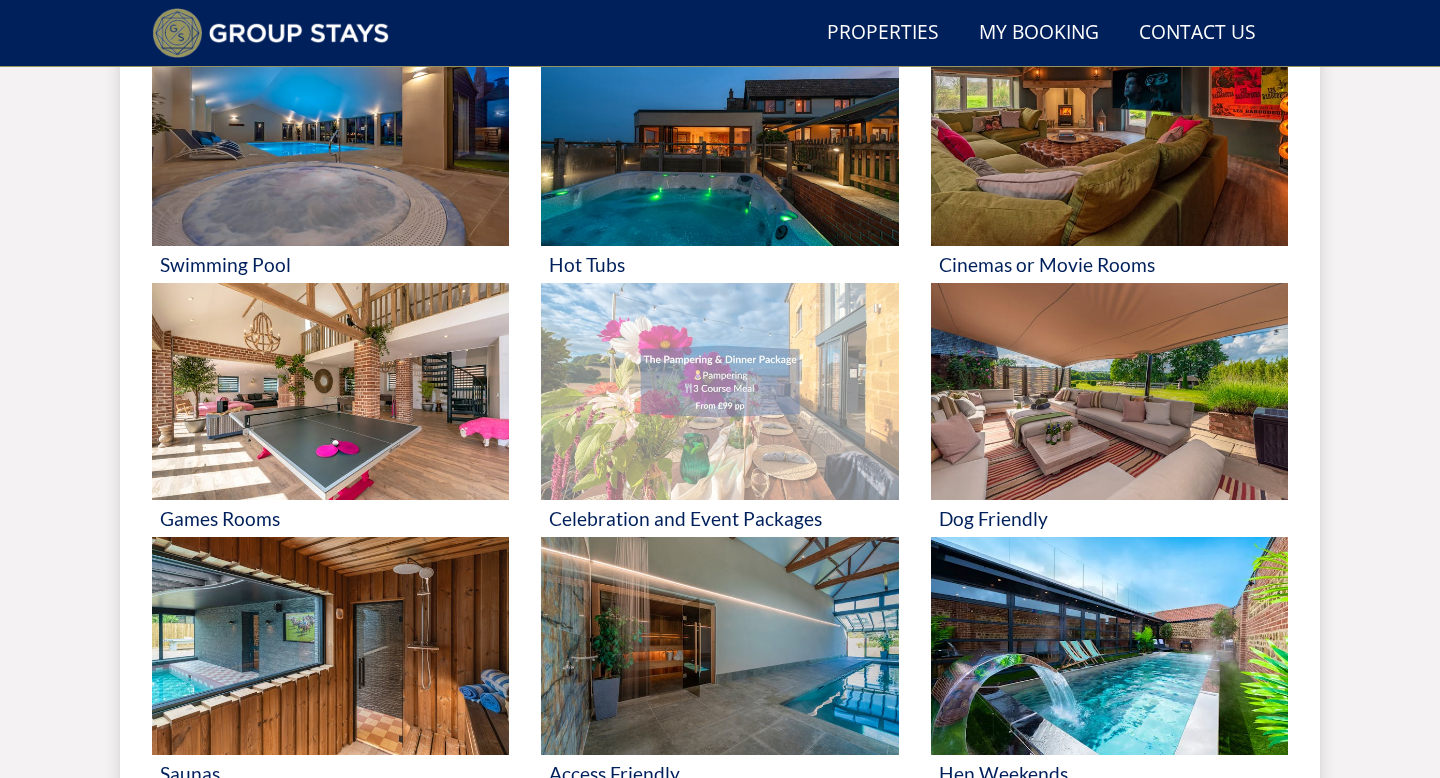 click at bounding box center [719, 392] 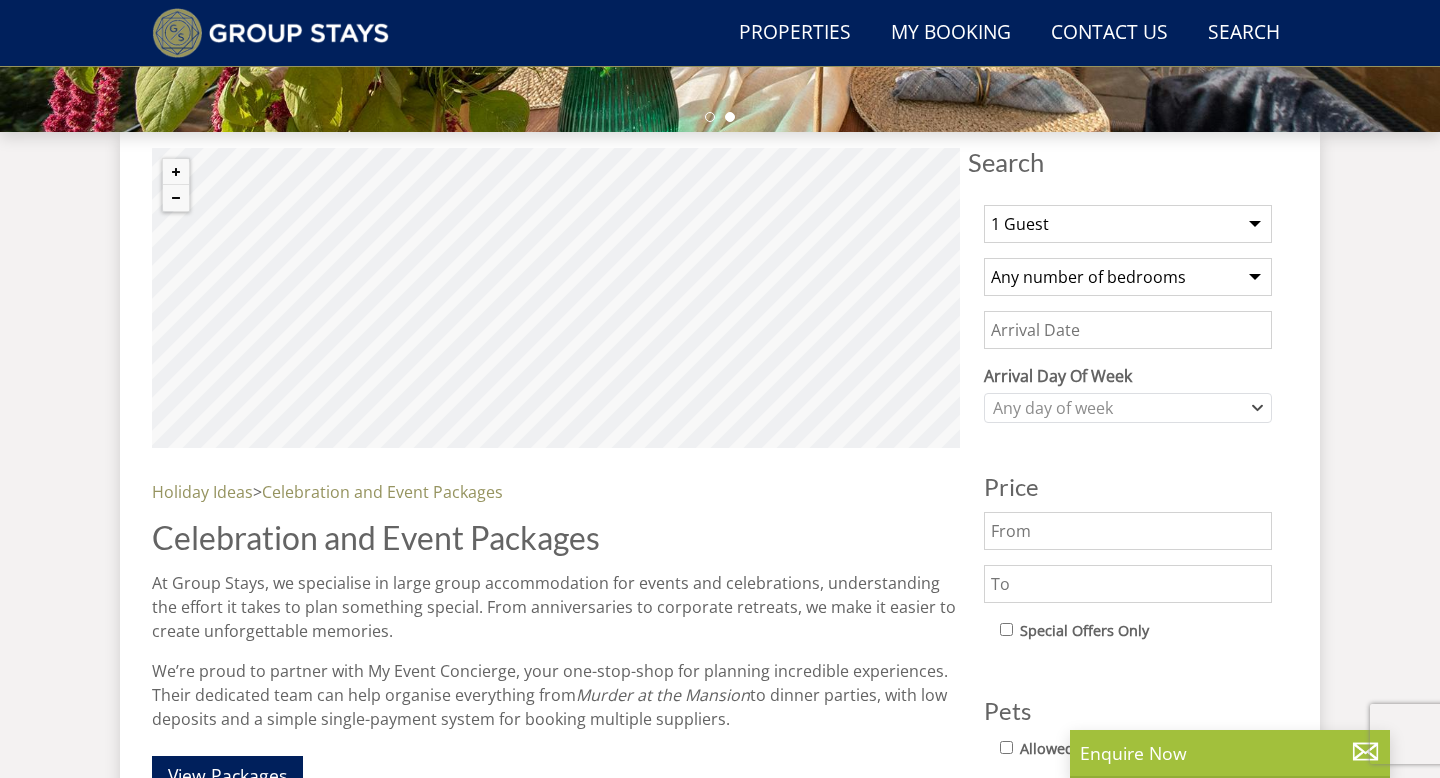 scroll, scrollTop: 638, scrollLeft: 0, axis: vertical 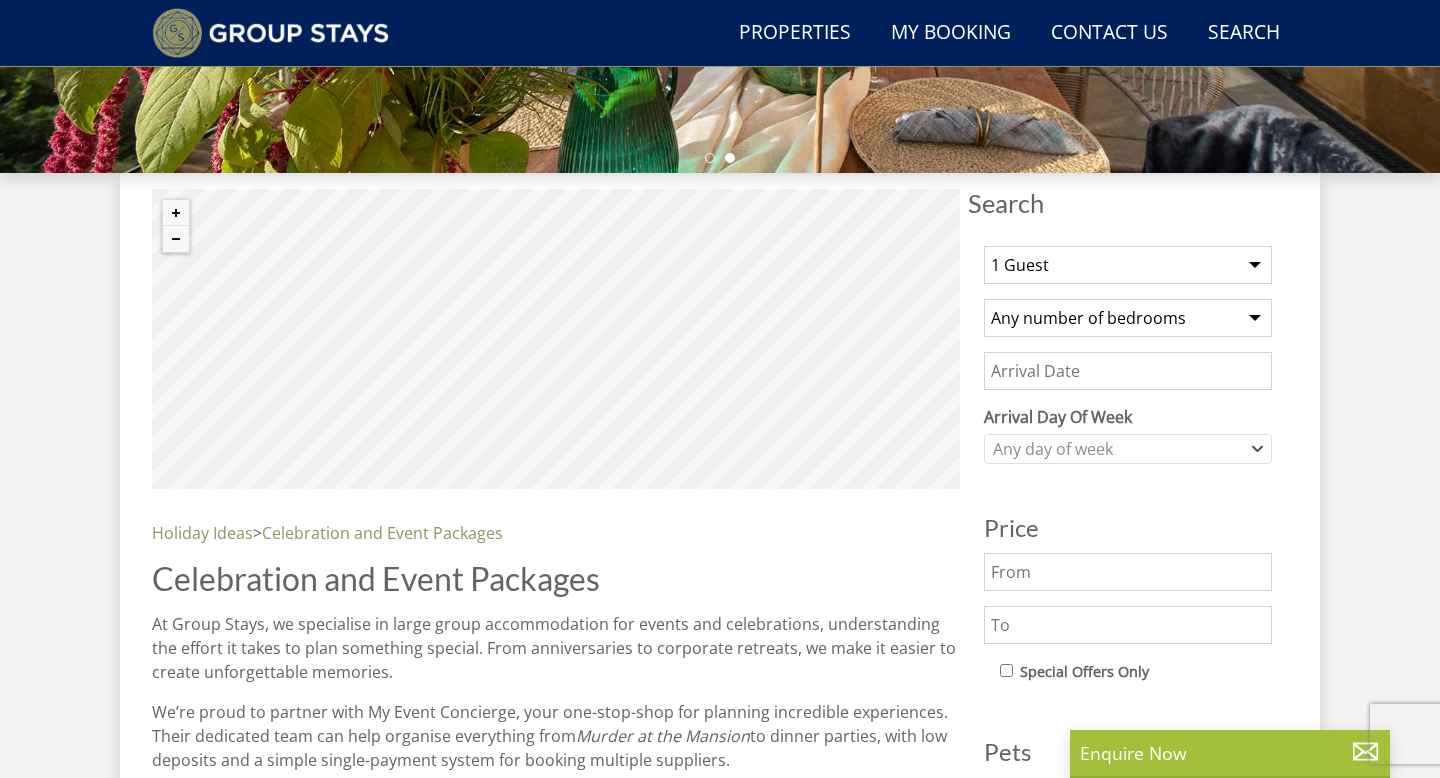 click on "Any number of bedrooms
4 Bedrooms
5 Bedrooms
6 Bedrooms
7 Bedrooms
8 Bedrooms
9 Bedrooms
10 Bedrooms
11 Bedrooms
12 Bedrooms
13 Bedrooms
14 Bedrooms
15 Bedrooms
16 Bedrooms" at bounding box center (1128, 318) 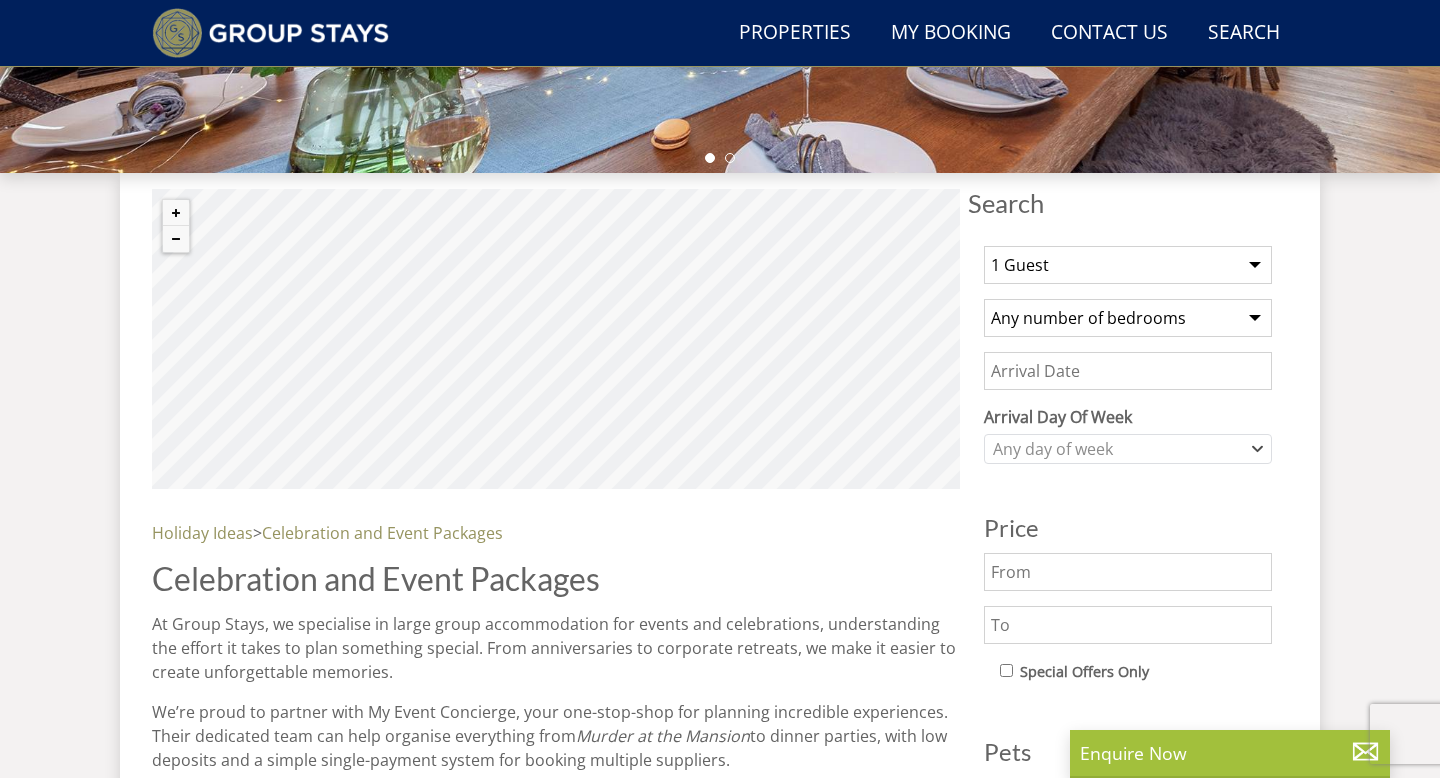 select on "20" 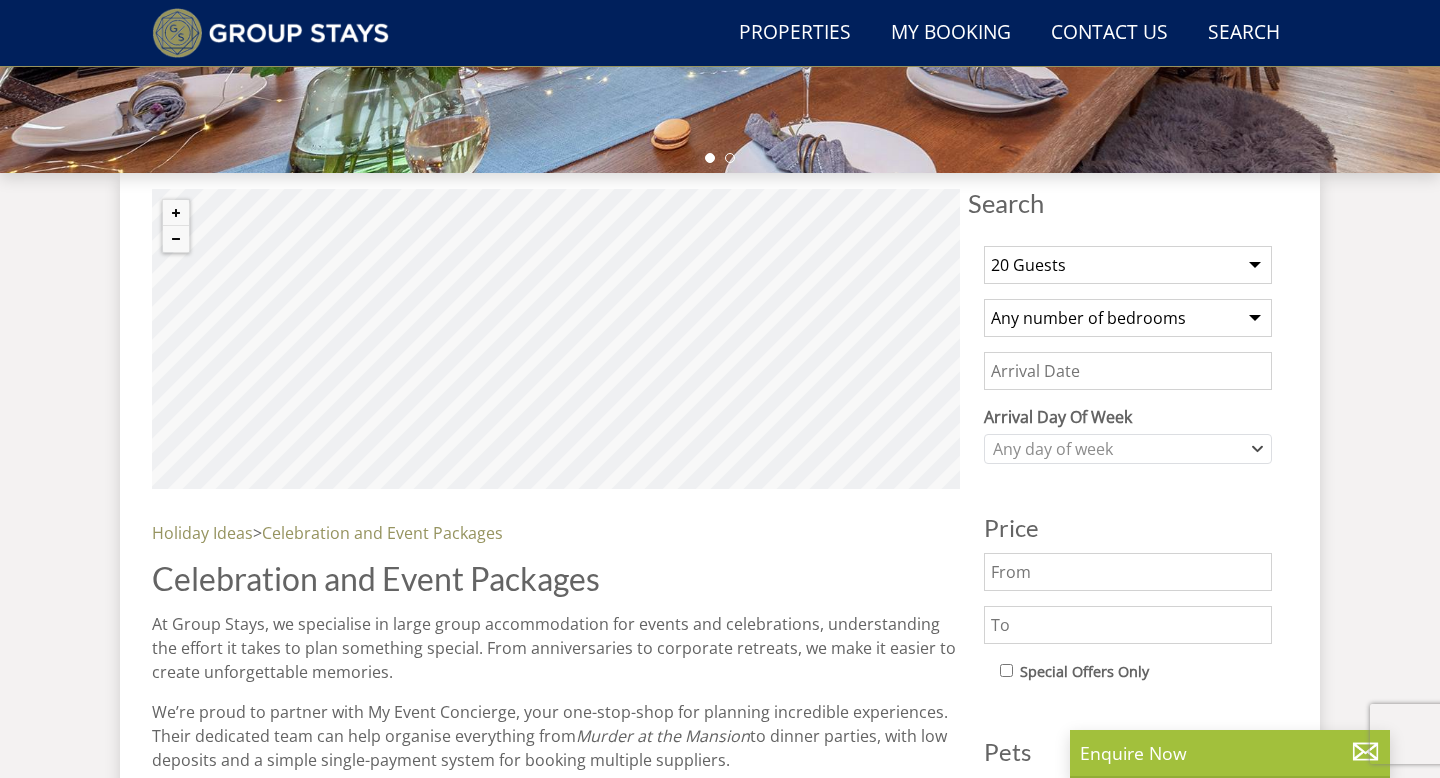 click on "Search
Menu
Properties
My Booking
Contact Us  01823 662231
Search  Check Availability
Guests
1
2
3
4
5
6
7
8
9
10
11
12
13
14
15
16
17
18
19
20
21
22
23
24
25
26
27
28
29
30
31
32
33
34
35
36
37
38
39
40
41
42
43
44
45
46
47
48
49
50
Date
03/08/2025
Search
Search" at bounding box center (720, 4176) 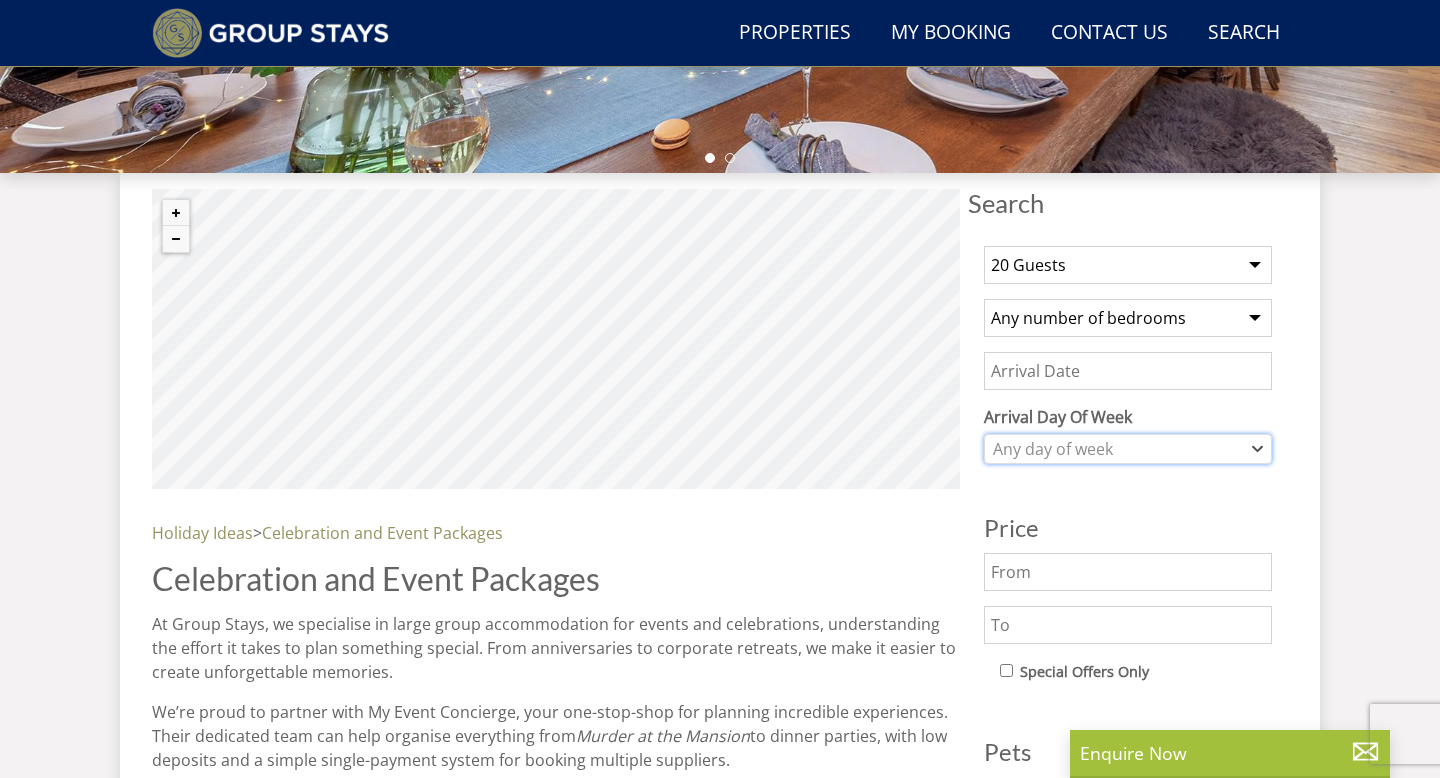 click on "Any day of week" at bounding box center (1117, 449) 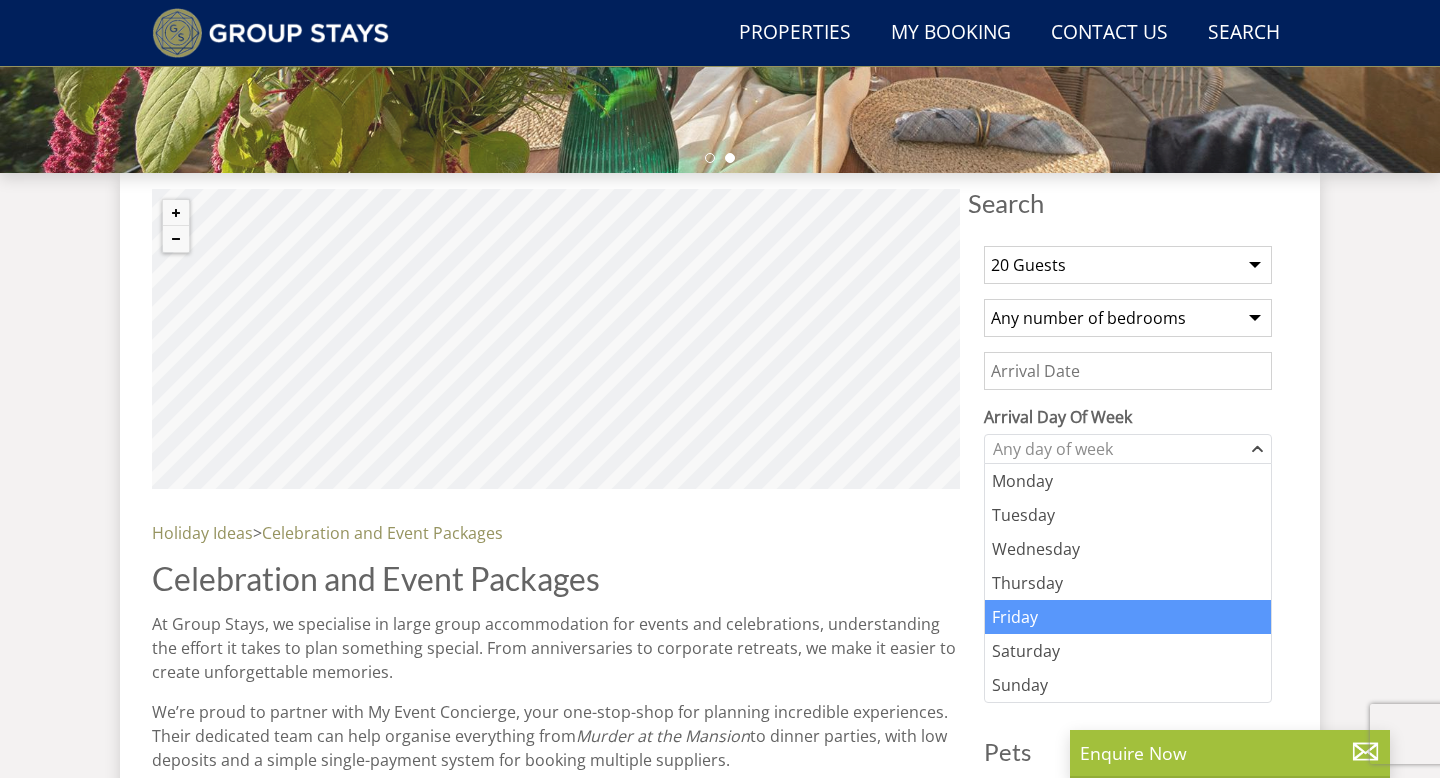 click on "Friday" at bounding box center [1128, 617] 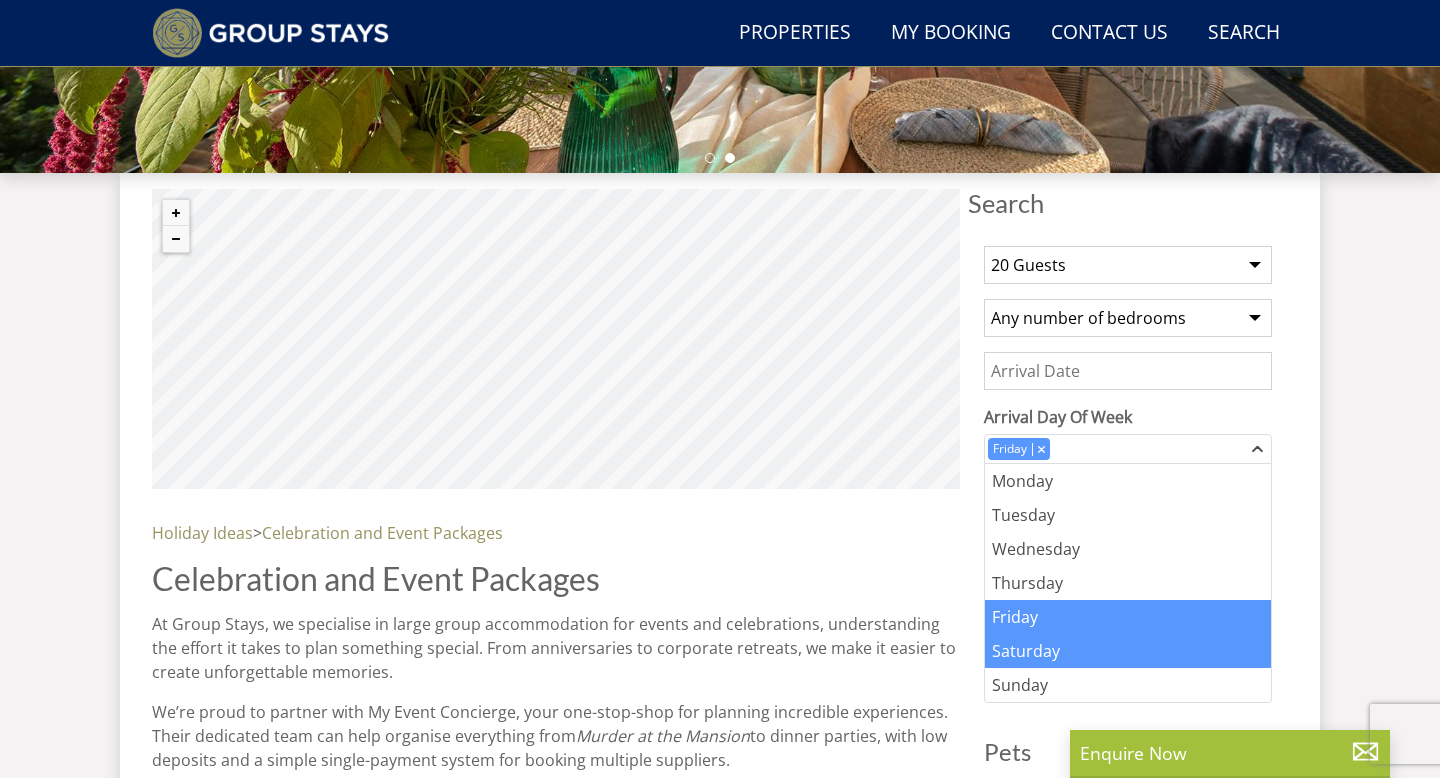 click on "Saturday" at bounding box center (1128, 651) 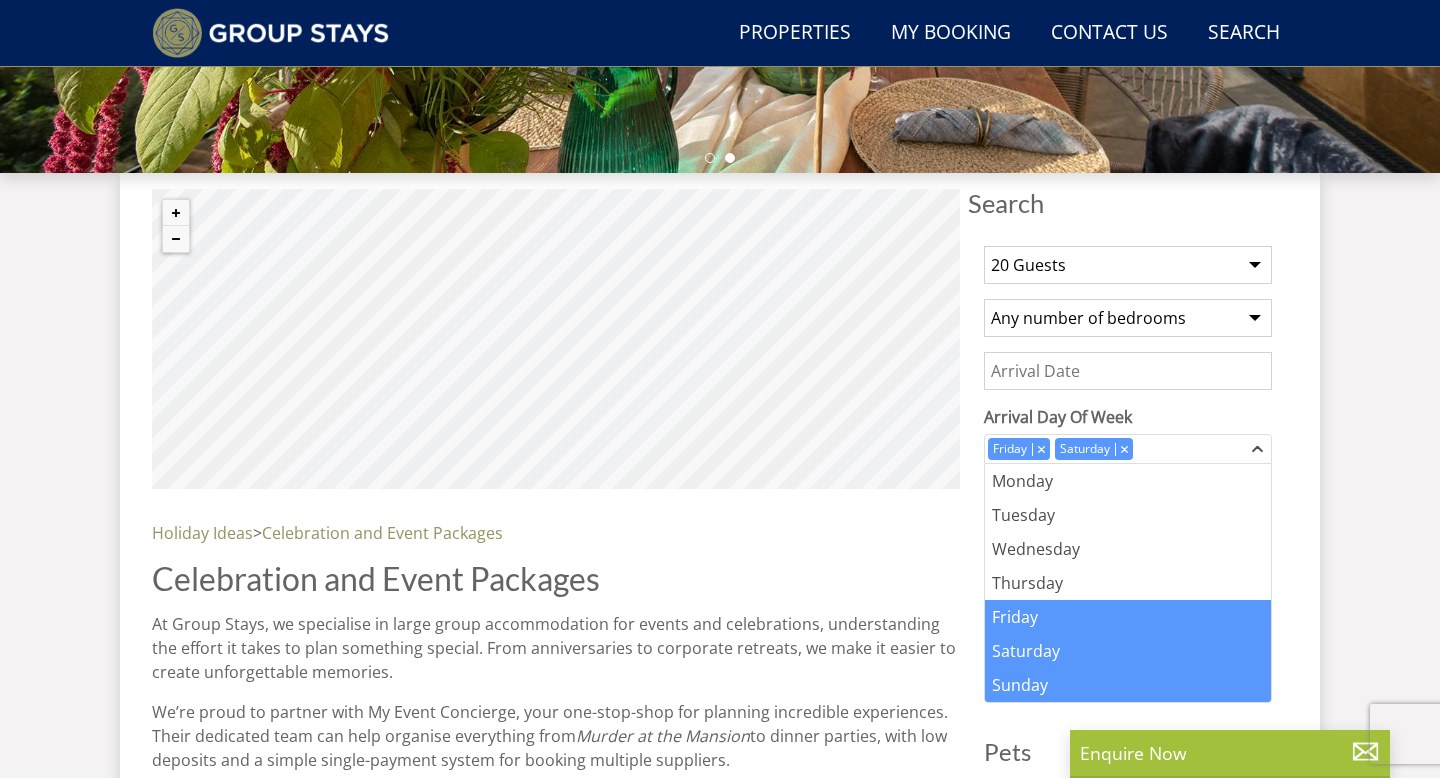 click on "Sunday" at bounding box center (1128, 685) 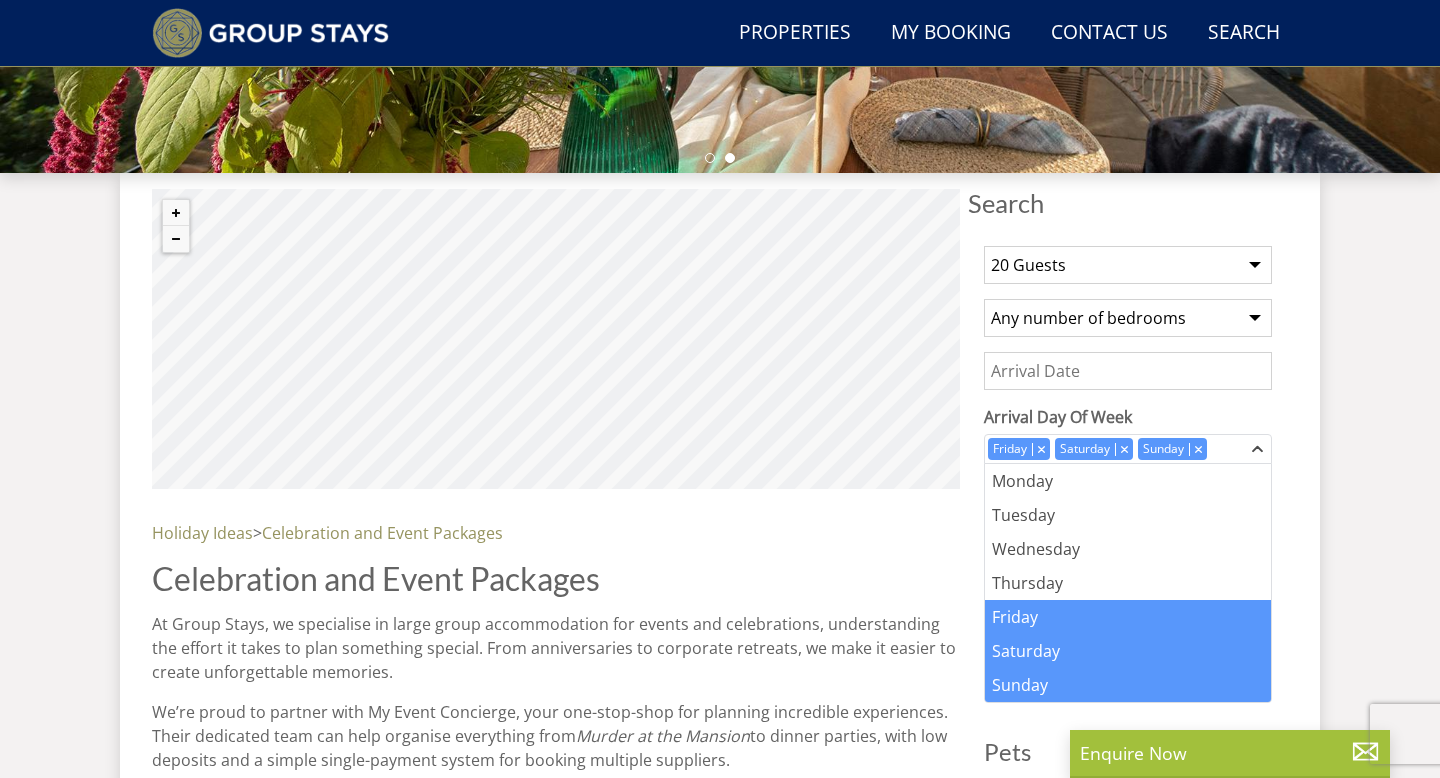 click on "Search
Menu
Properties
My Booking
Contact Us  01823 662231
Search  Check Availability
Guests
1
2
3
4
5
6
7
8
9
10
11
12
13
14
15
16
17
18
19
20
21
22
23
24
25
26
27
28
29
30
31
32
33
34
35
36
37
38
39
40
41
42
43
44
45
46
47
48
49
50
Date
03/08/2025
Search
Search" at bounding box center (720, 4176) 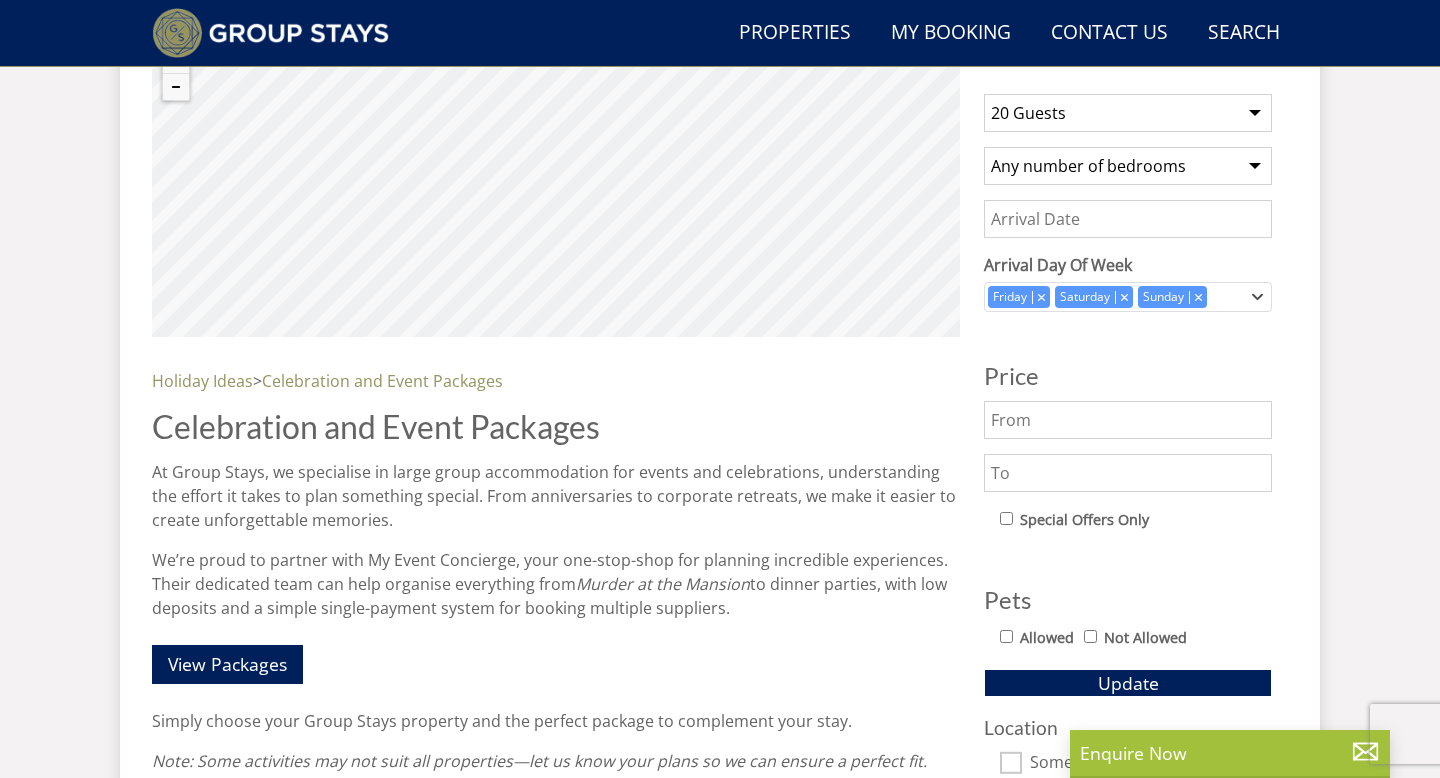scroll, scrollTop: 796, scrollLeft: 0, axis: vertical 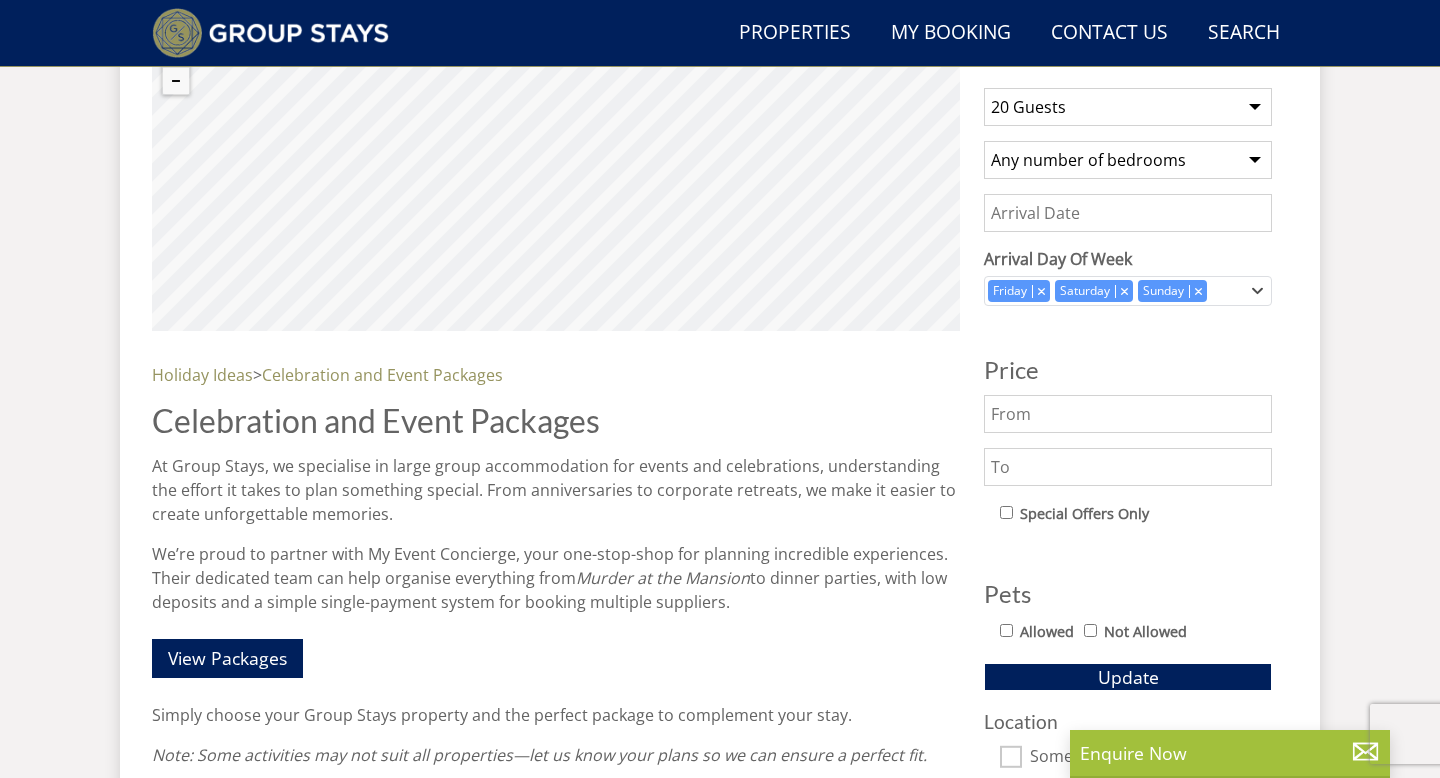 click at bounding box center (1128, 467) 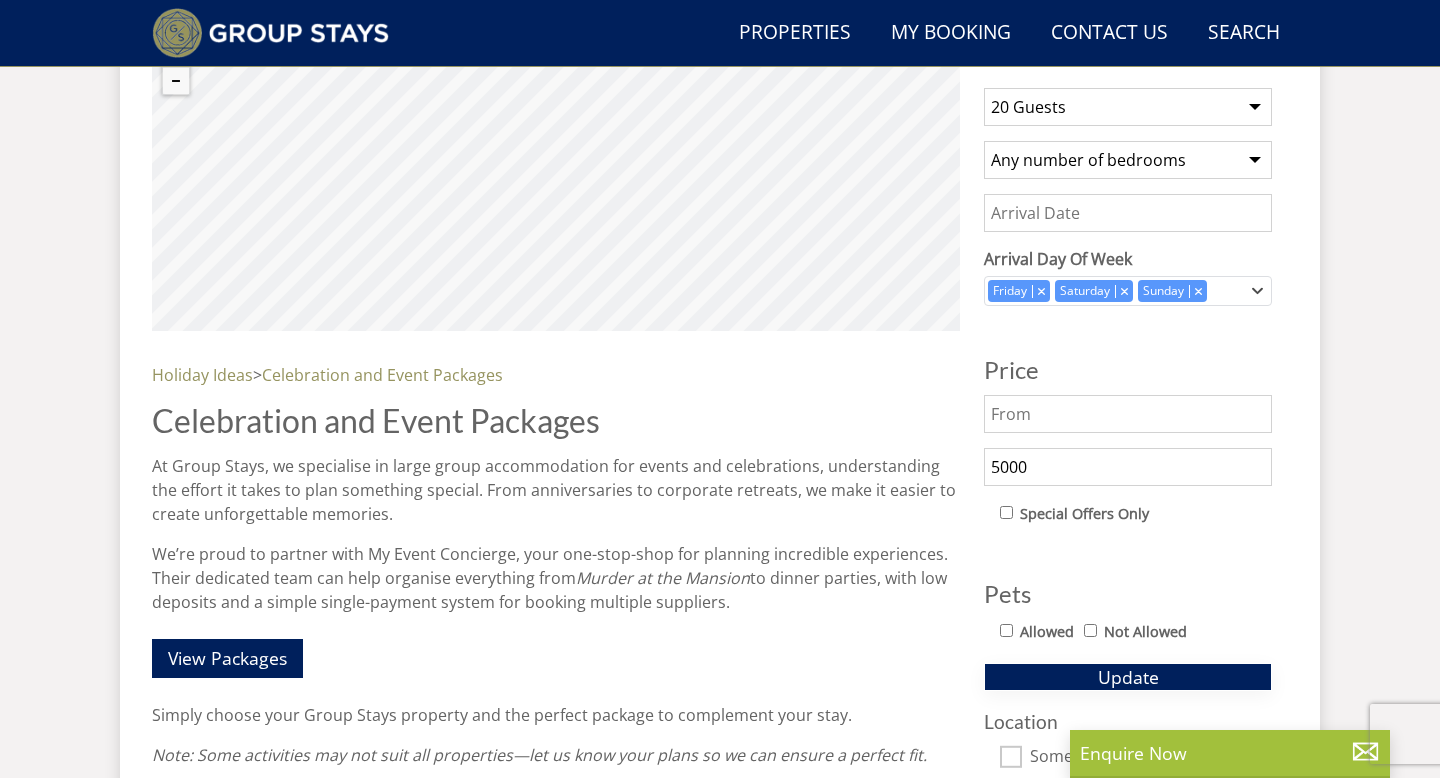type on "5000" 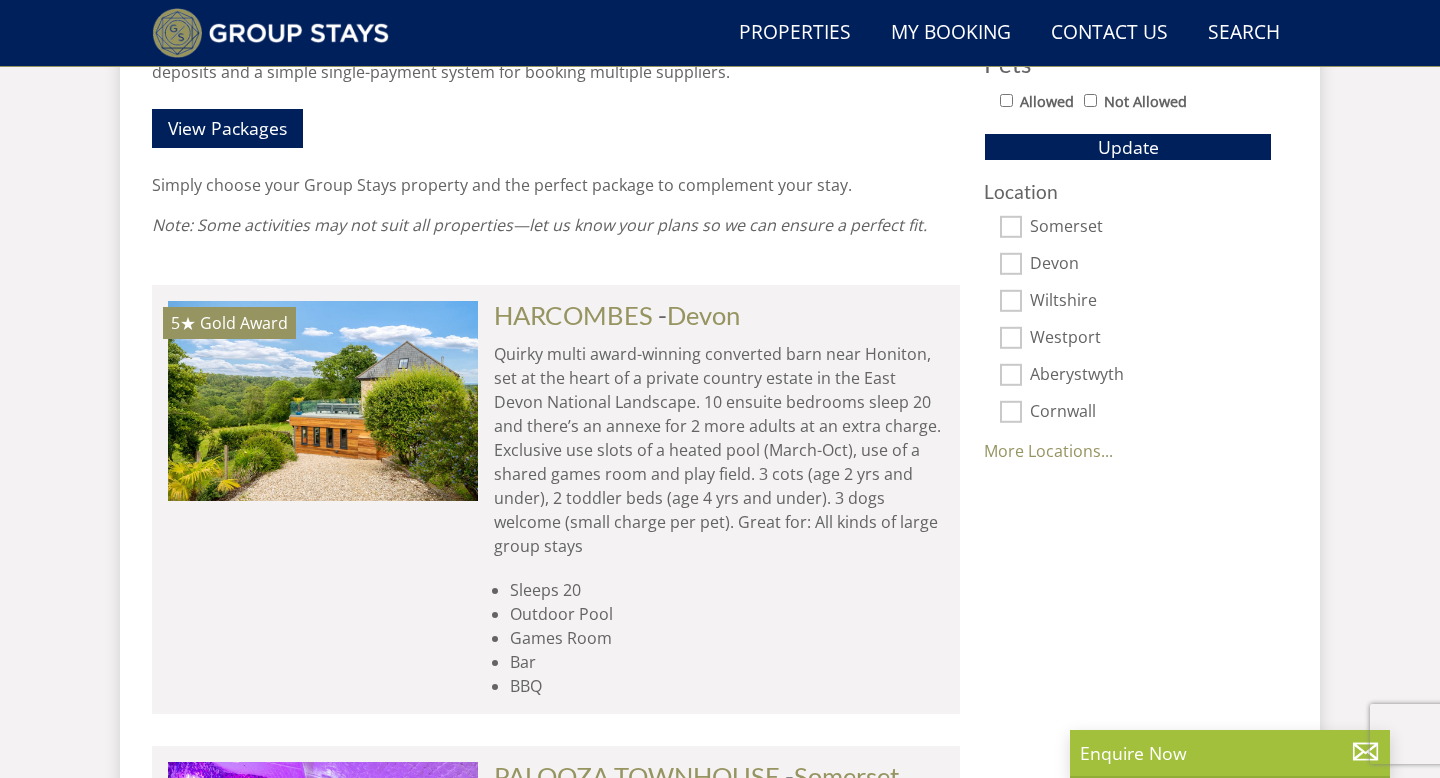 scroll, scrollTop: 1327, scrollLeft: 0, axis: vertical 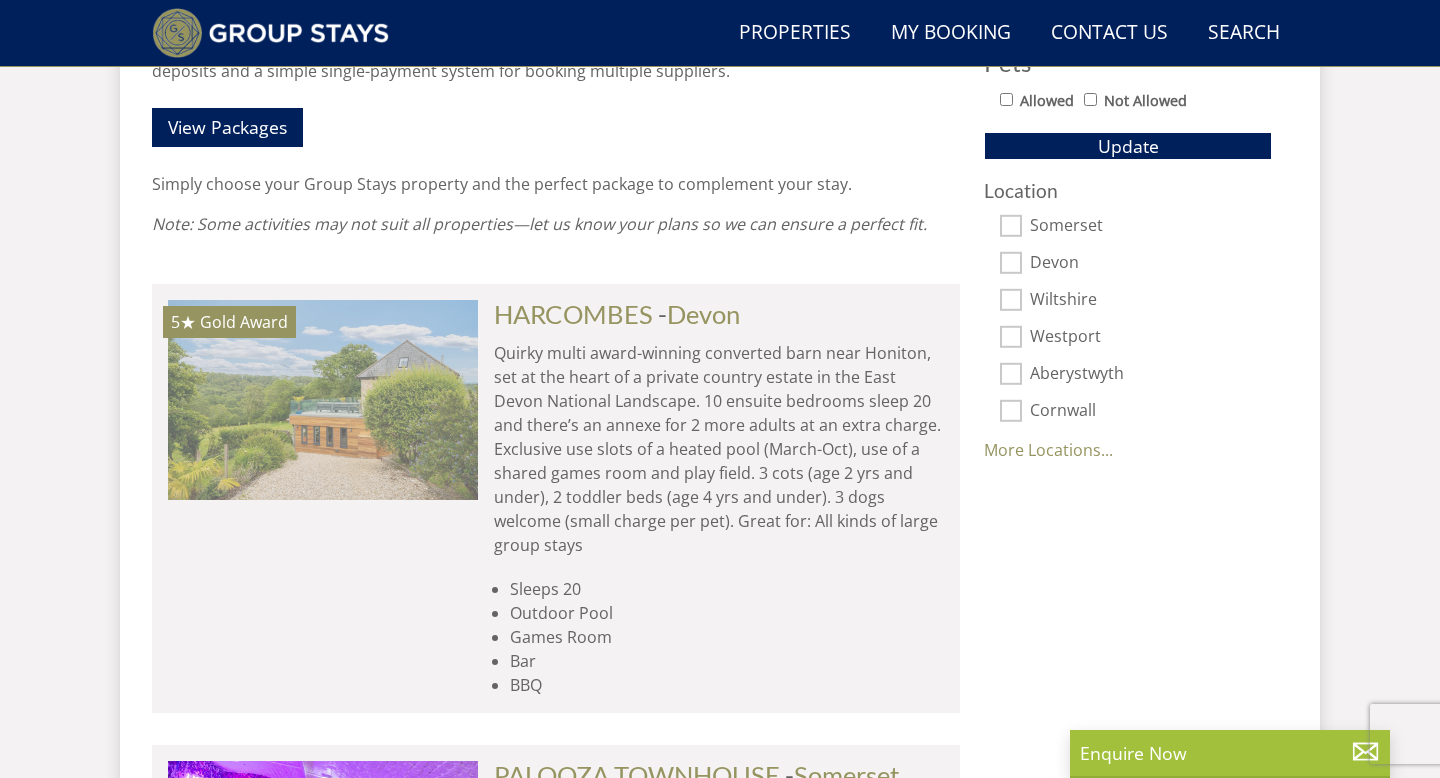 click at bounding box center (323, 400) 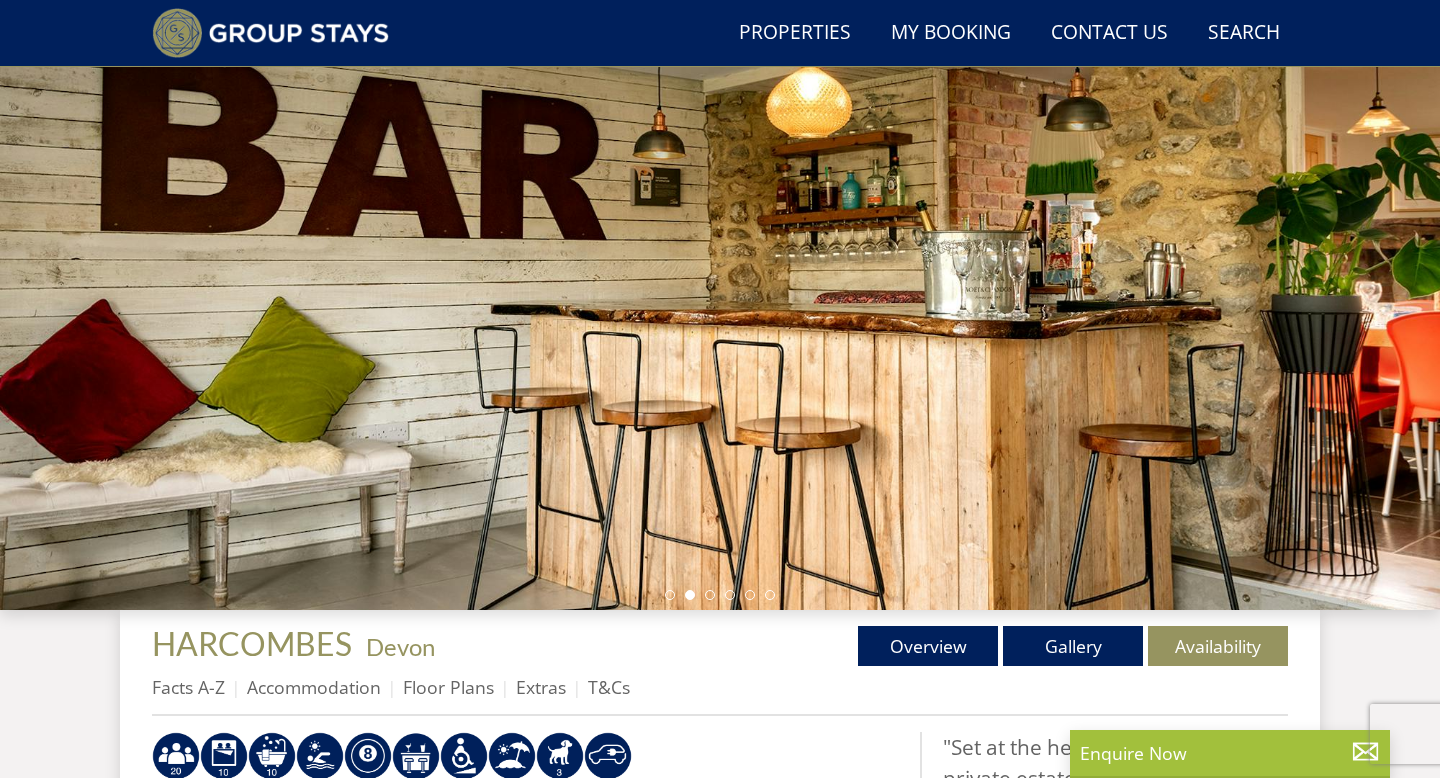 scroll, scrollTop: 189, scrollLeft: 0, axis: vertical 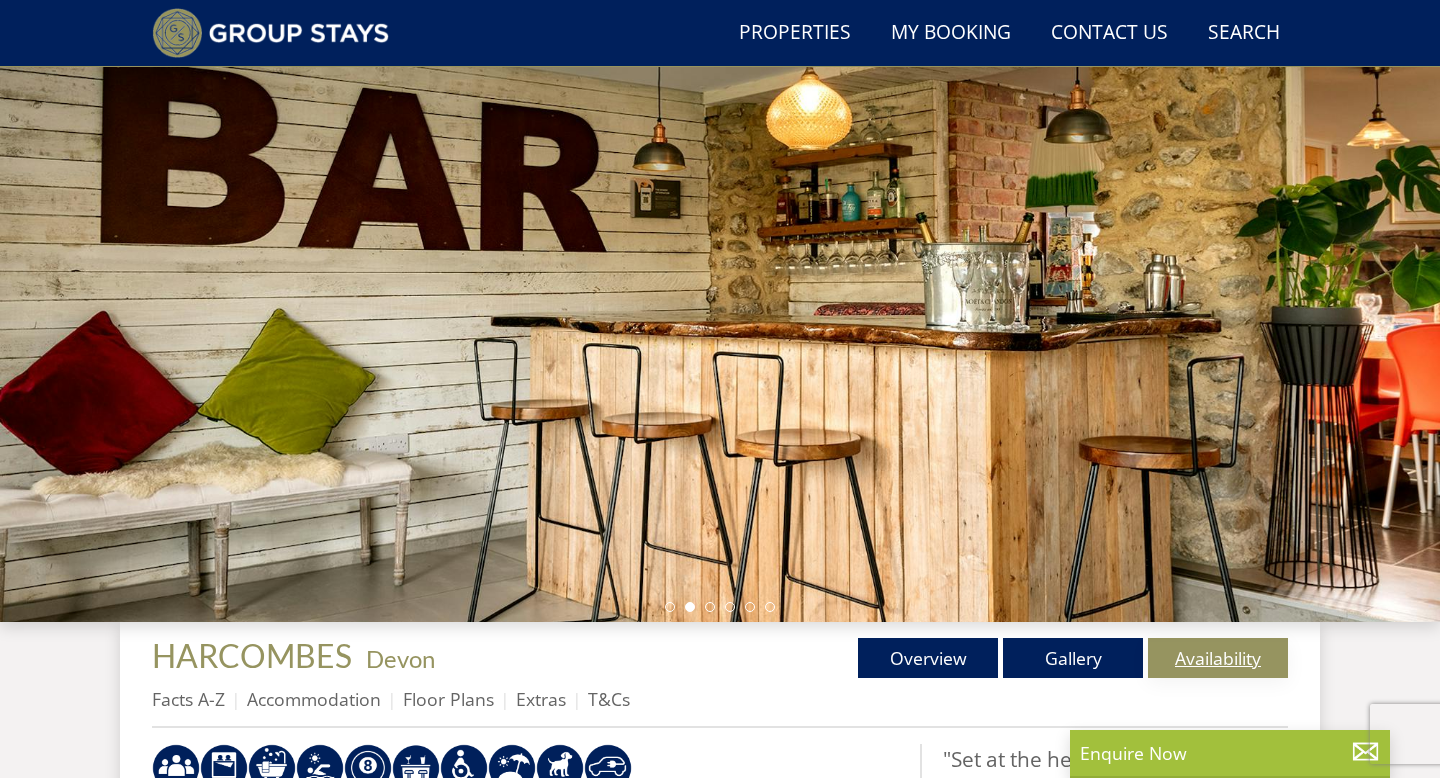 click on "Availability" at bounding box center (1218, 658) 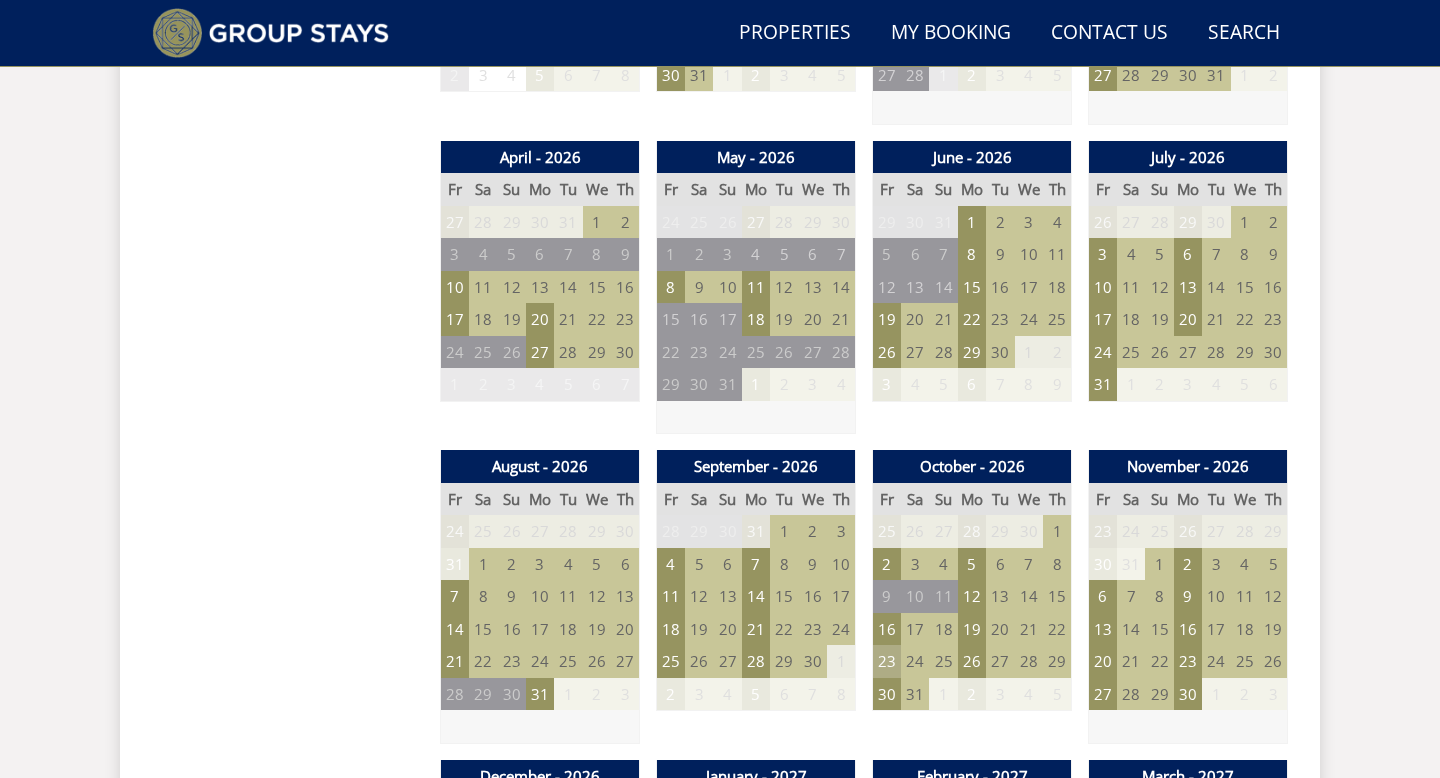 scroll, scrollTop: 1407, scrollLeft: 0, axis: vertical 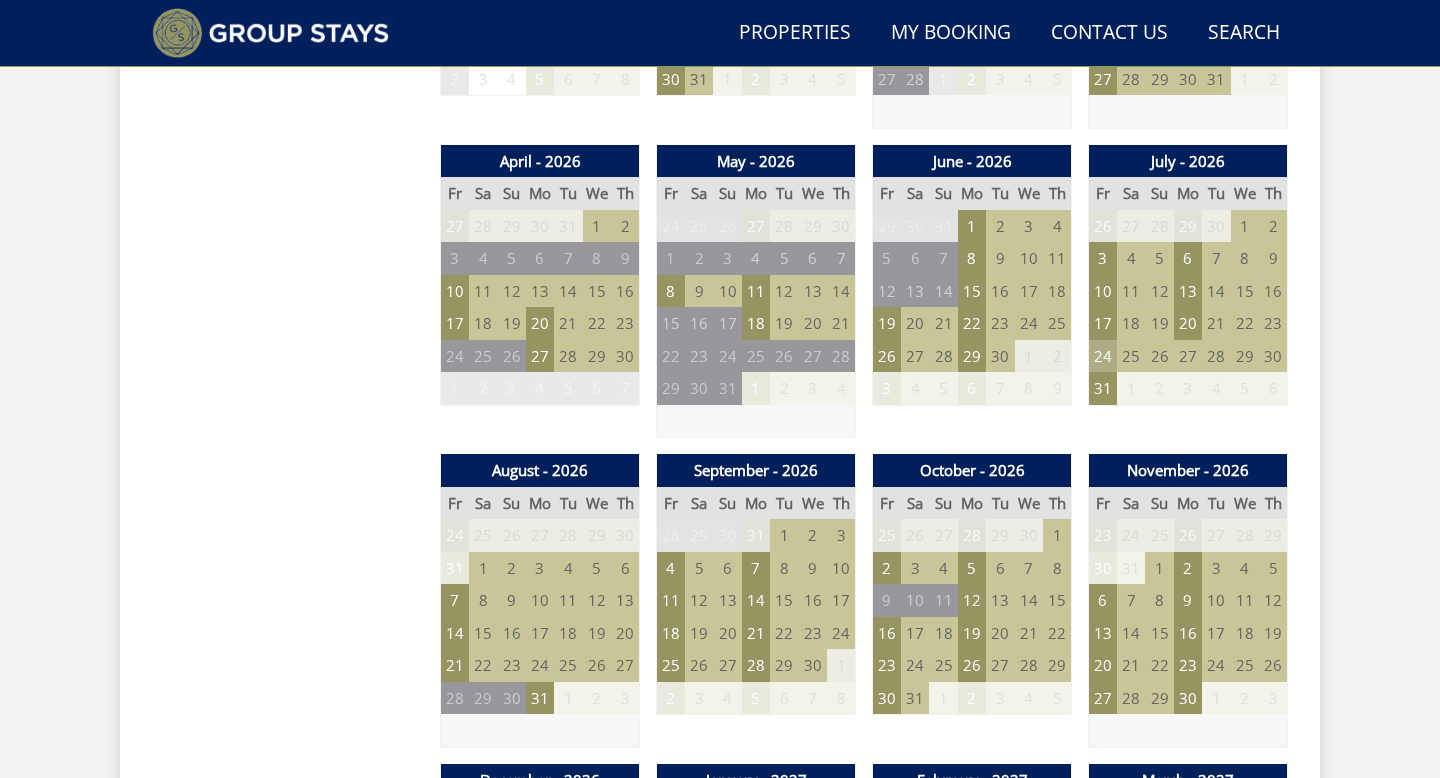 click on "24" at bounding box center [1103, 356] 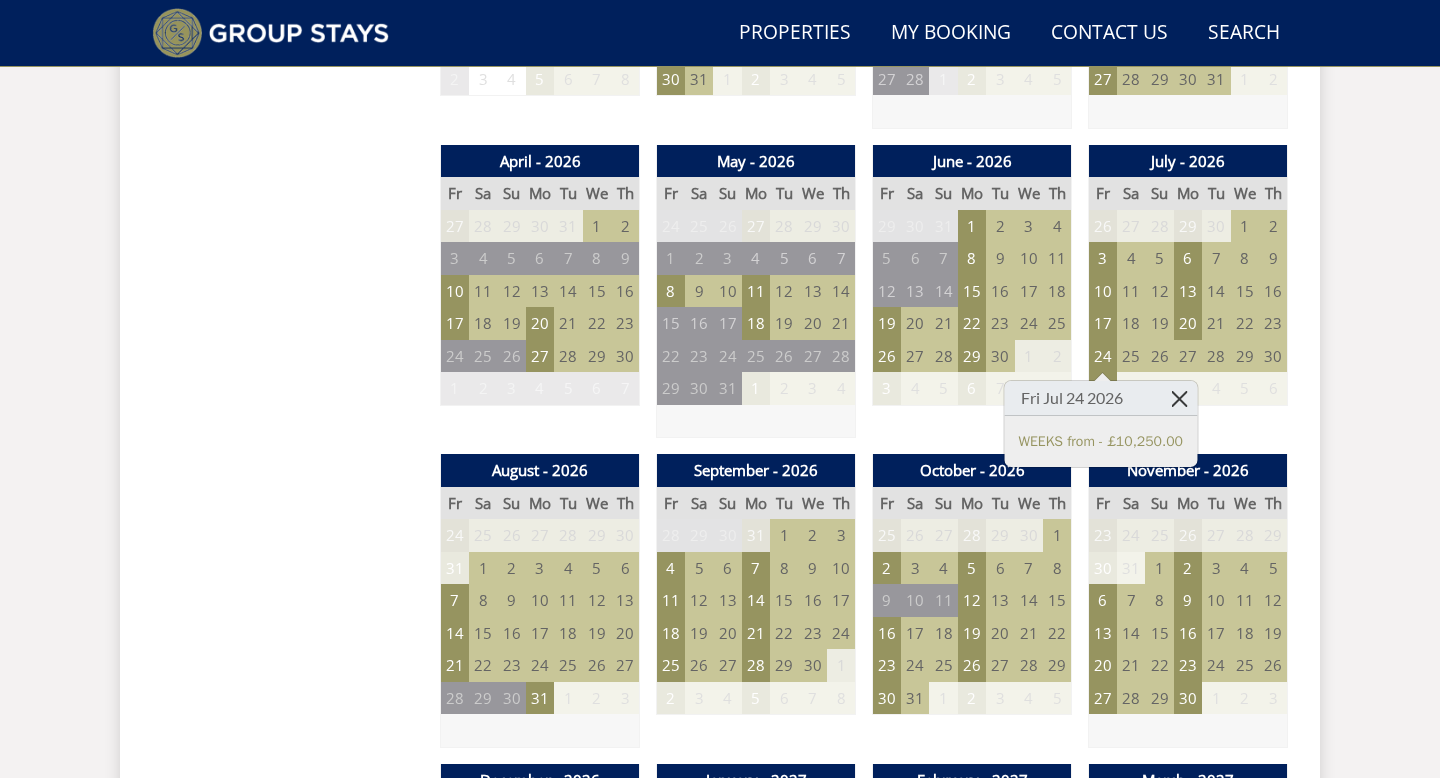 click at bounding box center (1179, 398) 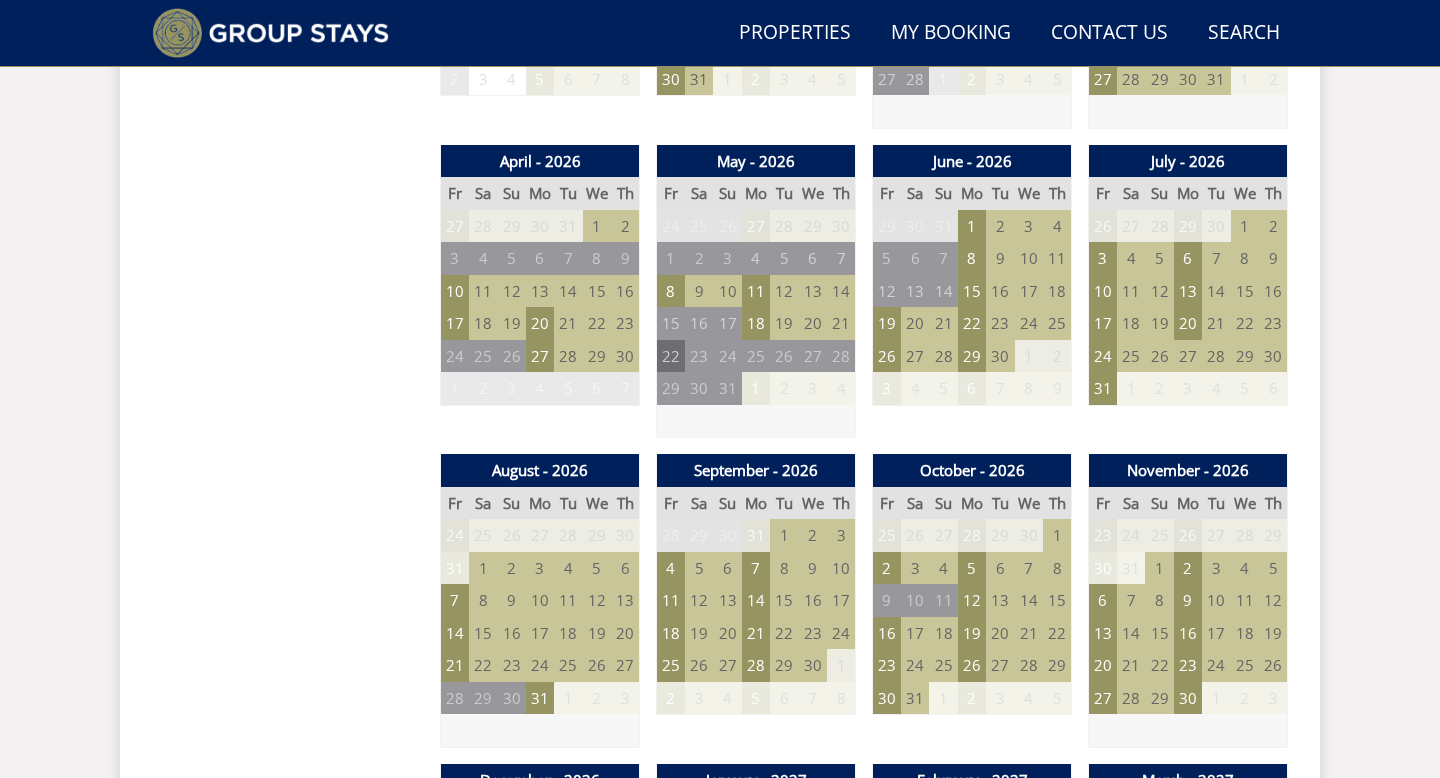 click on "22" at bounding box center (671, 356) 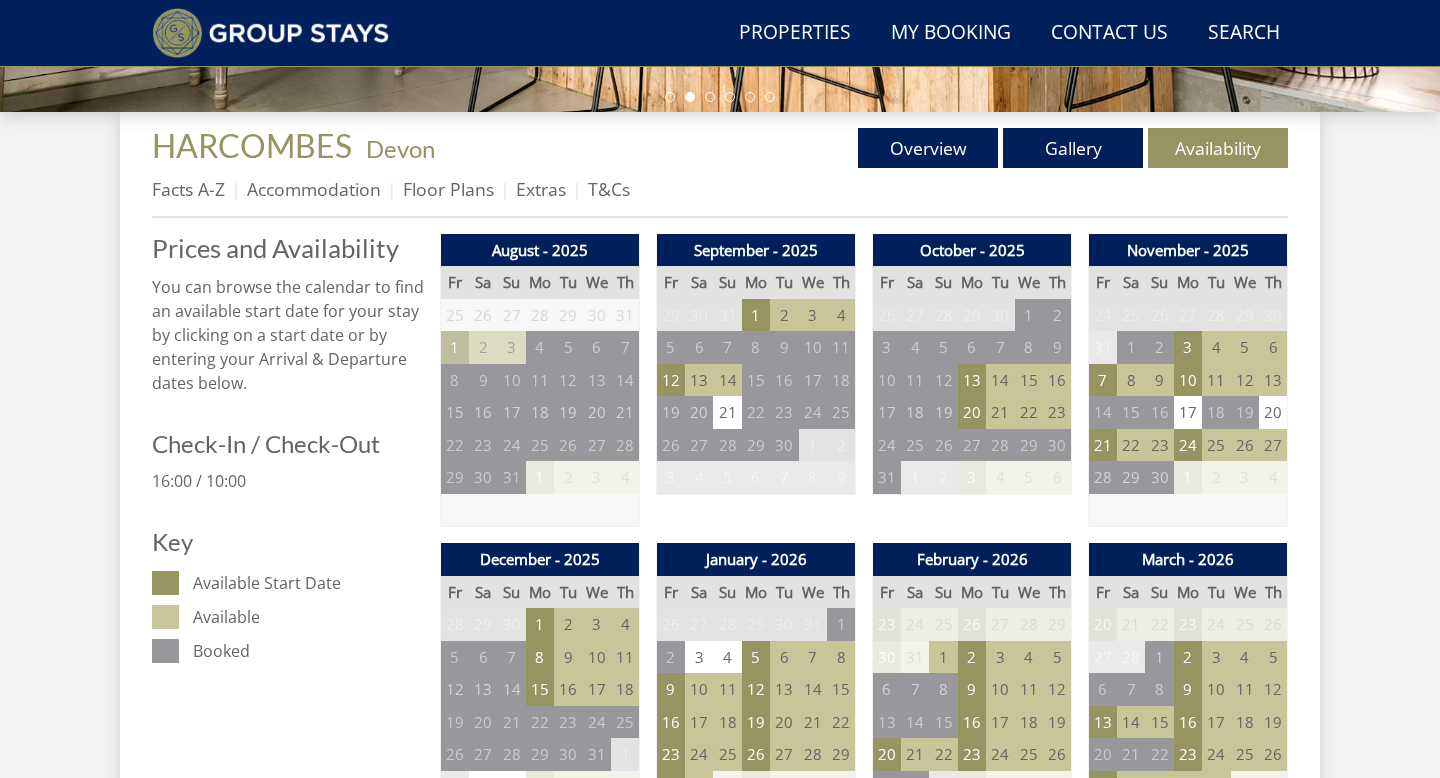 scroll, scrollTop: 555, scrollLeft: 0, axis: vertical 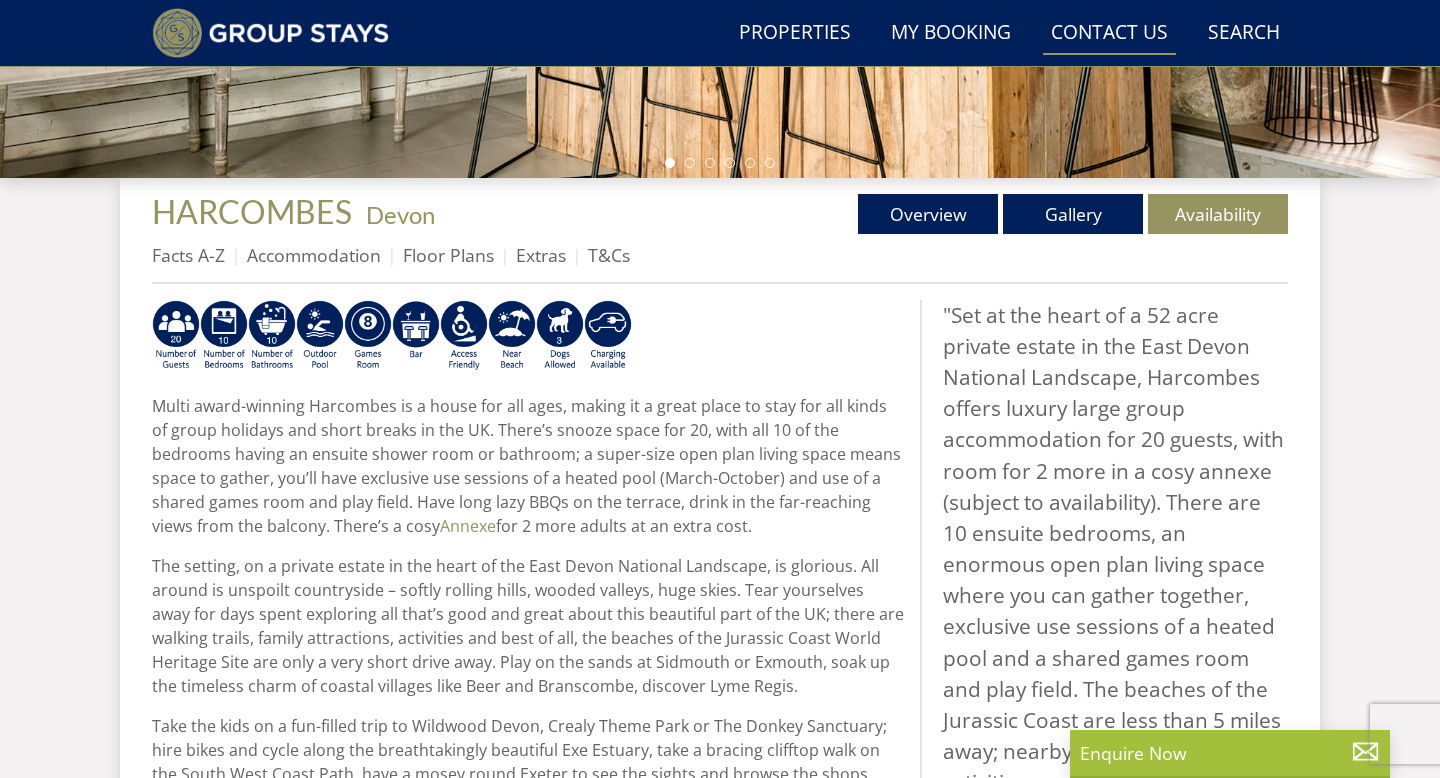 click on "Contact Us  01823 662231" at bounding box center [1109, 33] 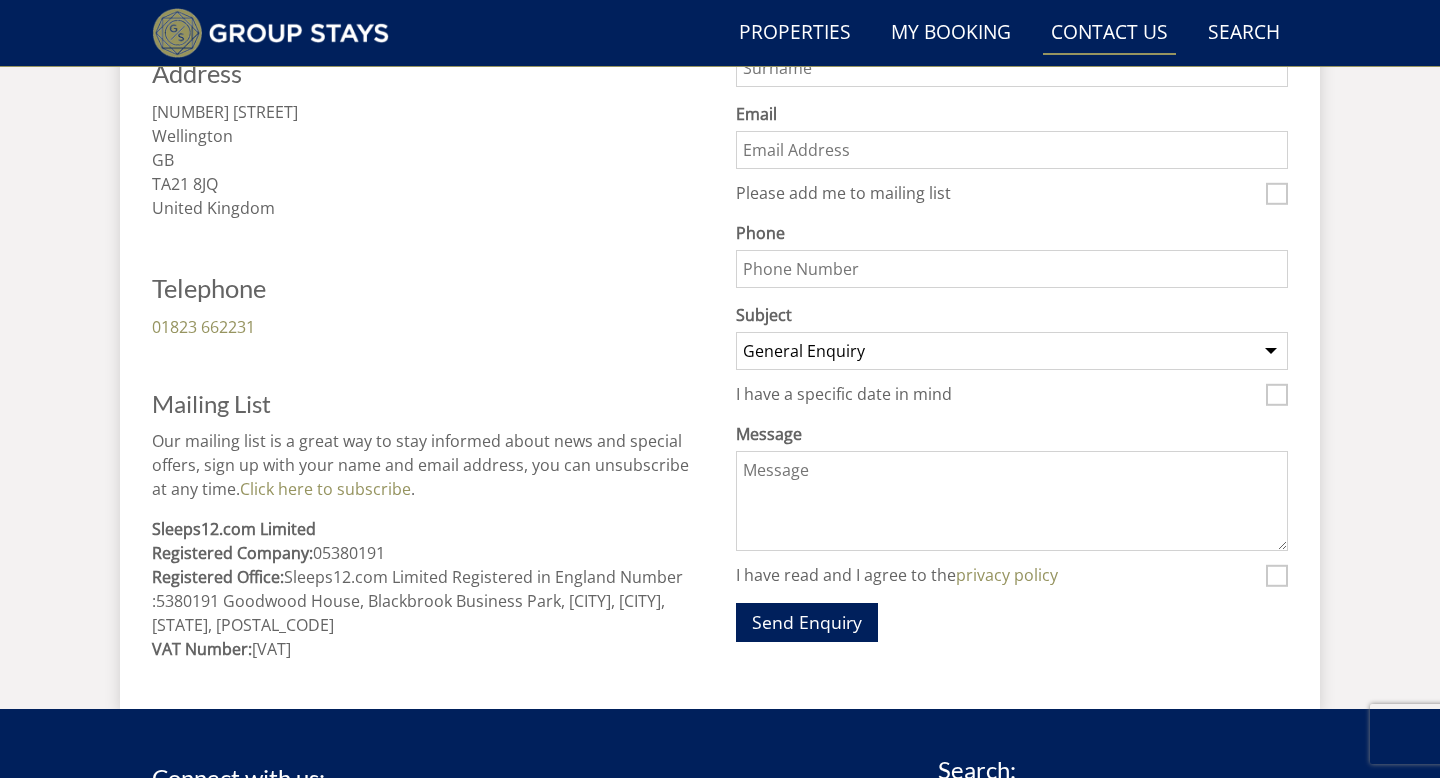 scroll, scrollTop: 932, scrollLeft: 0, axis: vertical 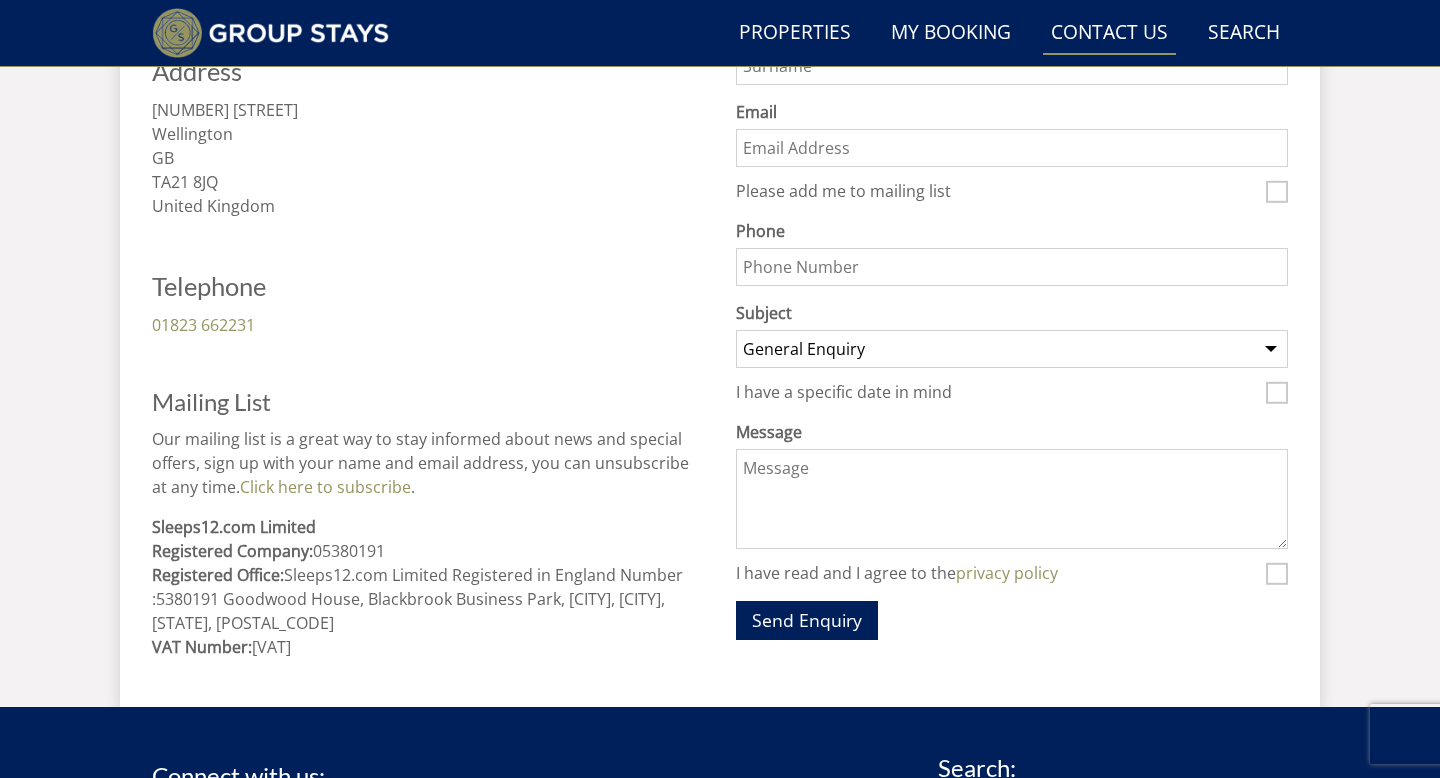click on "Message" at bounding box center [1012, 499] 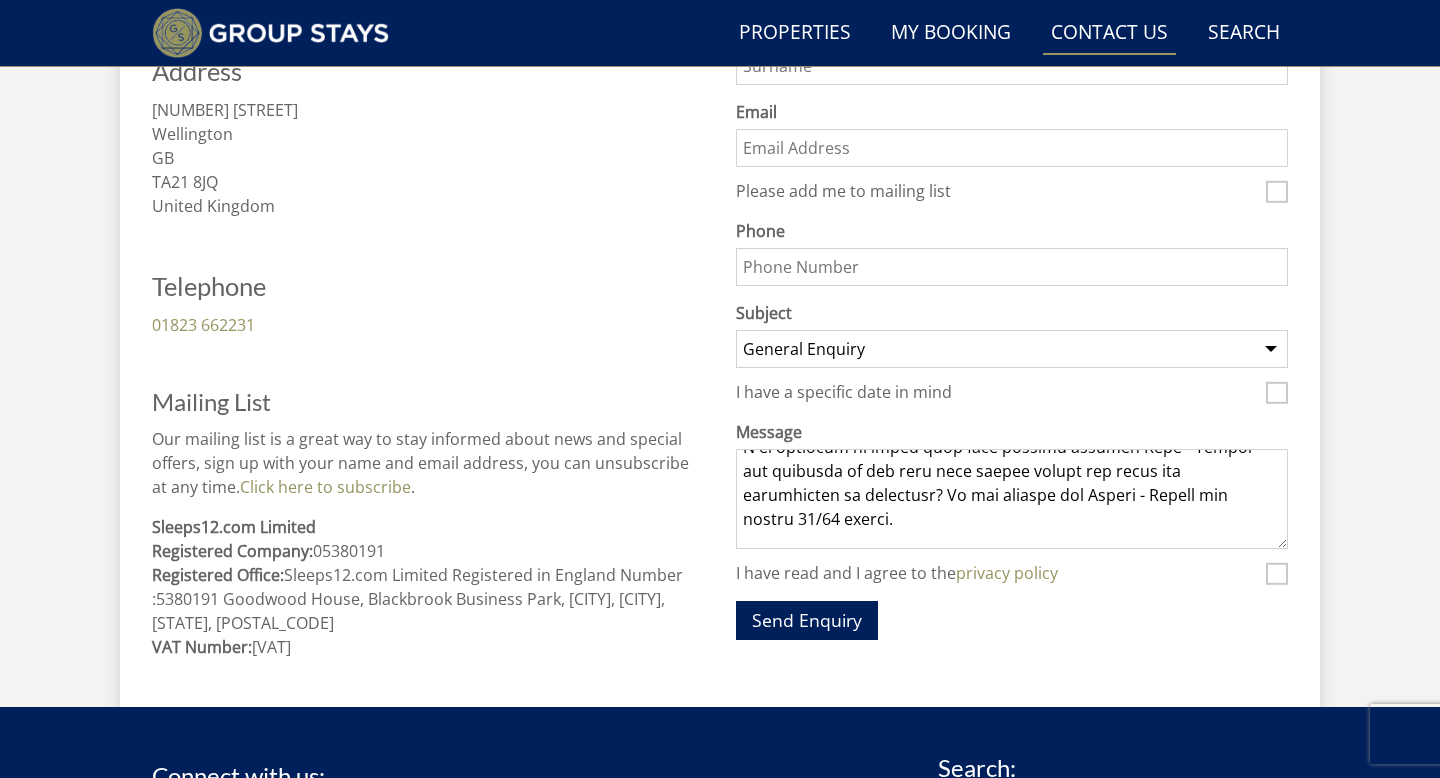 scroll, scrollTop: 365, scrollLeft: 0, axis: vertical 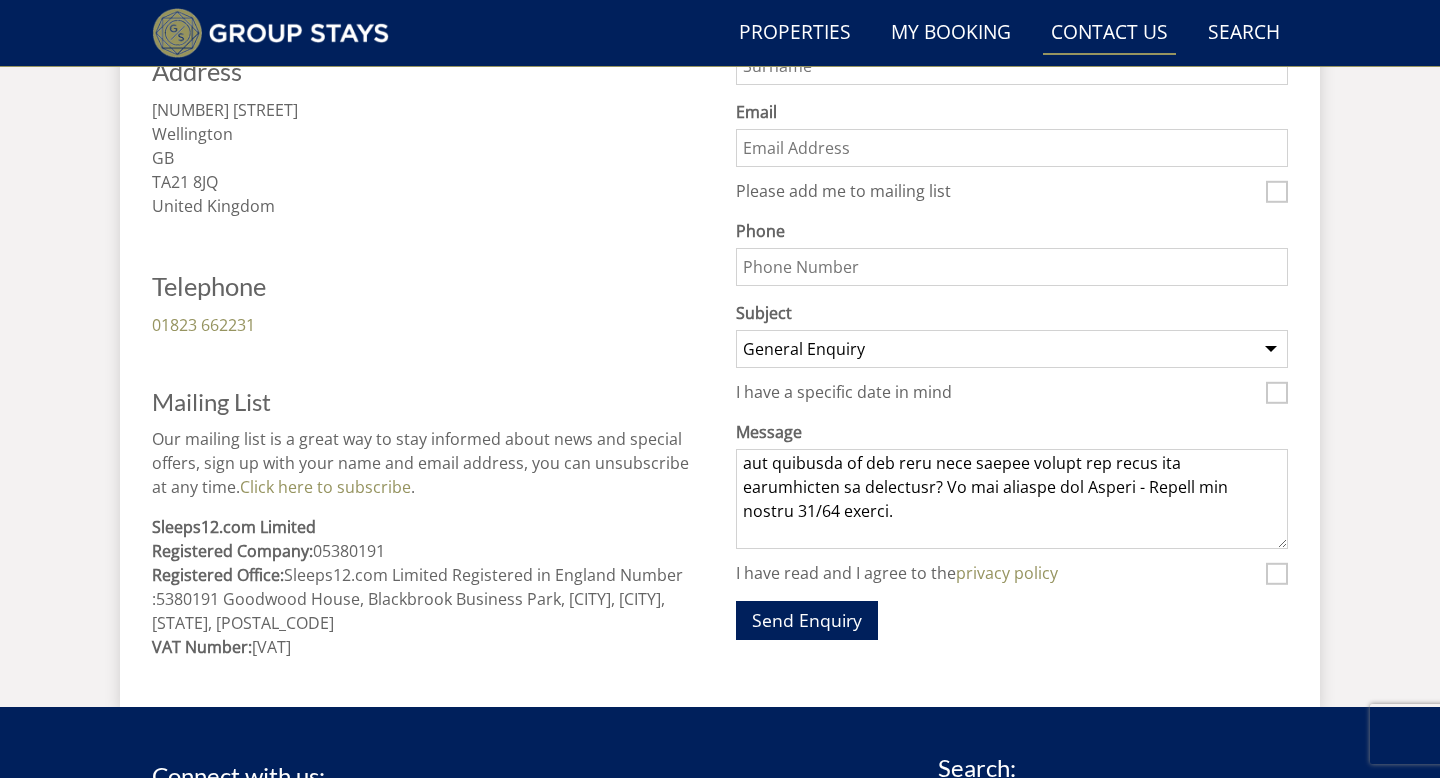 drag, startPoint x: 1214, startPoint y: 490, endPoint x: 1169, endPoint y: 489, distance: 45.01111 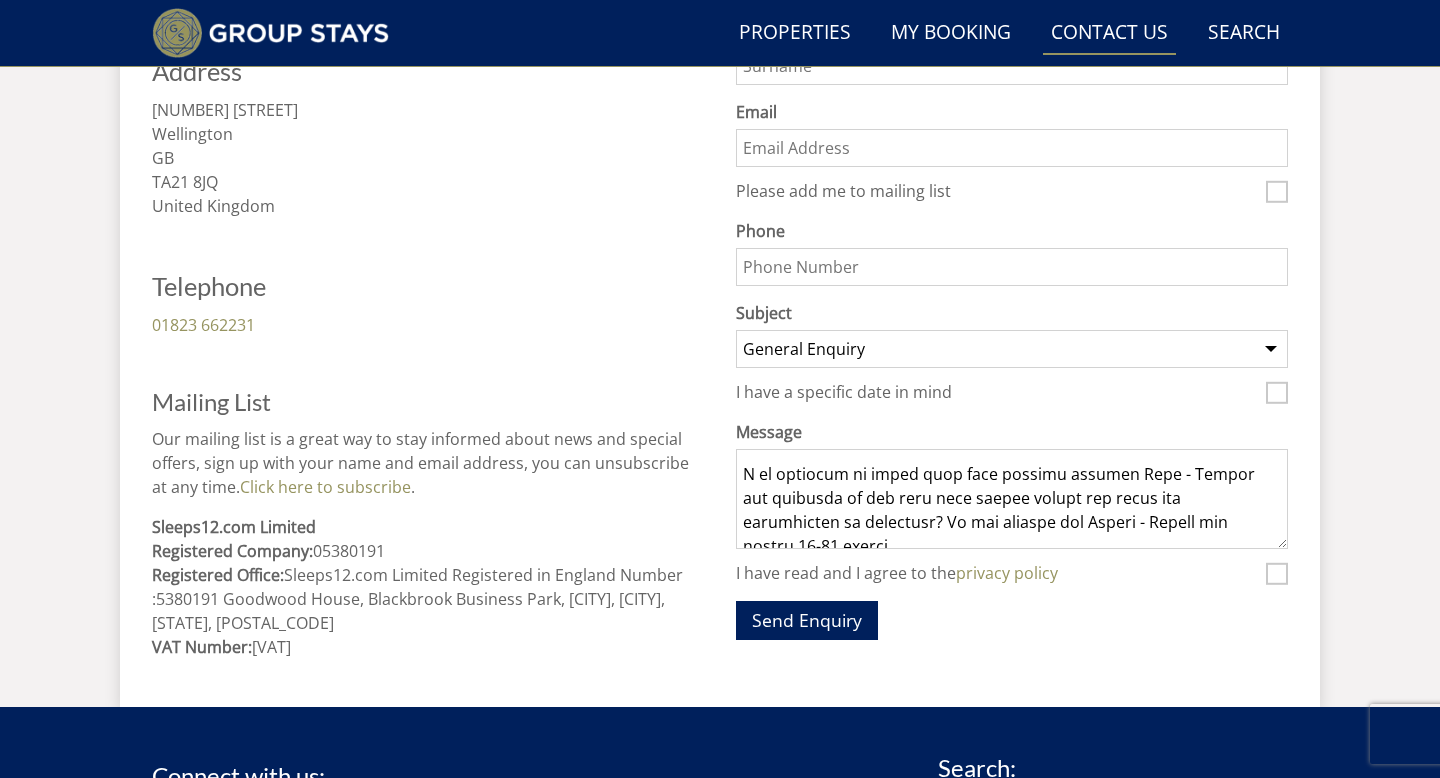 scroll, scrollTop: 328, scrollLeft: 0, axis: vertical 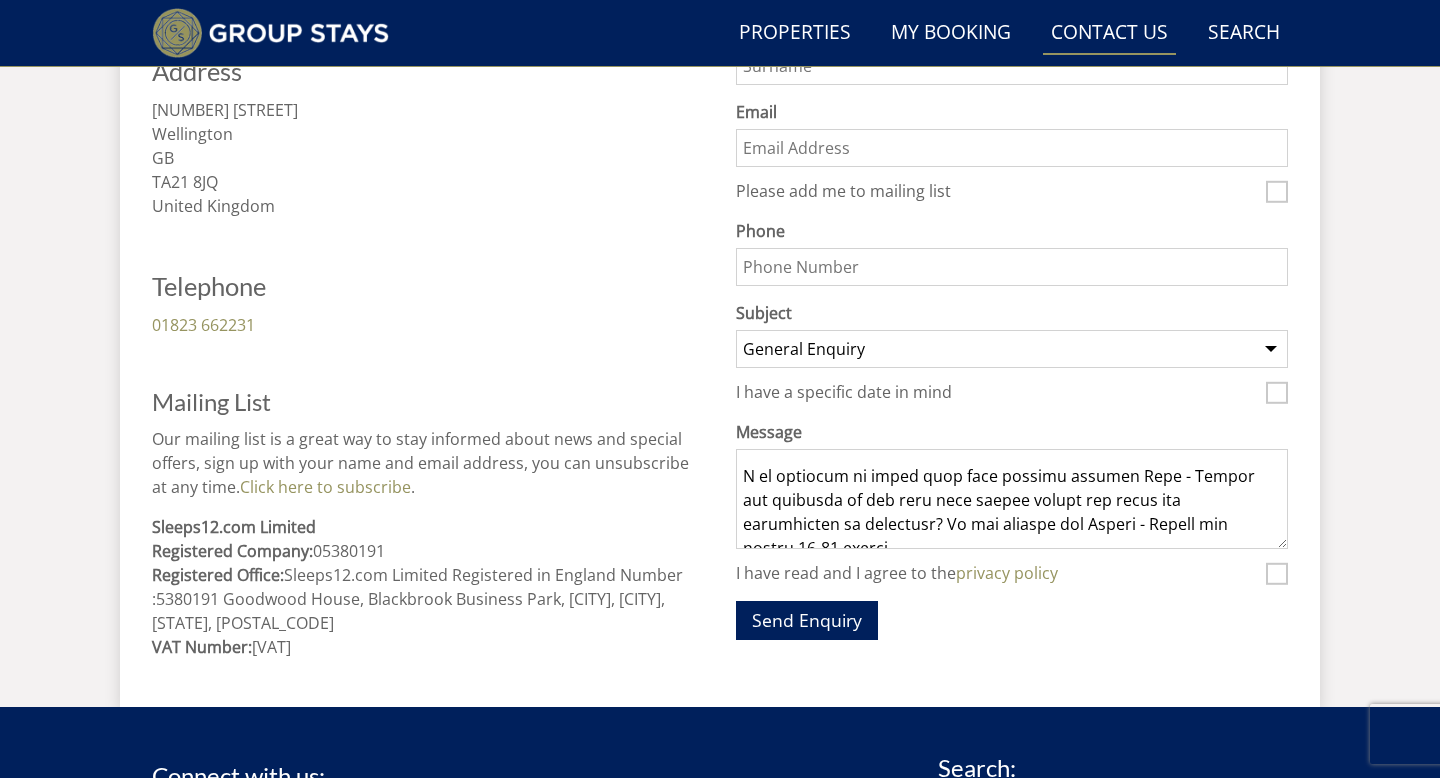 click on "Message" at bounding box center (1012, 499) 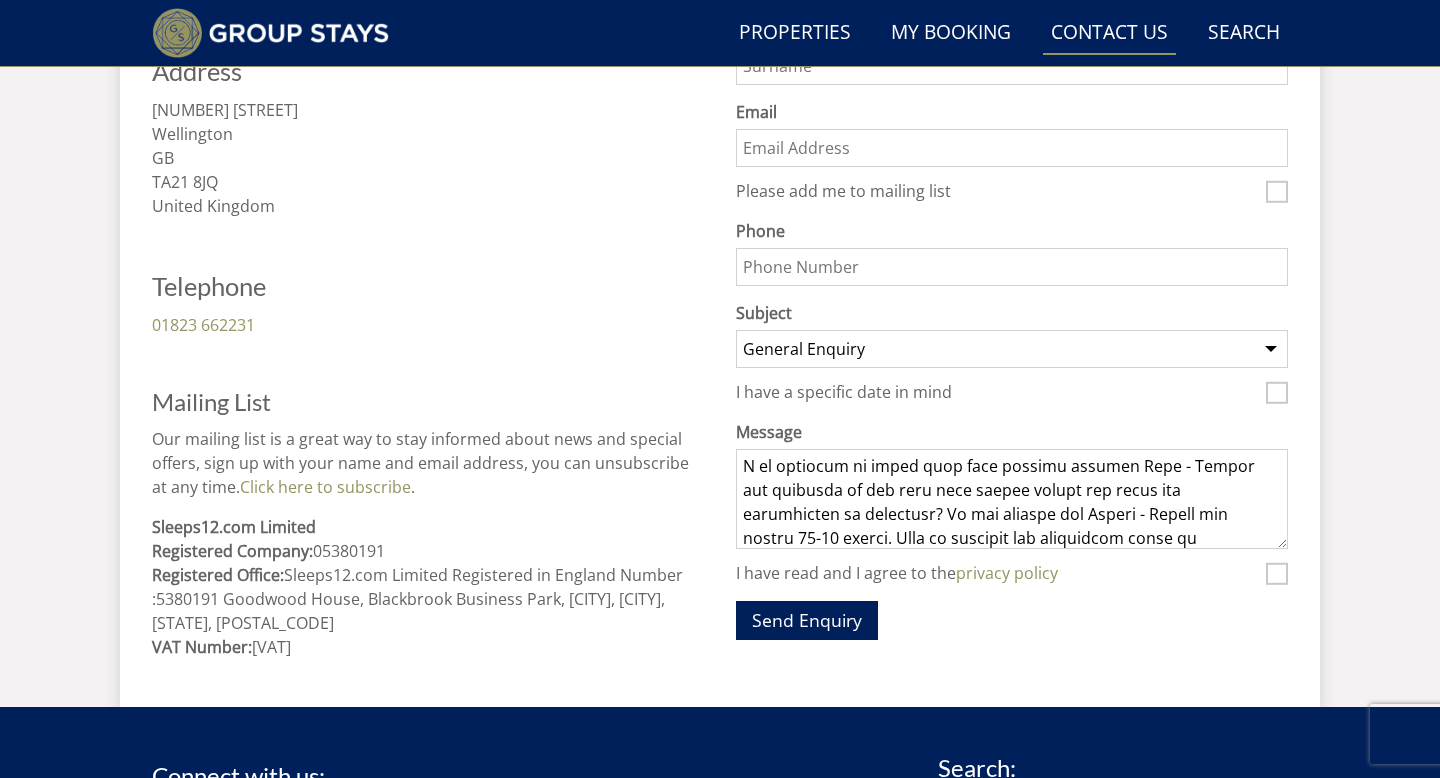 scroll, scrollTop: 362, scrollLeft: 0, axis: vertical 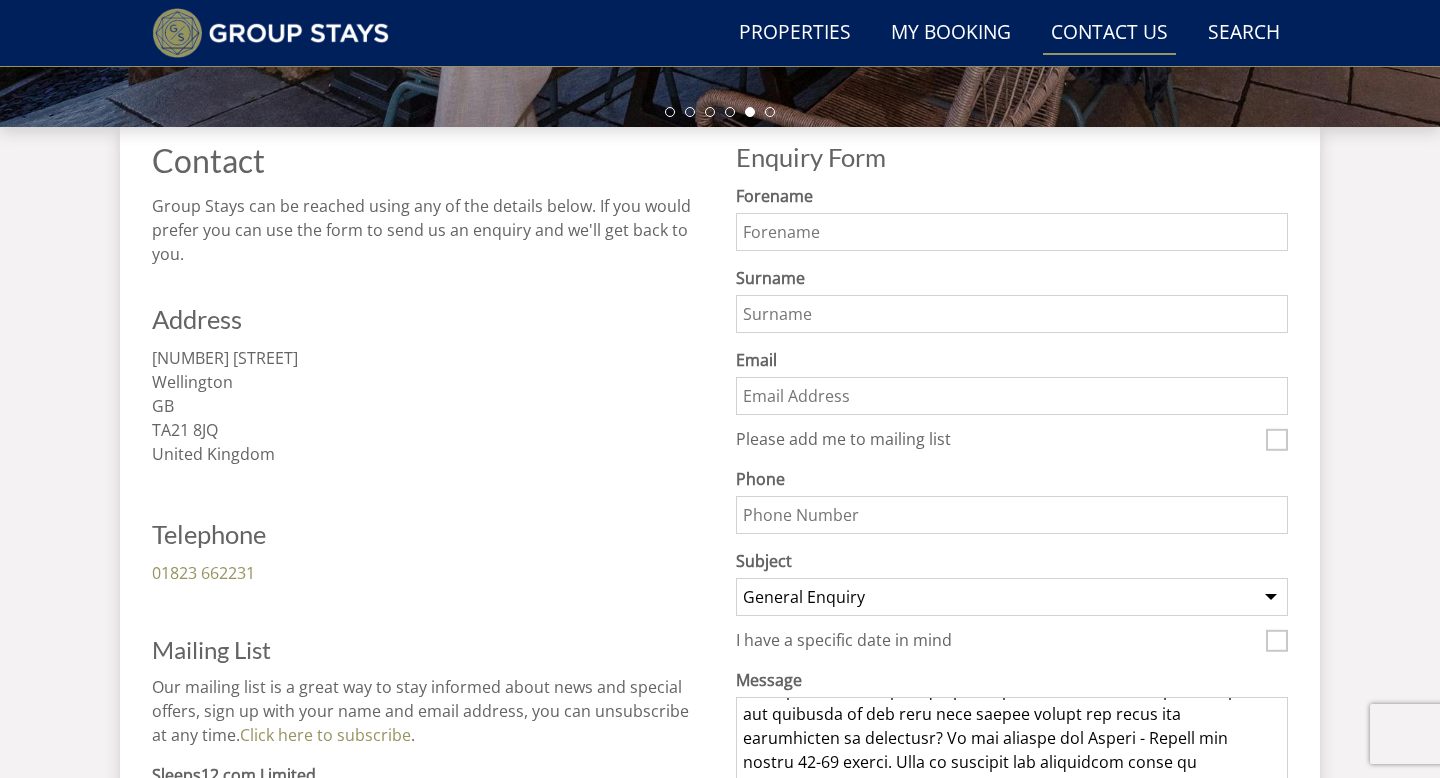 type on "Good afternoon,
My name is Chloe Billins. I am an Independent Travel Agent, partnered with InteleTravel.
I am currently building up my client base which is mainly group bookings. I know that my clientele will LOVE your accommodation for next year and years to come.
I’d absolutely love to showcase everything your company has to offer by visiting it myself next year to experience all of your incredible facilities first hand, for my OWN hen weekend. So that in turn I can recommend you to my loyal clients.
I am planning to visit next year anytime between June - August and wondered if you work with travel agents and offer any concessions or discounts? We are looking for Friday - Sunday for around 18-20 guests. Open to location but preference would be somerset, devon or close to bristol / bath. But can be flexible.
In return I will promote your accommodation and services on my social media, do a full 5* review and tag you in all content during our stay. ( I have over 10k followers on my social platforms )
..." 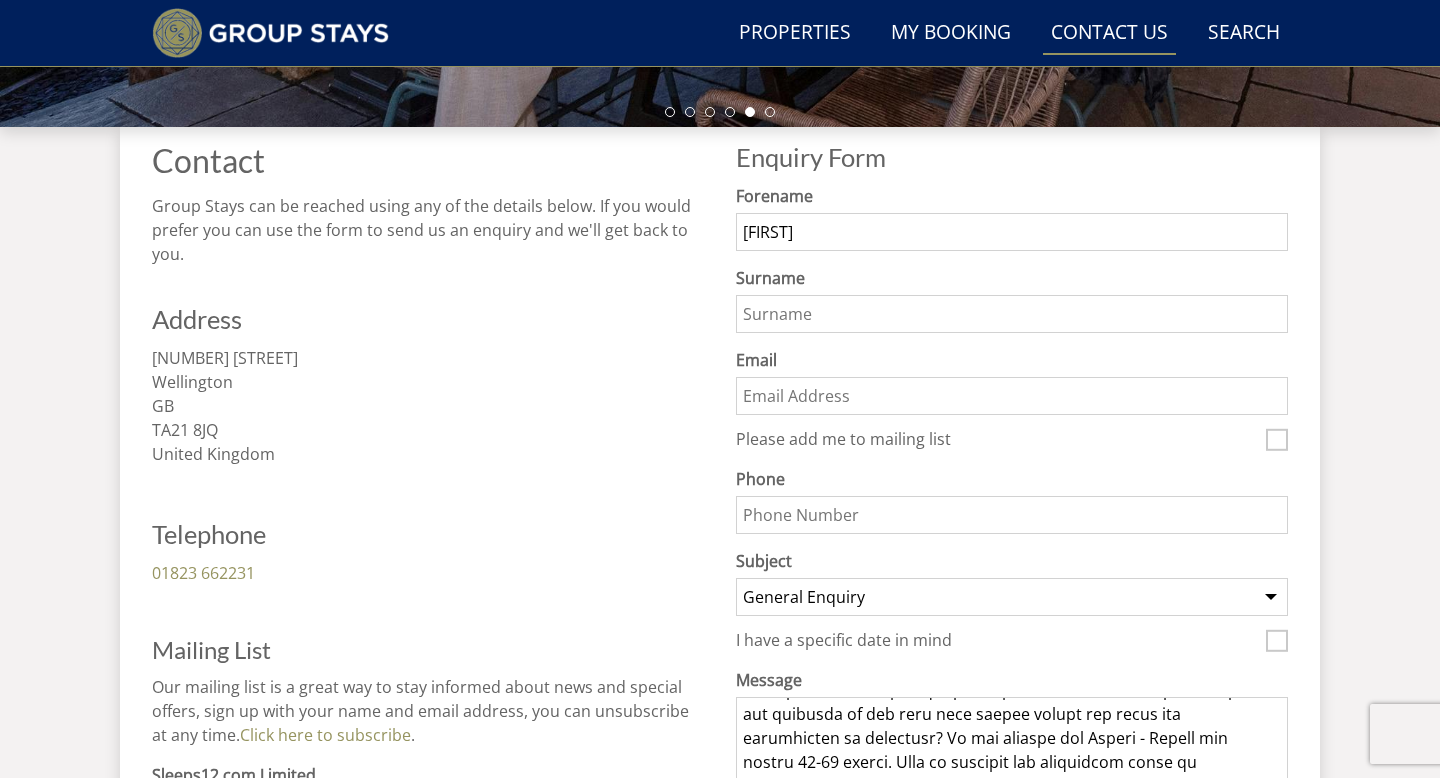 type on "Billins" 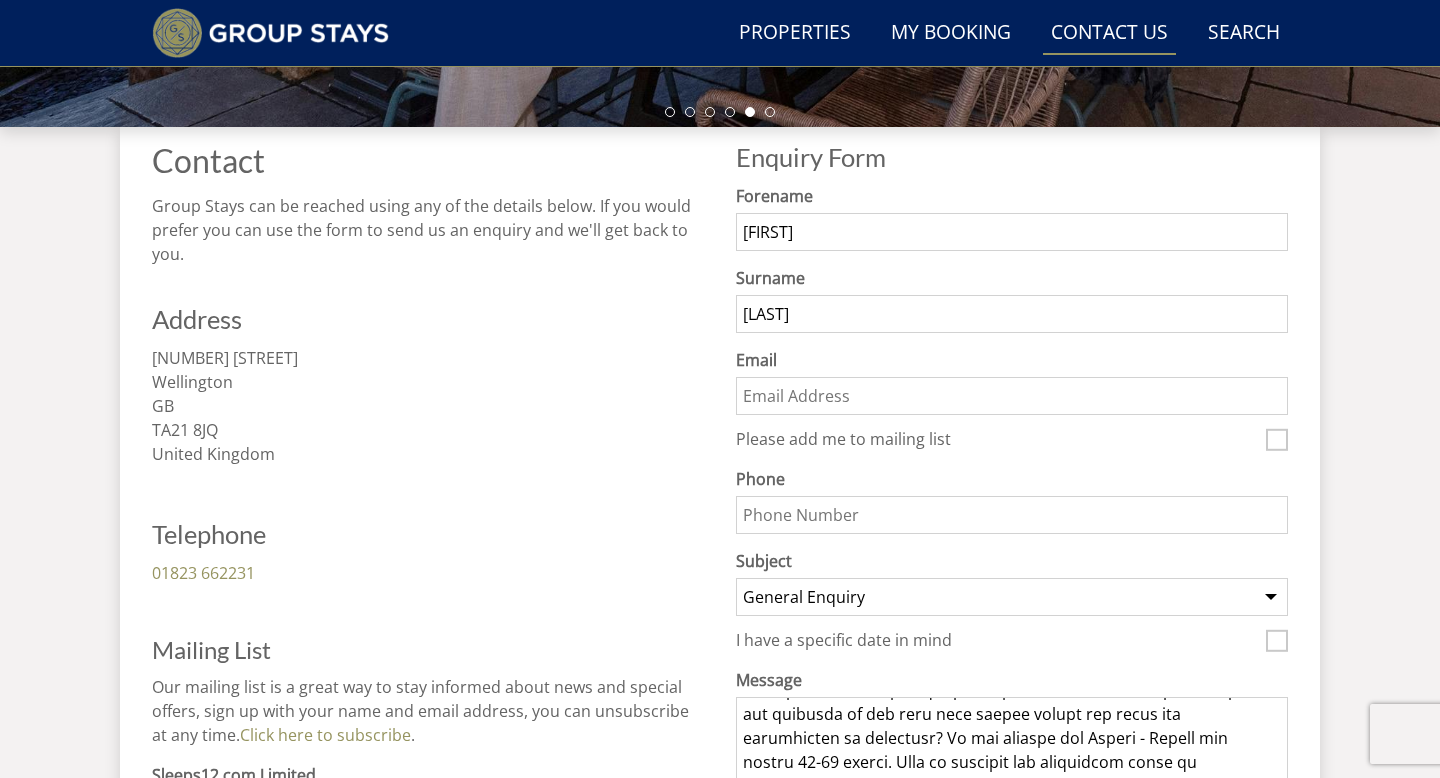 type on "Chloebillins3@hotmail.com" 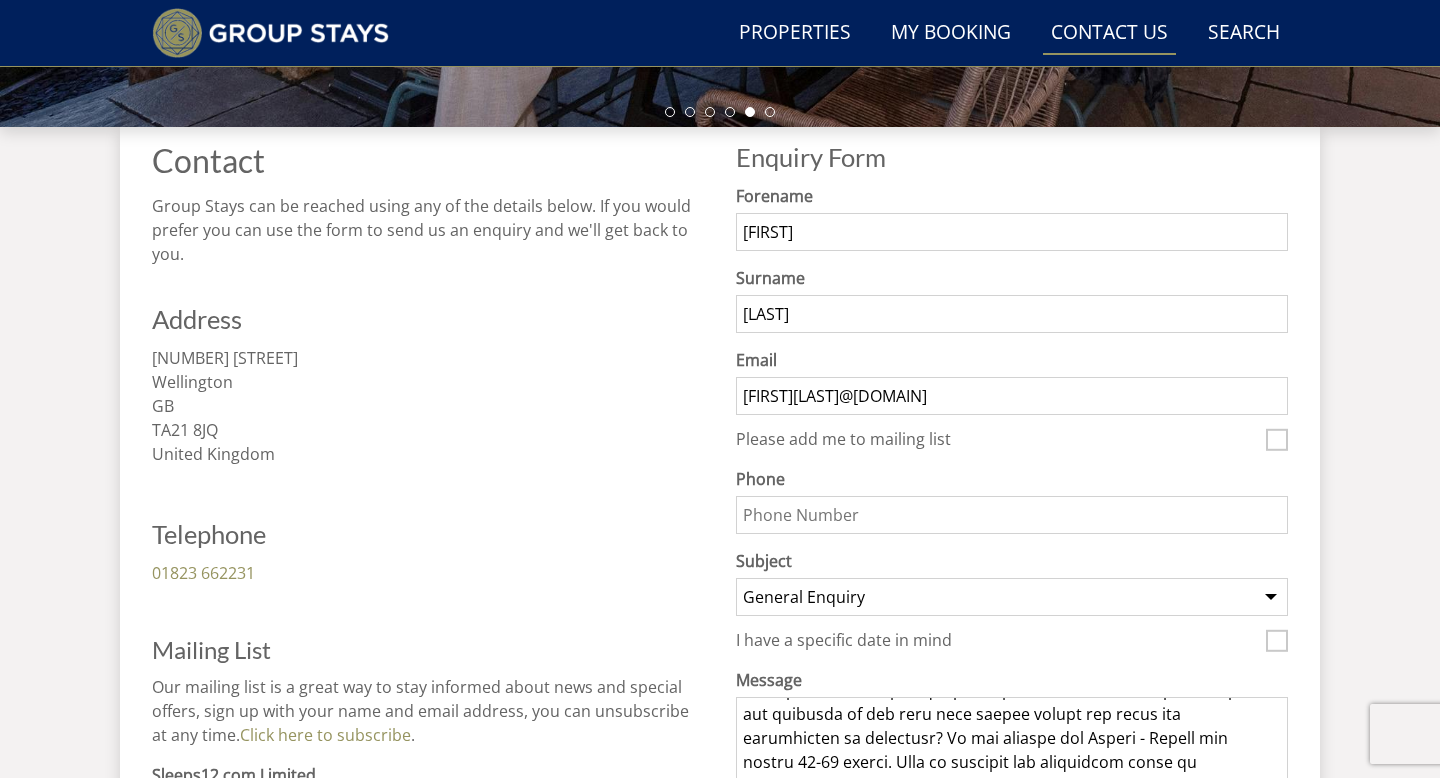 type on "07449146272" 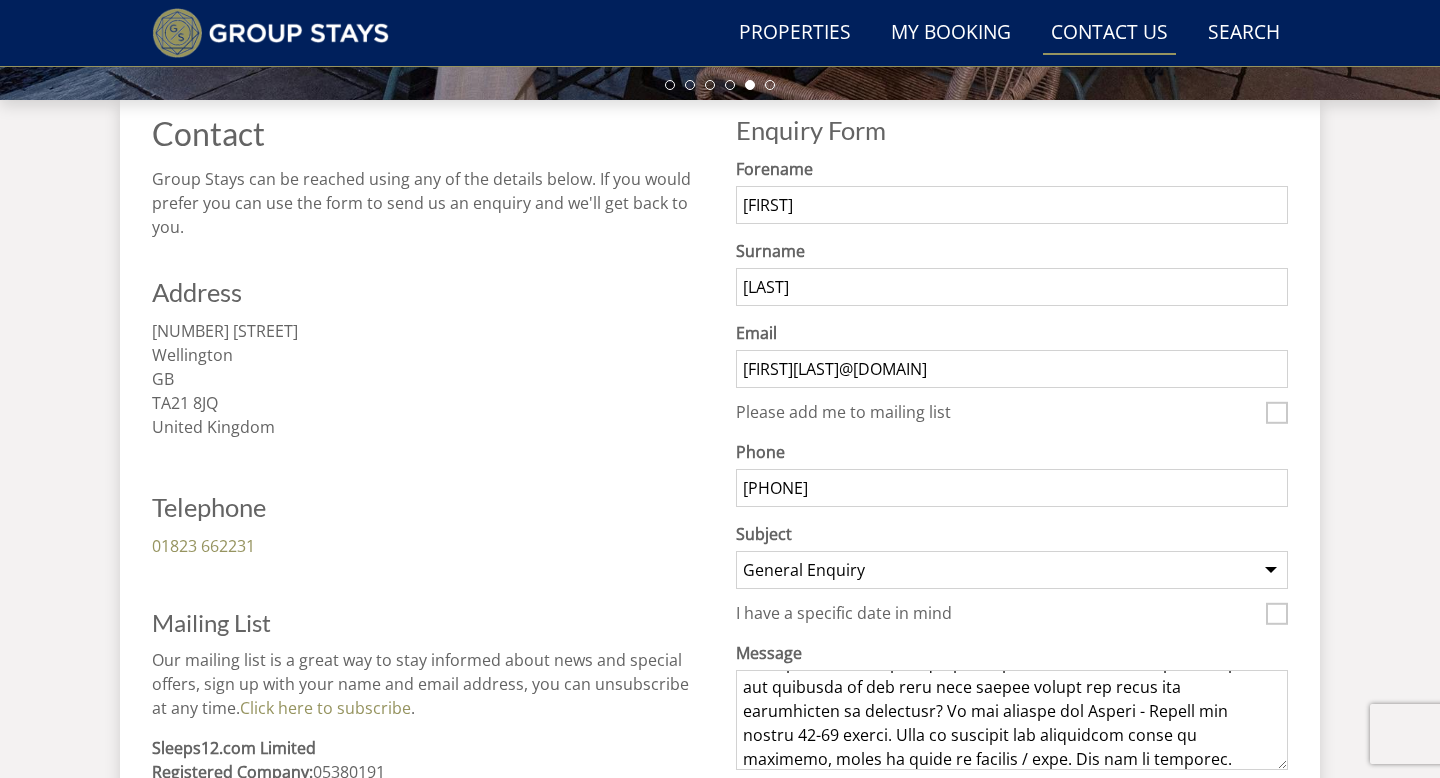 scroll, scrollTop: 716, scrollLeft: 0, axis: vertical 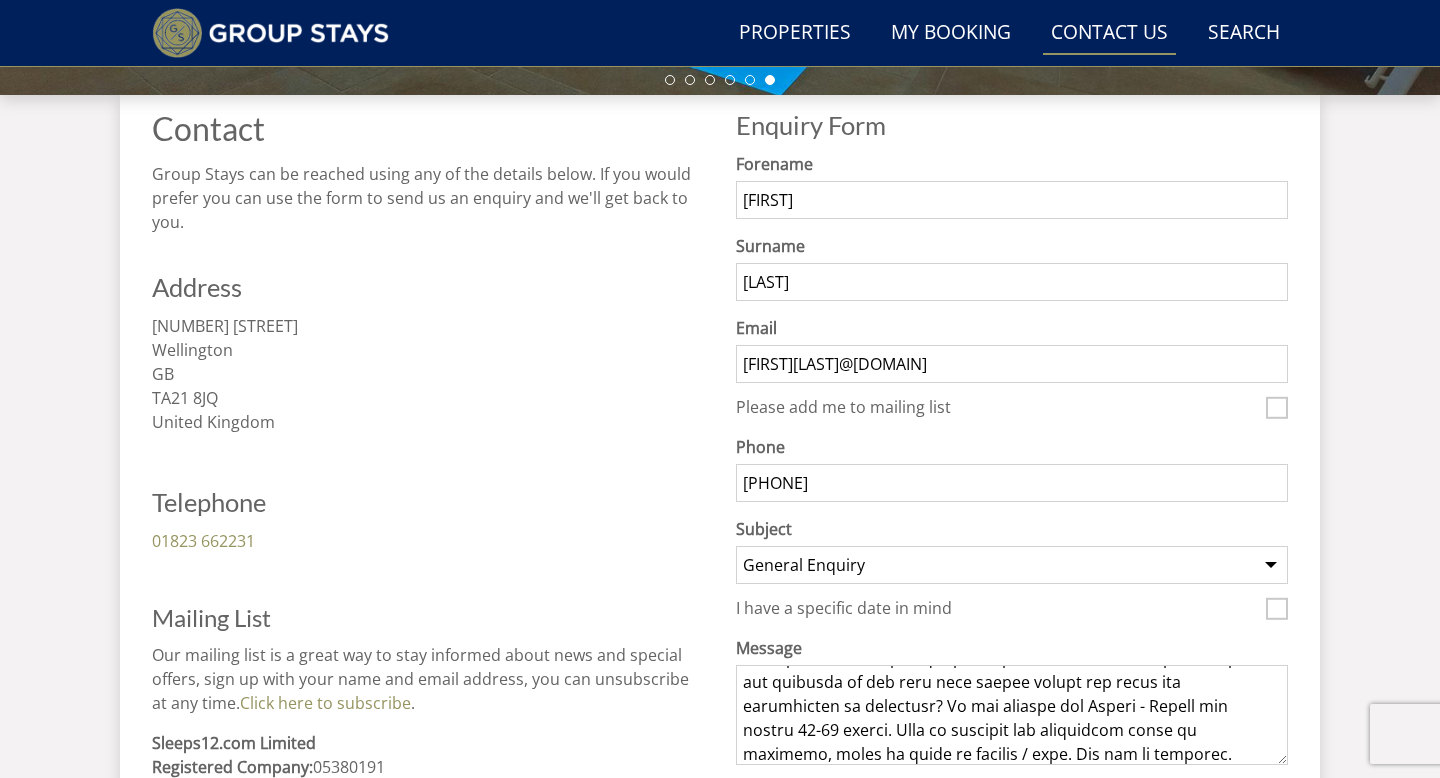 drag, startPoint x: 971, startPoint y: 365, endPoint x: 834, endPoint y: 360, distance: 137.09122 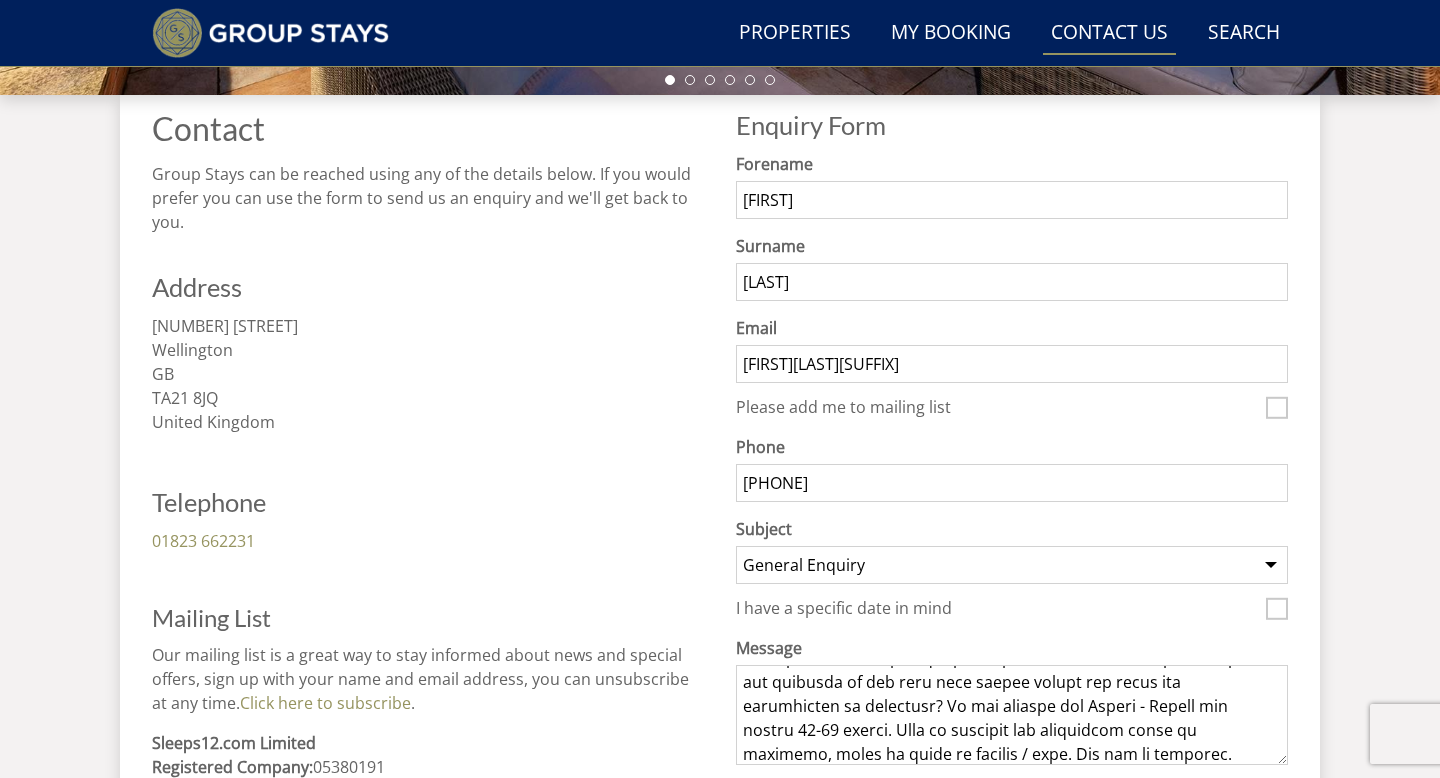 type on "Chloebillinstpl@gmail.com" 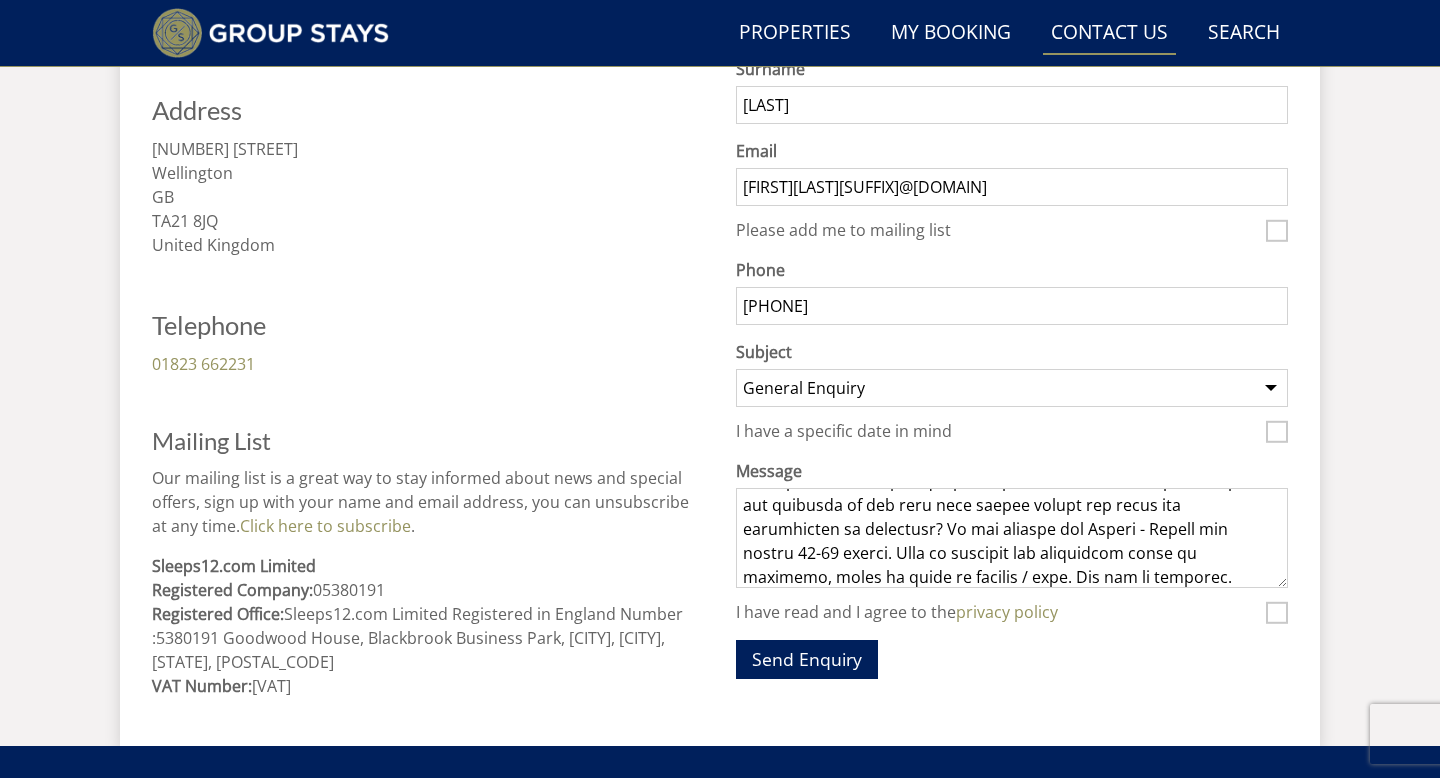 scroll, scrollTop: 894, scrollLeft: 0, axis: vertical 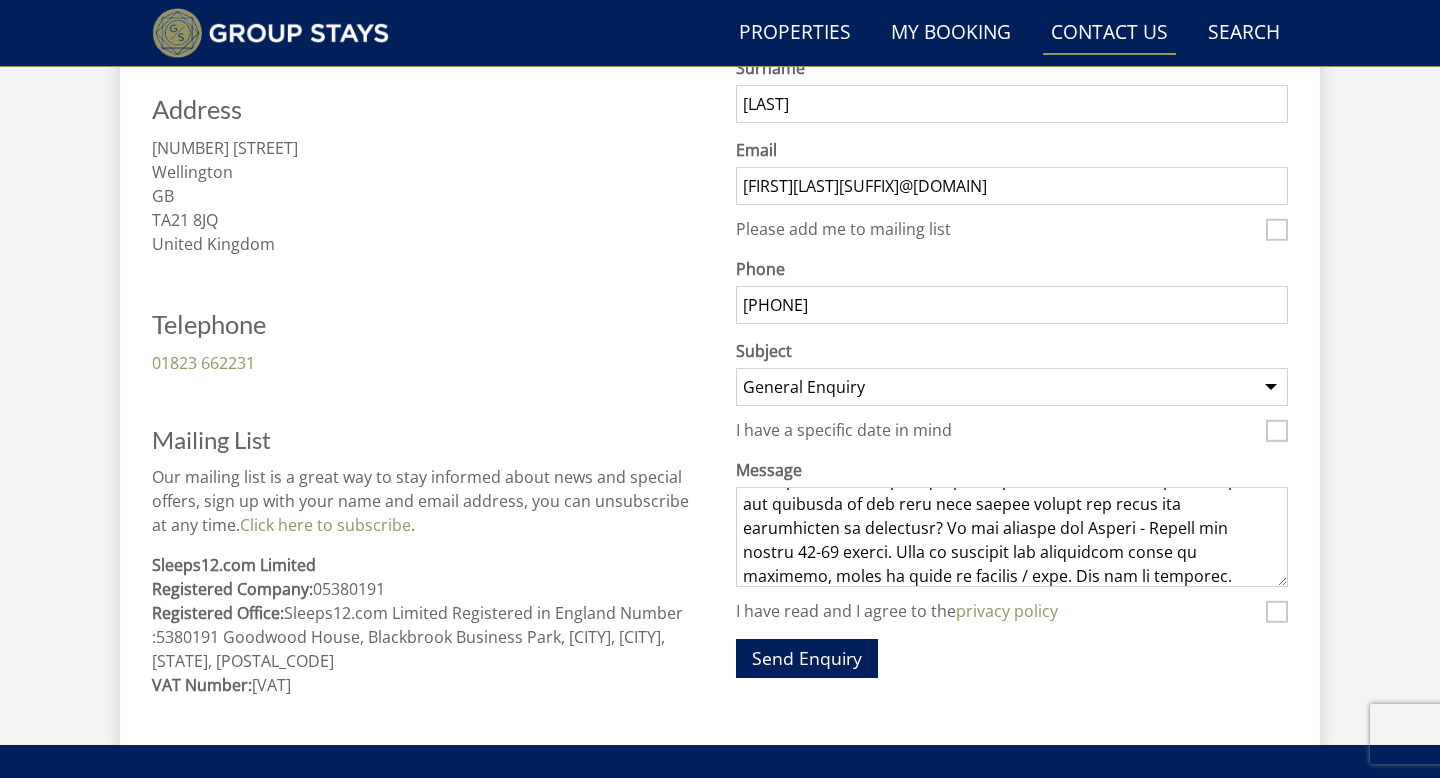 click on "General Enquiry
Listing My Property
HAYDAYS
GOLDWAY
LIVELY LODGE
ORTENSIA
PERYS HILL
PALOOZA FIELDS
DOVESWAY
MEADOWS DRIFT
HOUSE ON THE HILL
BOON BARN
HARCOMBES
COWSLIP MANOR
HOLEMOOR STABLES
THE PLOUGH
JOLLYOAKS
FROG STREET
SILVERLY
ADE SHINDY
SHIRES
LAKES EDGE
TIPPITS COURT
BERRY HOUSE
DUSTINGS
HENNAWAYS
BIG THATCH
LA BELLE FOLLY
BLUSHINGS BARN
SAMPFORD VIEW
COAT BARN
BABBLEBROOK
HEDDINAY
VINEY HILL COUNTRY HOUSE
BEYOND THE WOODS
BLUEWATER
GARDEN COURT
THE OLD RECTORY
SMALLS
DANCING HILL
OTTERHEAD HOUSE
WHISPERING THATCH
CHURCHILL 20
KINGSHAY BARTON
CROFTVIEW
SILVER GRANGE
SILVERHAYES
DREAMDAYS
BUMBLES BARN
HILL VIEW
RIVERSIDE
PALOOZA LAND
TALIUS
MENAGERIE HOUSE
TIP-TOP
RIDGEVIEW
BRIX BARN
HILLYDAYS
BELLUS
QUANTOCK BARNS
THORNCOMBE
FUZZY ORCHARD
ZIPPITY
PINKLET
BEAVERBROOK 20
FLOSSY BROOK
FOXCOMBE
PALOOZA SANDS
KENNARD HALL
POUND FARM
COCKERCOMBE
RAMSCOMBE" at bounding box center (1012, 387) 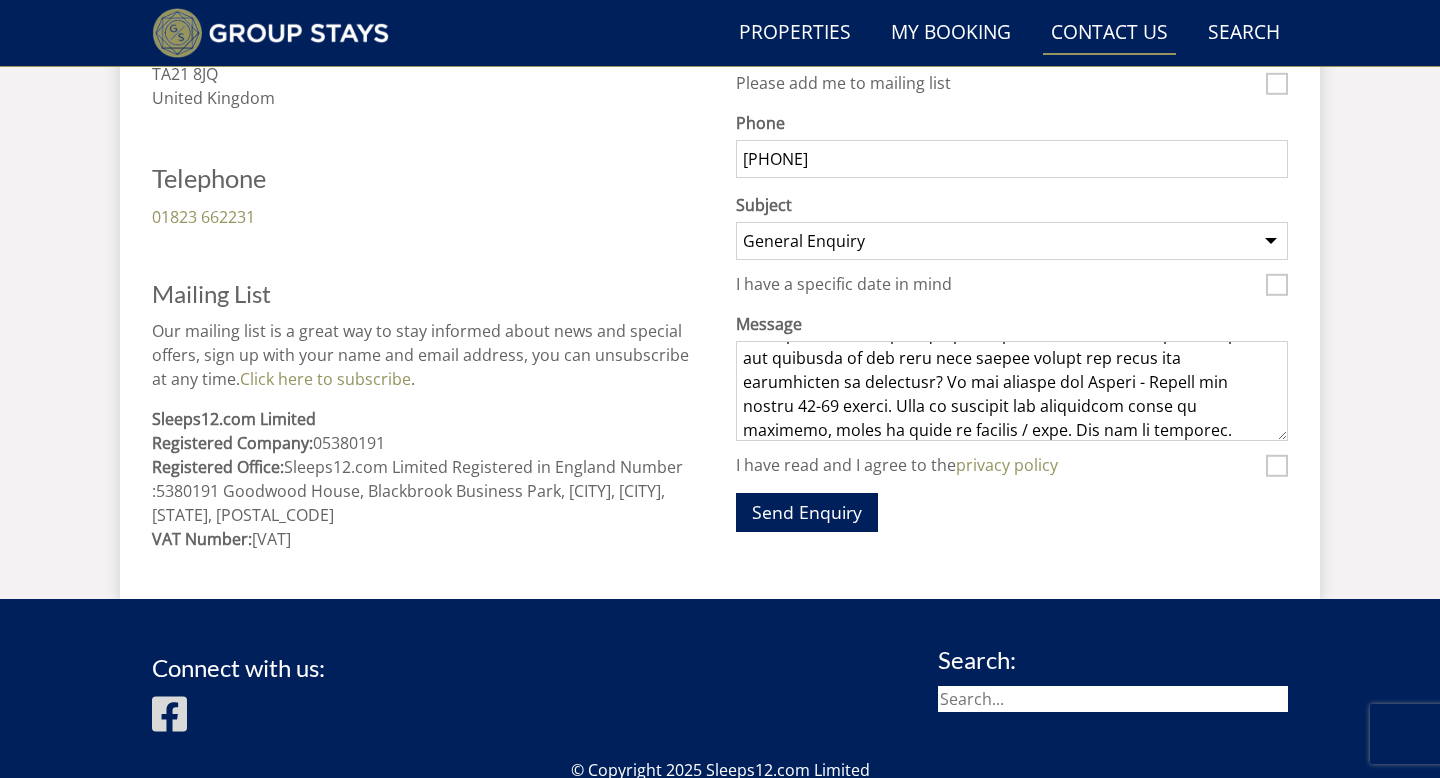 scroll, scrollTop: 1041, scrollLeft: 0, axis: vertical 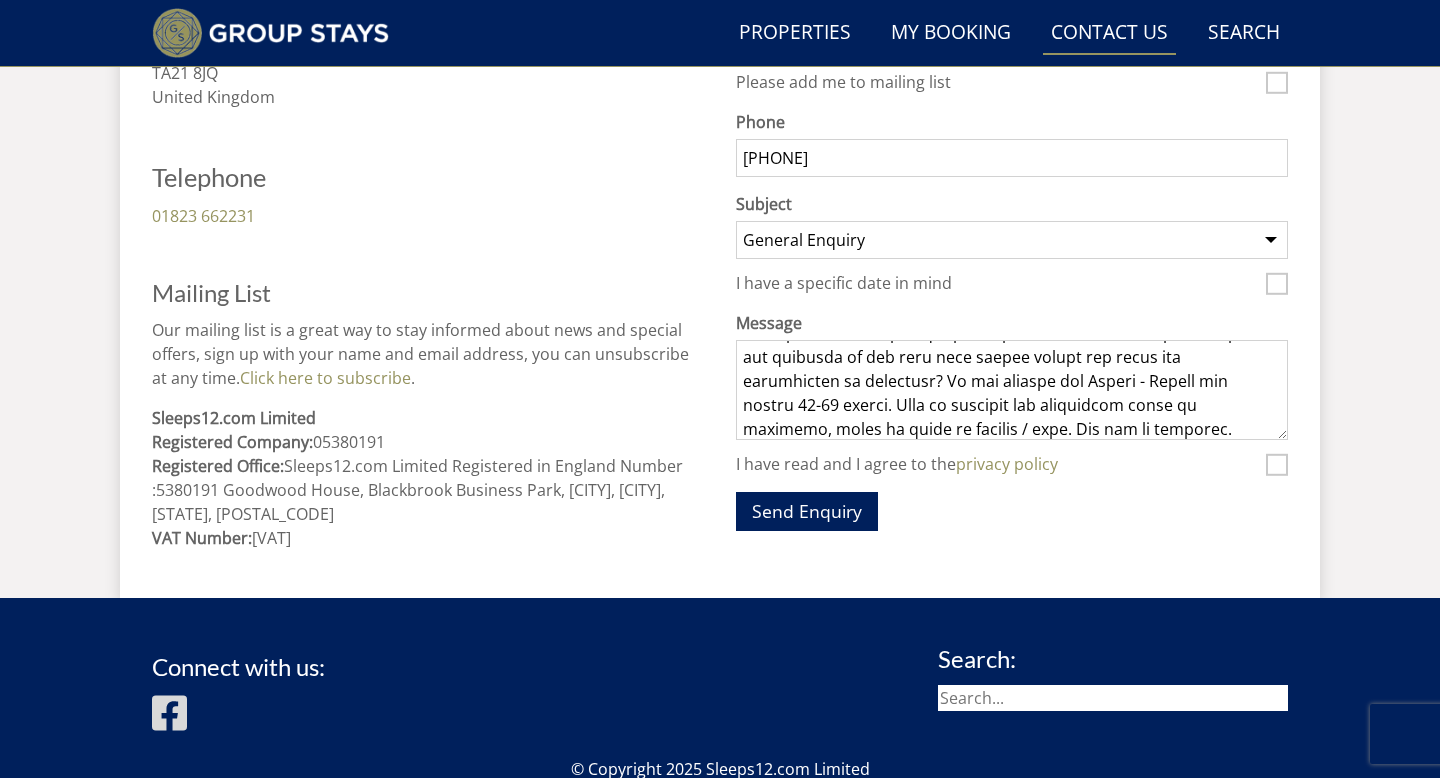 click on "I have read and I agree to the  privacy policy" at bounding box center (1277, 465) 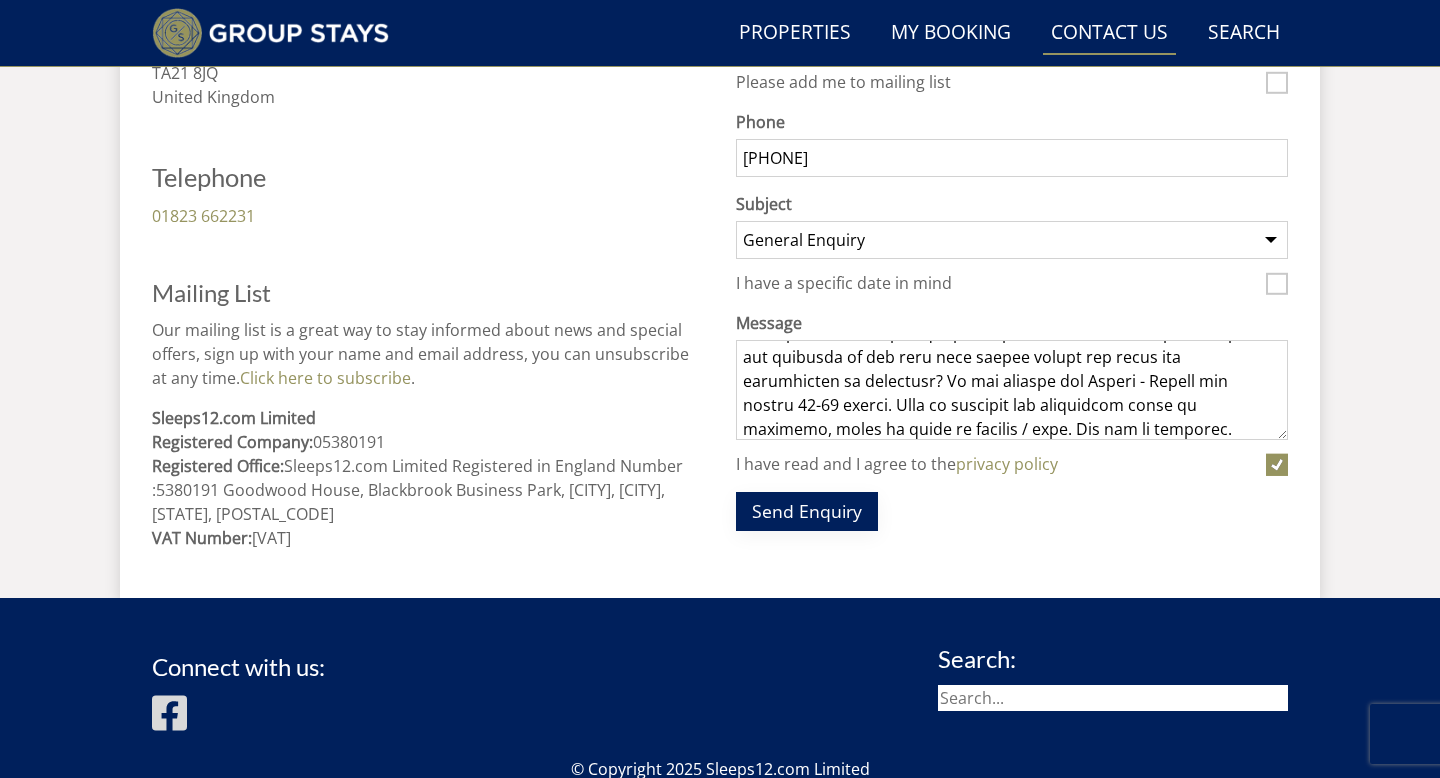 click on "Send Enquiry" at bounding box center [807, 511] 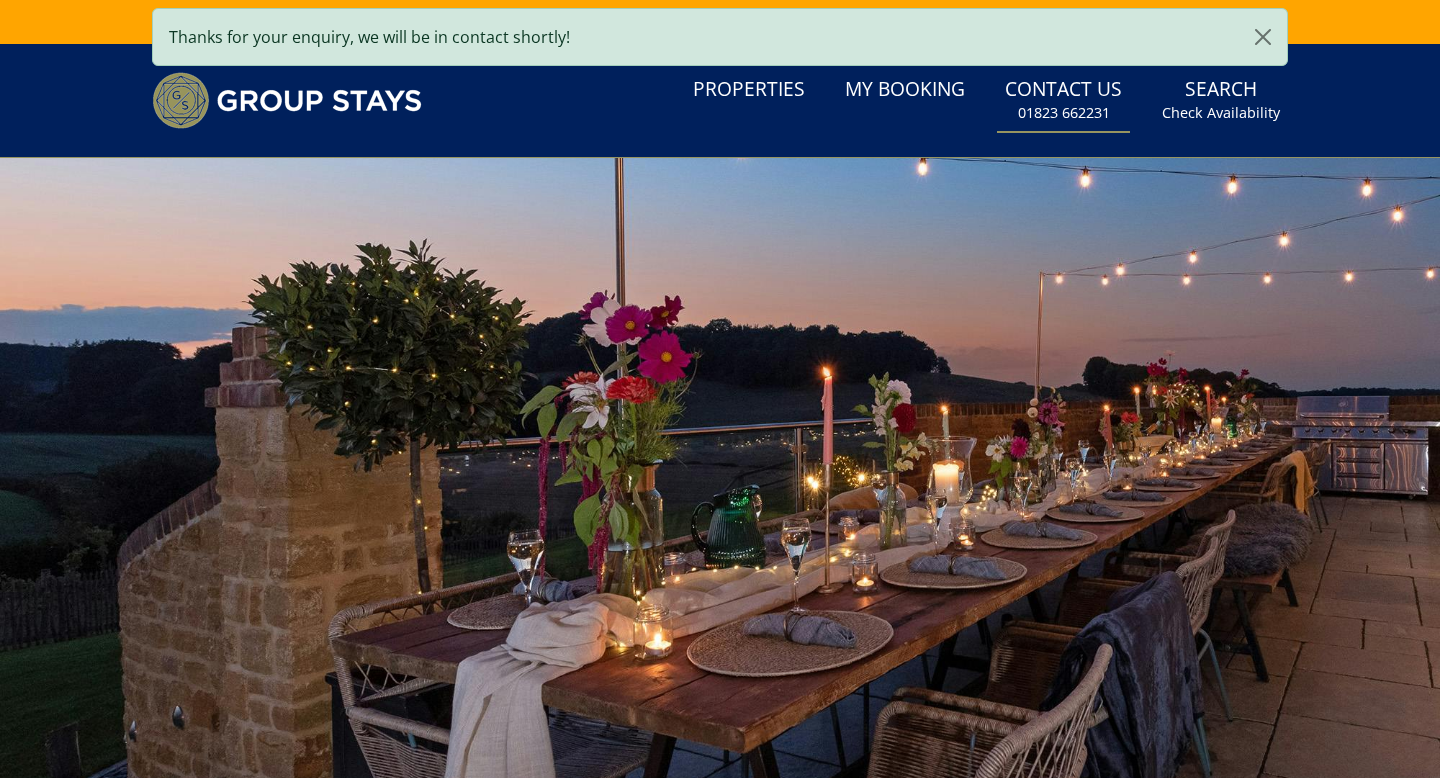 scroll, scrollTop: 0, scrollLeft: 0, axis: both 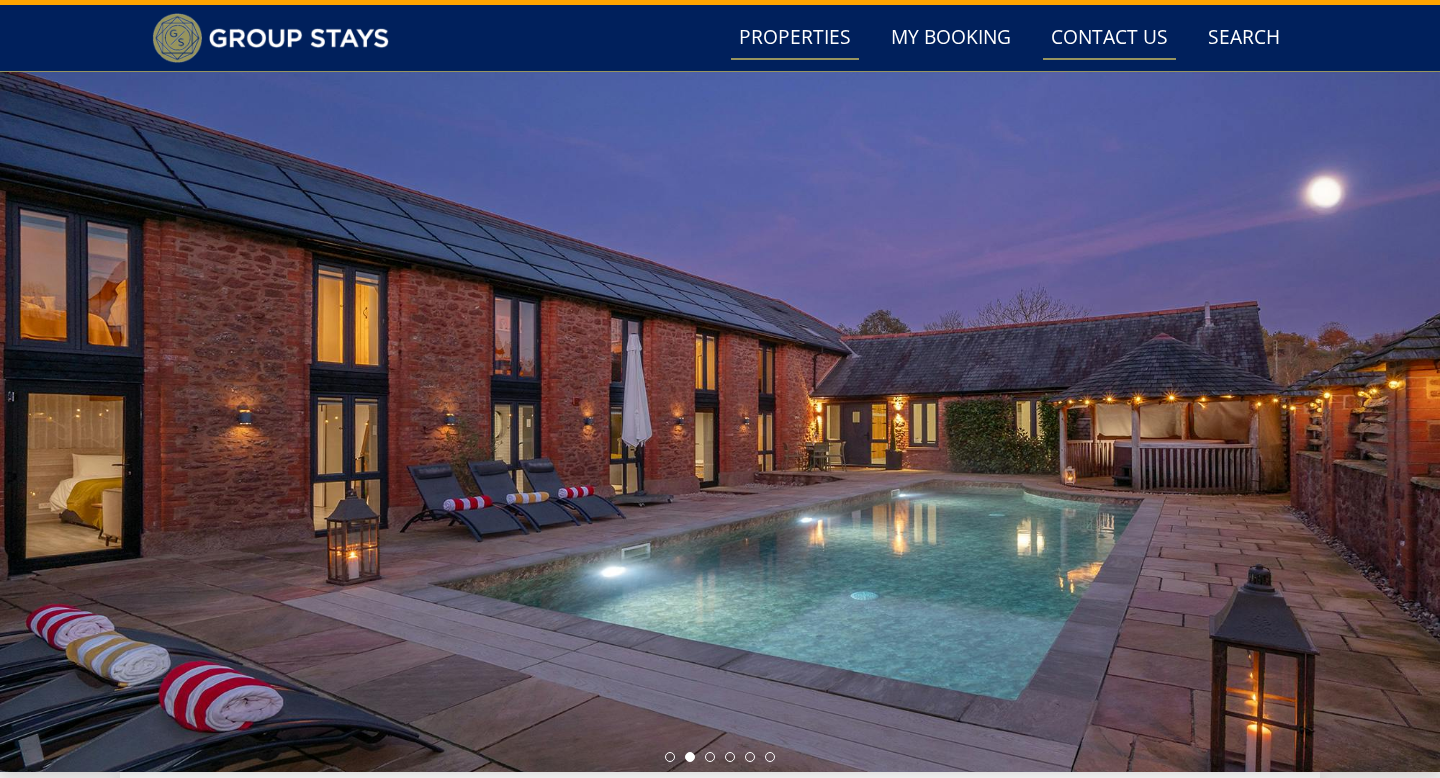 click on "Properties" at bounding box center (795, 38) 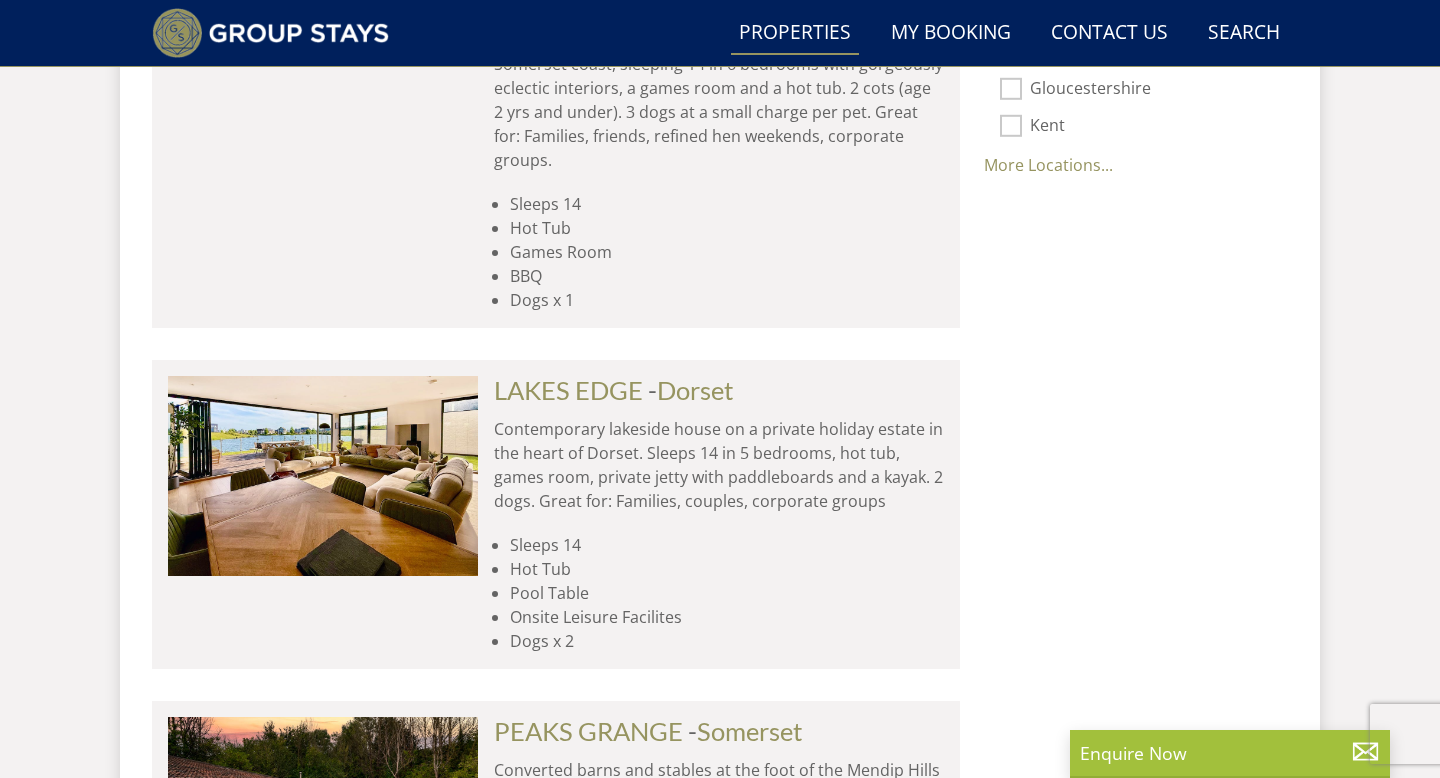 scroll, scrollTop: 1619, scrollLeft: 0, axis: vertical 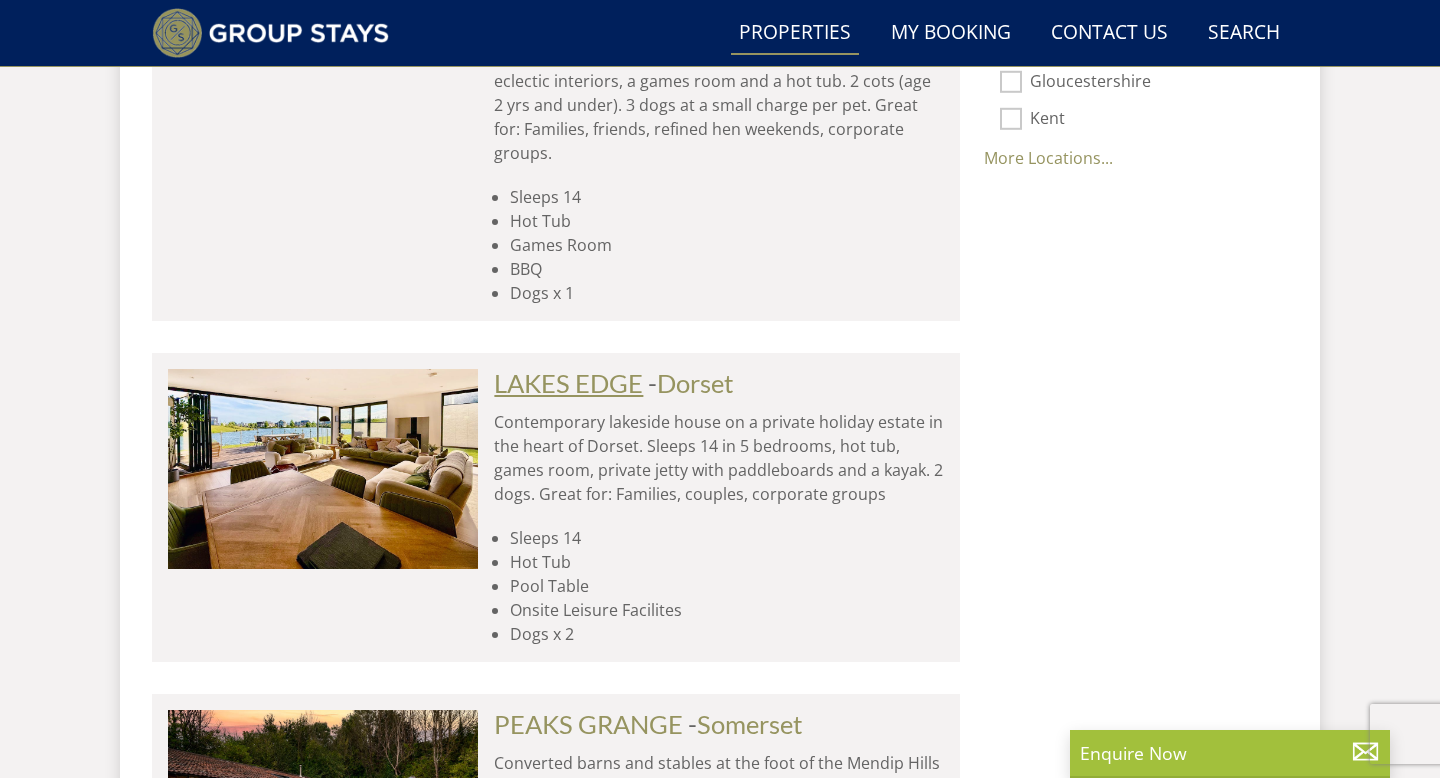 click on "LAKES EDGE" at bounding box center [568, 383] 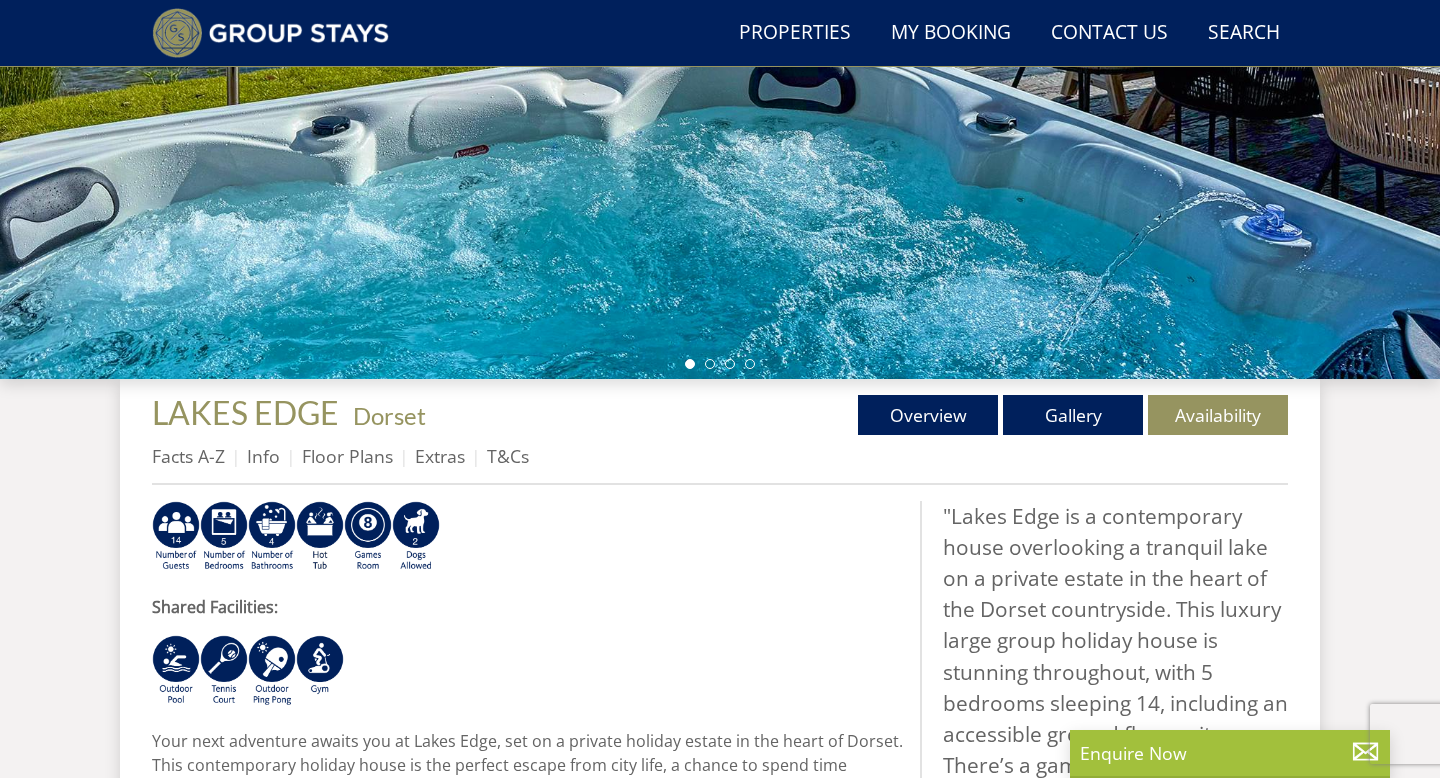 scroll, scrollTop: 436, scrollLeft: 0, axis: vertical 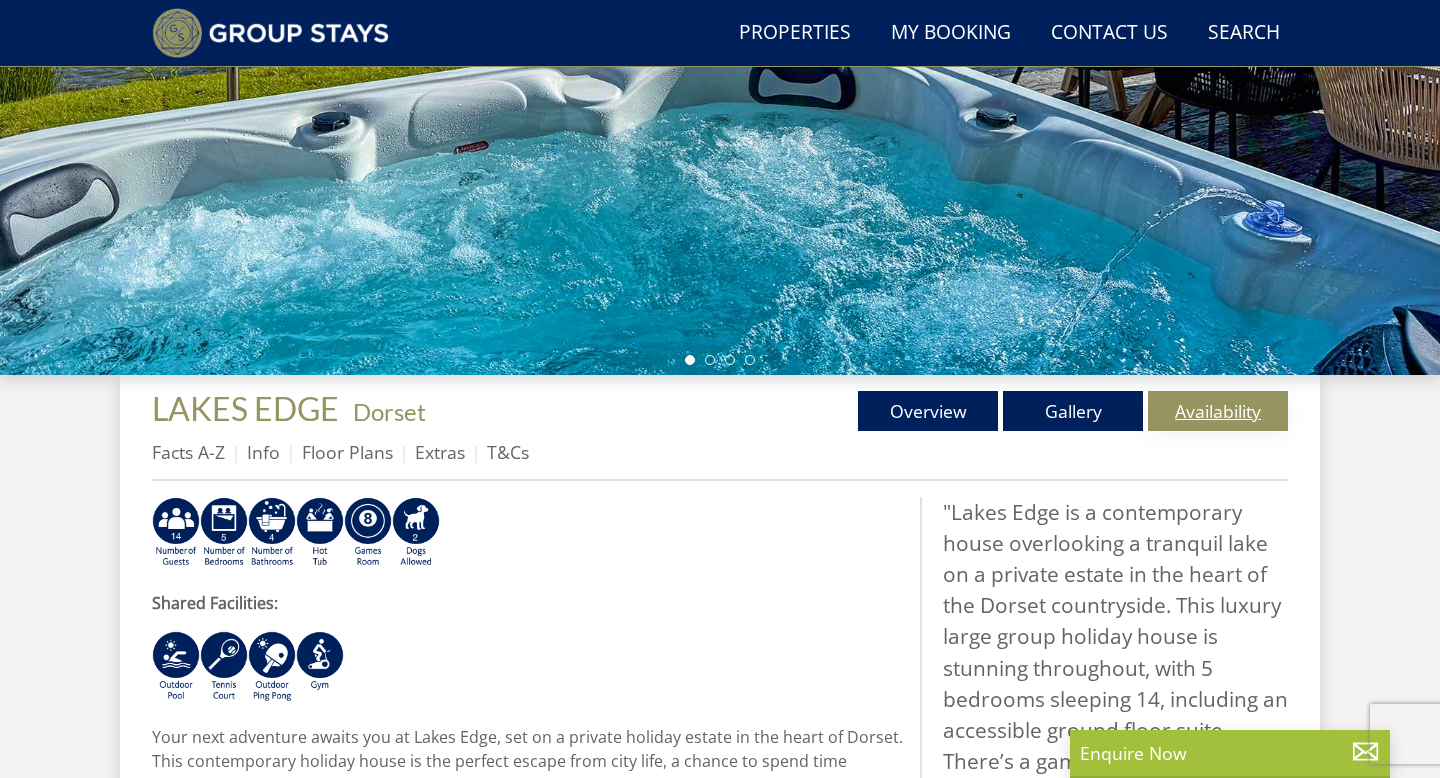 click on "Availability" at bounding box center (1218, 411) 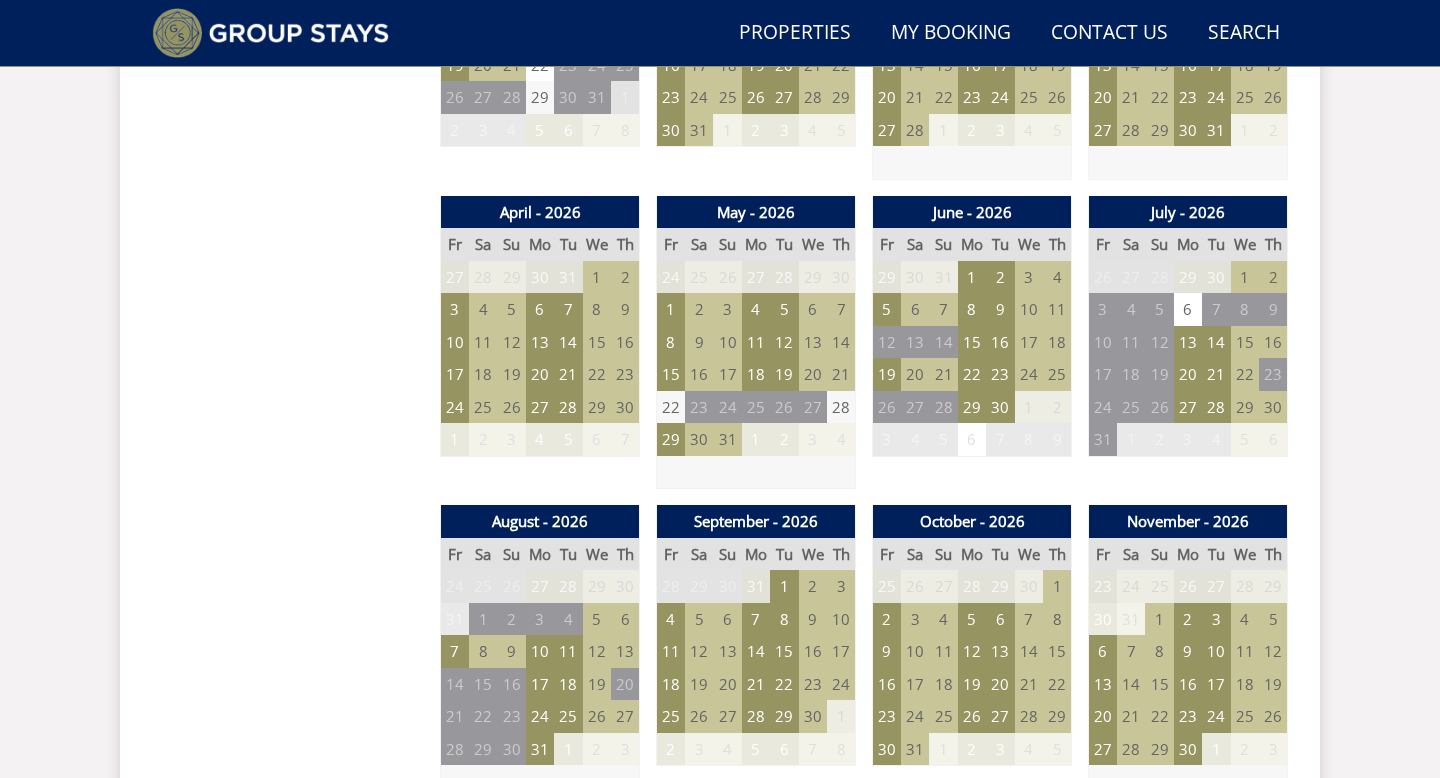 scroll, scrollTop: 1353, scrollLeft: 0, axis: vertical 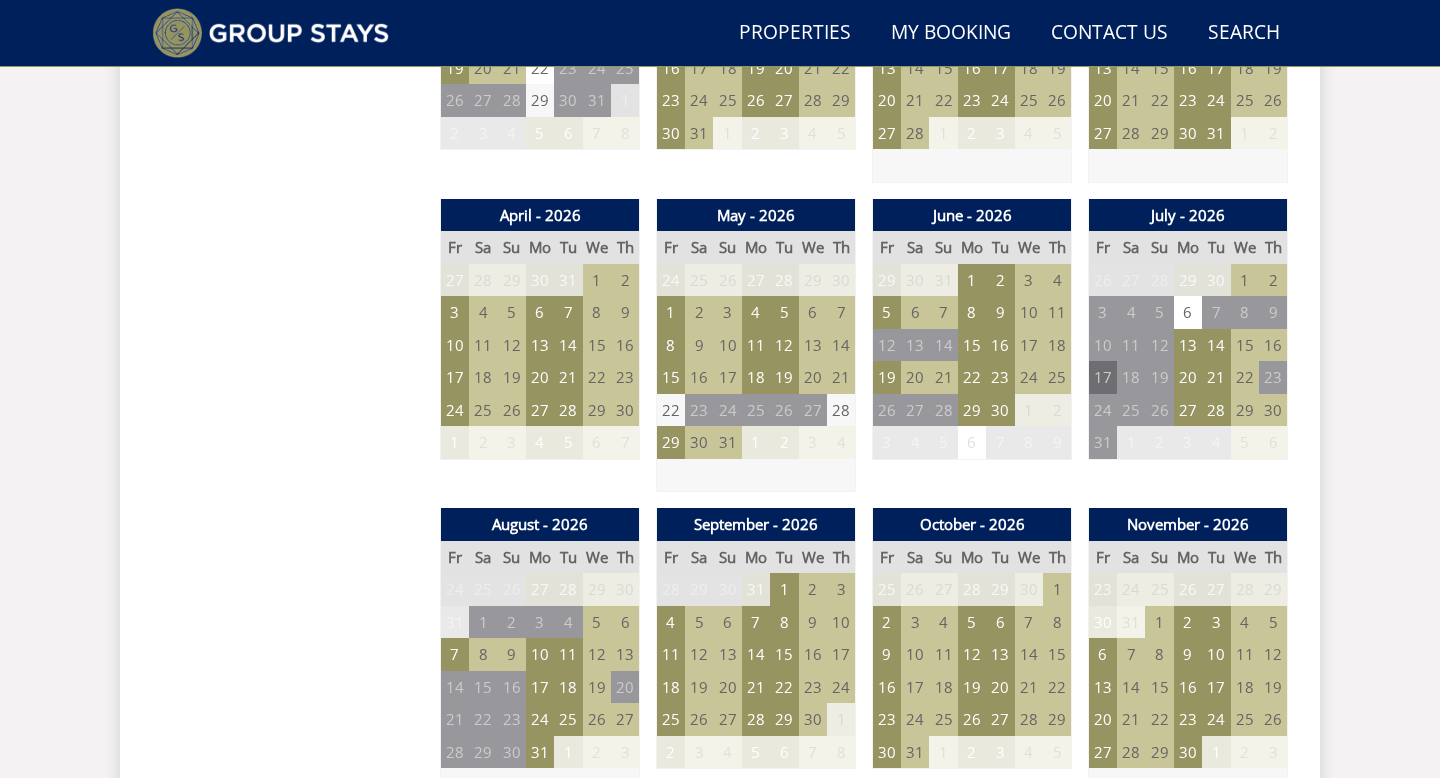 click on "17" at bounding box center [1103, 377] 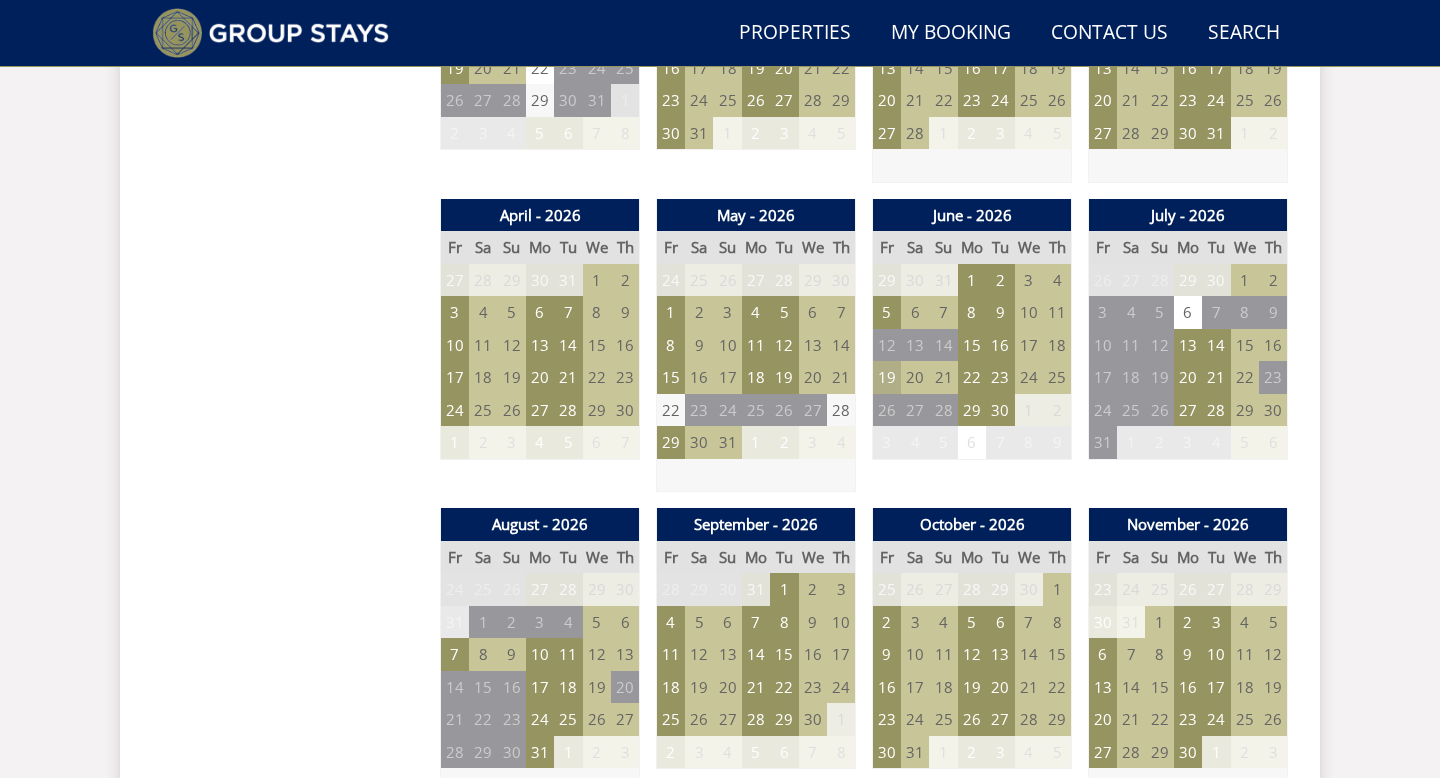 click on "19" at bounding box center (887, 377) 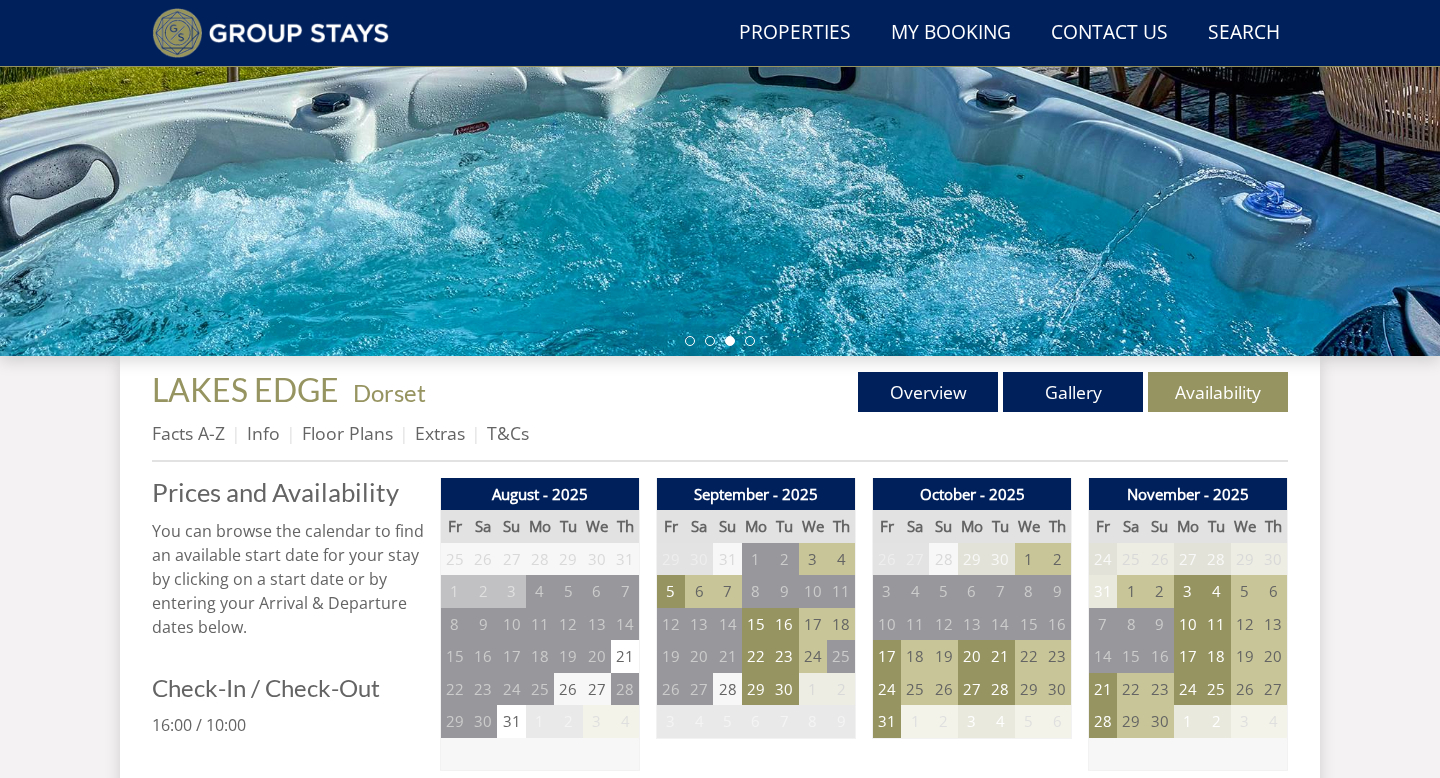 scroll, scrollTop: 456, scrollLeft: 0, axis: vertical 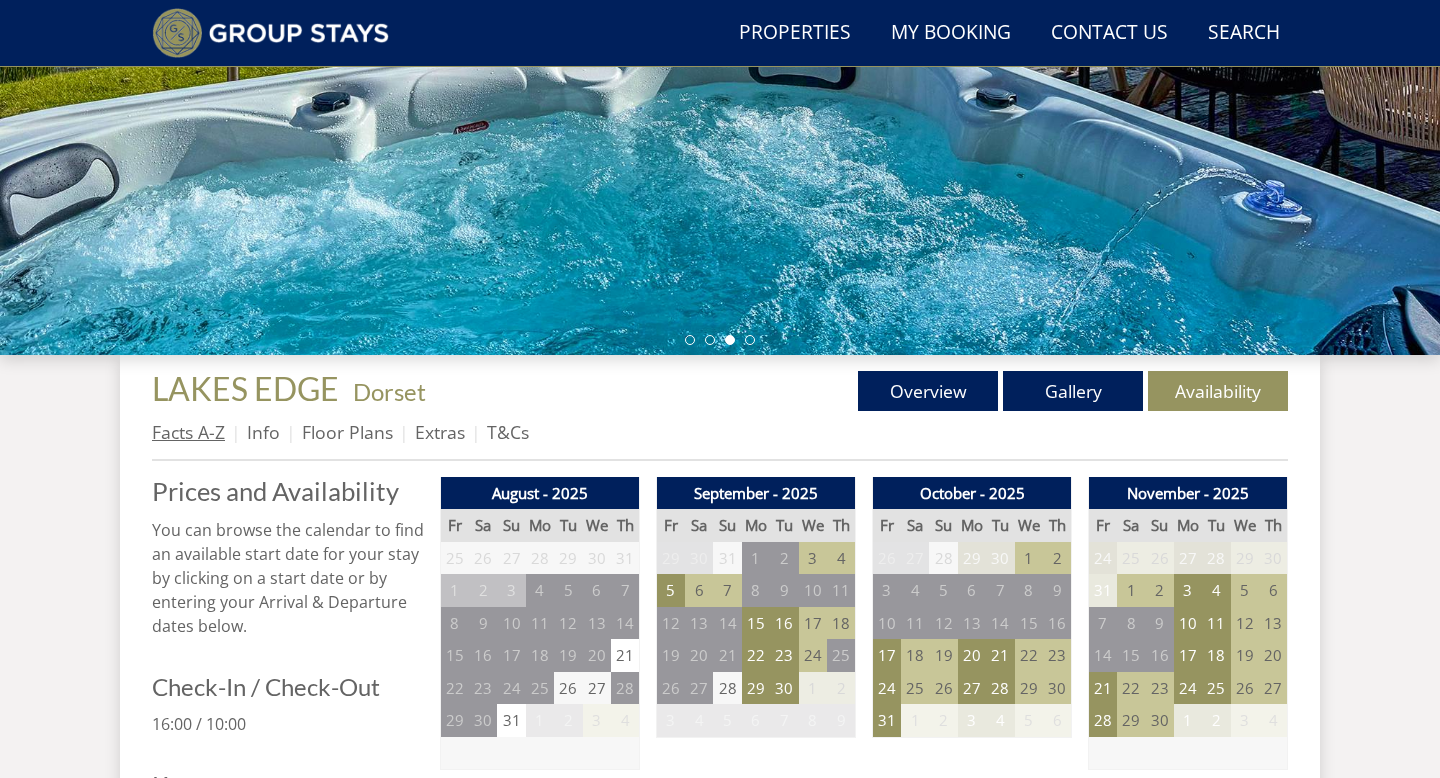 click on "Facts A-Z" at bounding box center (188, 432) 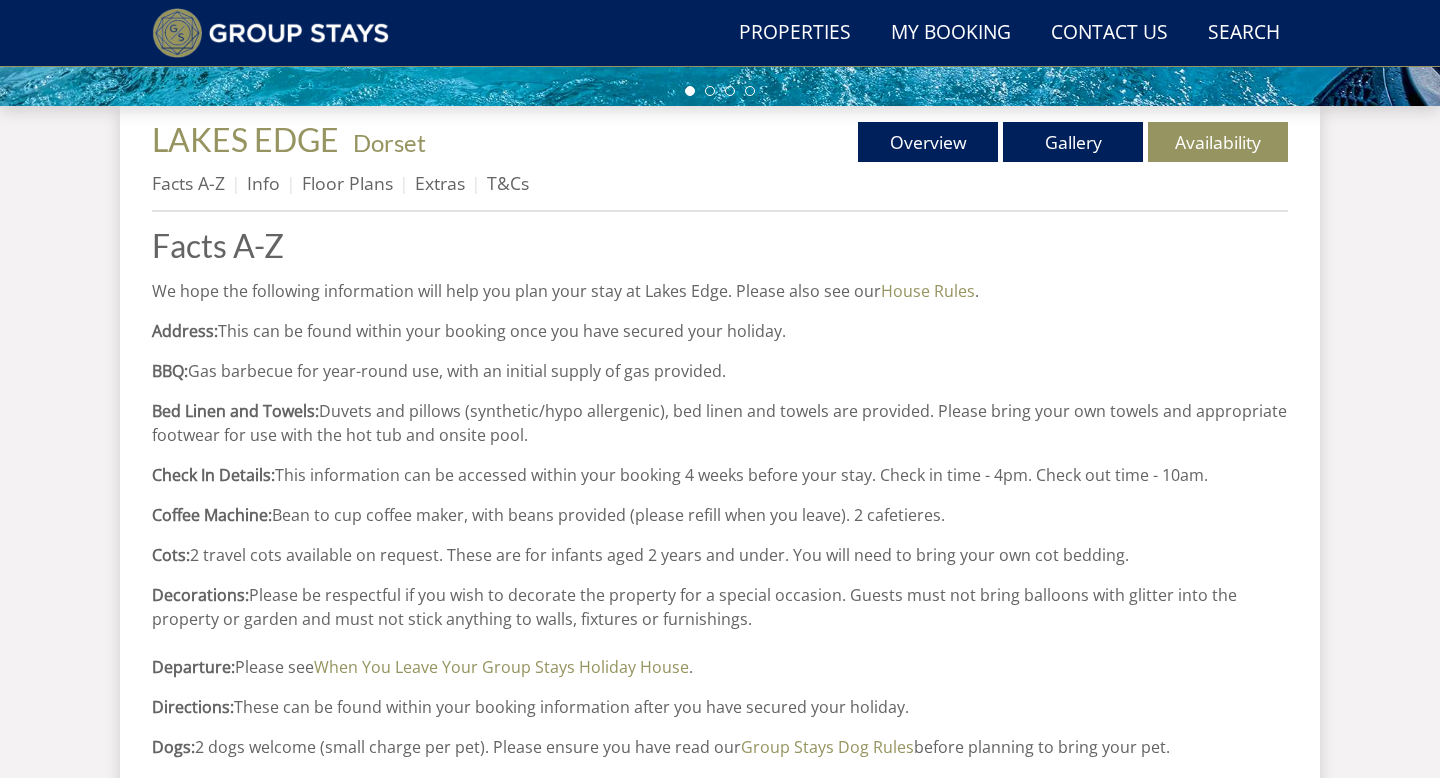 scroll, scrollTop: 710, scrollLeft: 0, axis: vertical 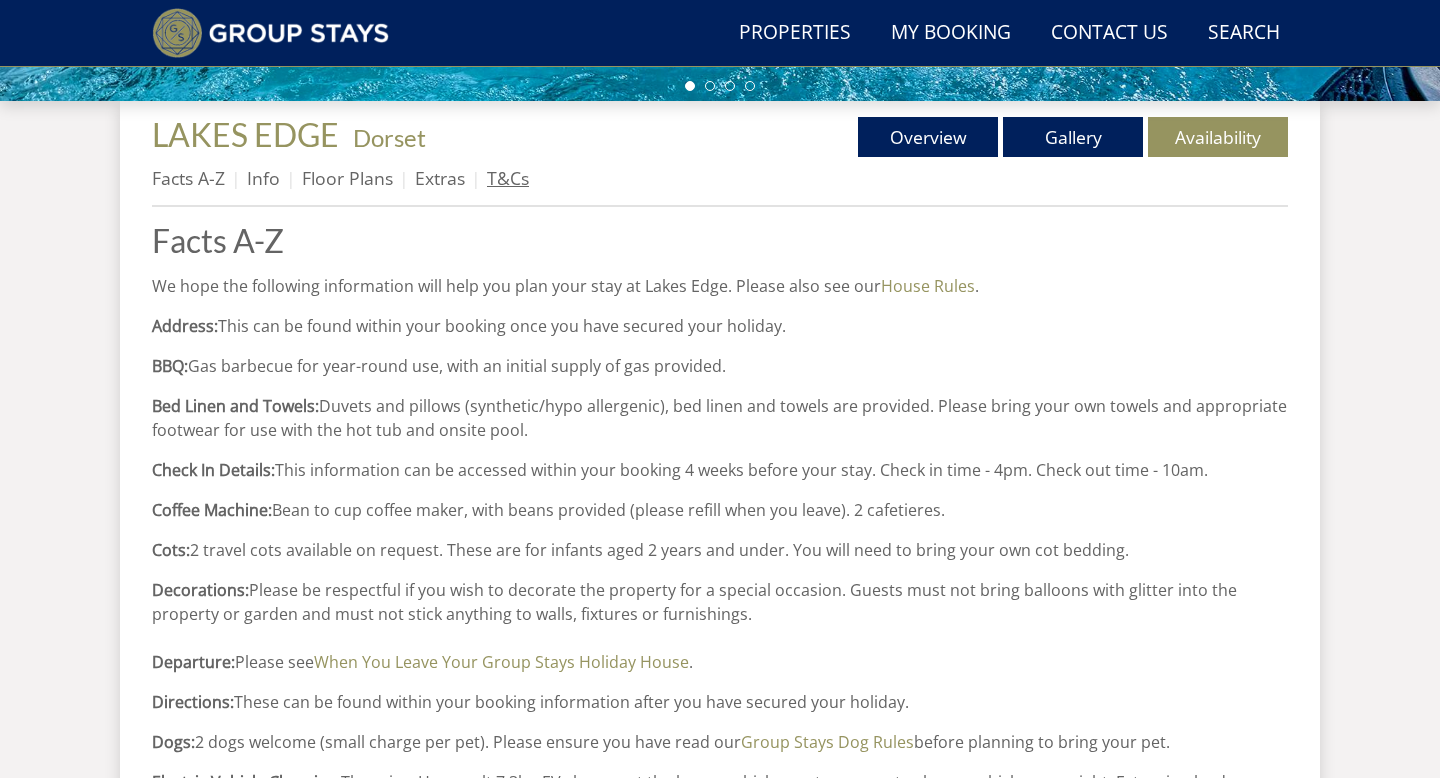 click on "T&Cs" at bounding box center (508, 178) 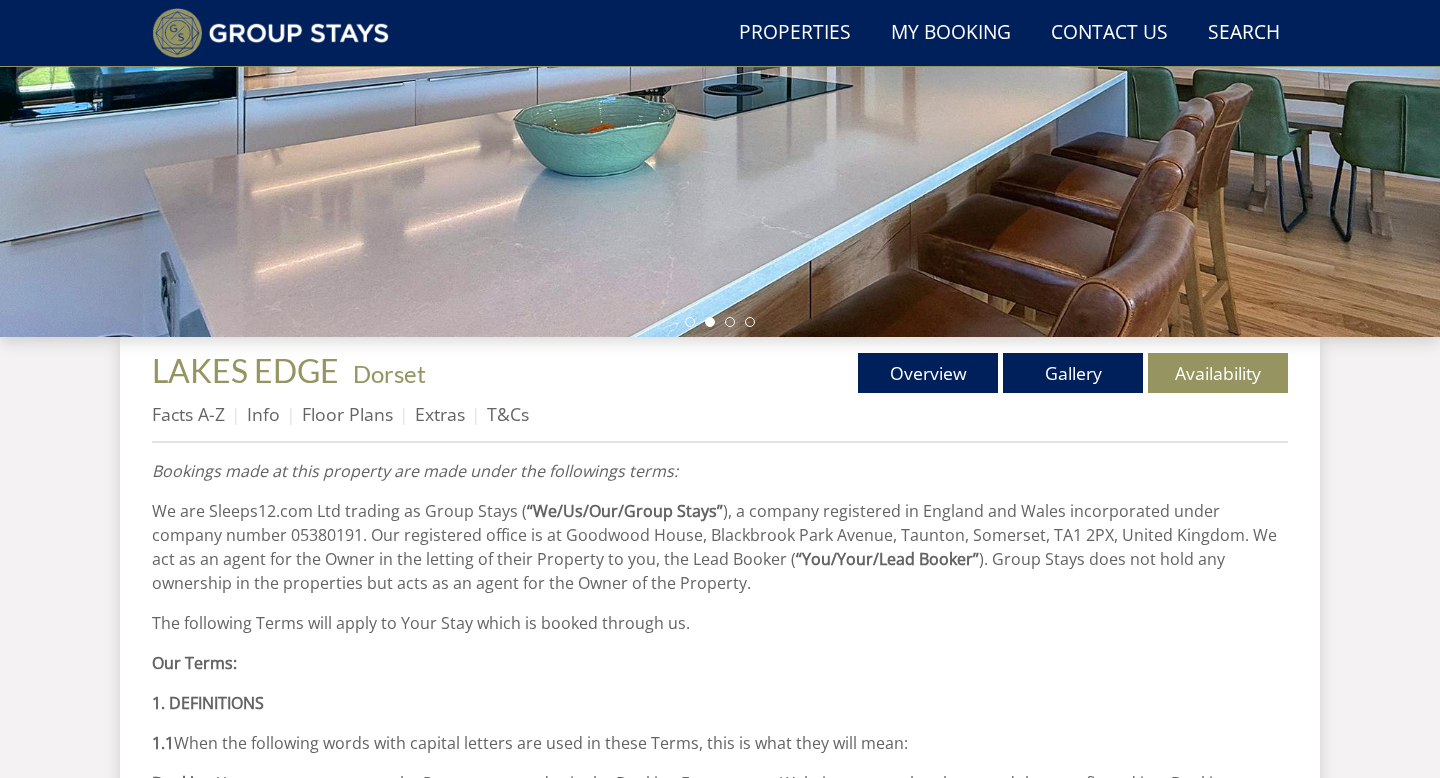 scroll, scrollTop: 475, scrollLeft: 0, axis: vertical 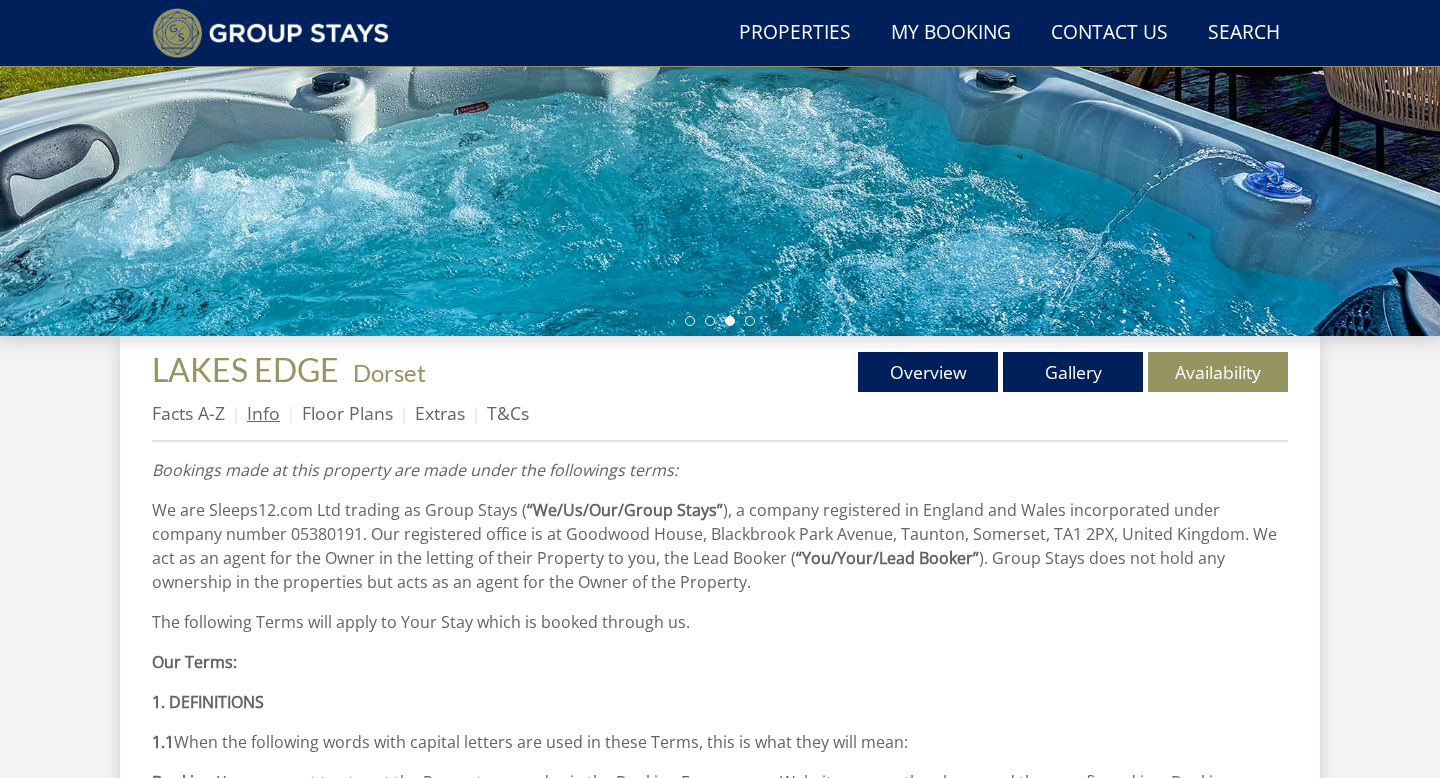 click on "Info" at bounding box center (263, 413) 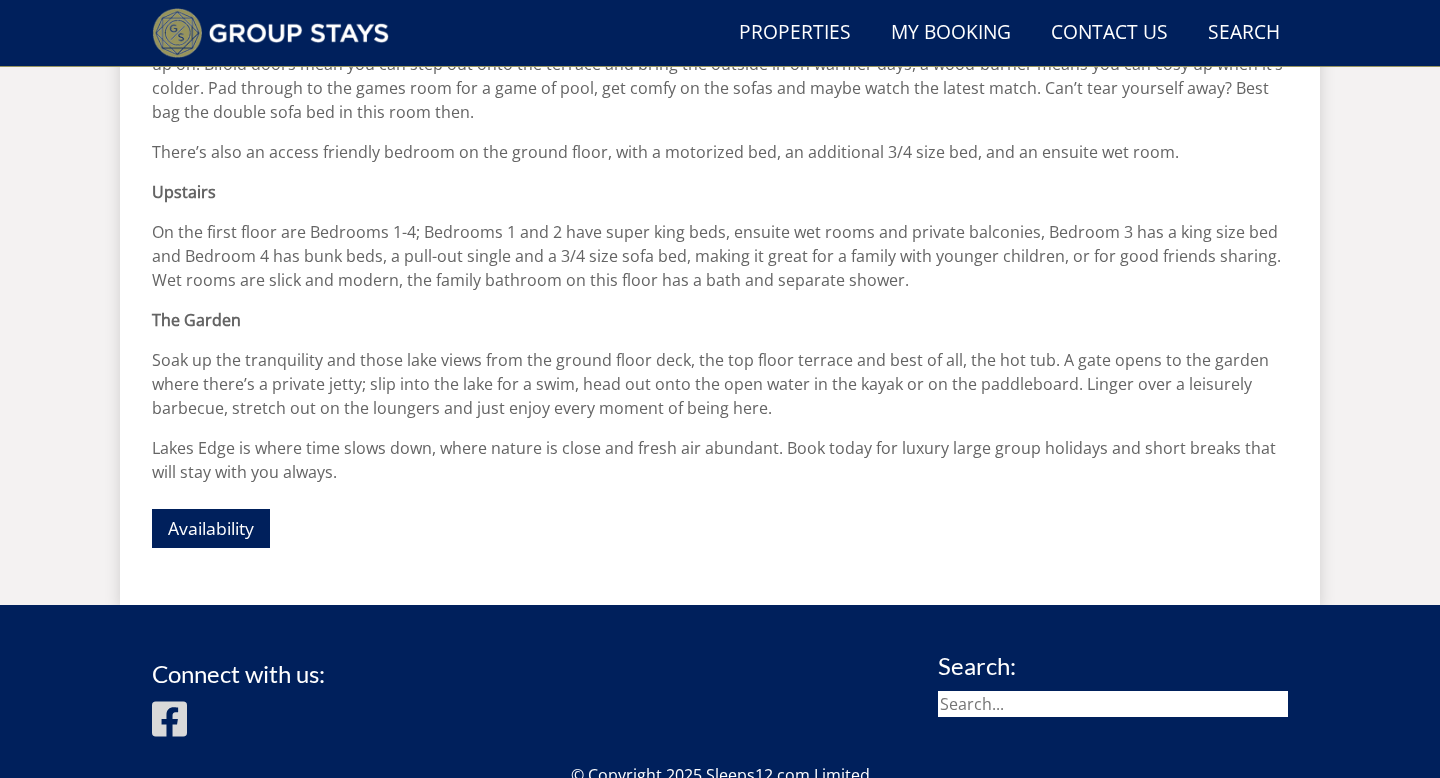 scroll, scrollTop: 1158, scrollLeft: 0, axis: vertical 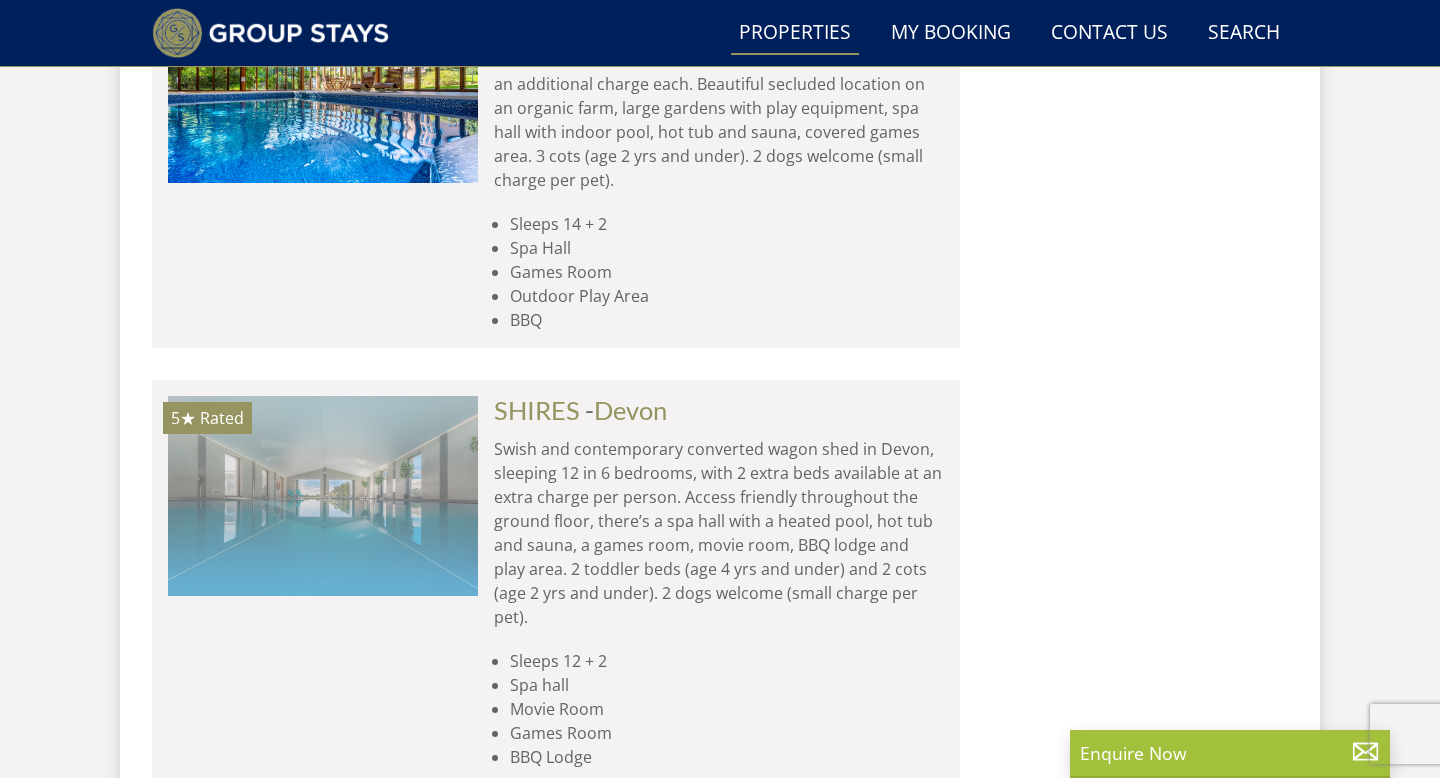 click at bounding box center (323, 496) 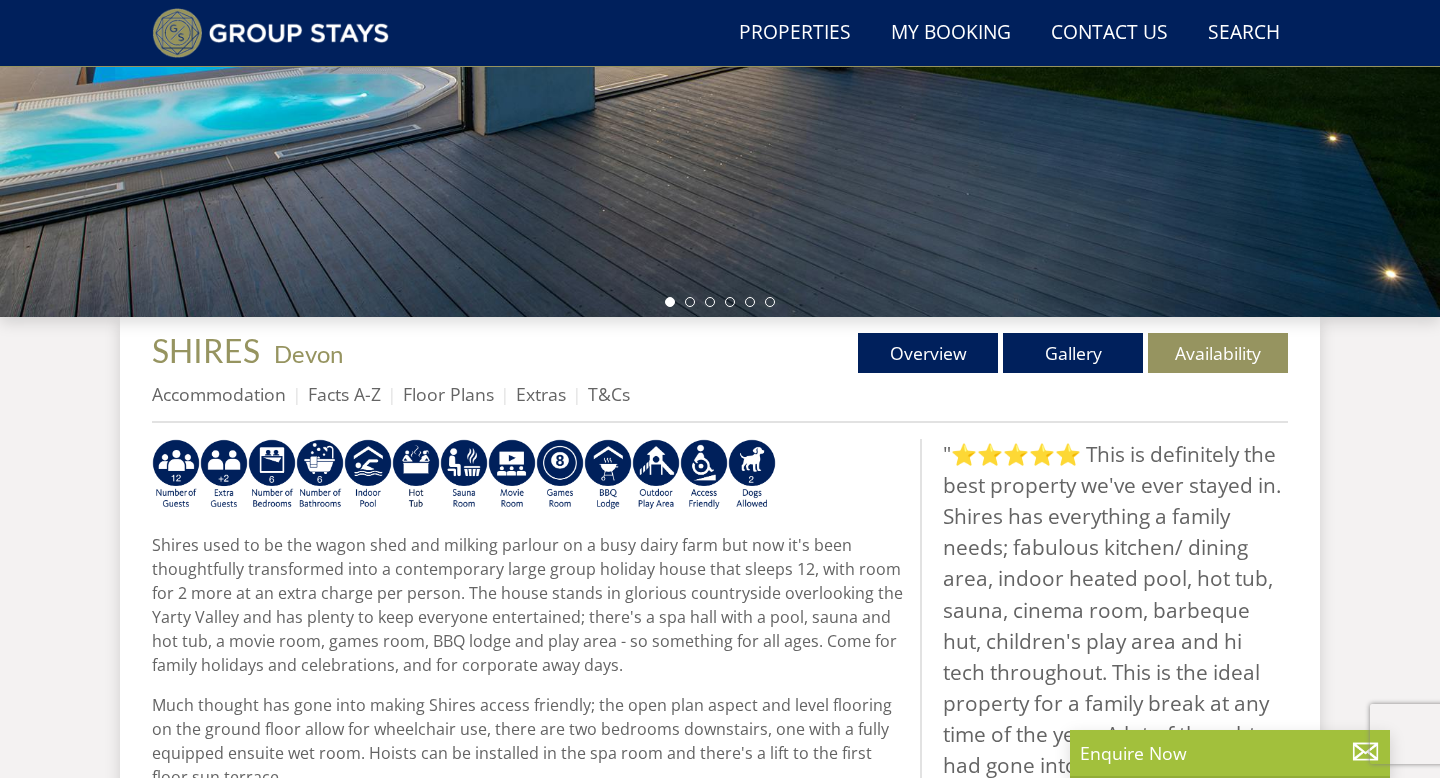 scroll, scrollTop: 495, scrollLeft: 0, axis: vertical 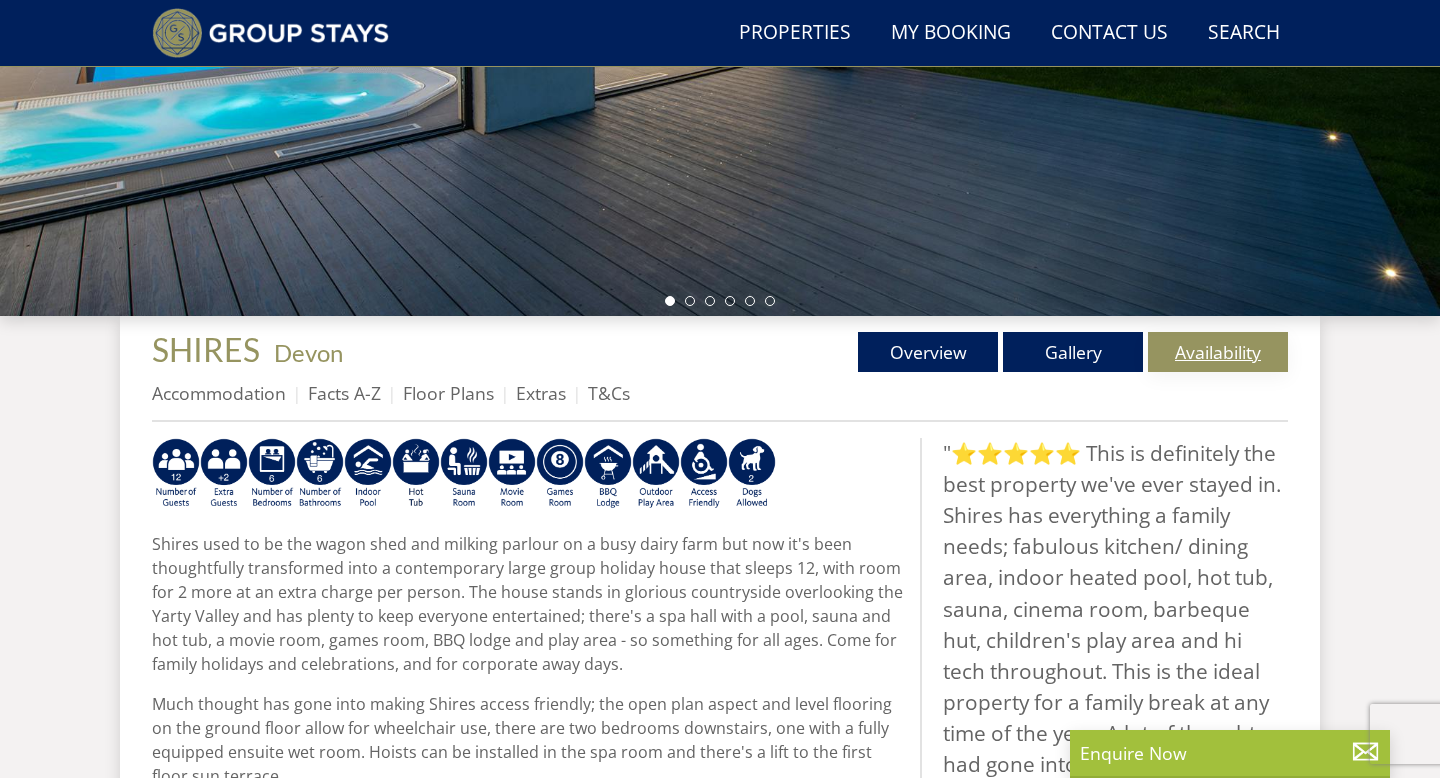 click on "Availability" at bounding box center [1218, 352] 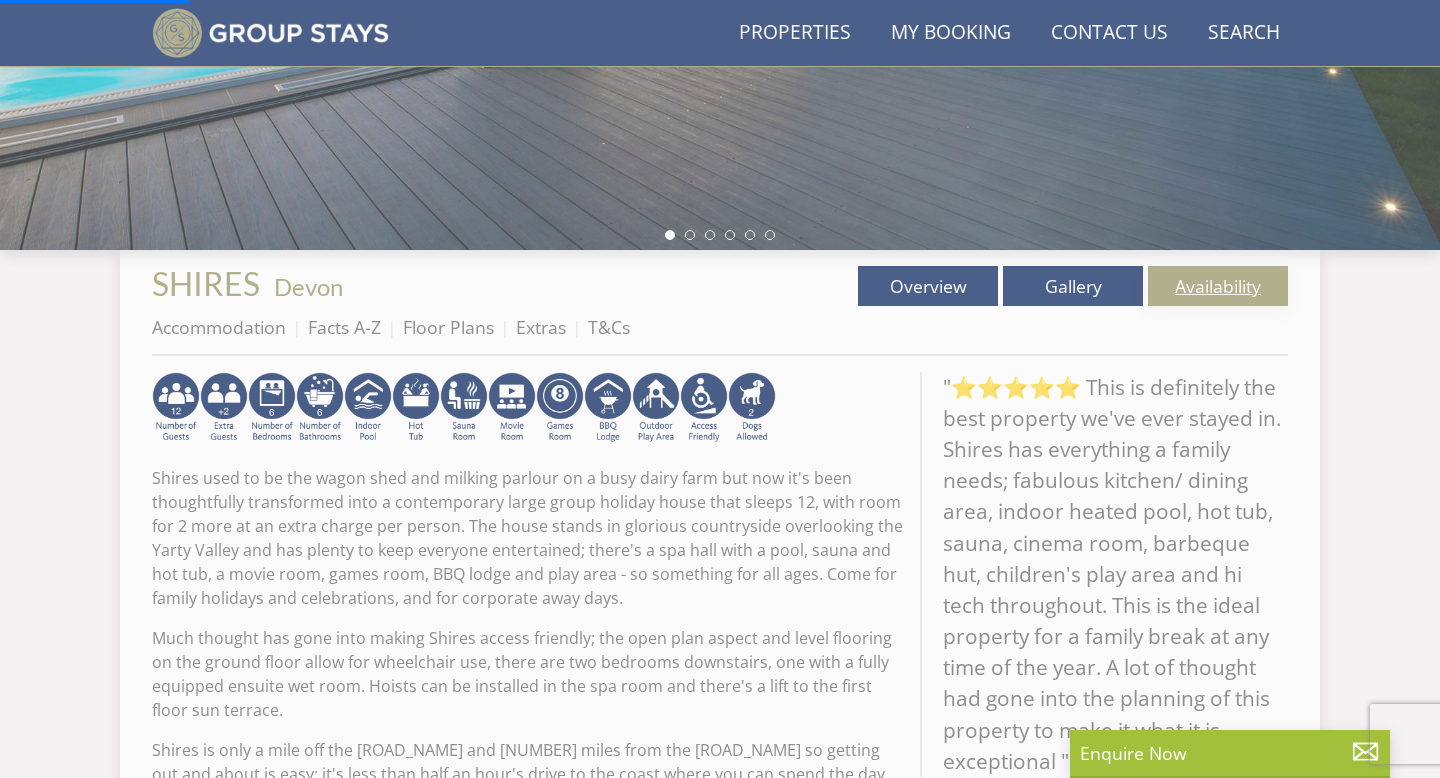 scroll, scrollTop: 562, scrollLeft: 0, axis: vertical 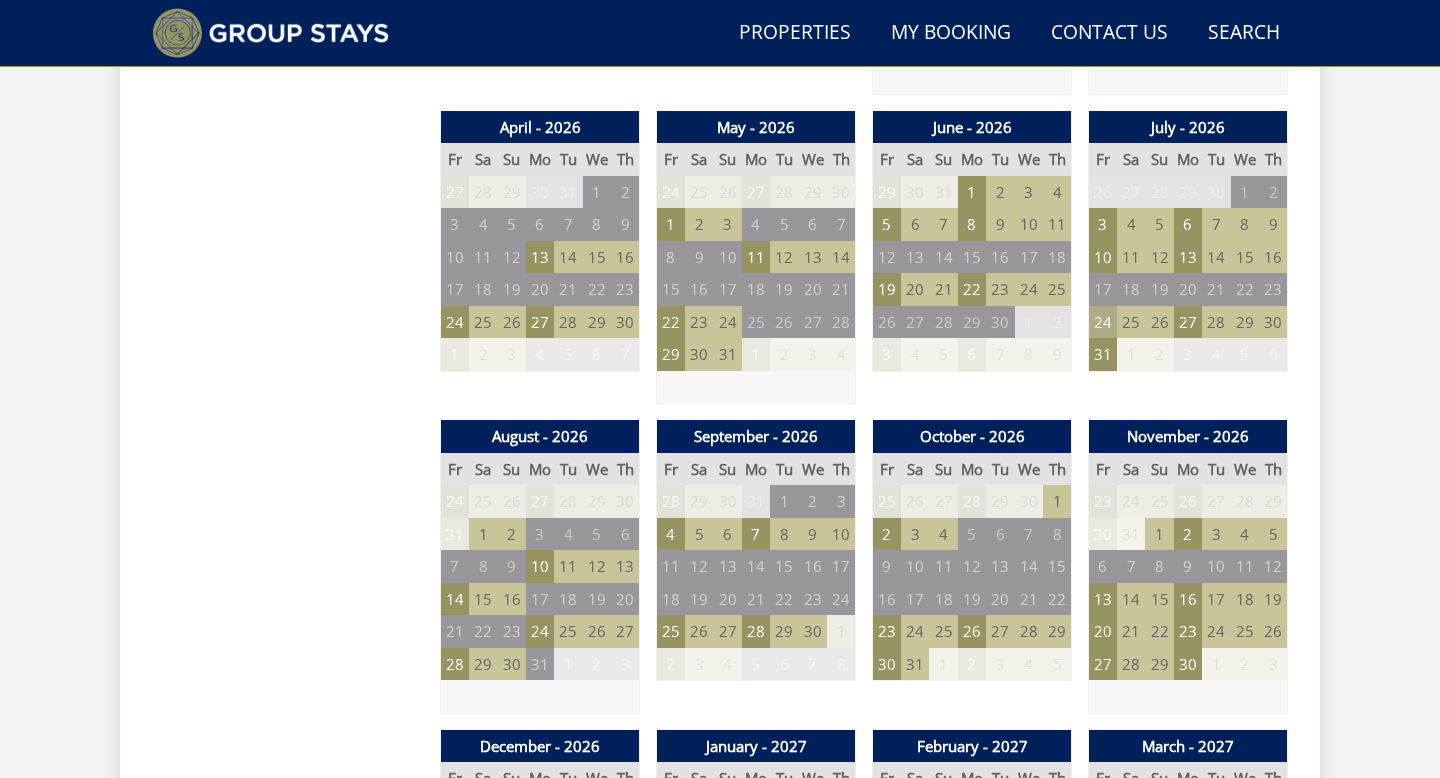 click on "24" at bounding box center [1103, 322] 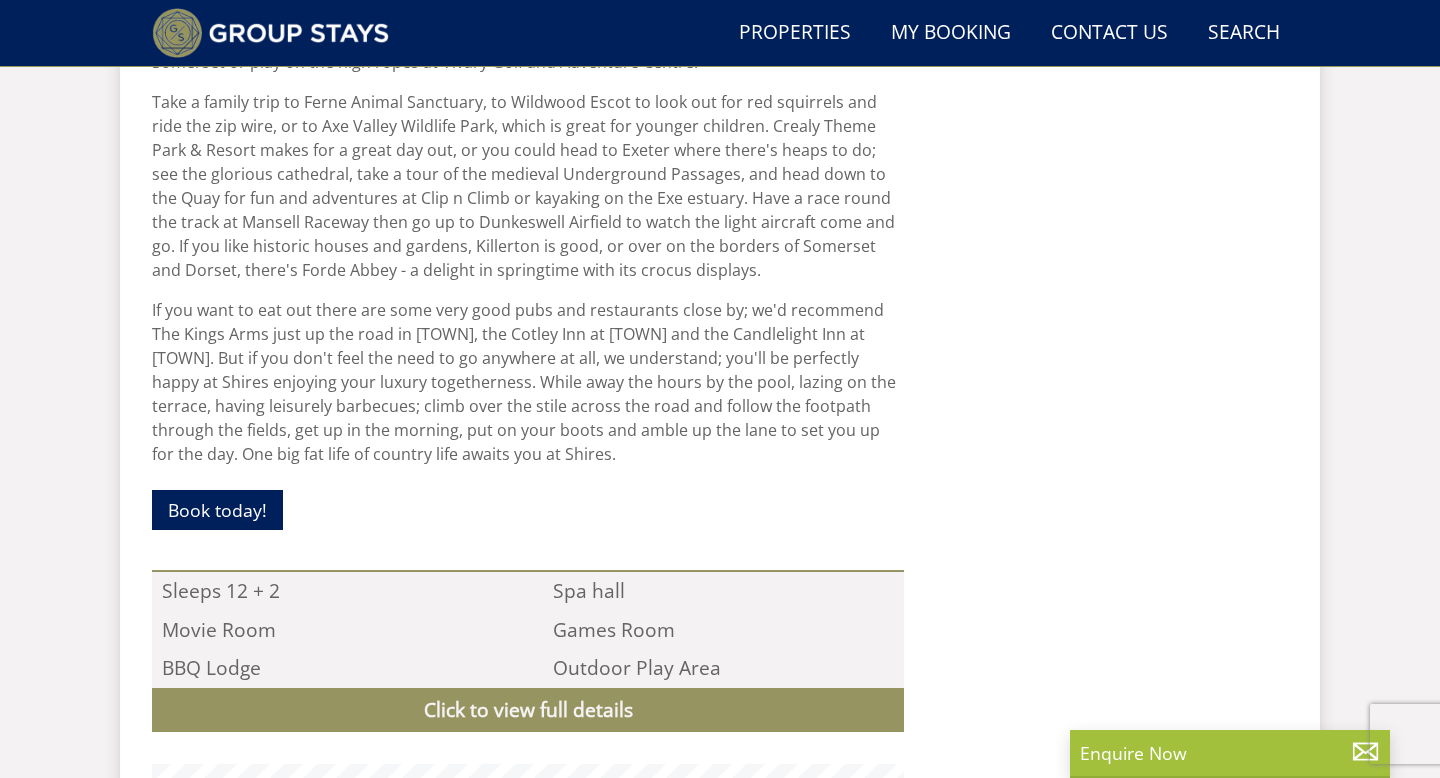 scroll, scrollTop: 562, scrollLeft: 0, axis: vertical 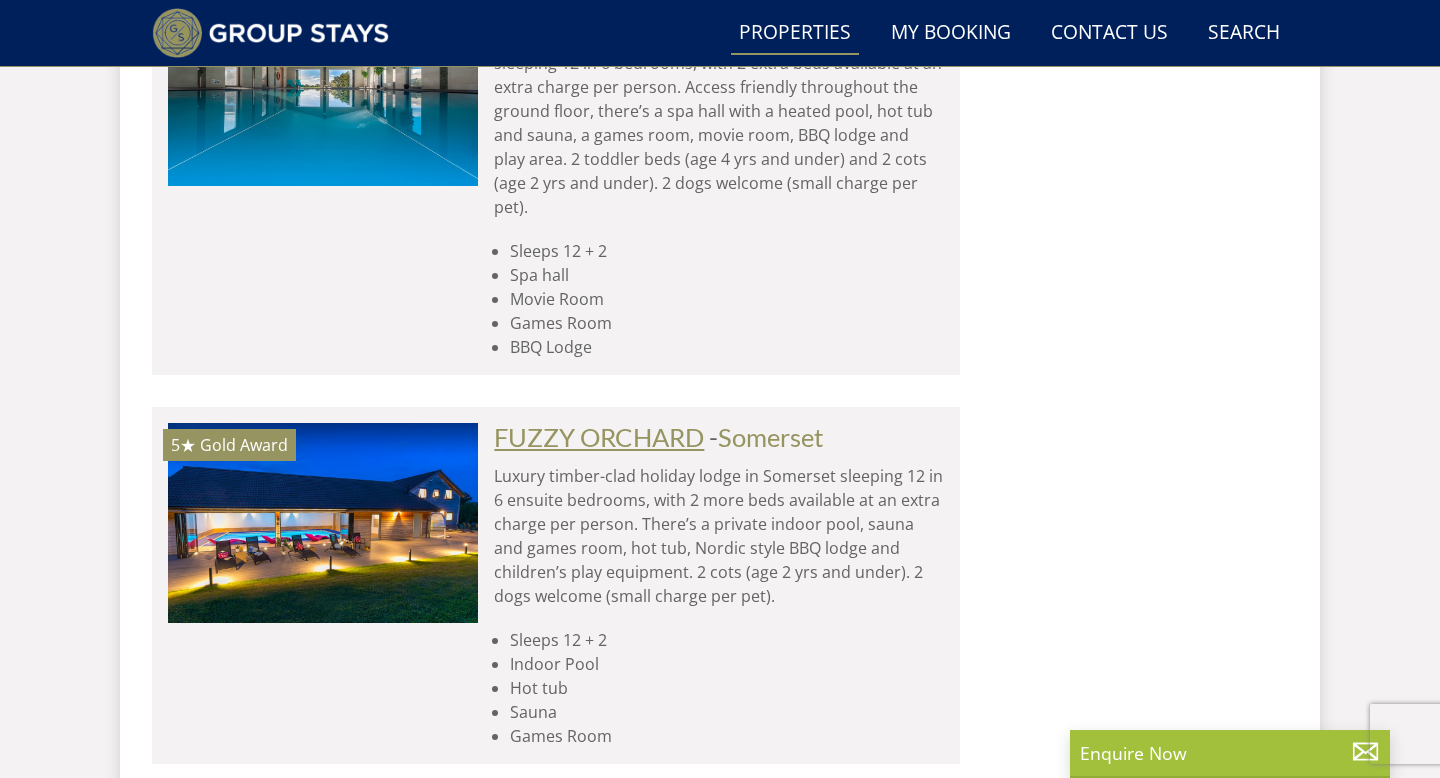 click on "FUZZY ORCHARD" at bounding box center (599, 437) 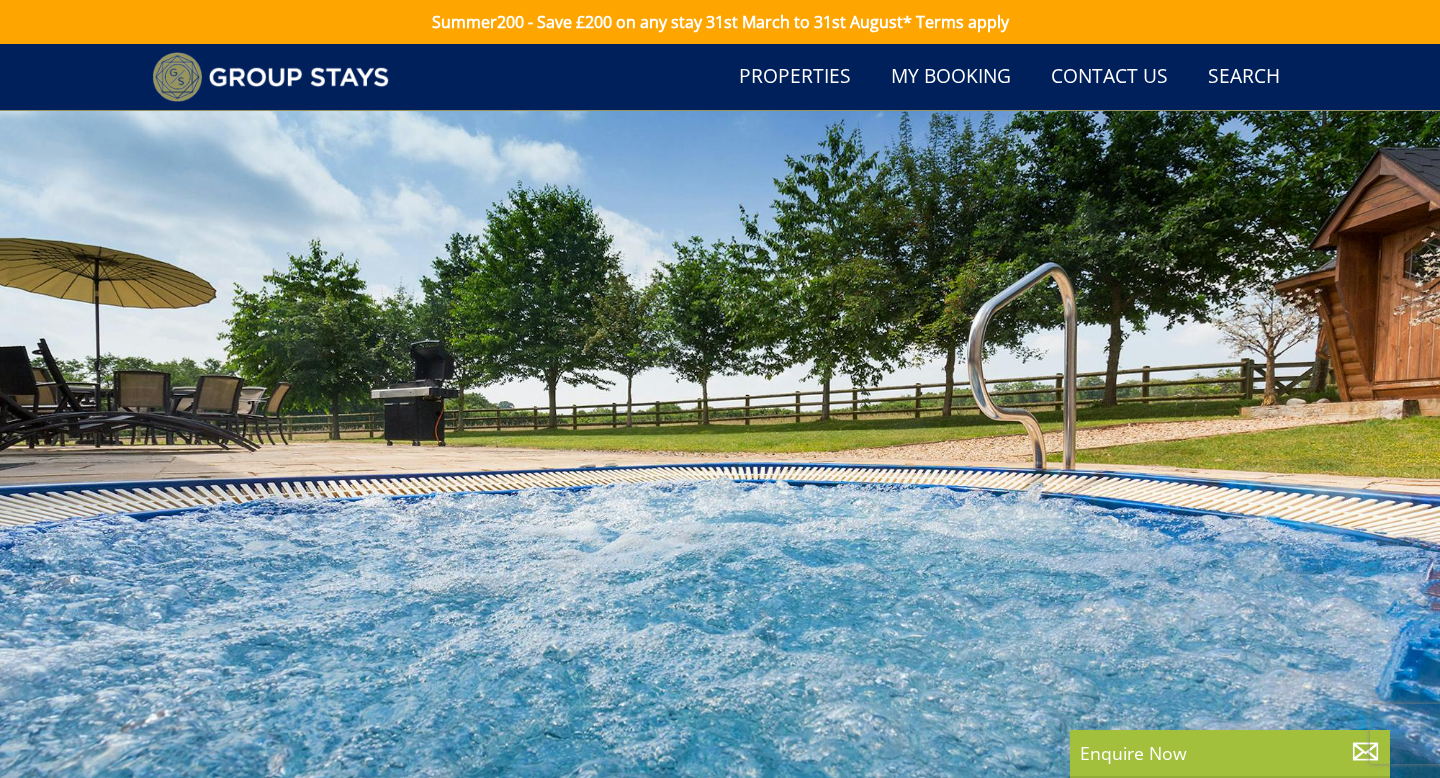 scroll, scrollTop: 452, scrollLeft: 0, axis: vertical 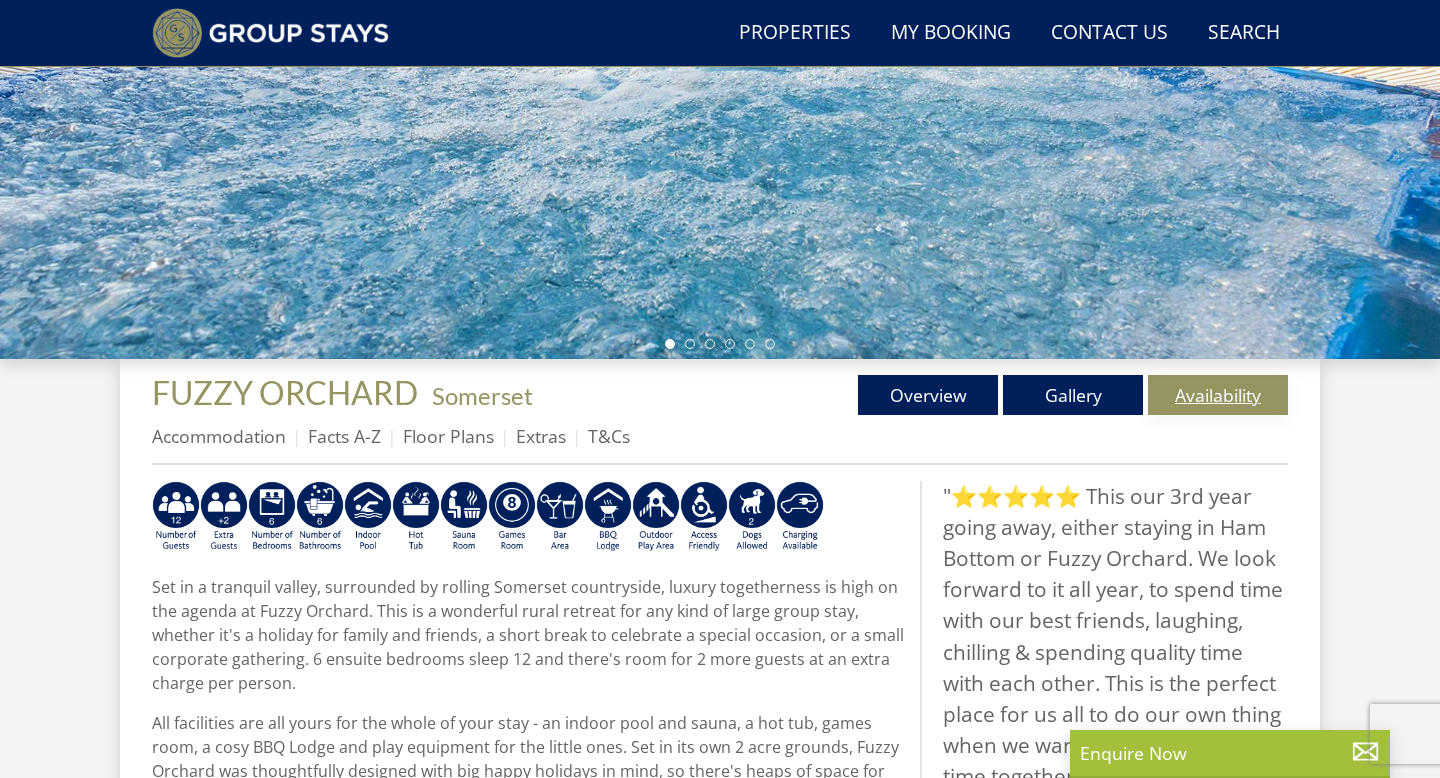 click on "Availability" at bounding box center [1218, 395] 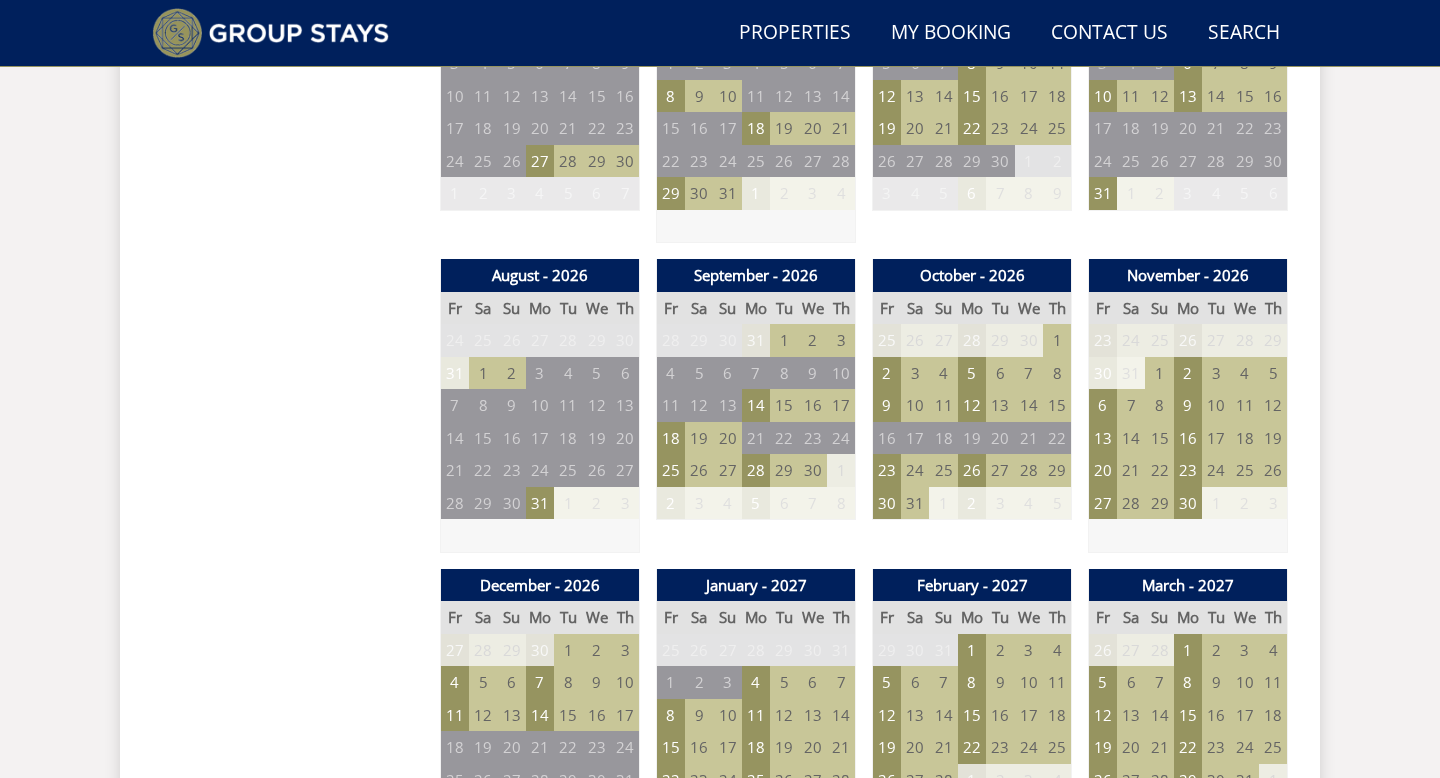 scroll, scrollTop: 1605, scrollLeft: 0, axis: vertical 